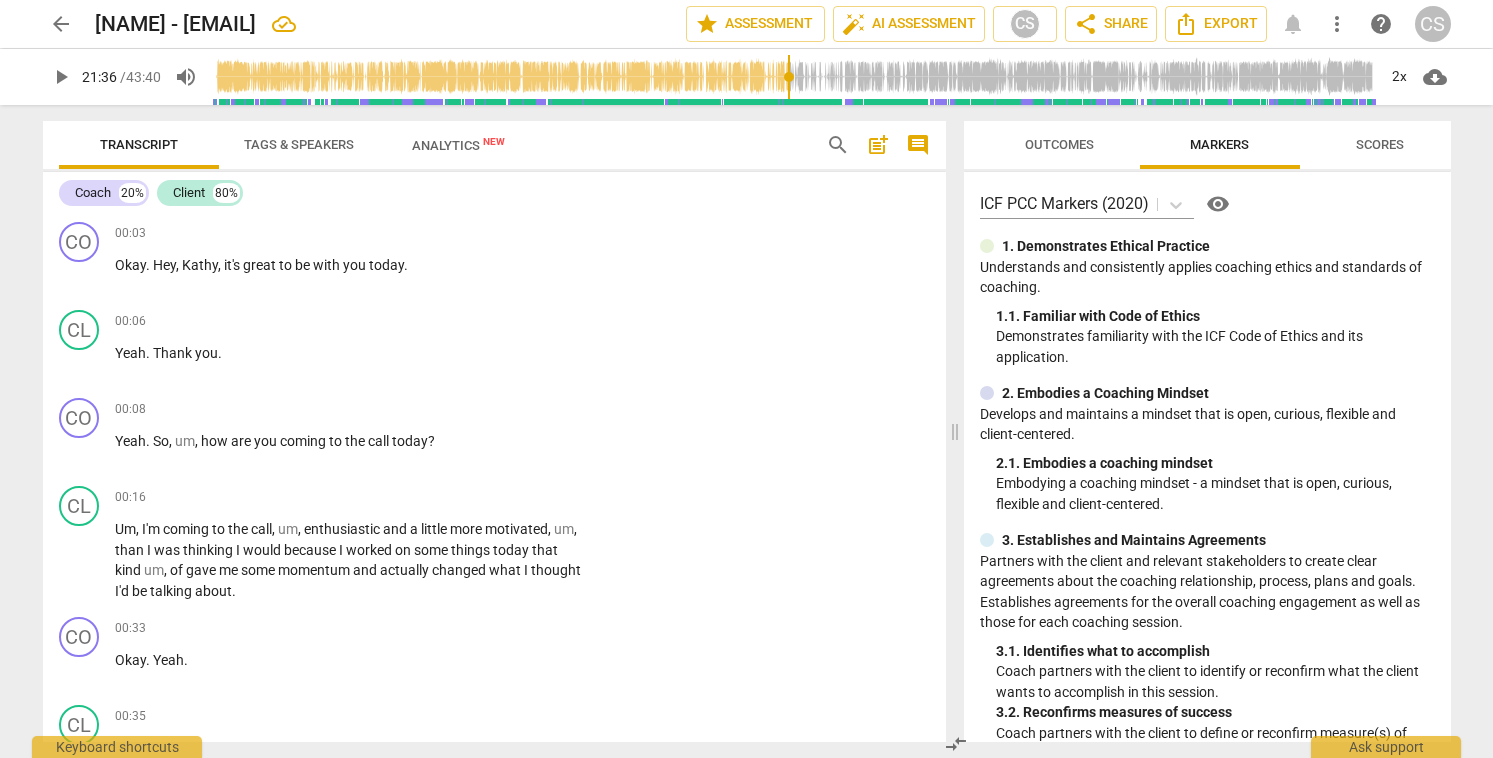 scroll, scrollTop: 0, scrollLeft: 0, axis: both 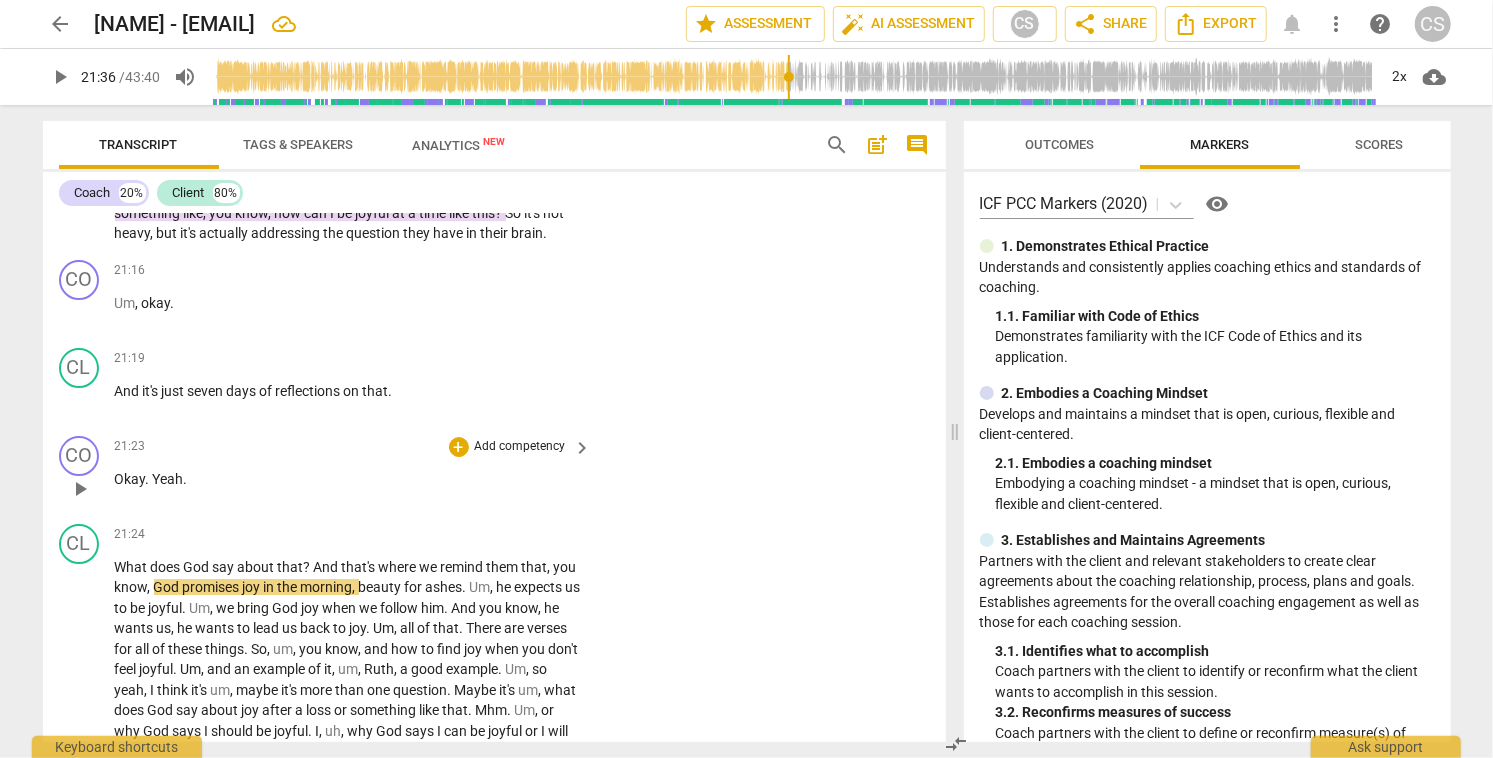 click on "Okay" at bounding box center (130, 479) 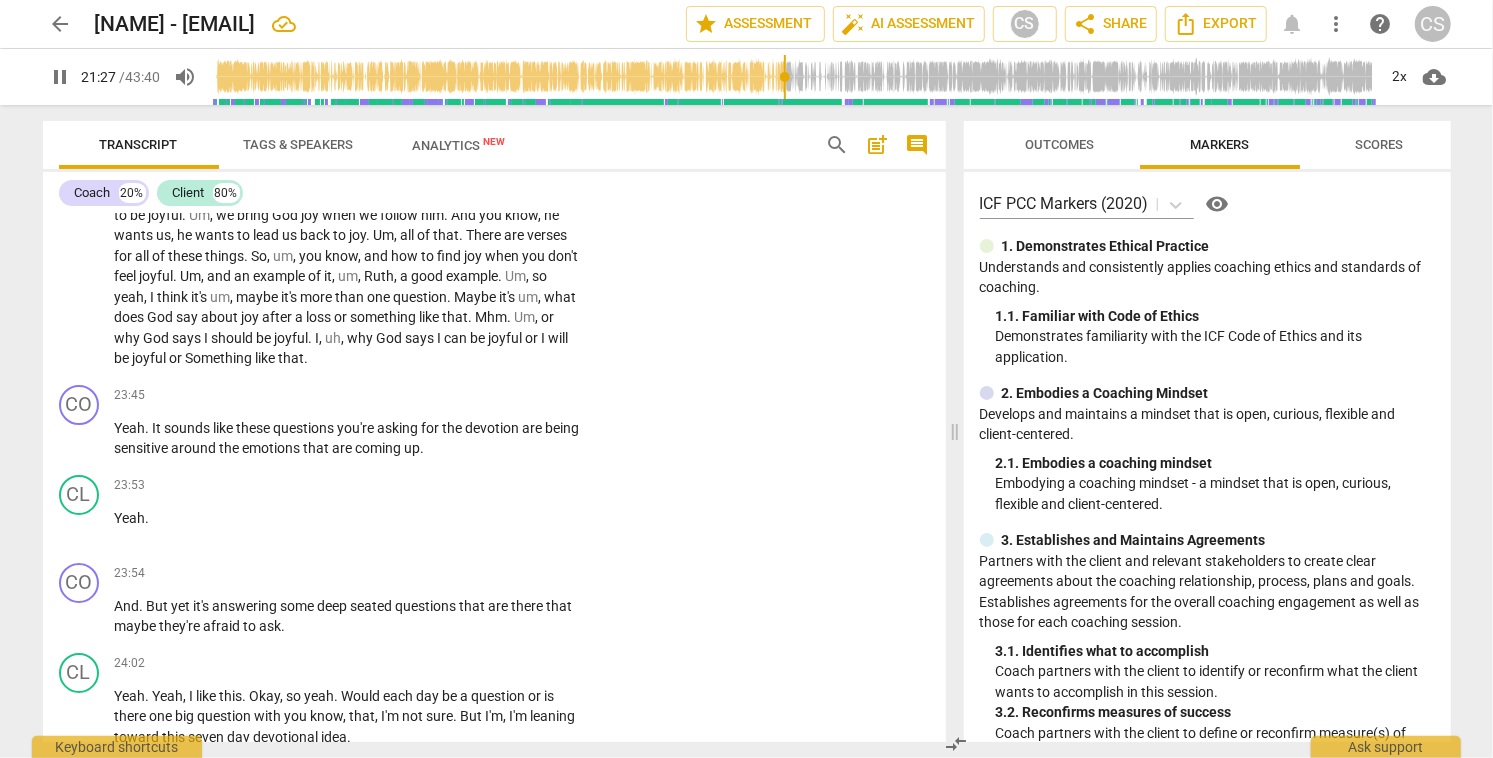 scroll, scrollTop: 8797, scrollLeft: 0, axis: vertical 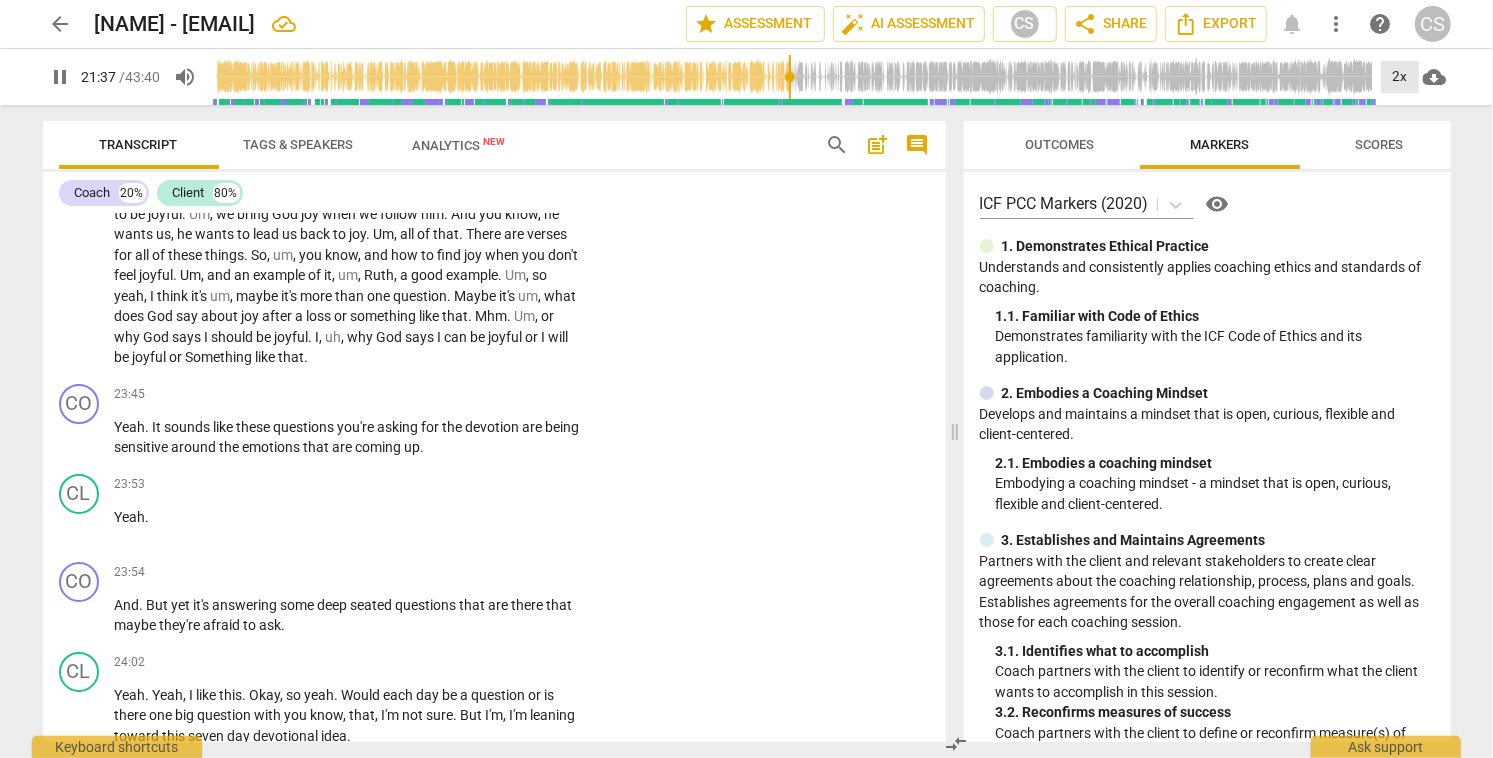 click on "2x" at bounding box center [1400, 77] 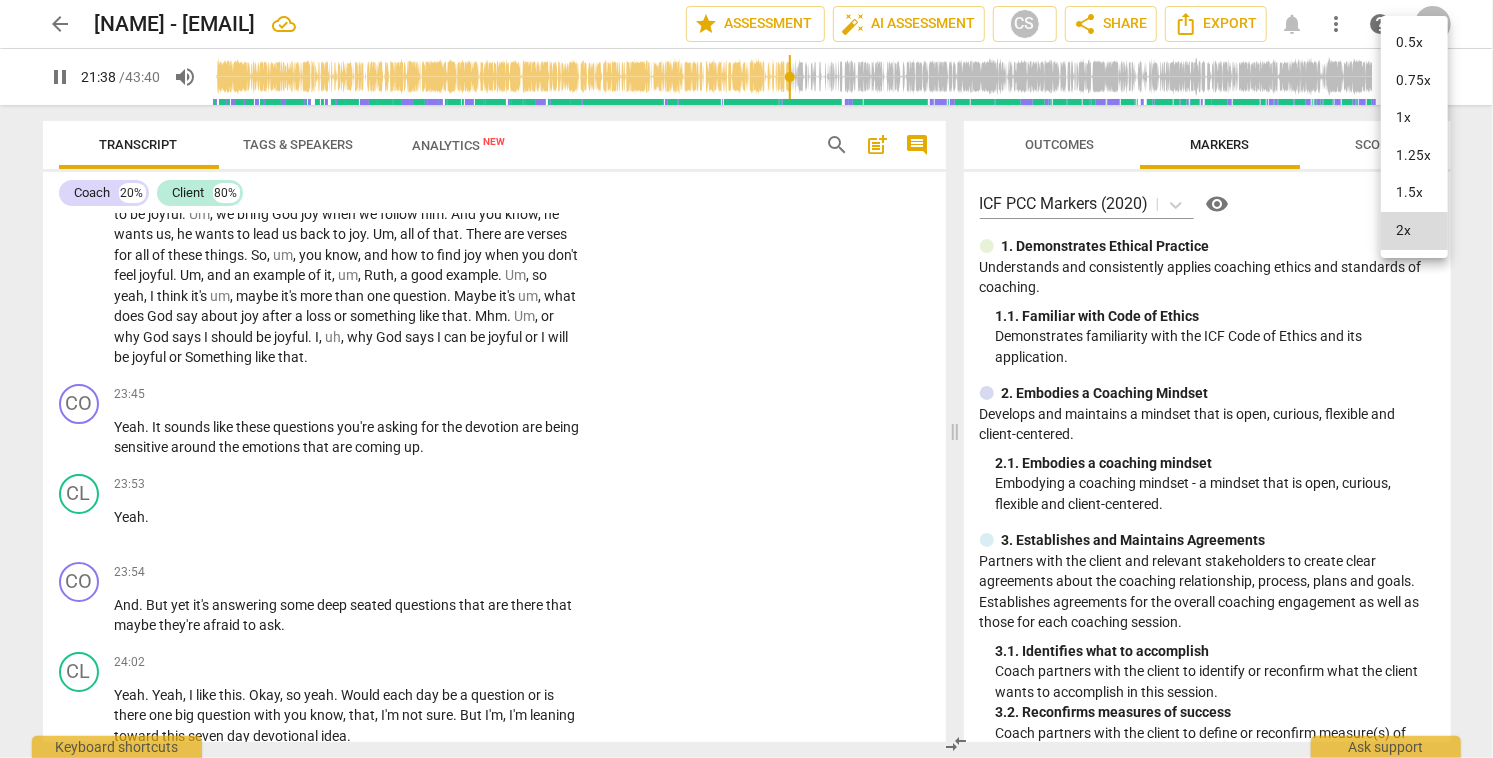 click on "1x" at bounding box center [1414, 118] 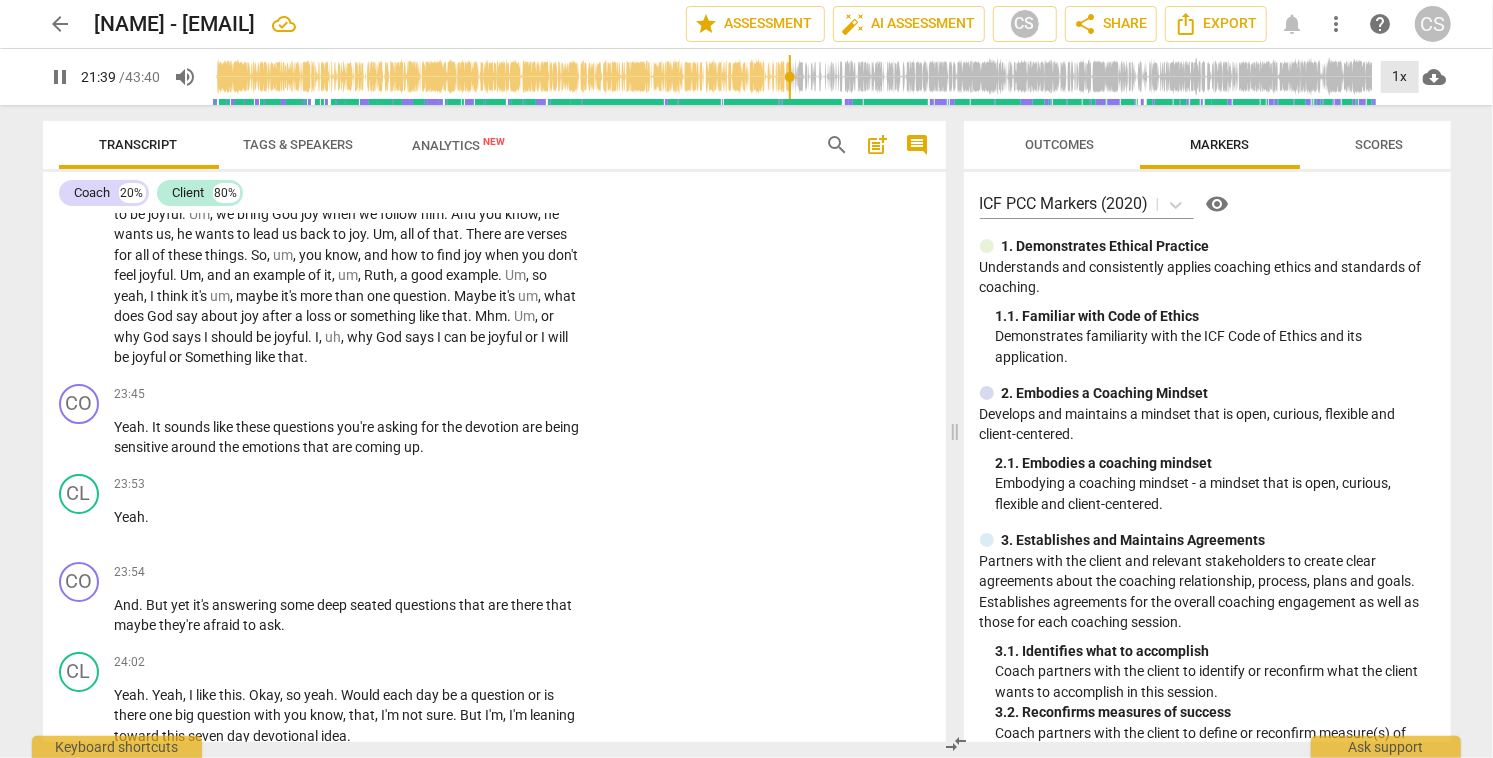 click on "1x" at bounding box center (1400, 77) 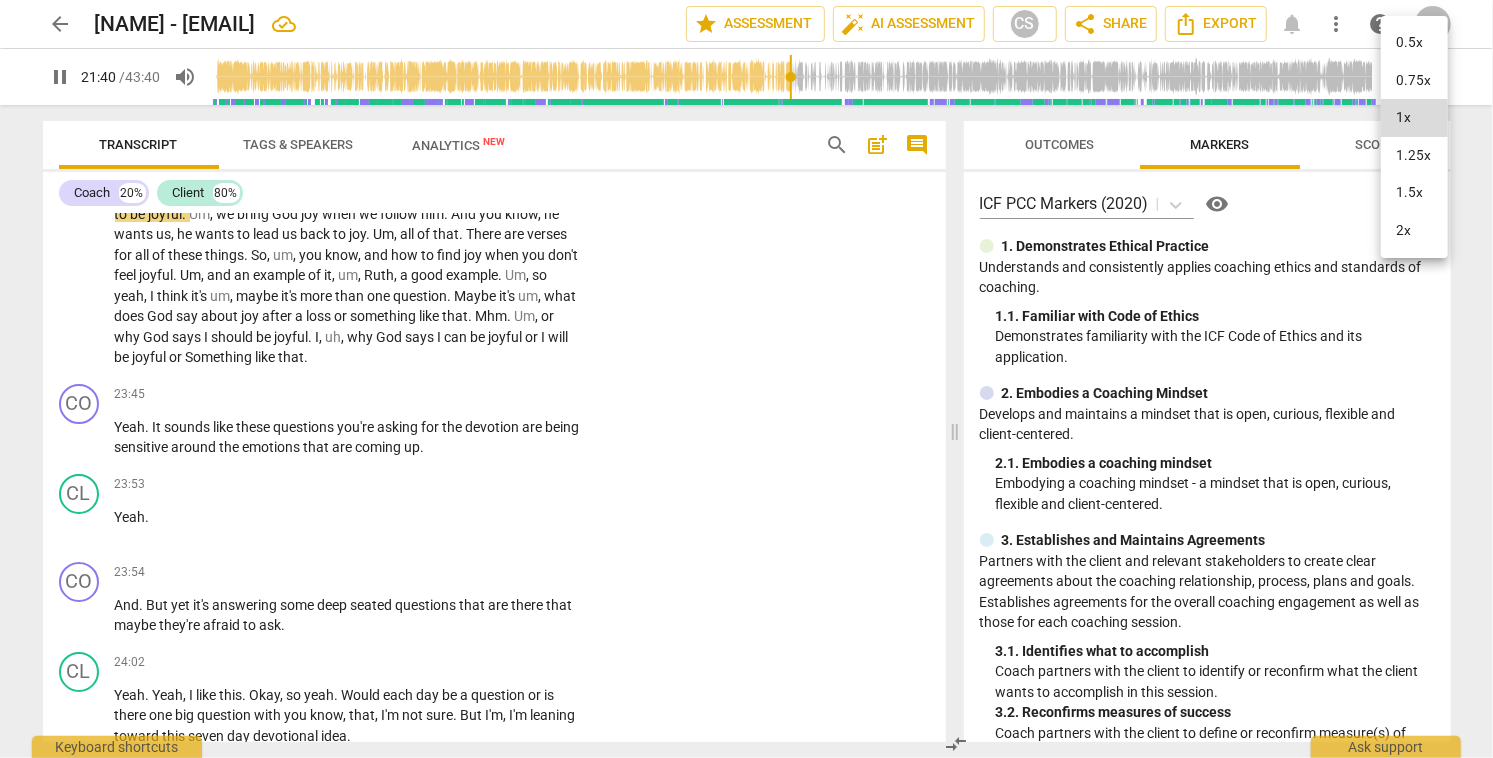 click on "2x" at bounding box center [1414, 231] 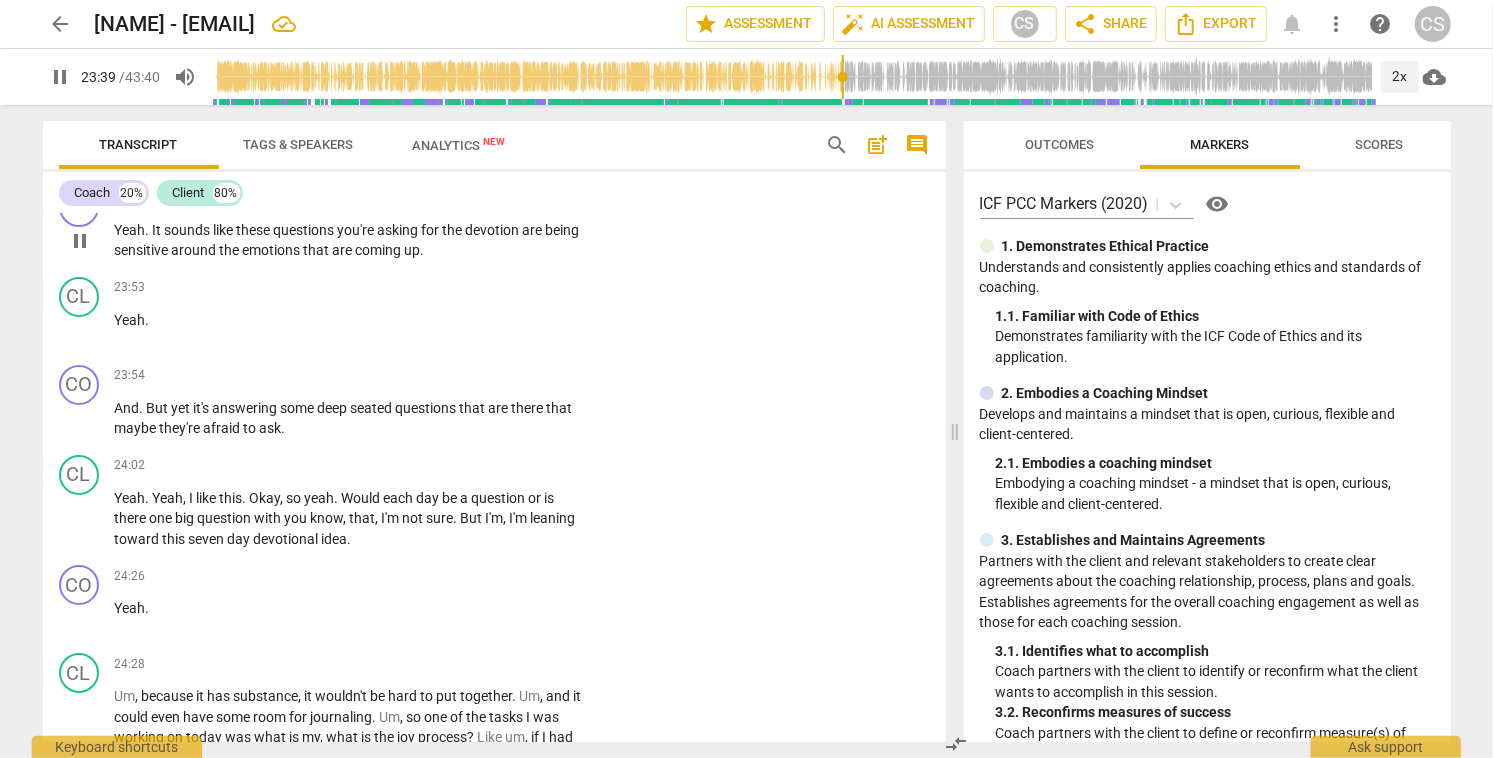 scroll, scrollTop: 9000, scrollLeft: 0, axis: vertical 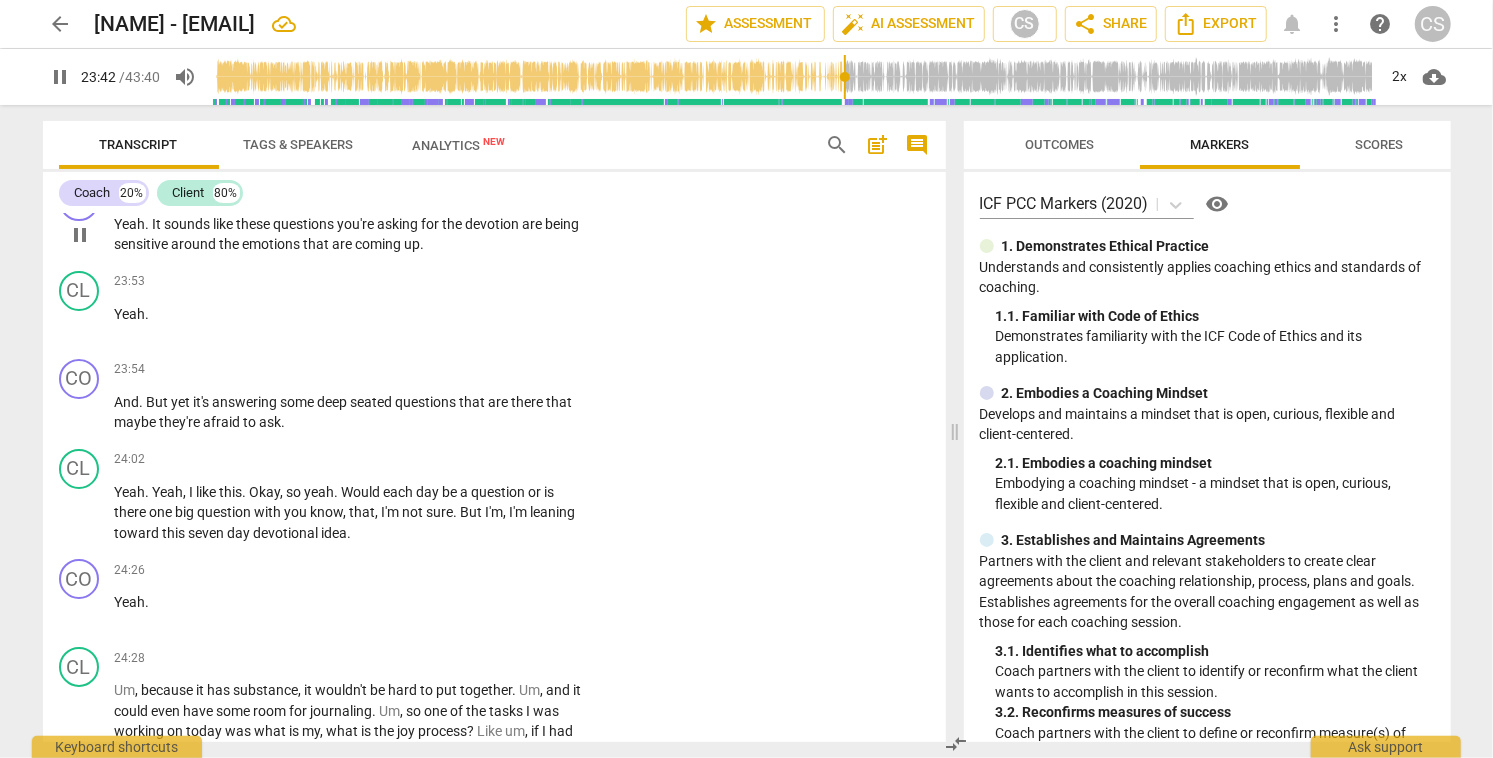 click on "+" at bounding box center (459, 192) 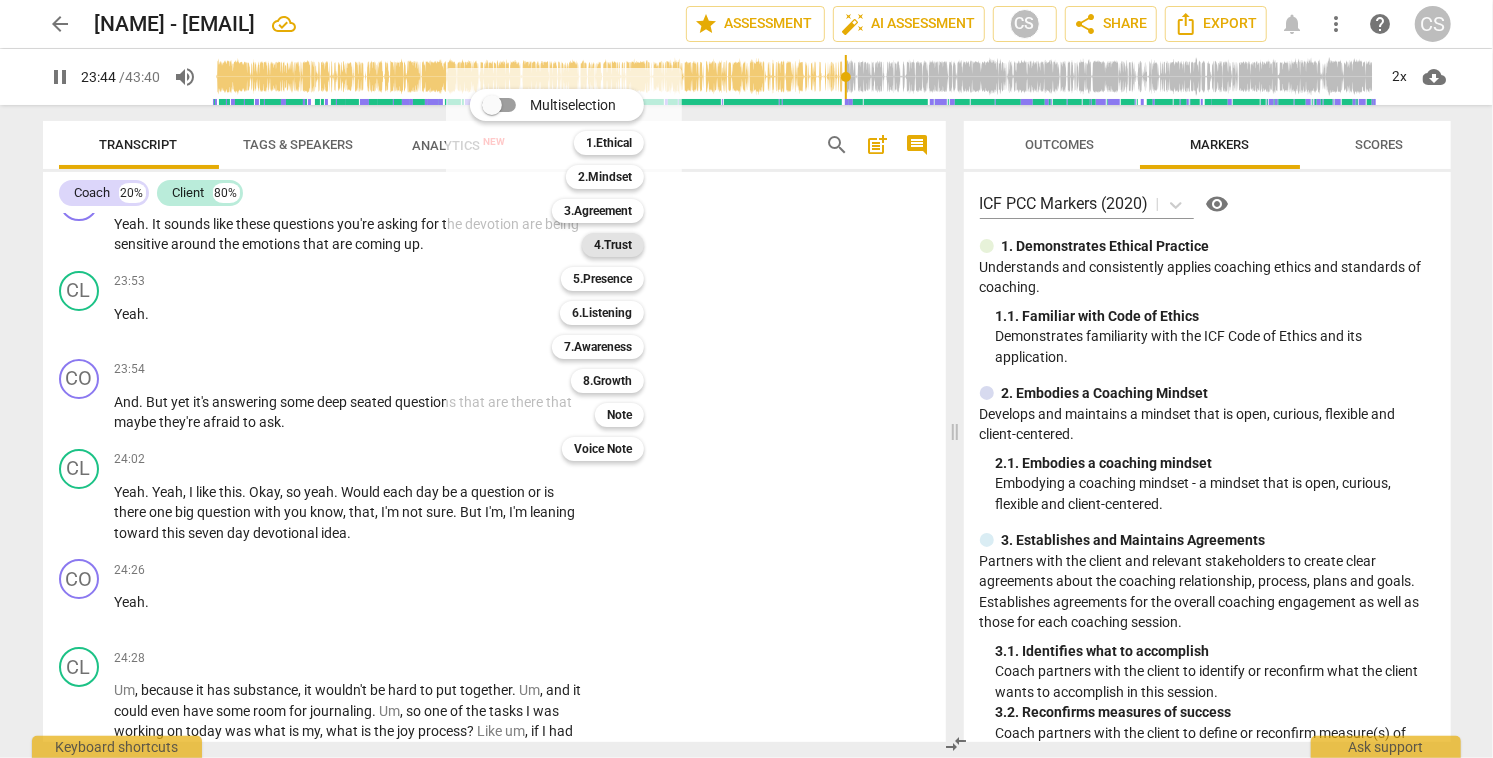 click on "4.Trust" at bounding box center [613, 245] 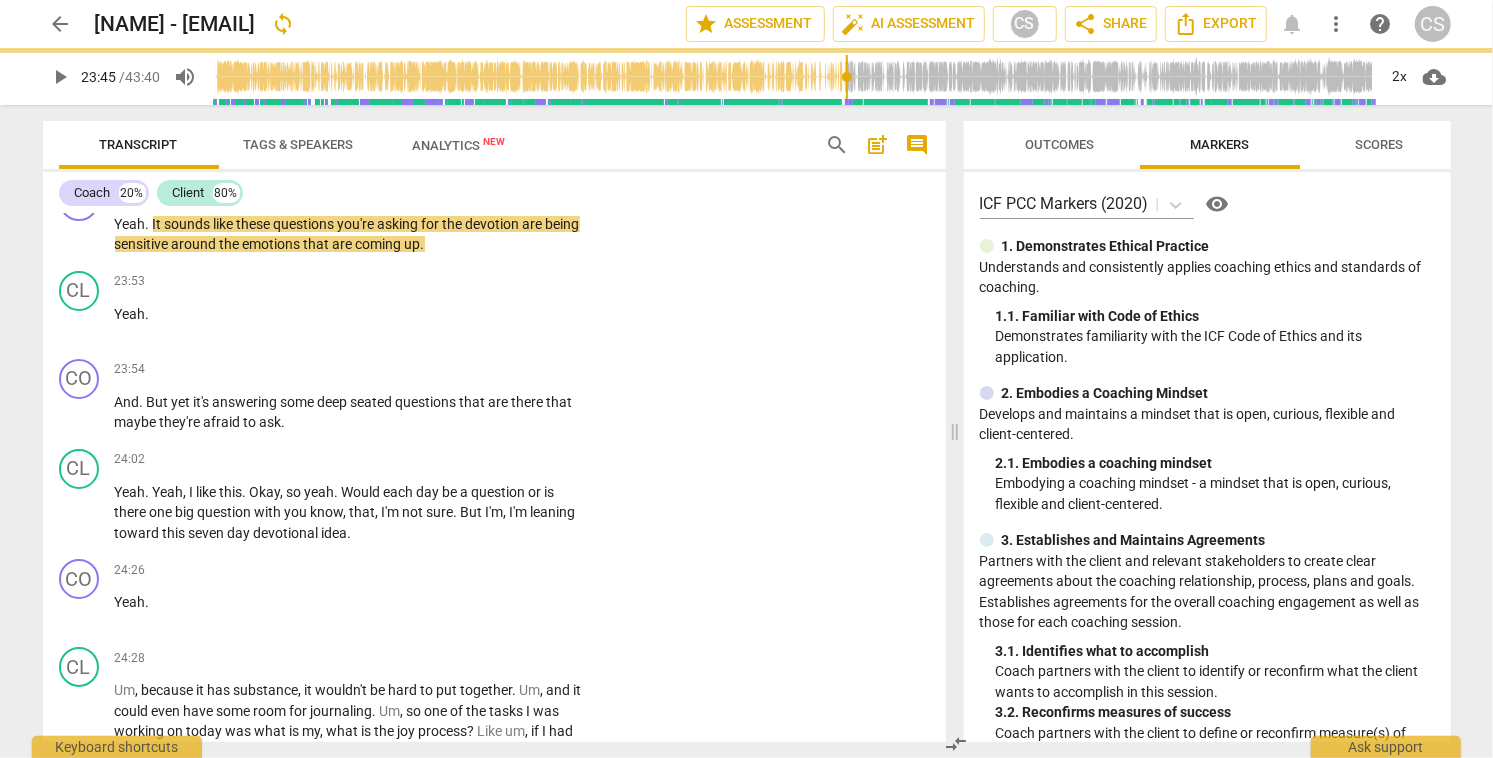 type on "1426" 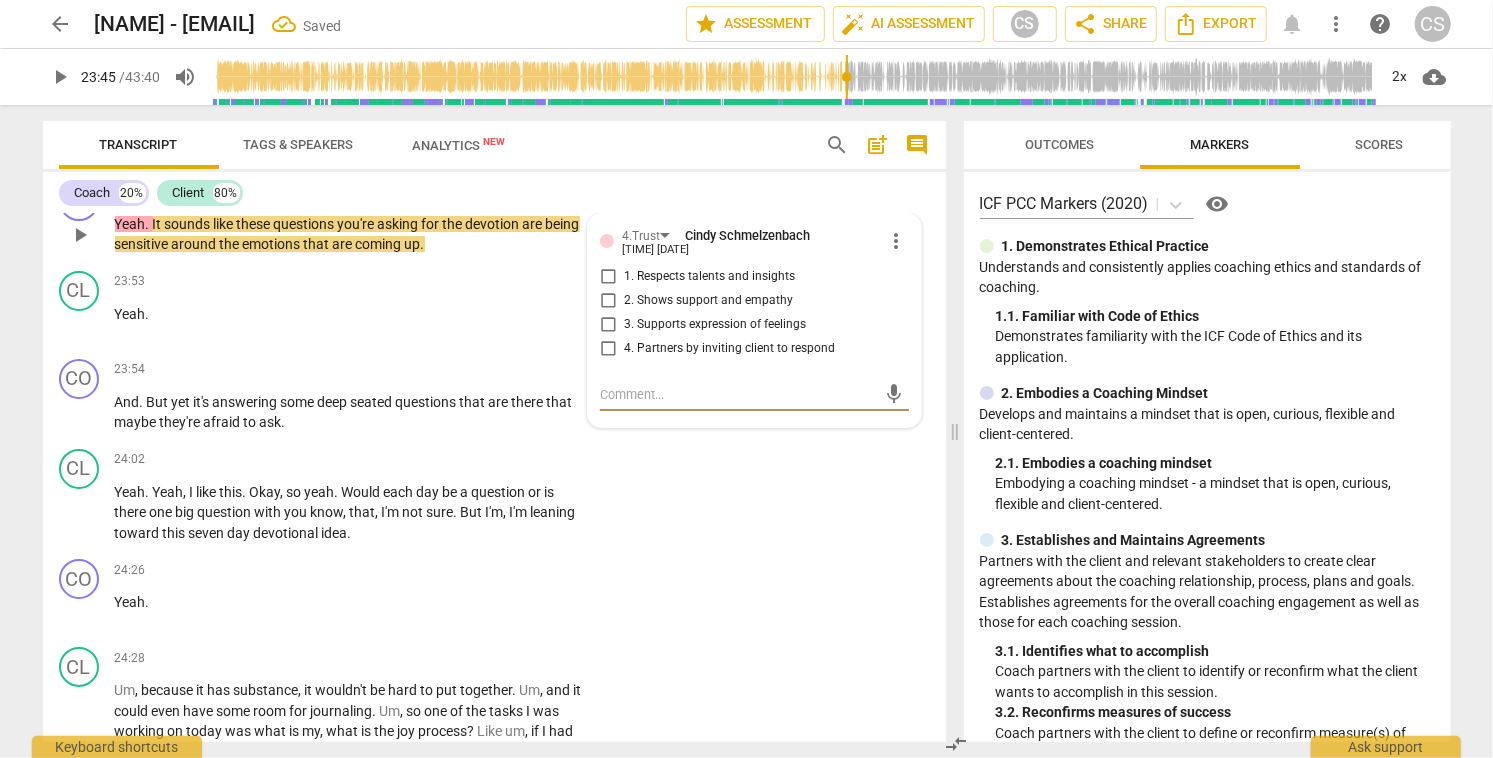 click on "1. Respects talents and insights" at bounding box center [608, 277] 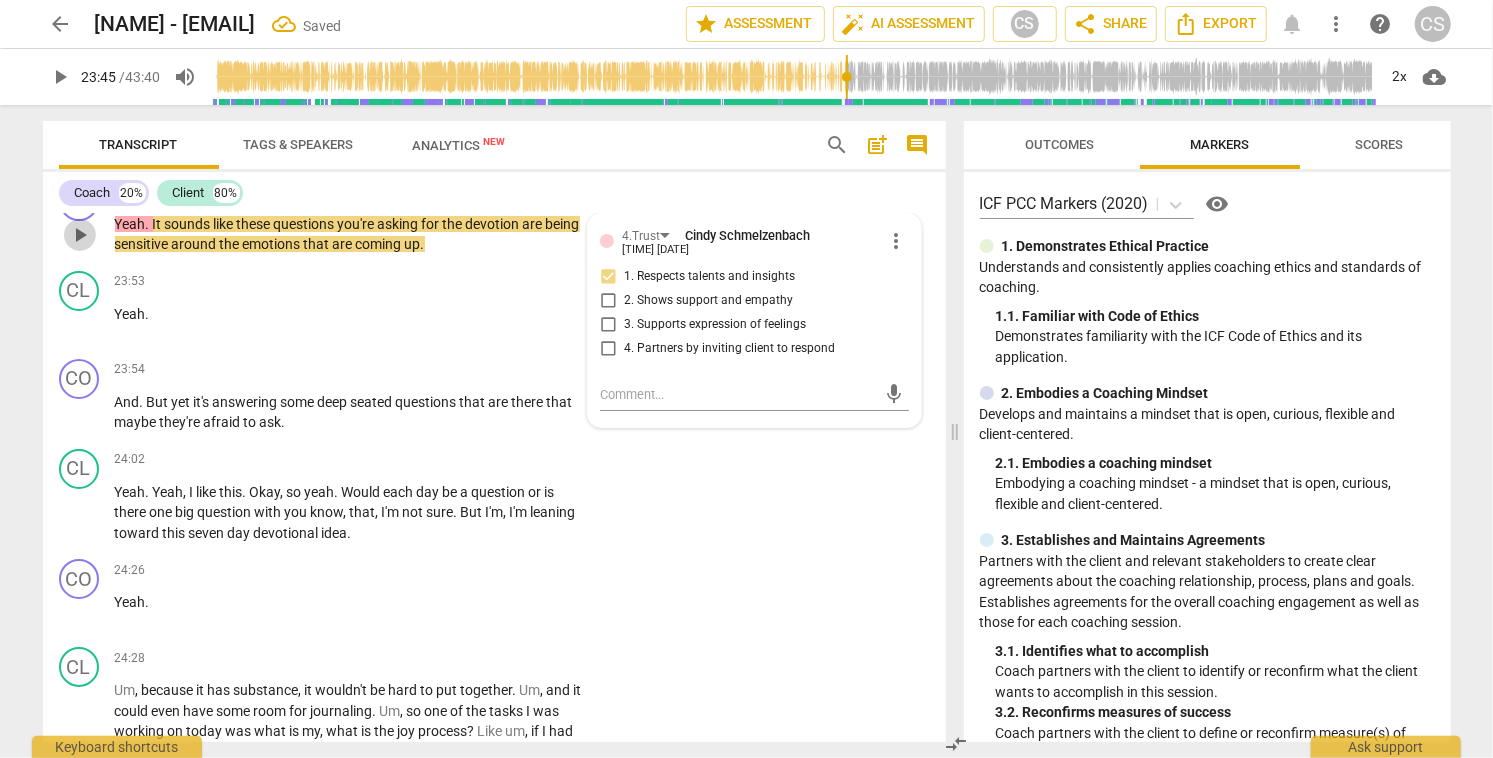 click on "play_arrow" at bounding box center [80, 235] 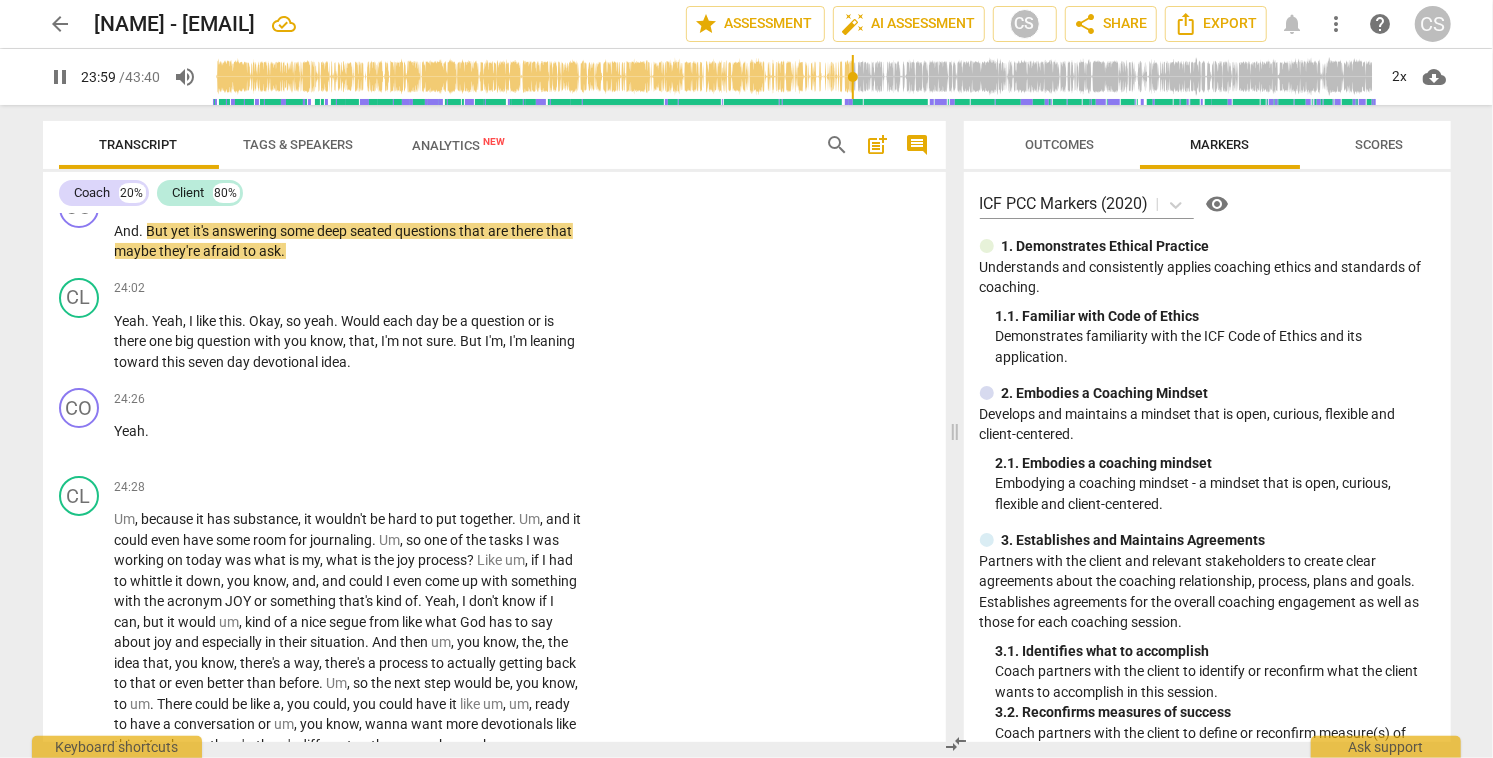 scroll, scrollTop: 9172, scrollLeft: 0, axis: vertical 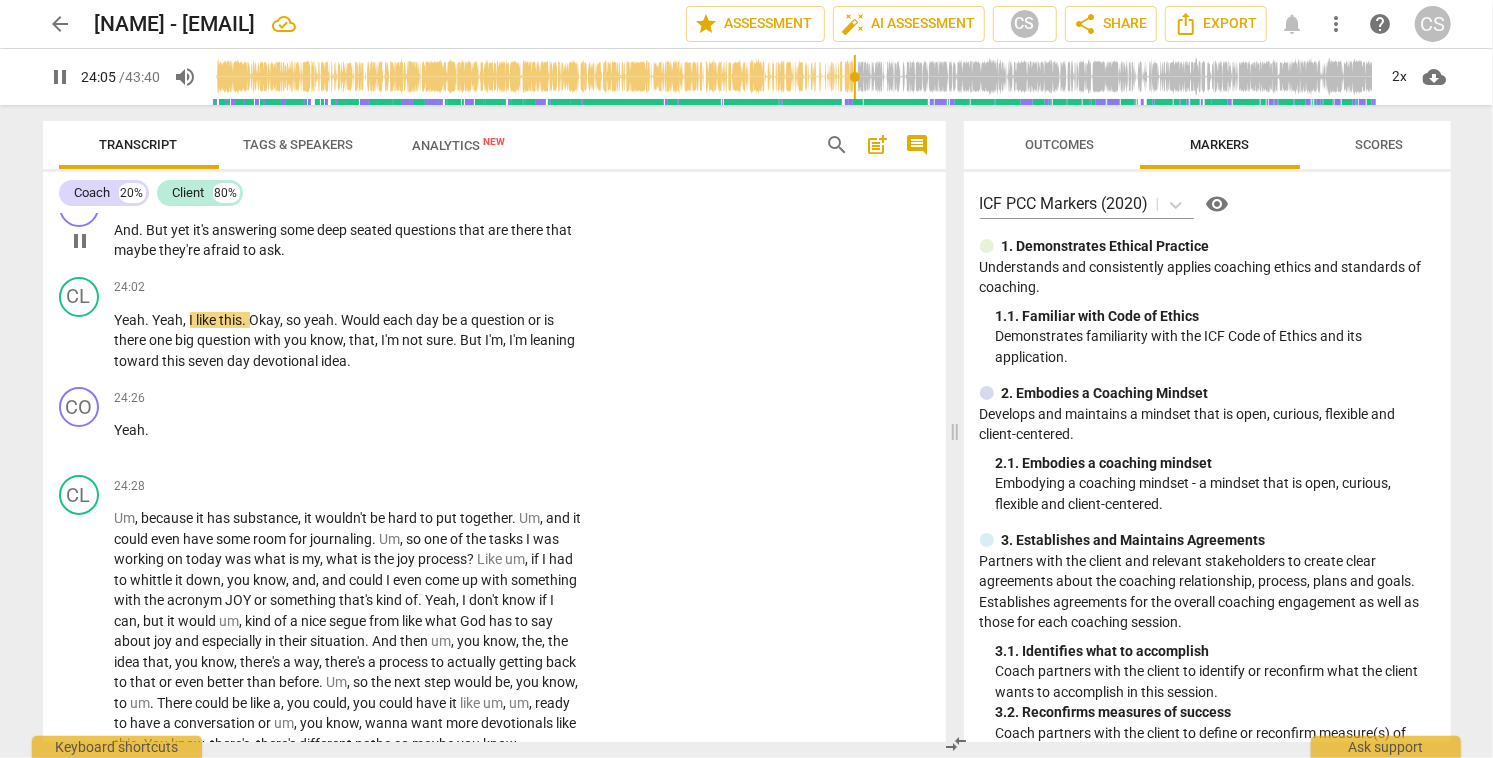 click on "+" at bounding box center (459, 198) 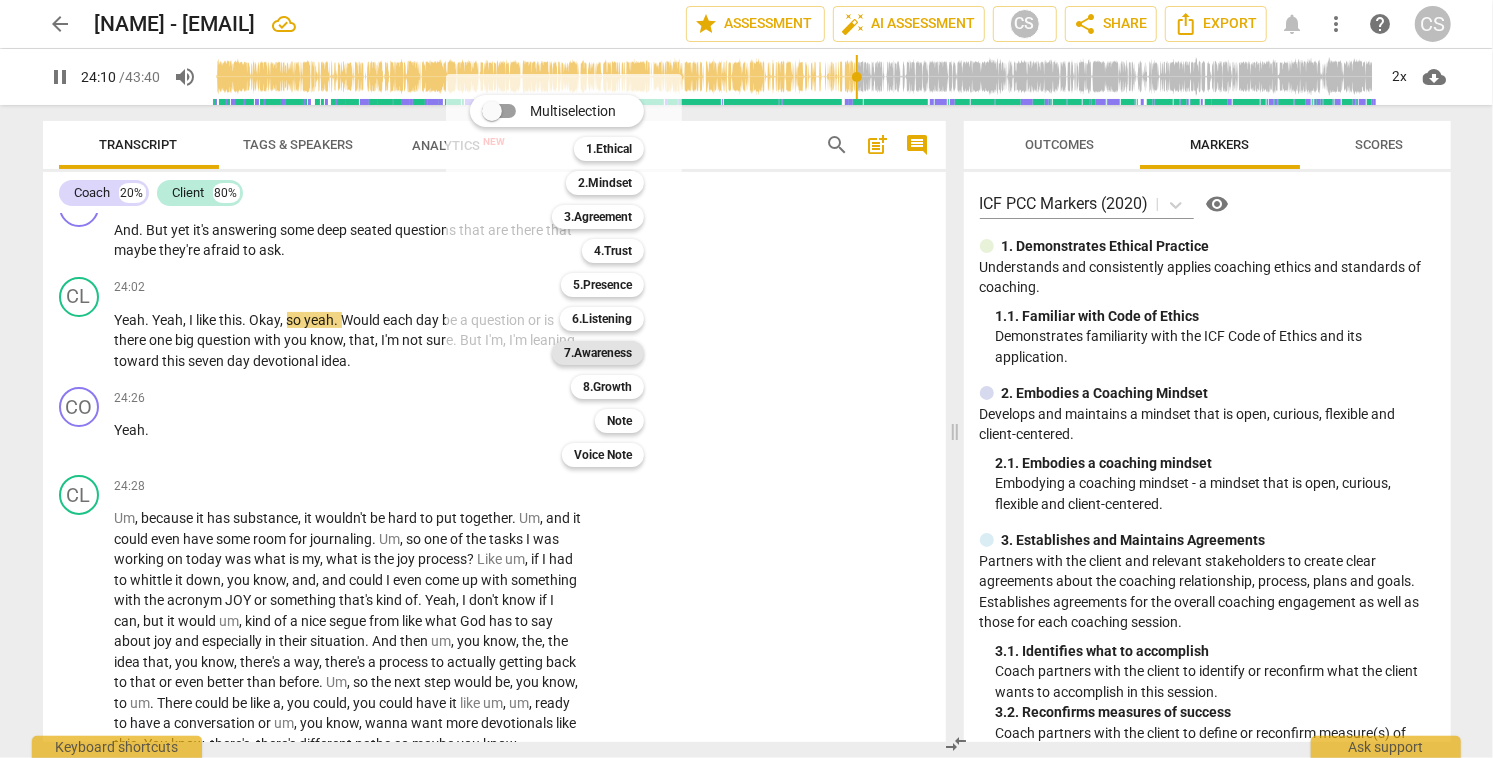 click on "7.Awareness" at bounding box center [598, 353] 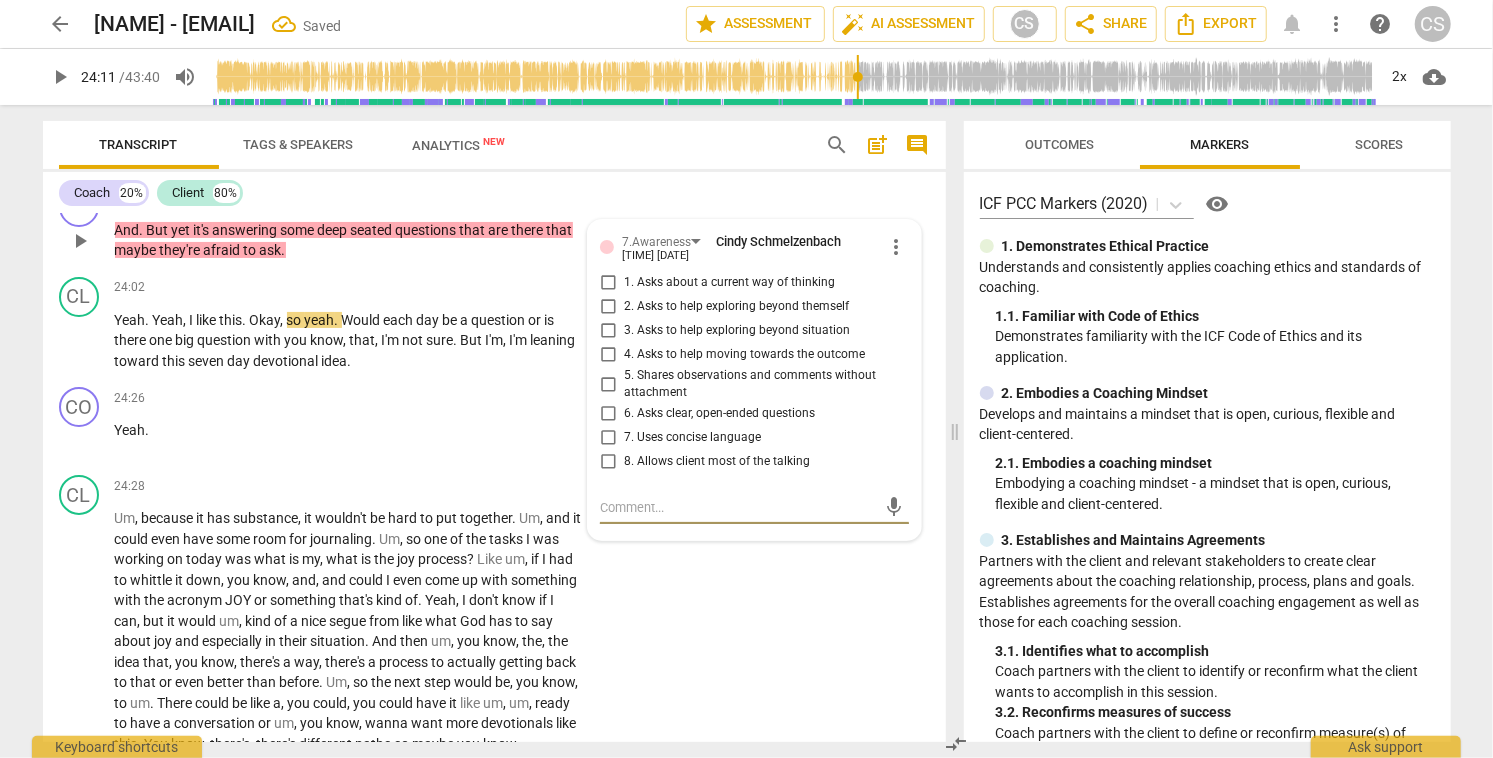 click on "5. Shares observations and comments without attachment" at bounding box center [608, 384] 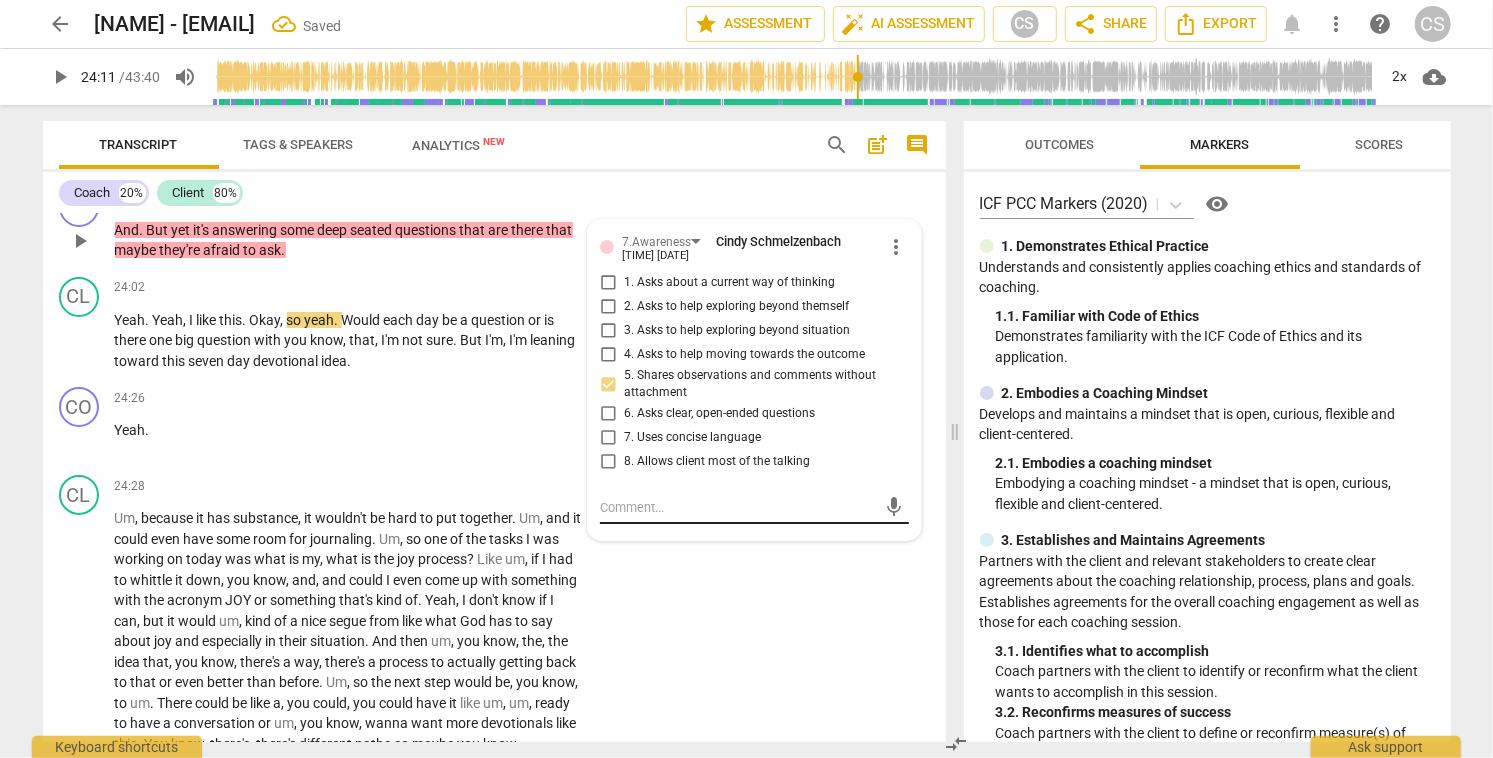 click at bounding box center [738, 507] 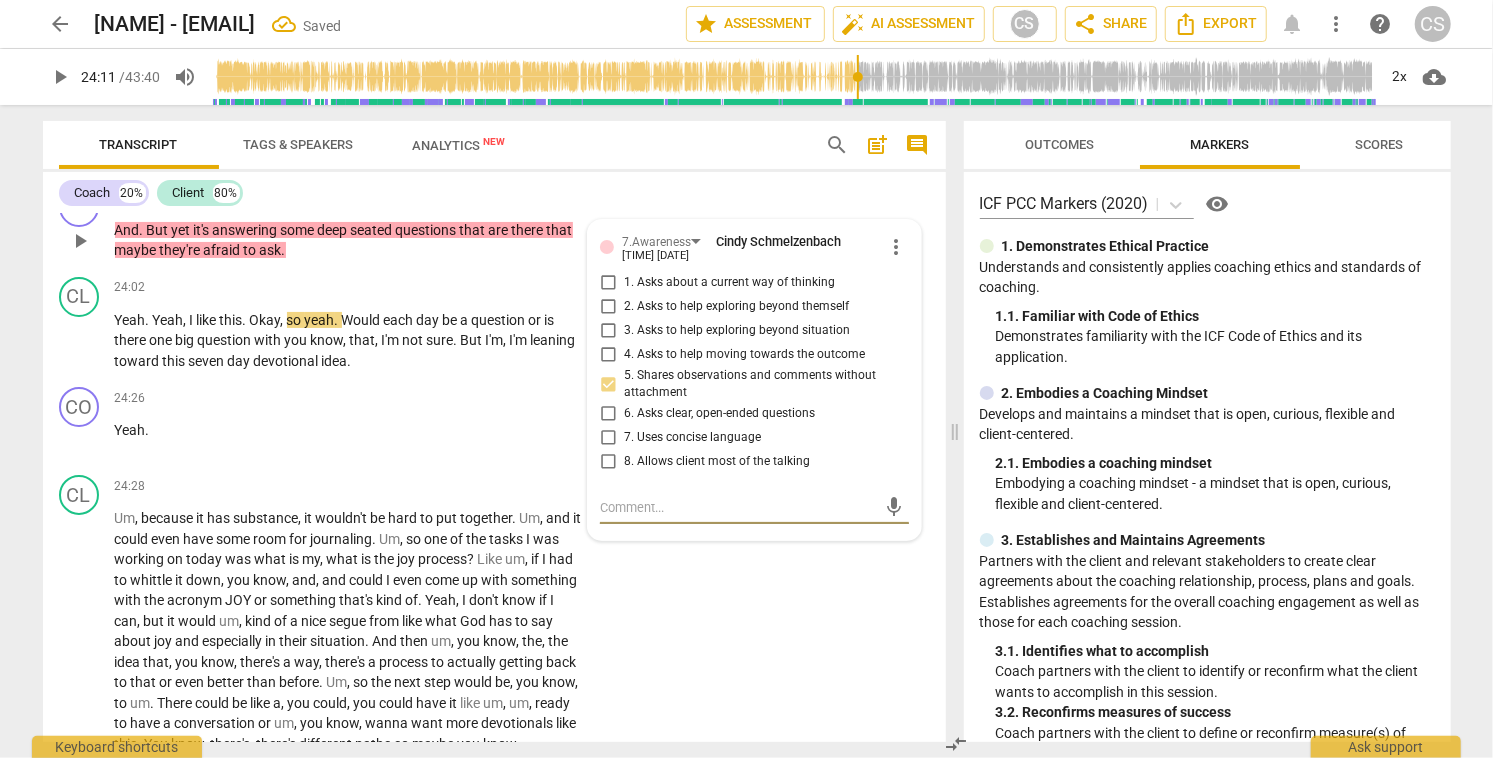 type on "a" 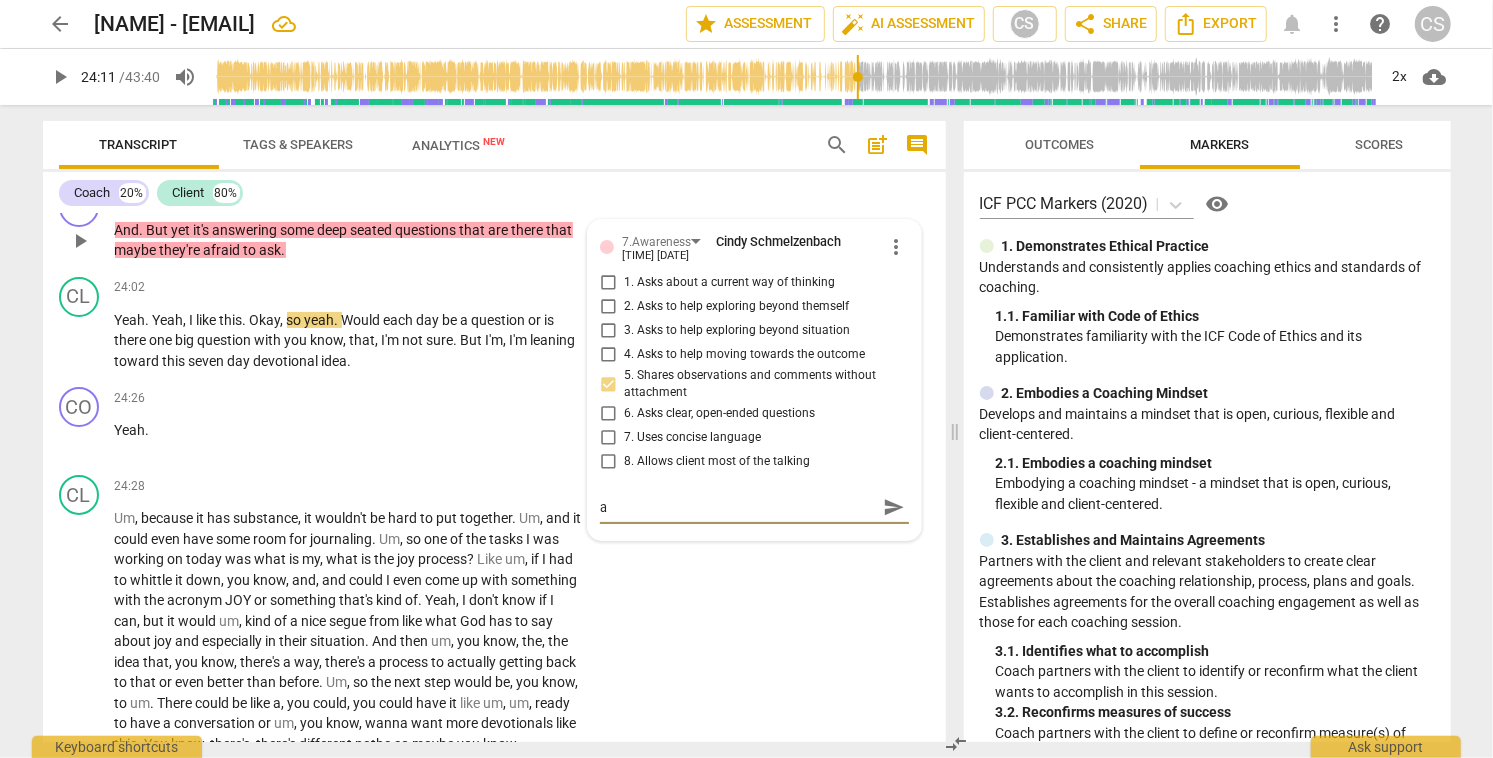 type on "af" 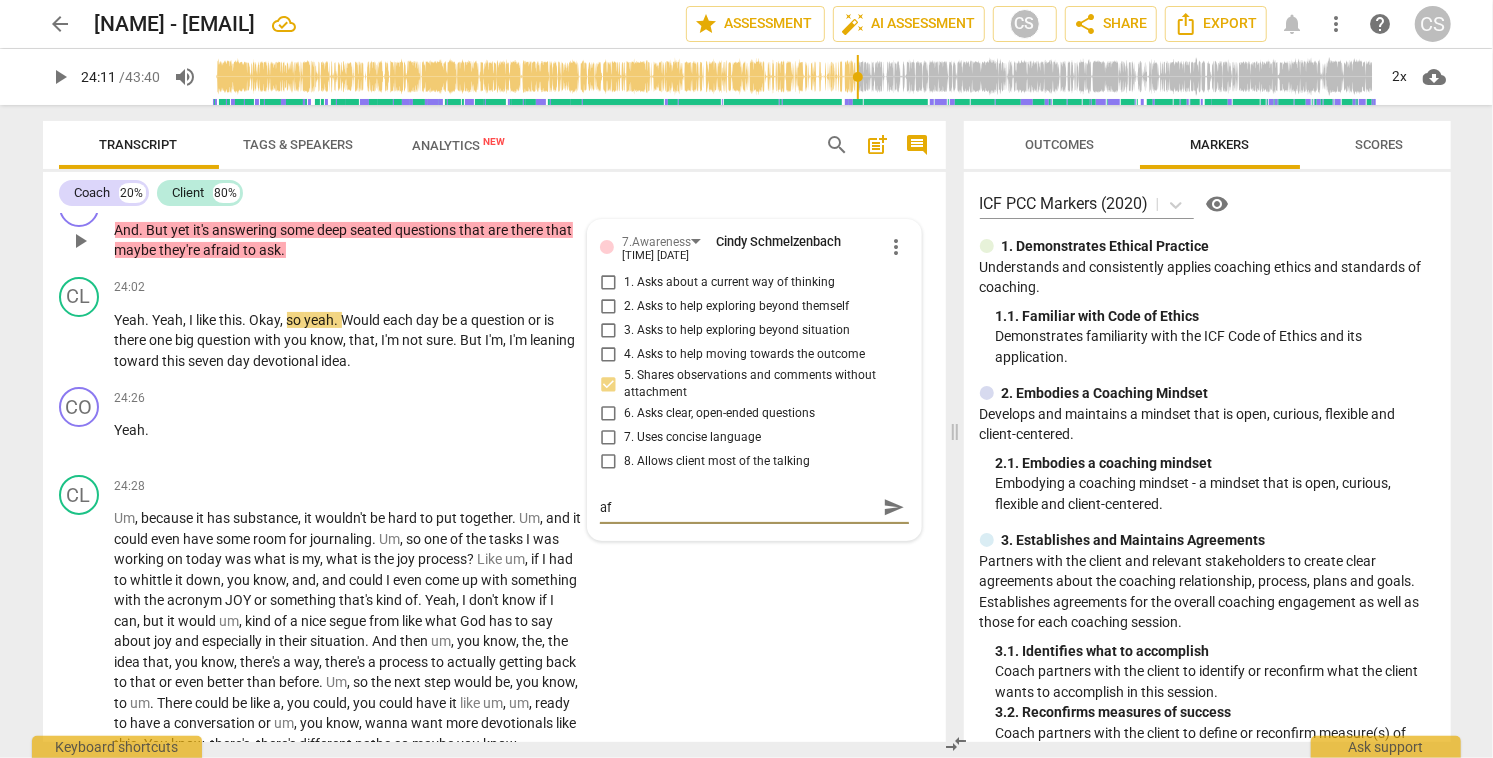 type on "aft" 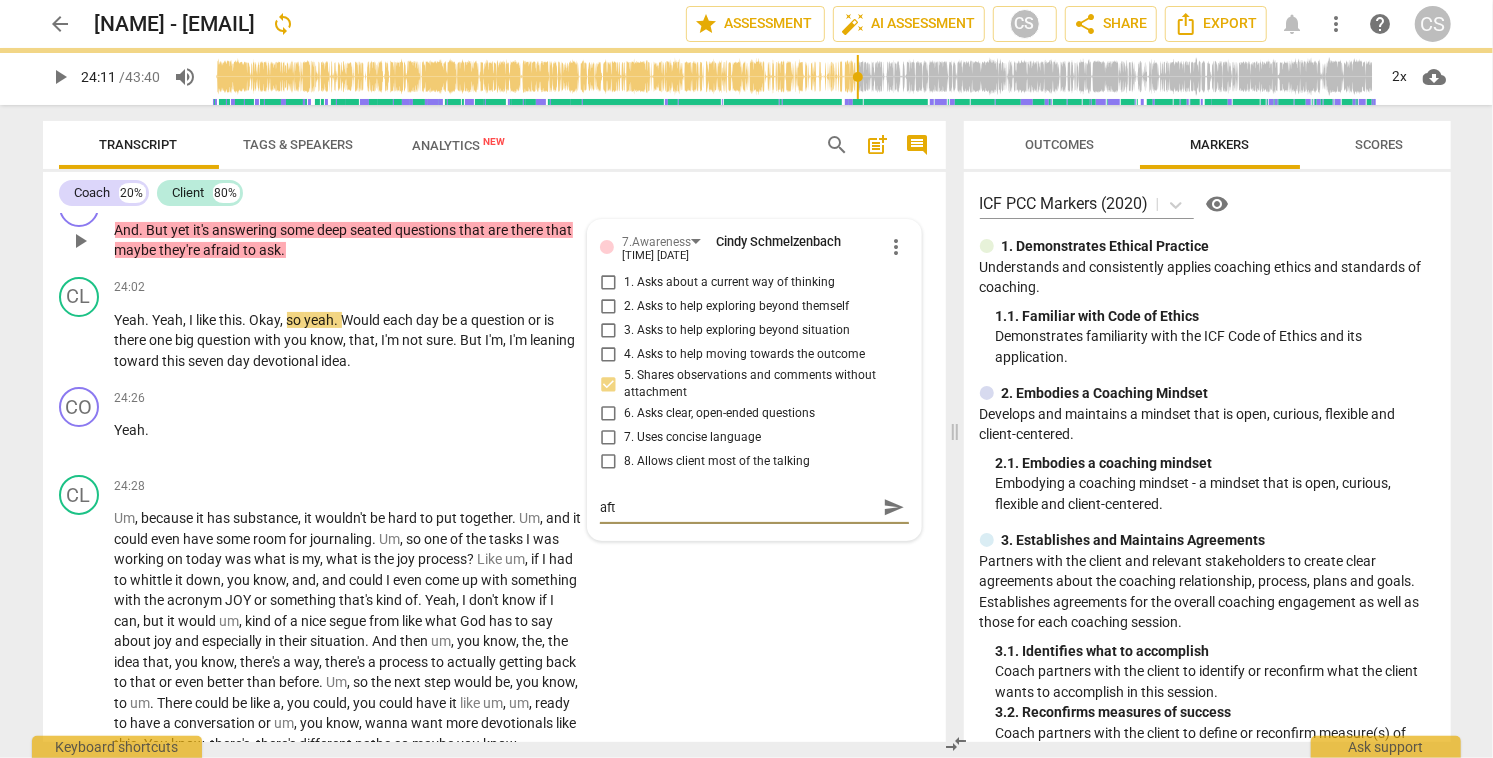 type on "afte" 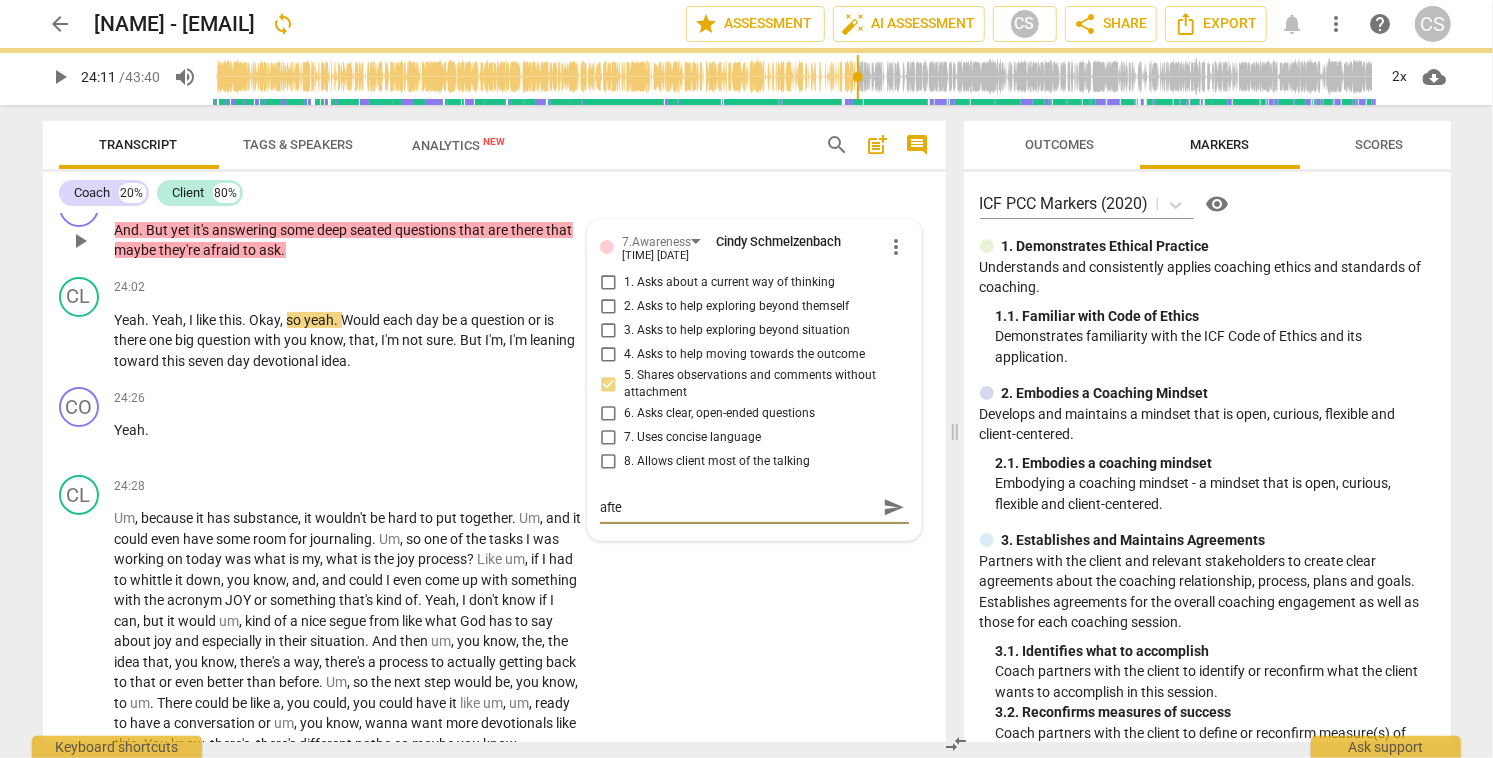 type on "after" 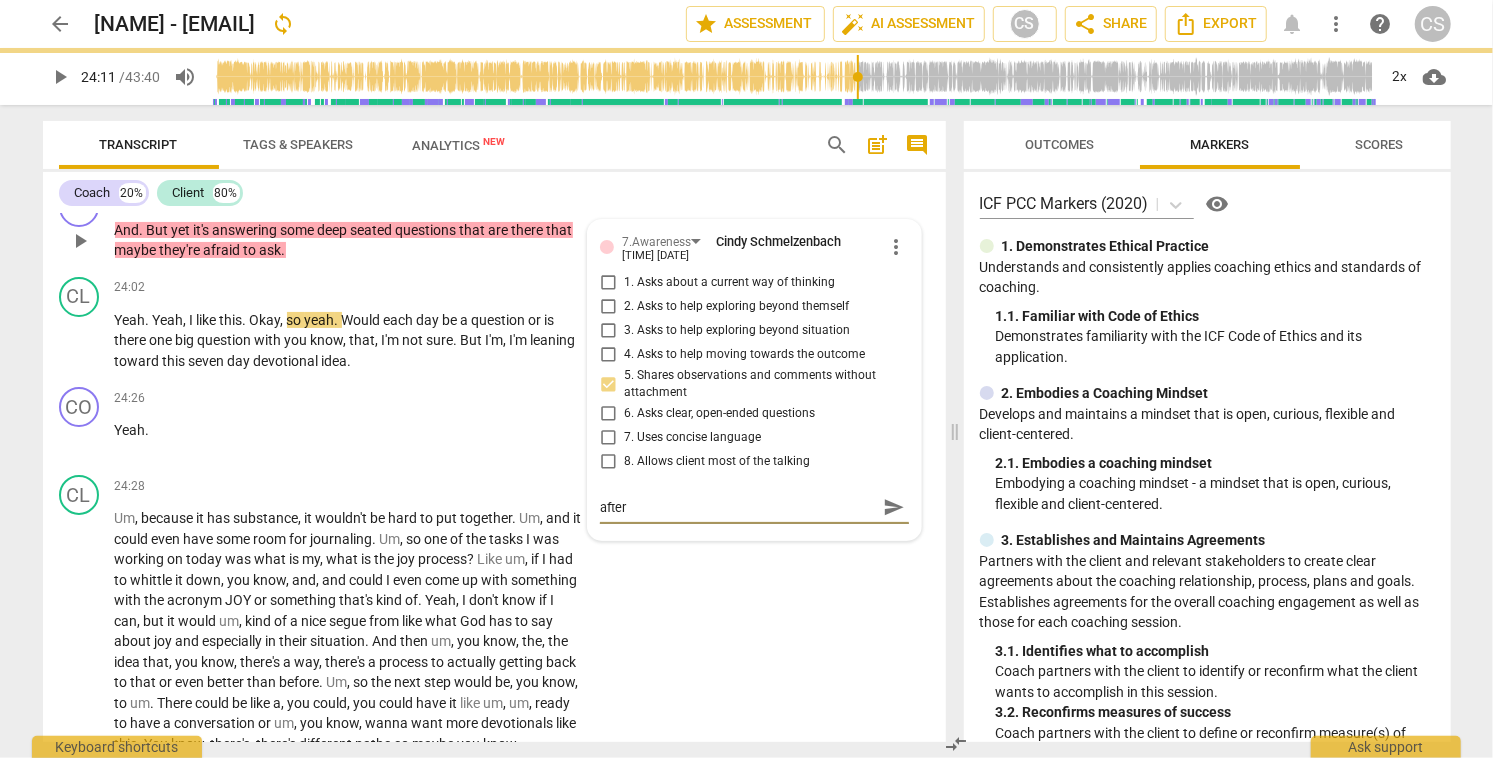 type on "after" 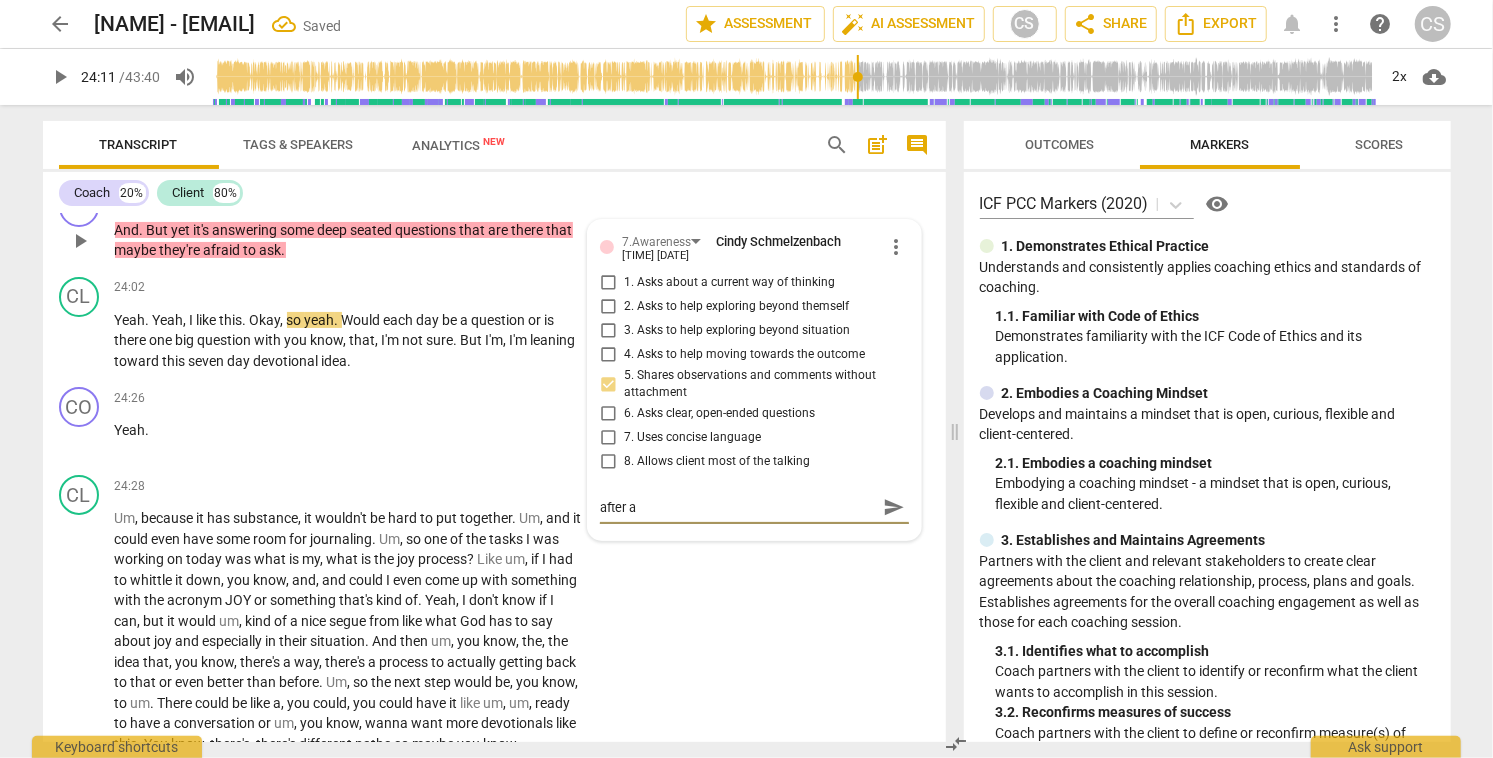 type on "after an" 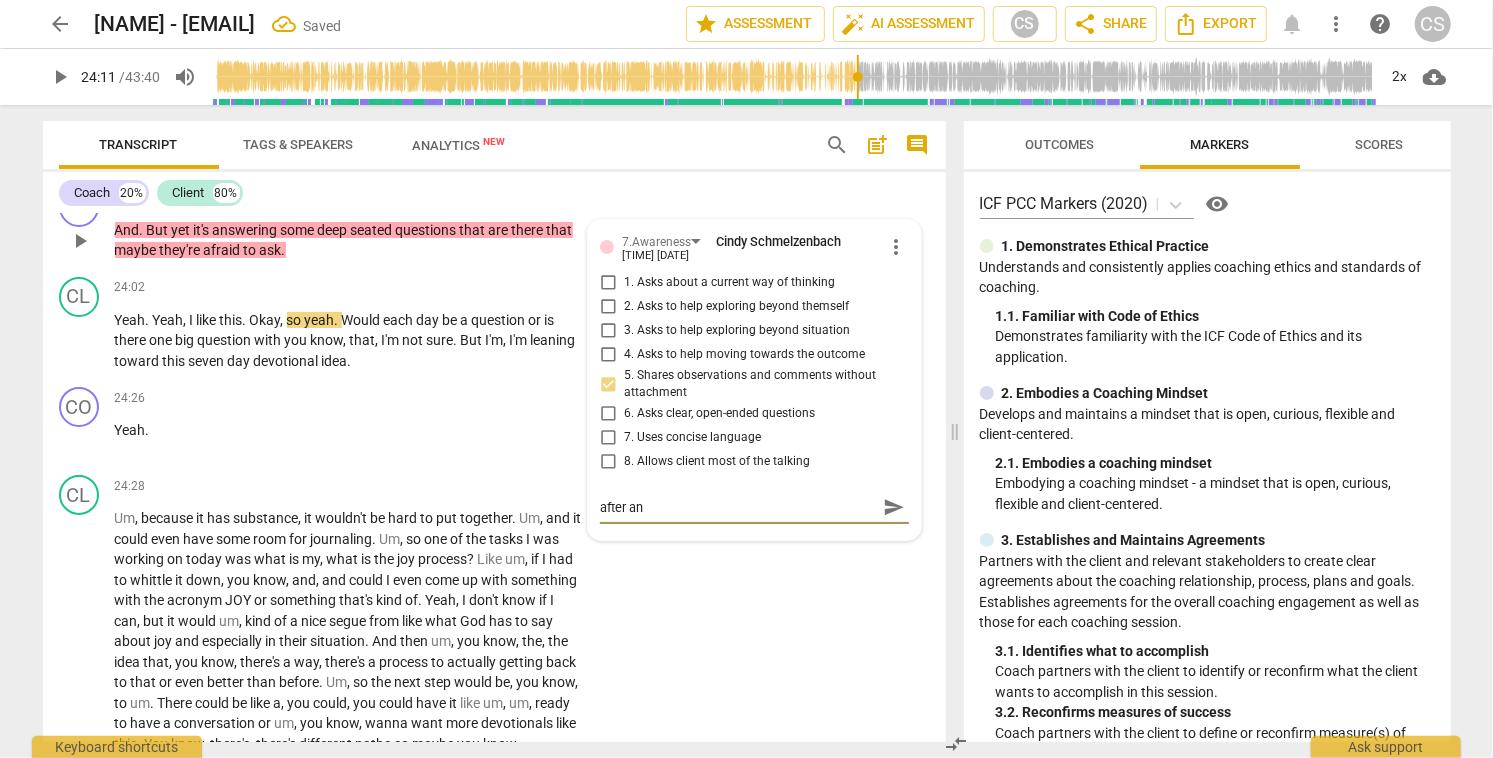 type on "after an" 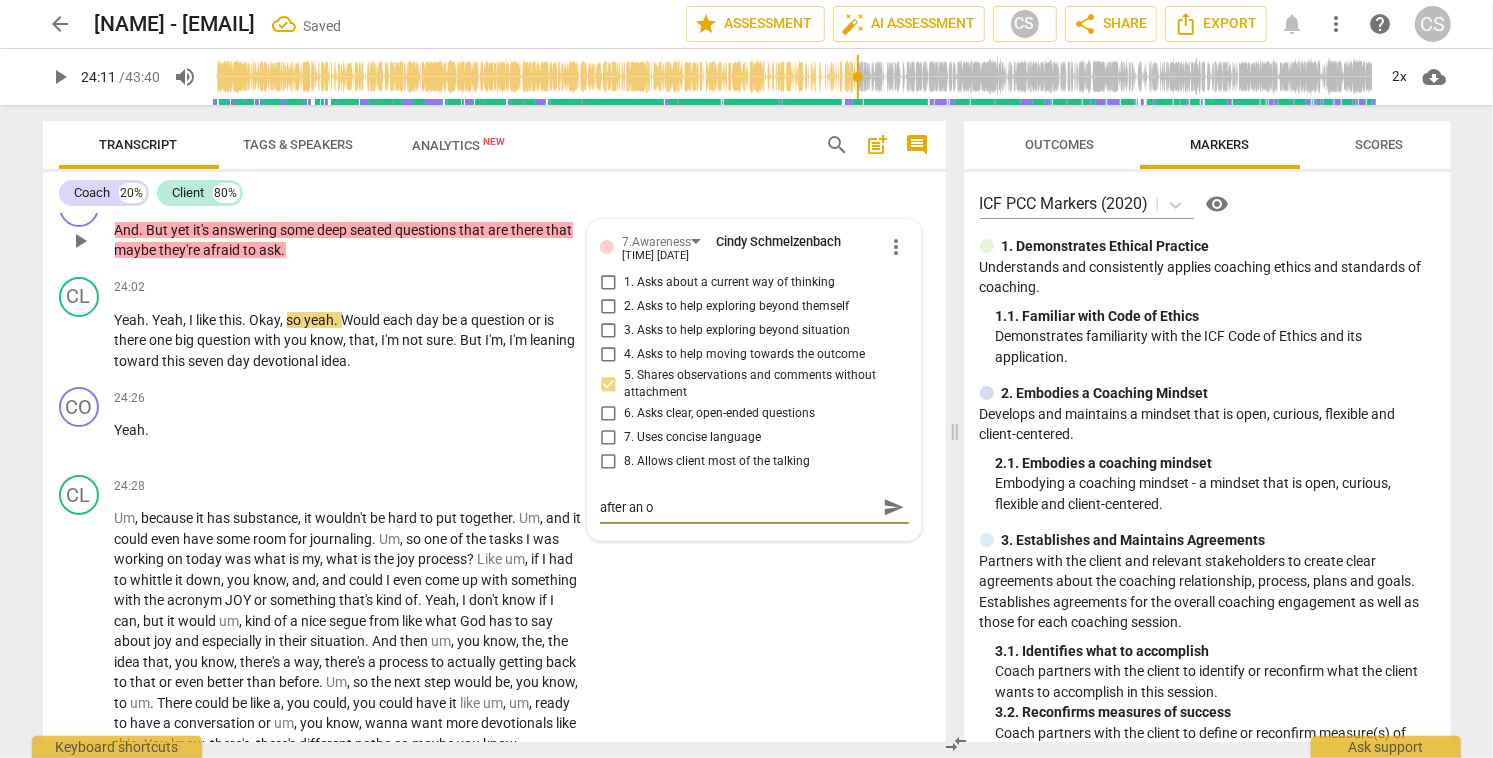 type on "after an ob" 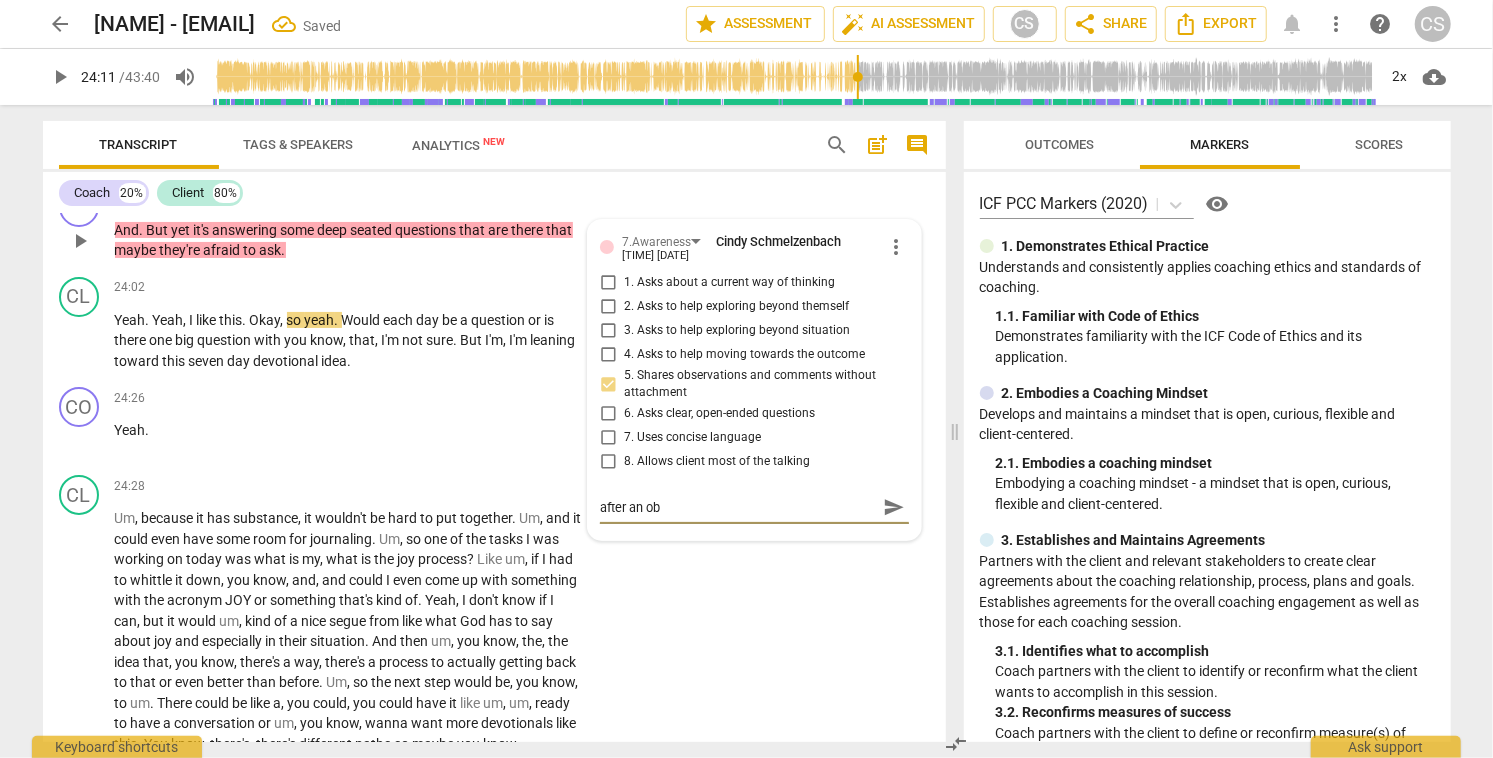 type on "after an obs" 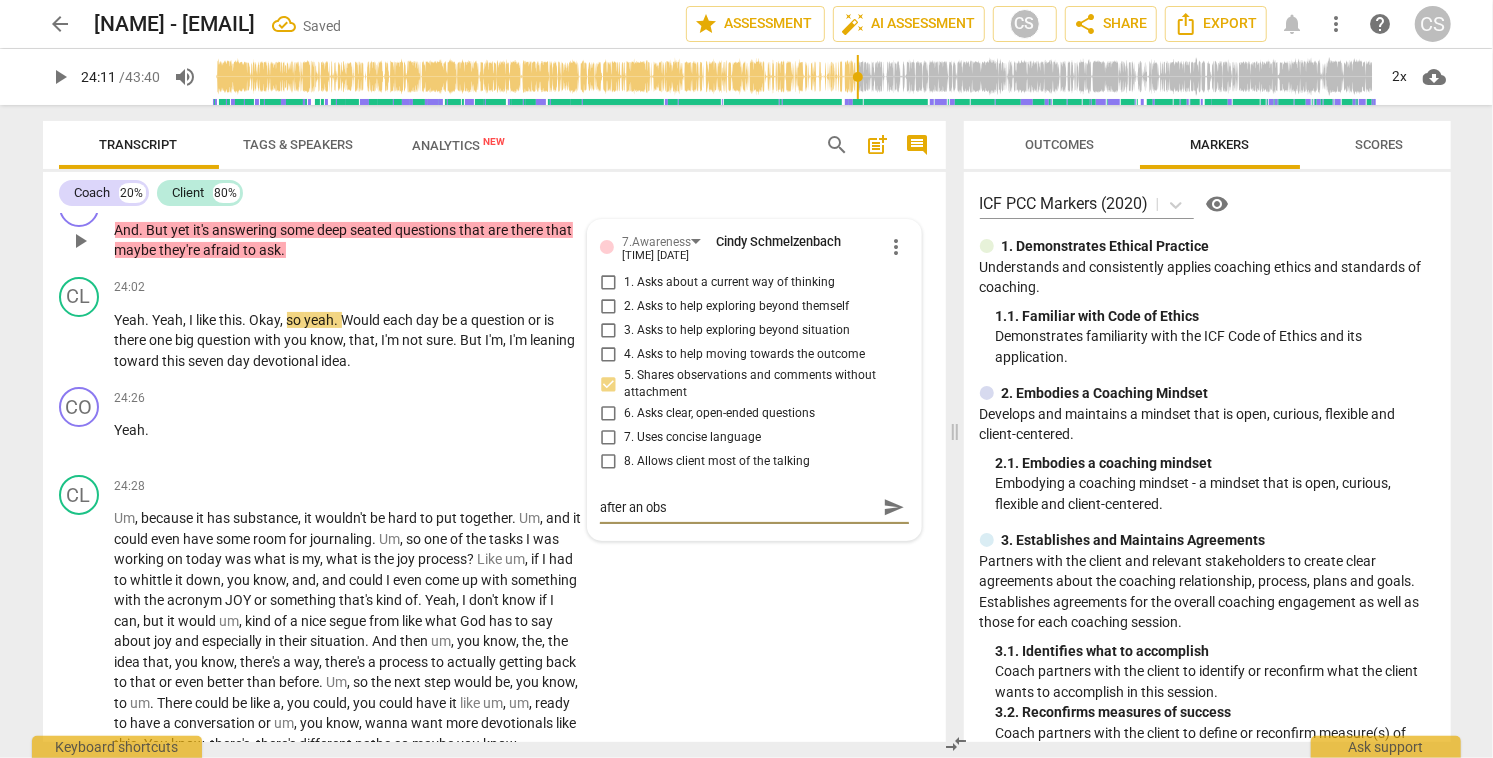 type on "after an obse" 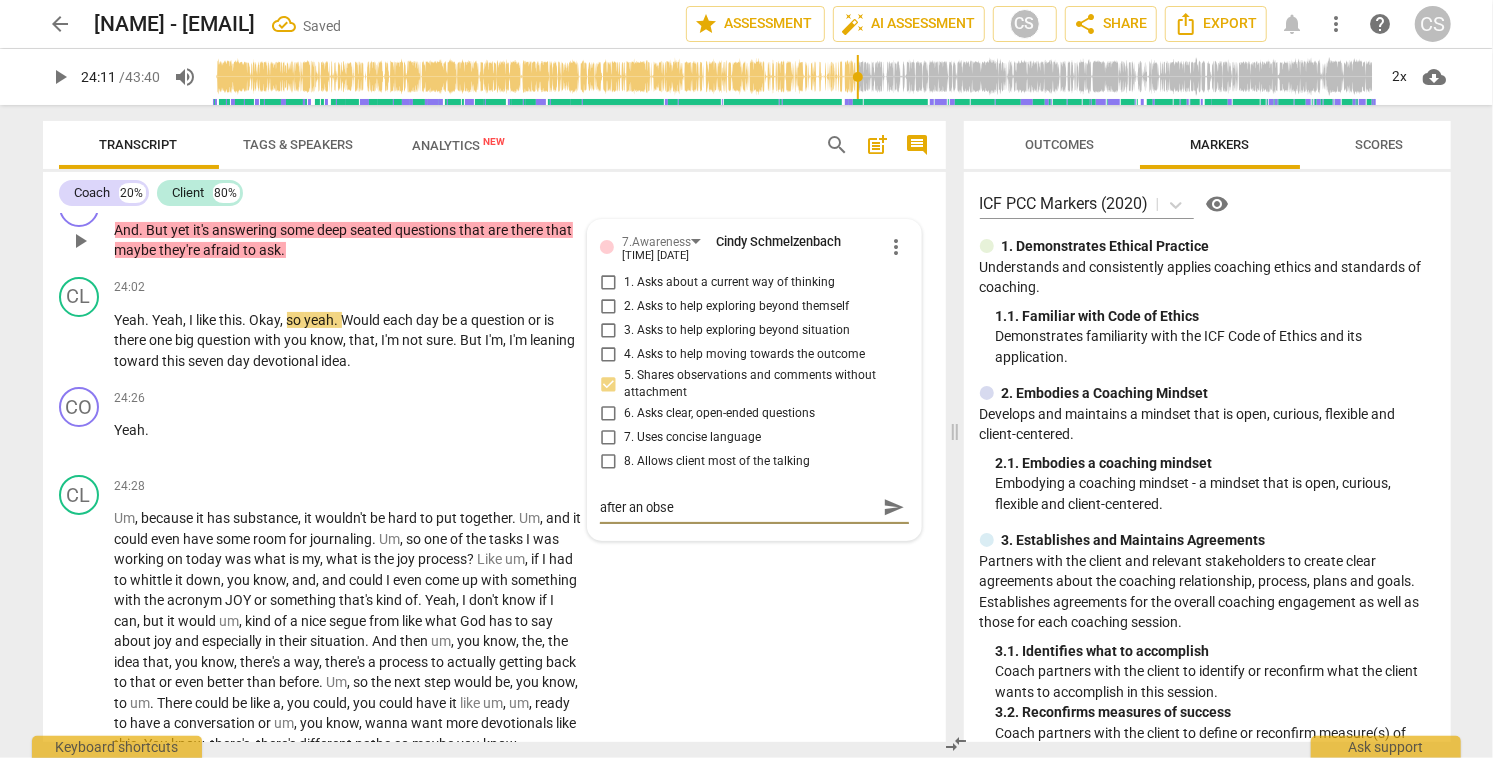 type on "after an obser" 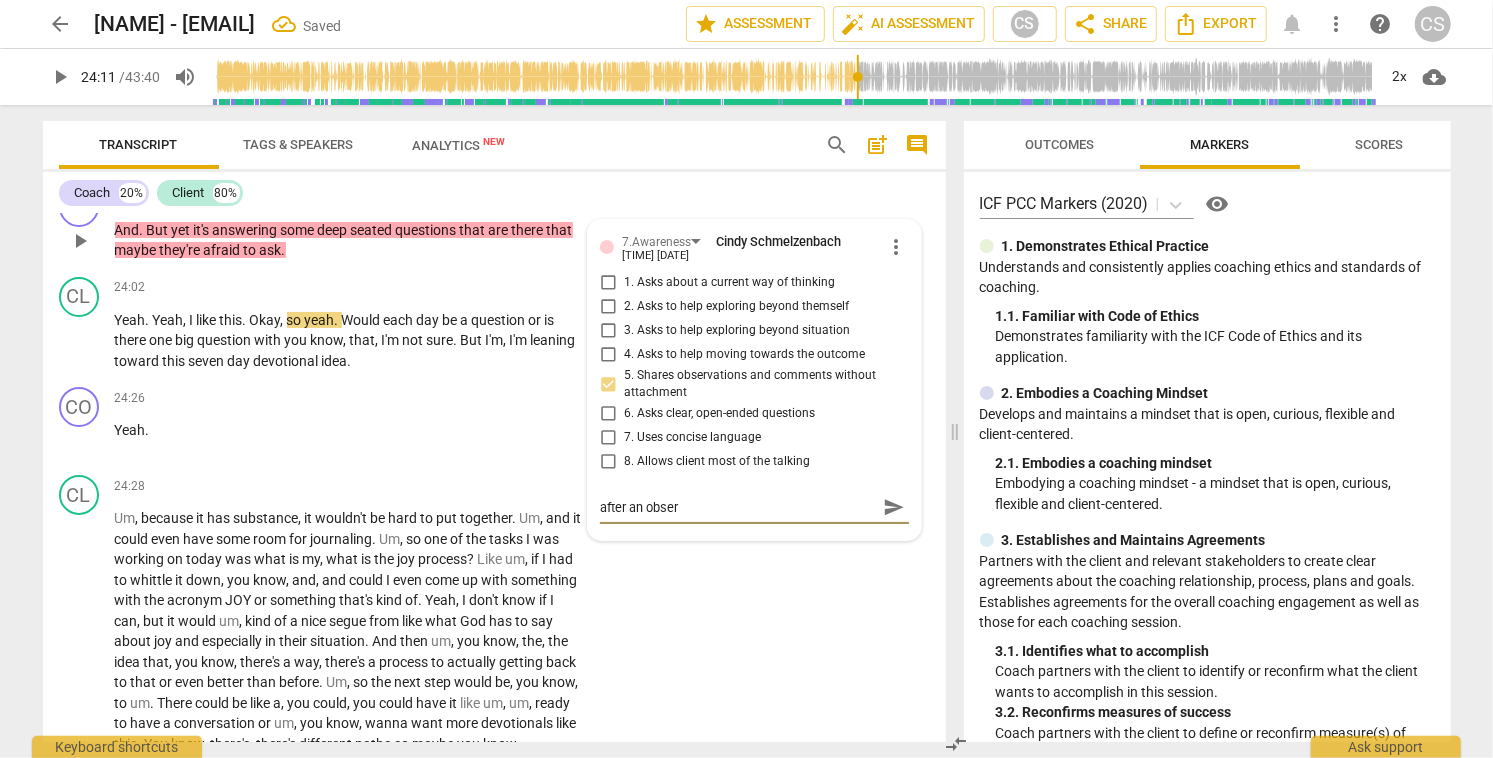 type on "after an observ" 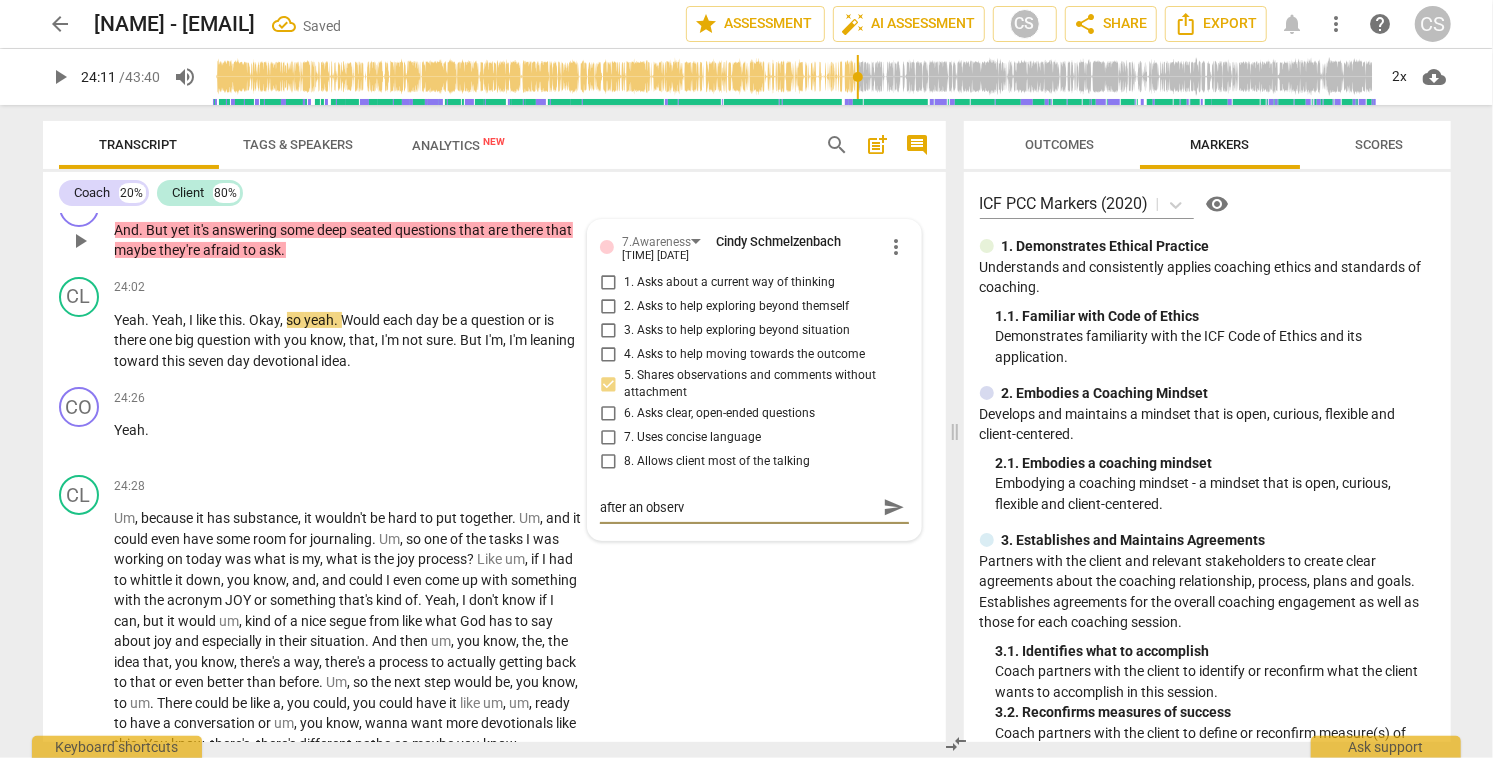 type on "after an observa" 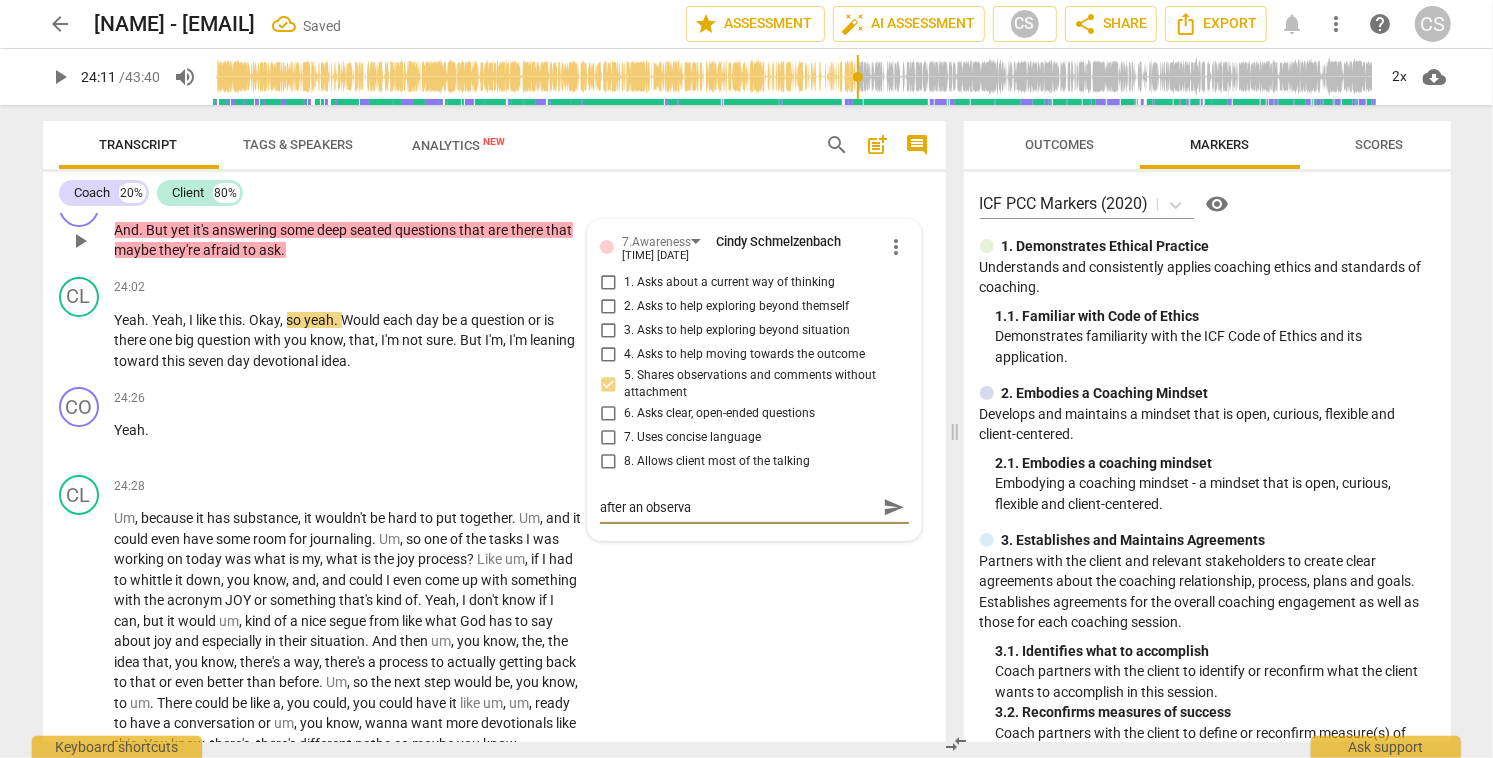 type on "after an observat" 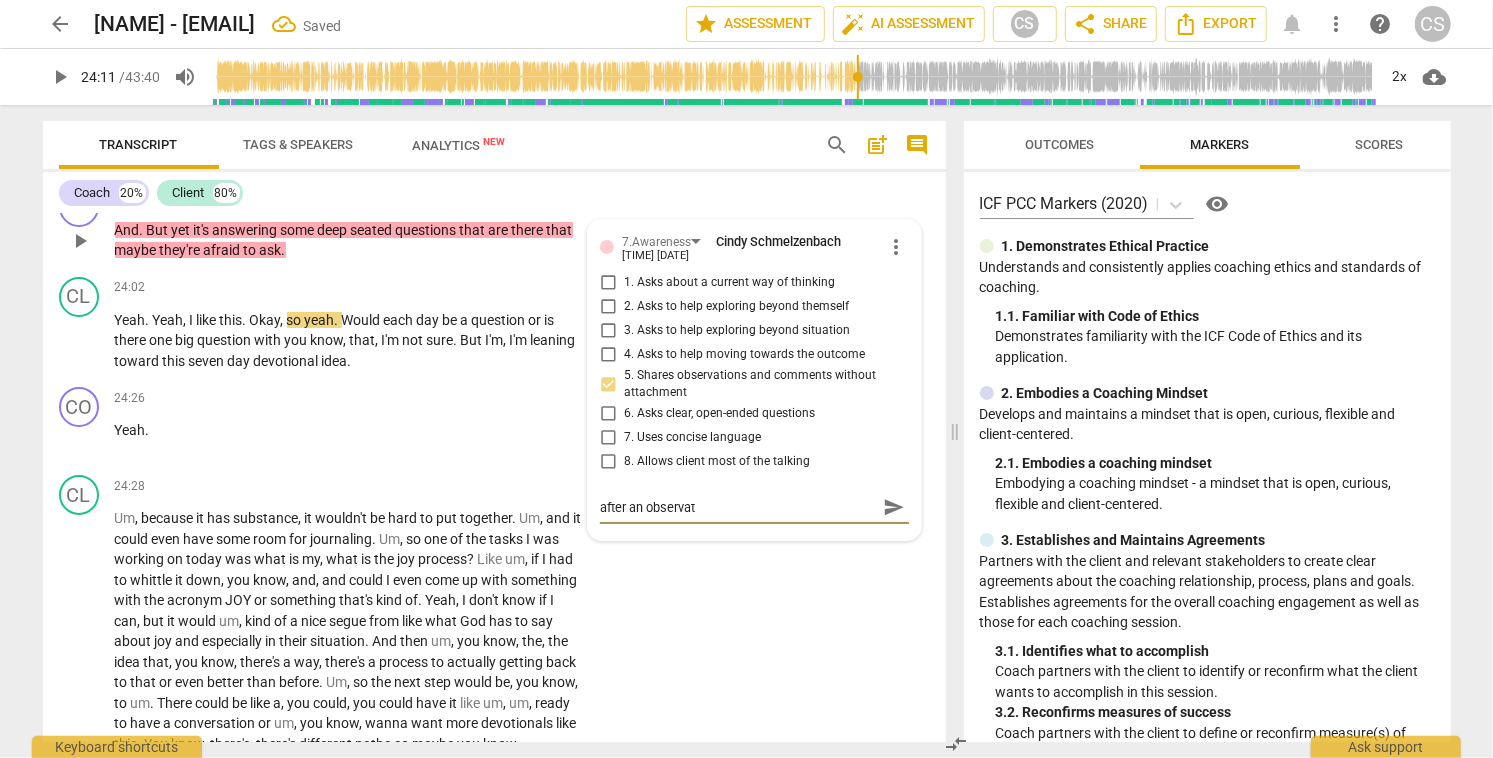 type on "after an observati" 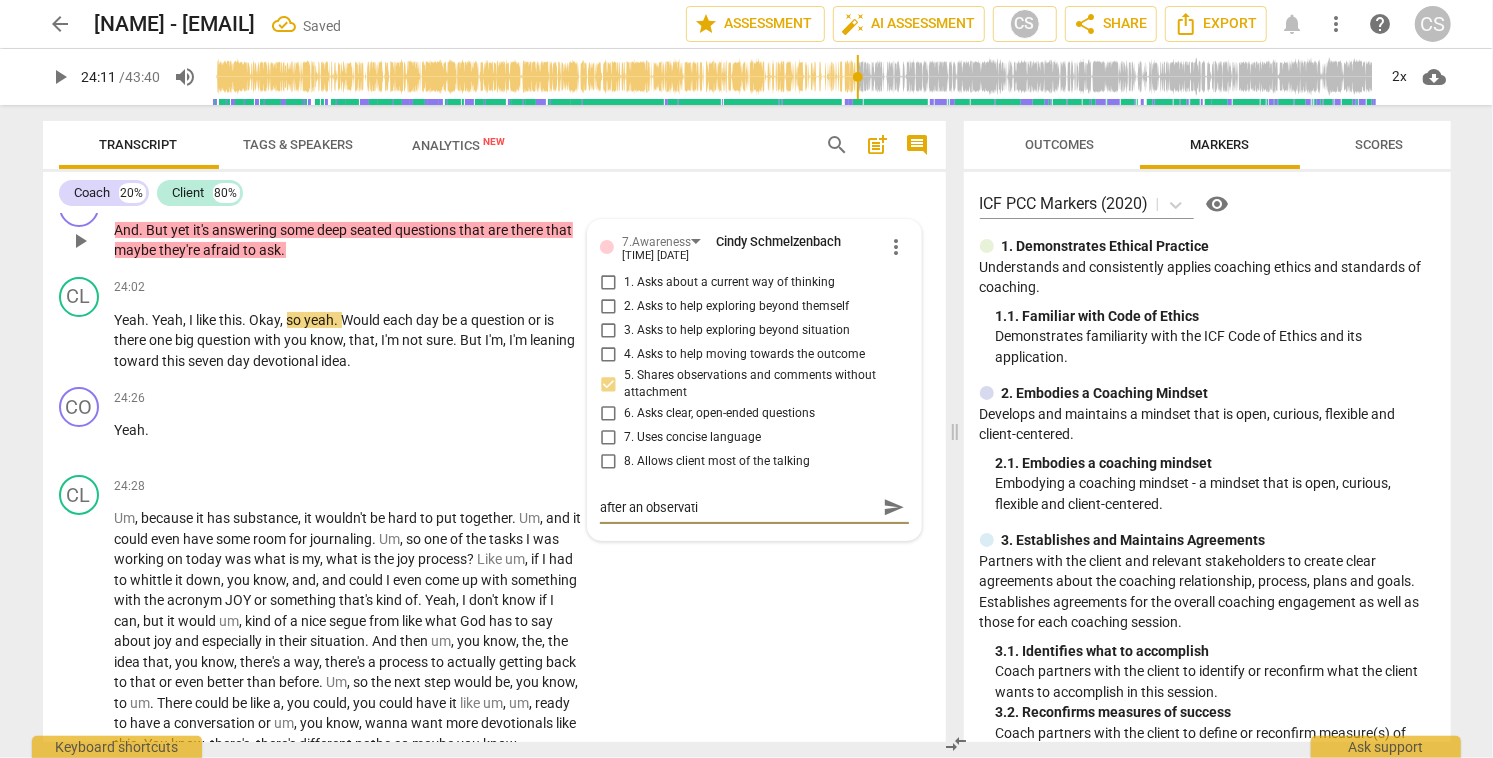 type on "after an observatio" 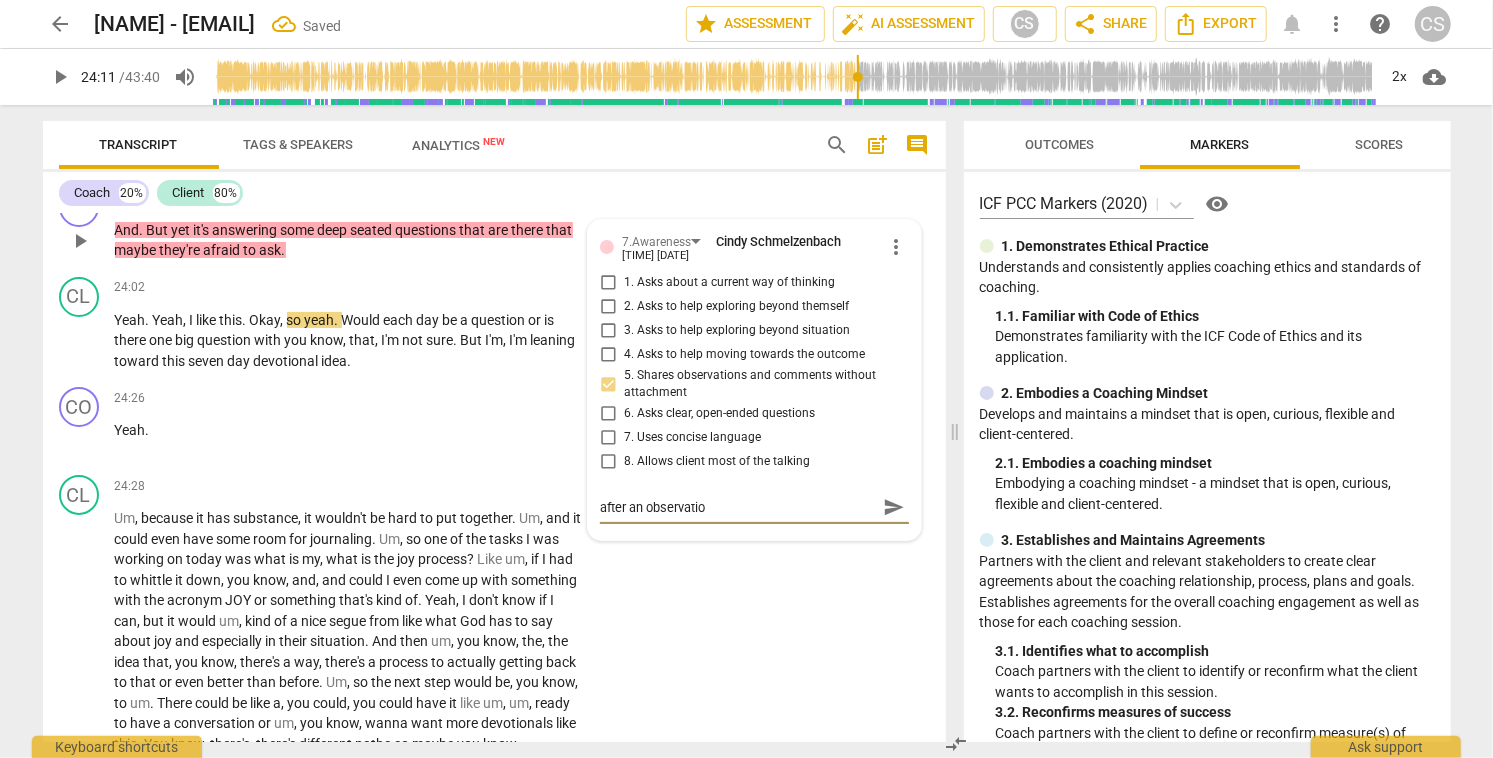 type on "after an observation" 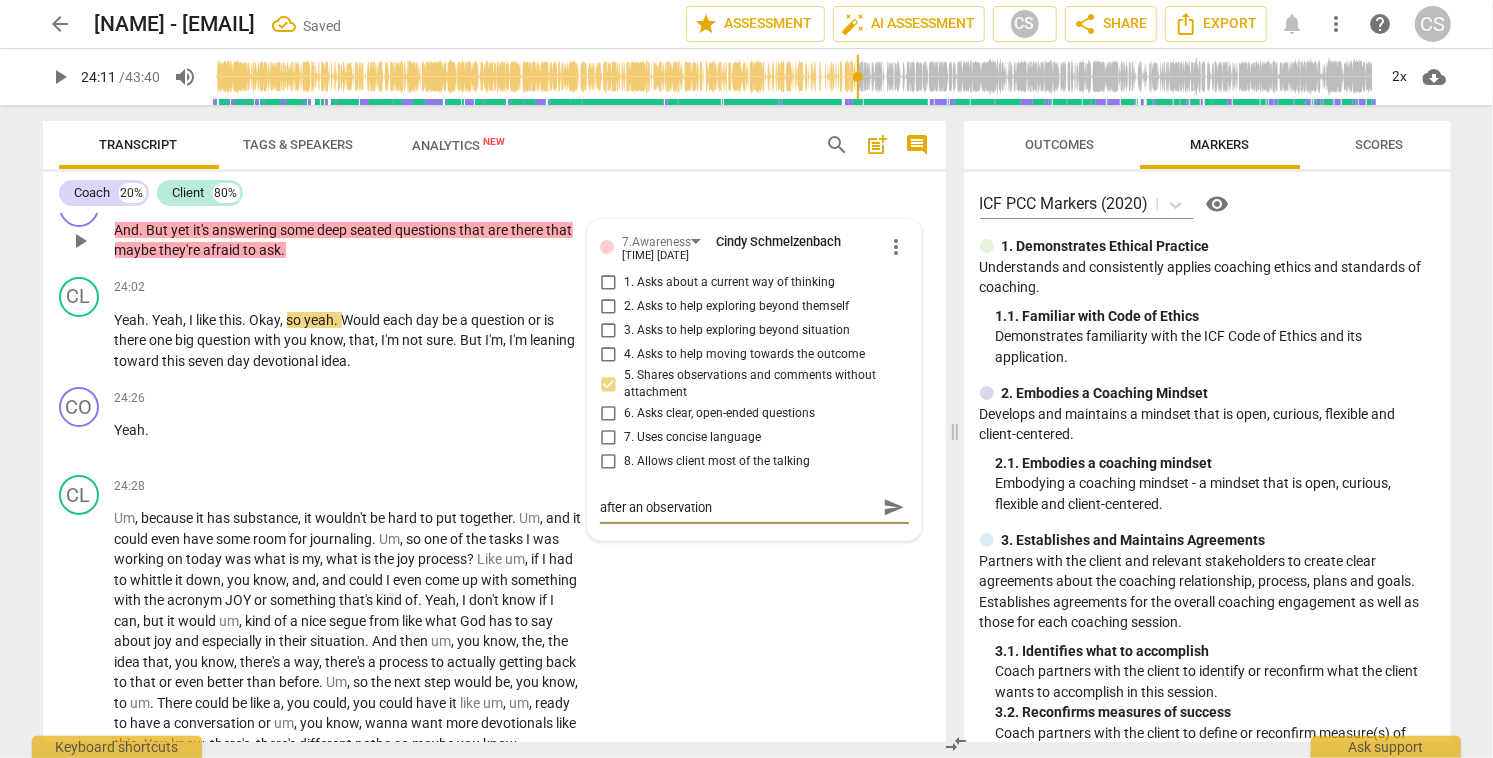 type on "after an observation" 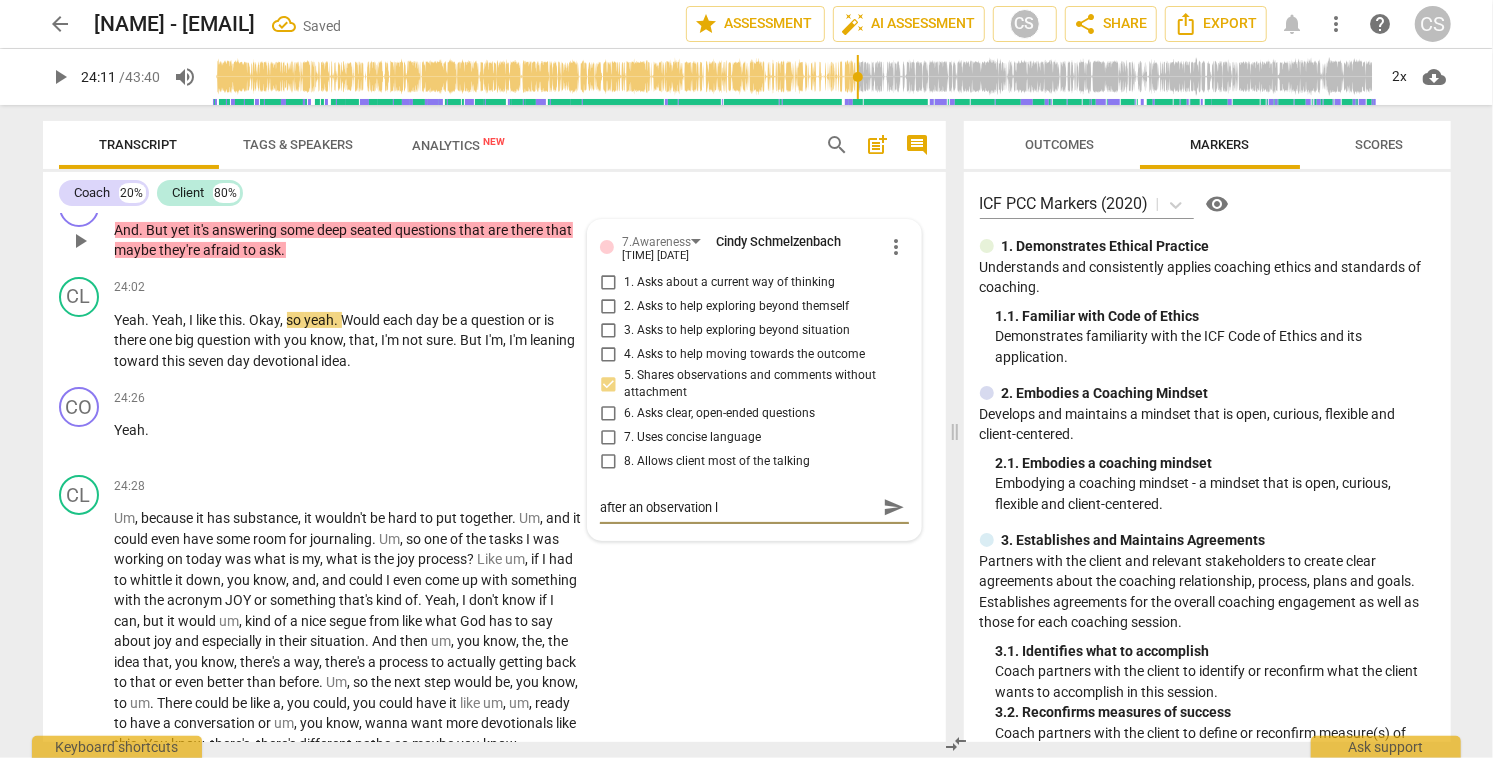 type on "after an observation like" 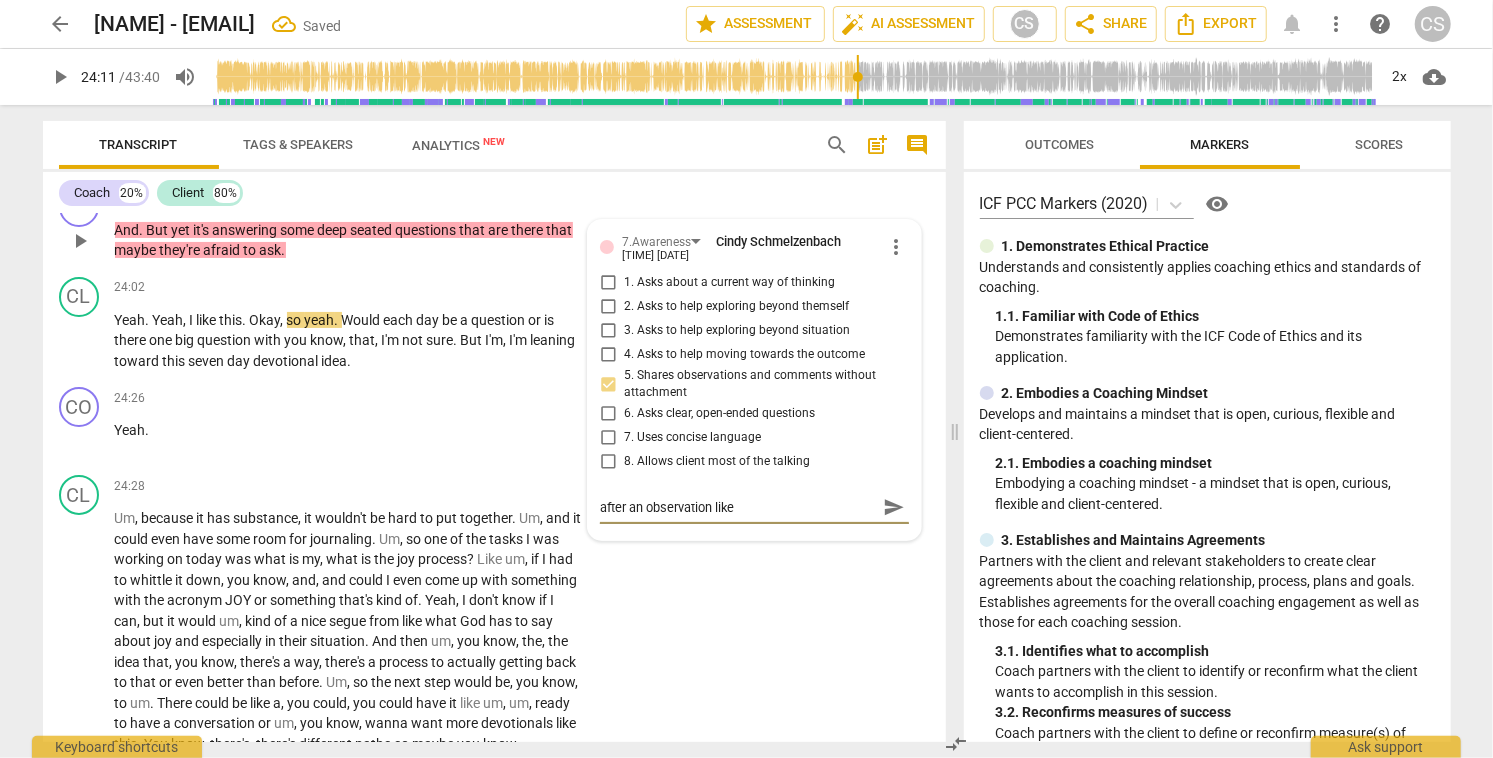 type on "after an observation lin" 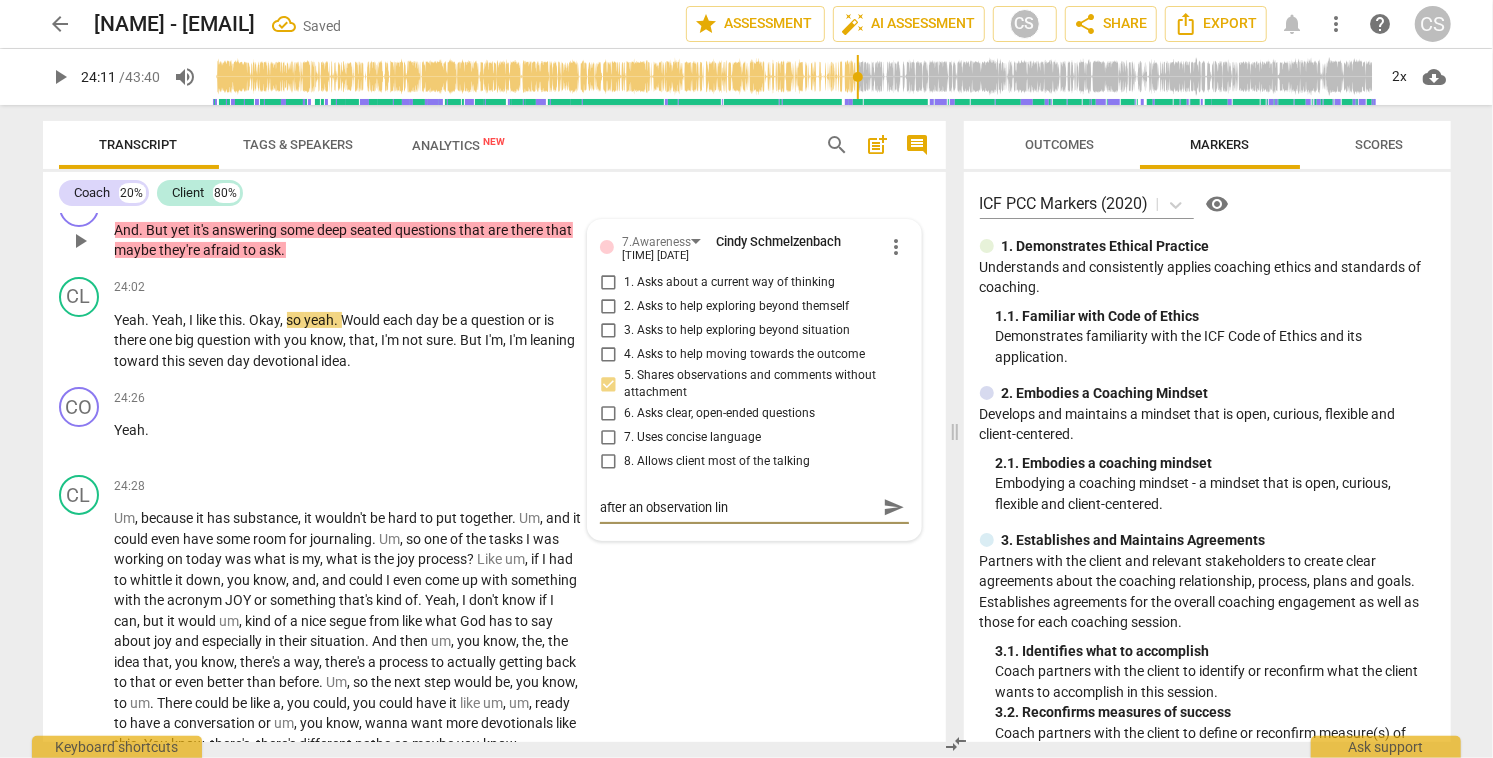 type on "after an observation like" 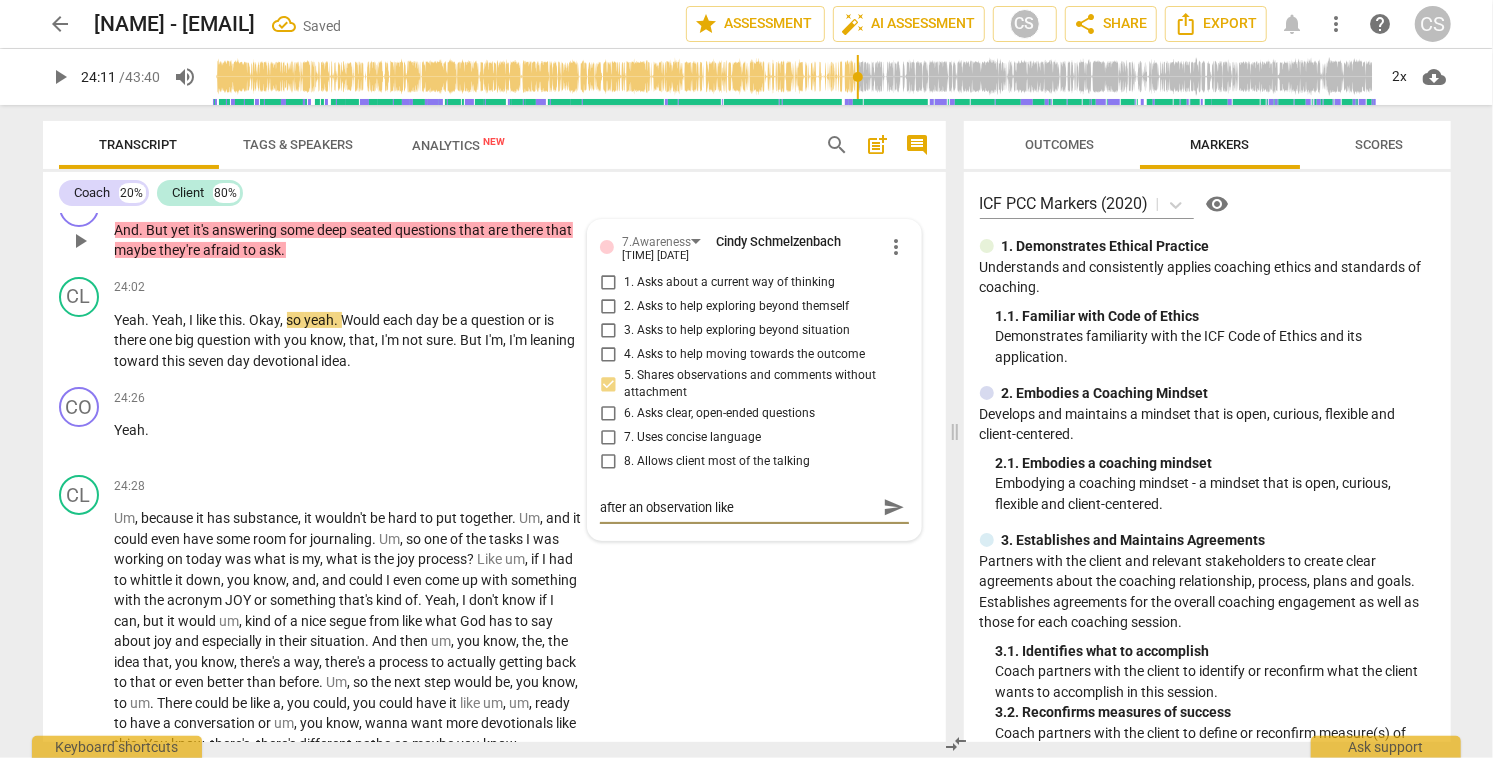 type on "after an observation lik" 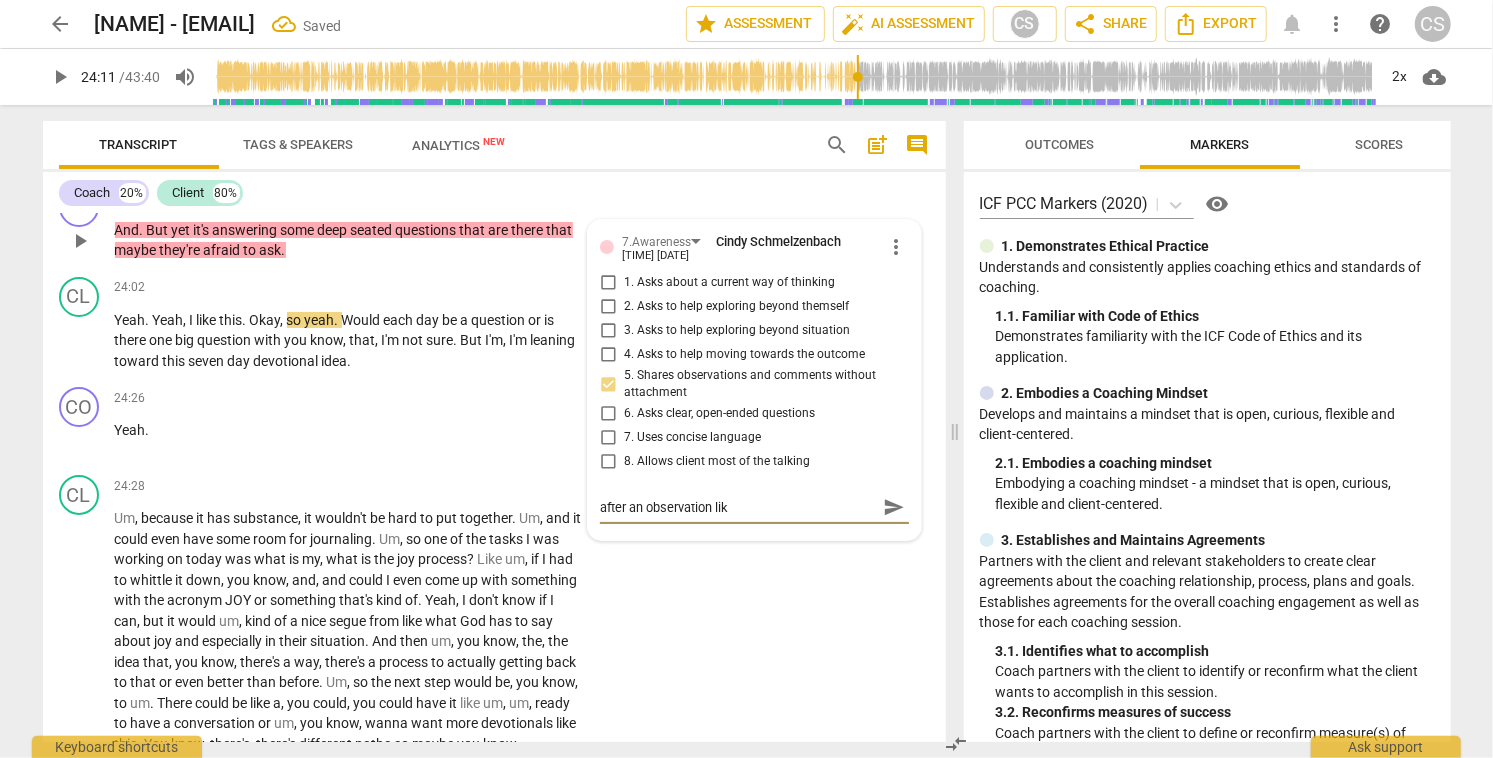 type on "after an observation like" 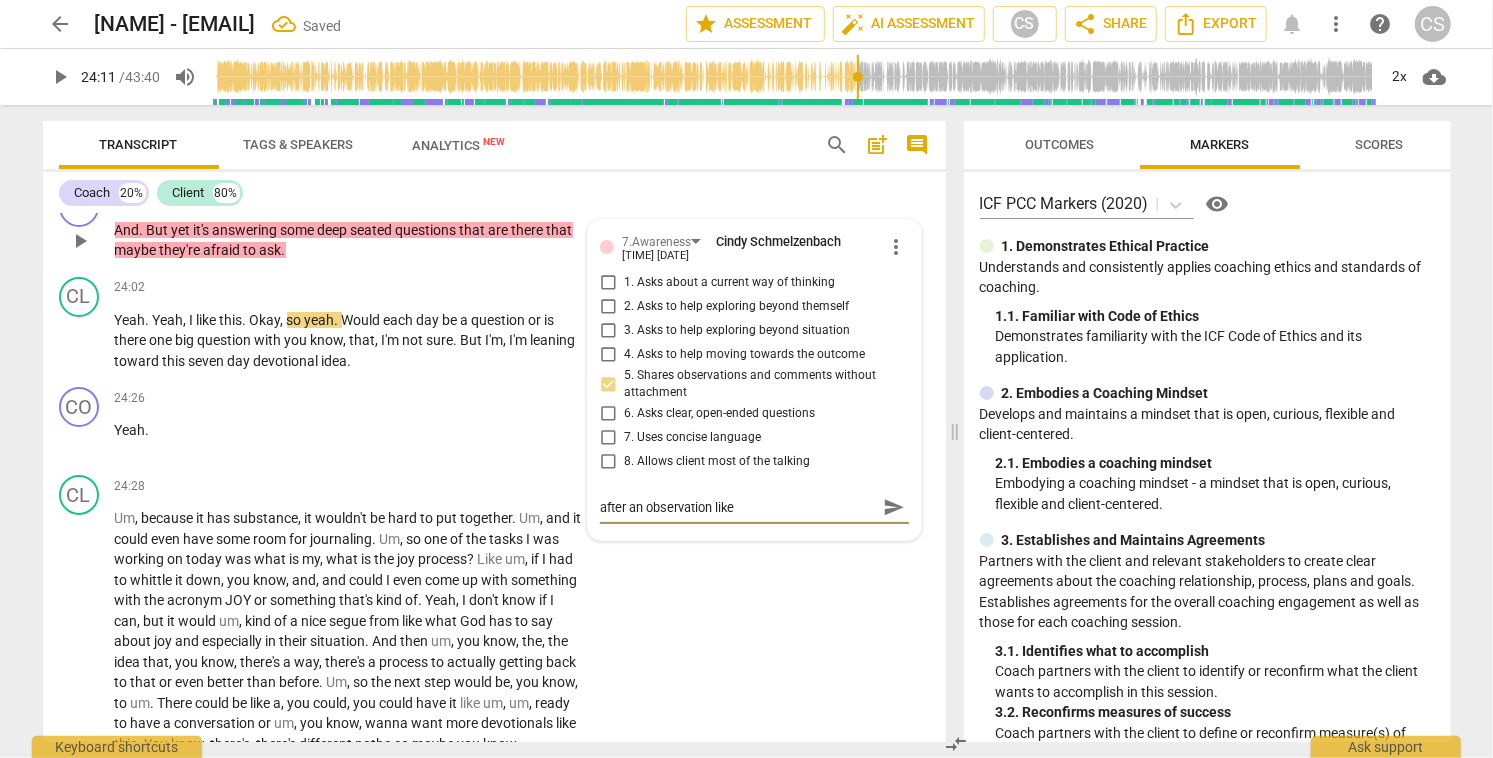 type on "after an observation like" 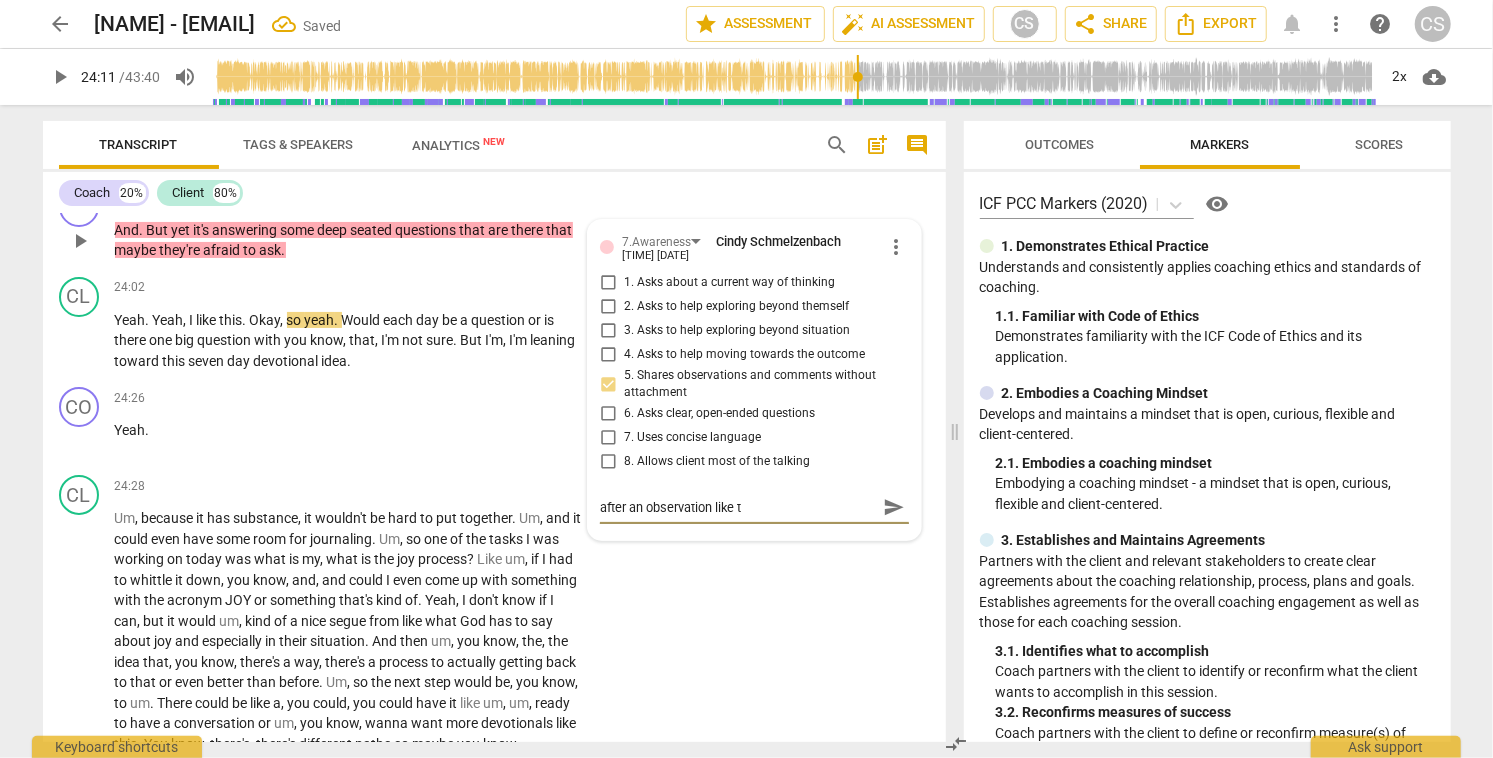 type on "after an observation like th" 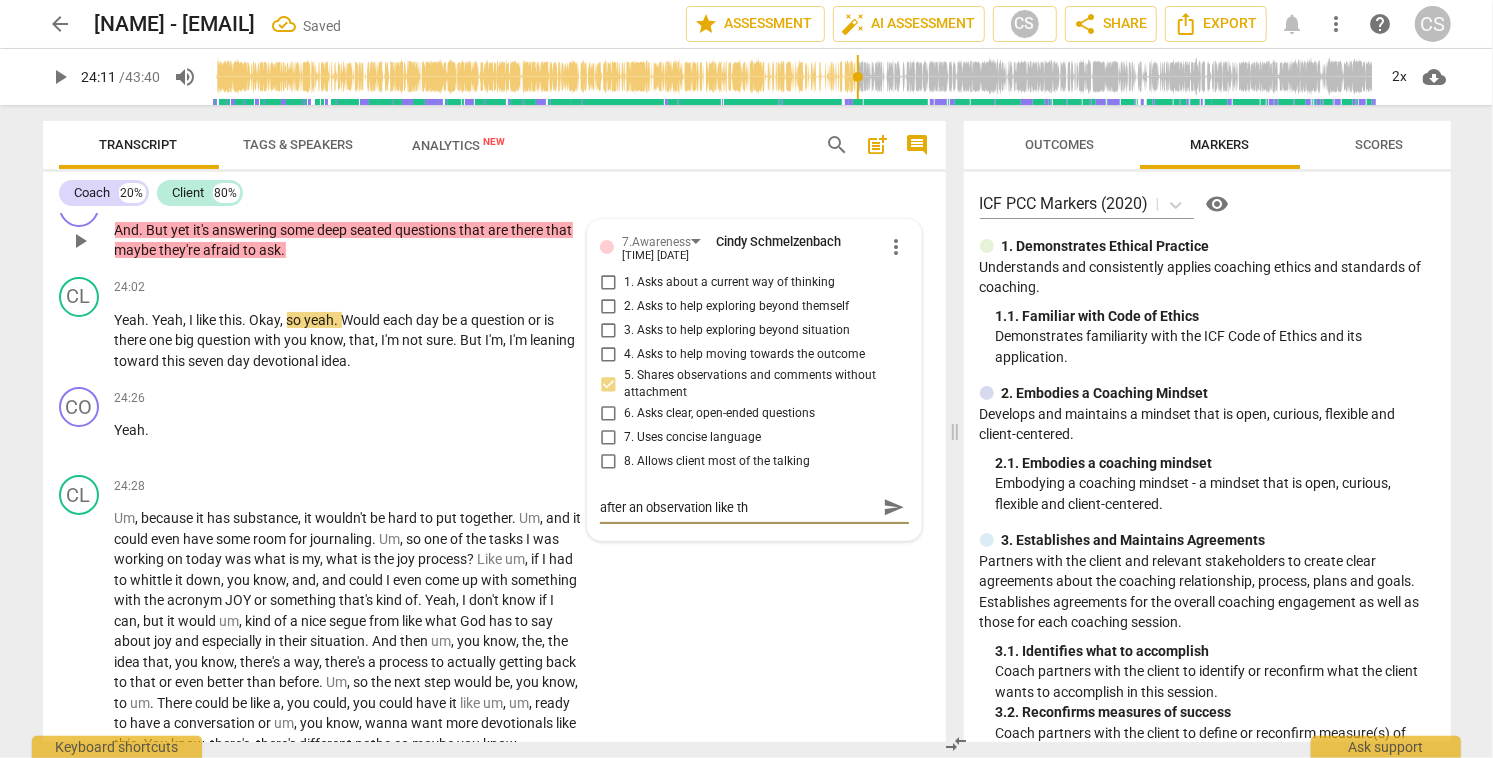 type on "after an observation like thi" 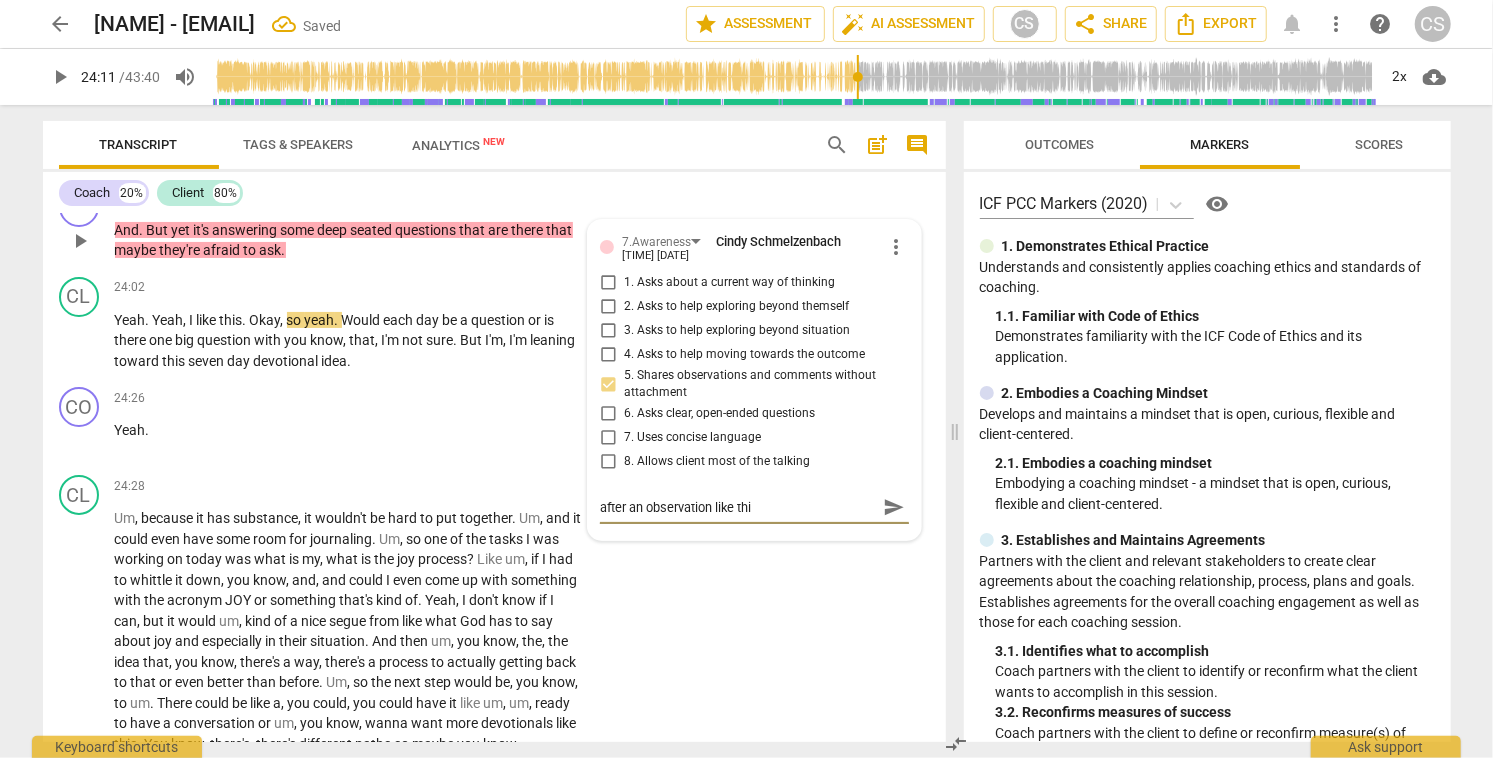 type on "after an observation like this" 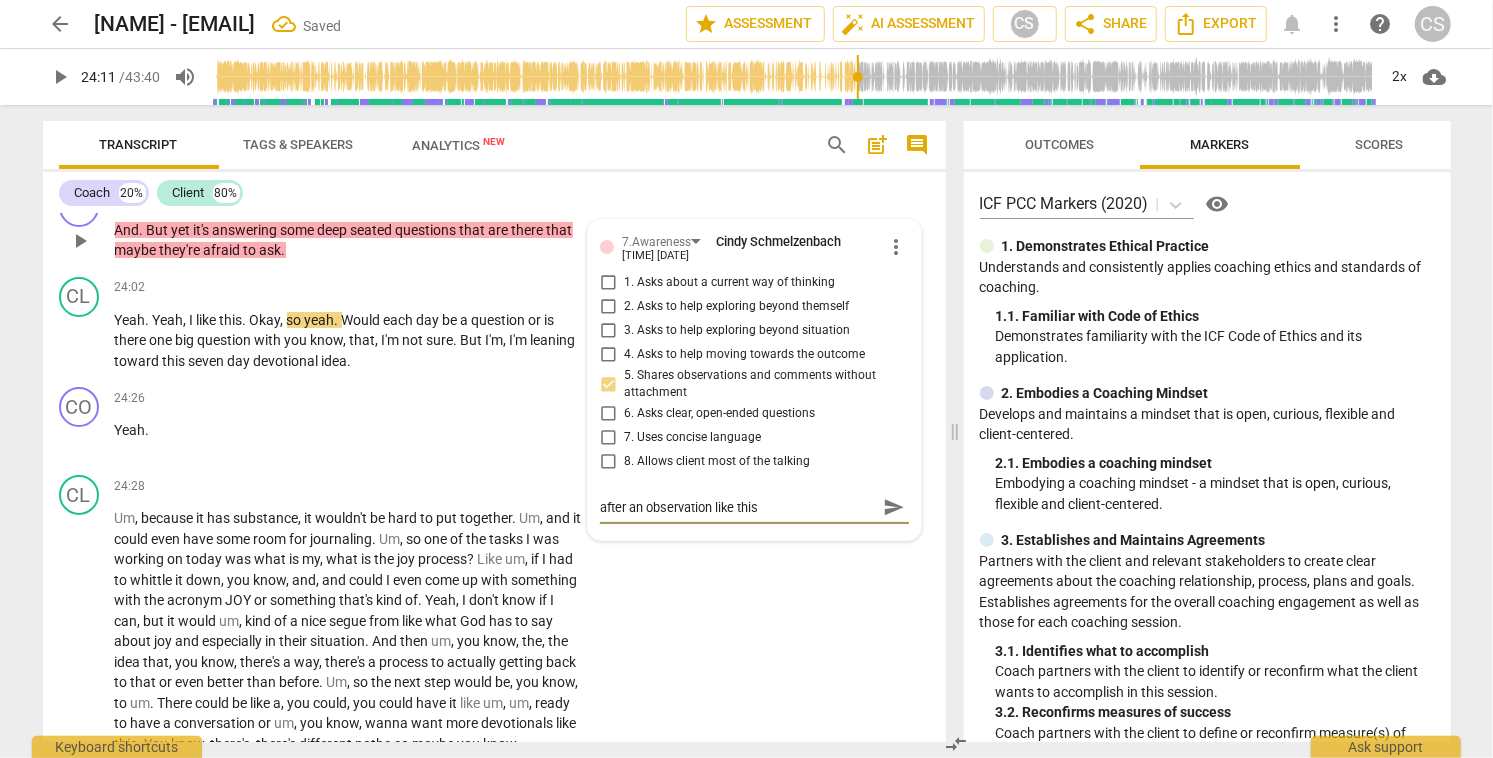 type on "after an observation like this" 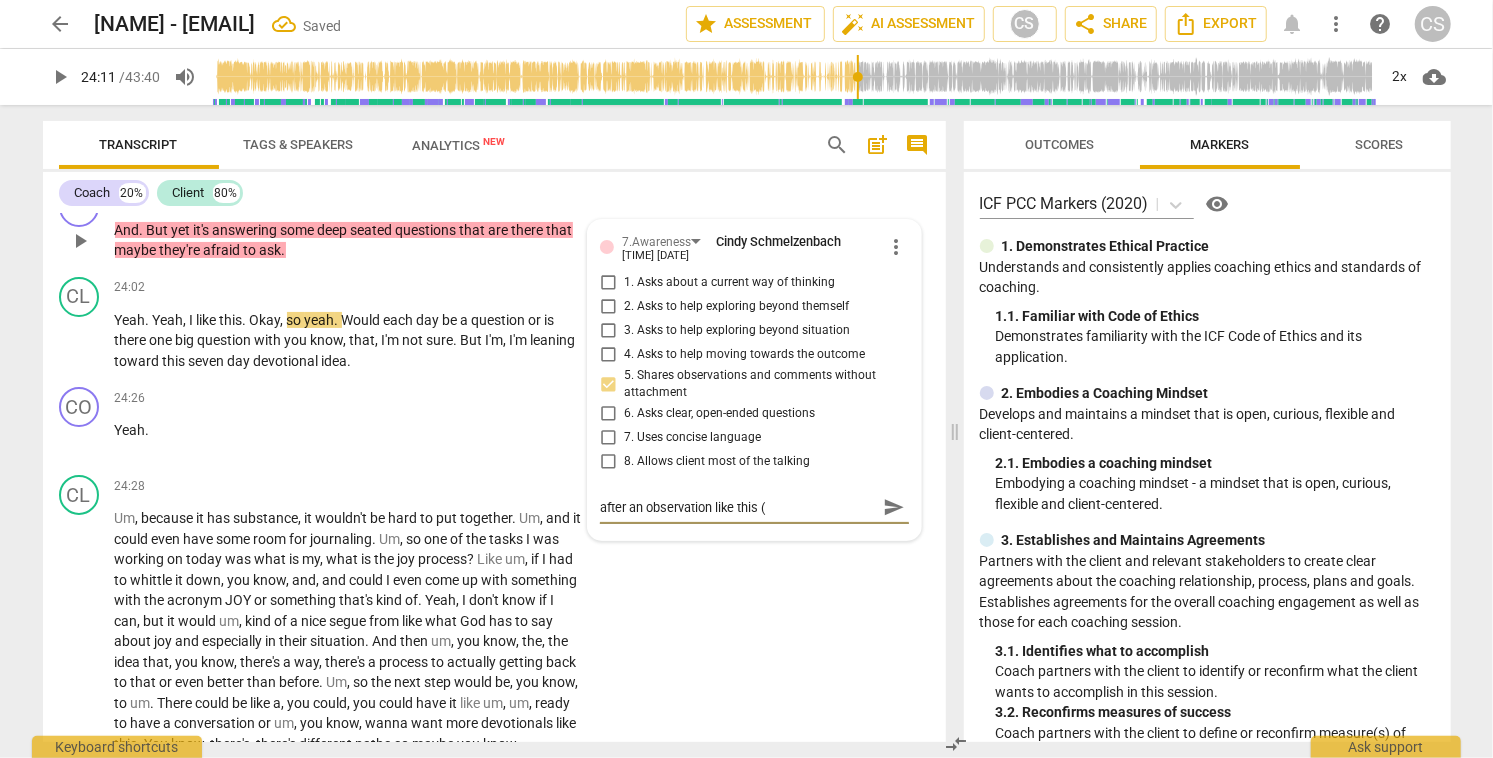 type on "after an observation like this (t" 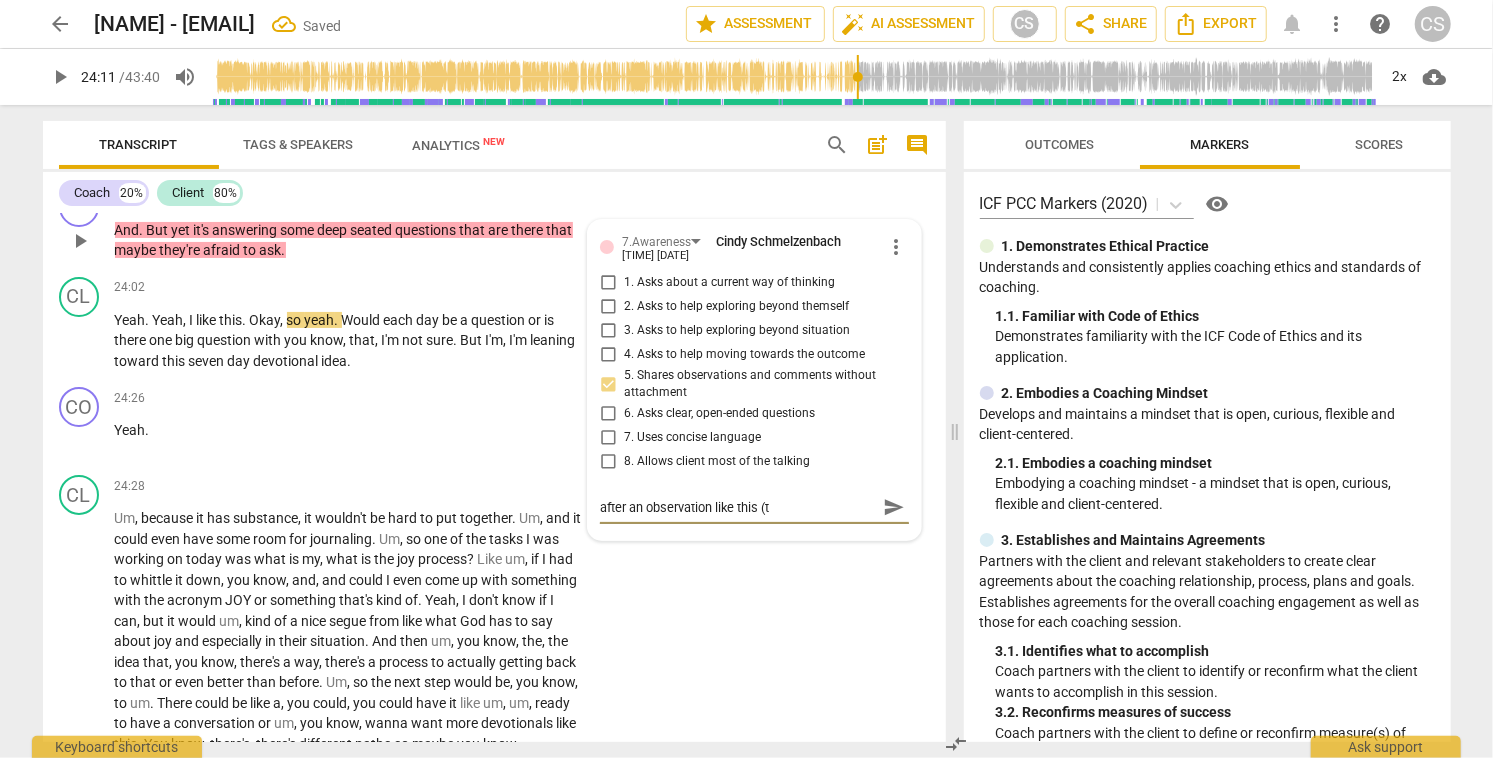 type on "after an observation like this (th" 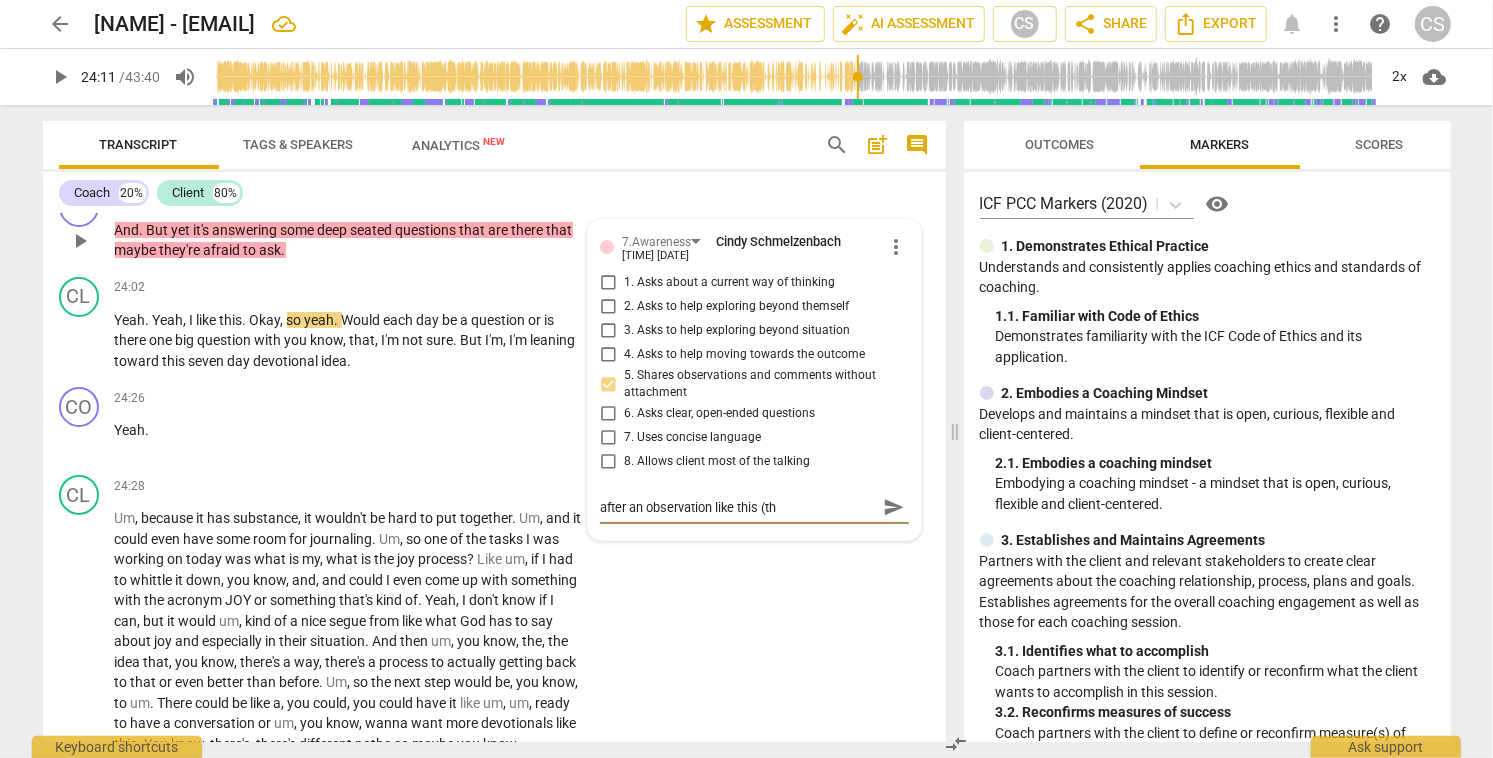 type on "after an observation like this (tha" 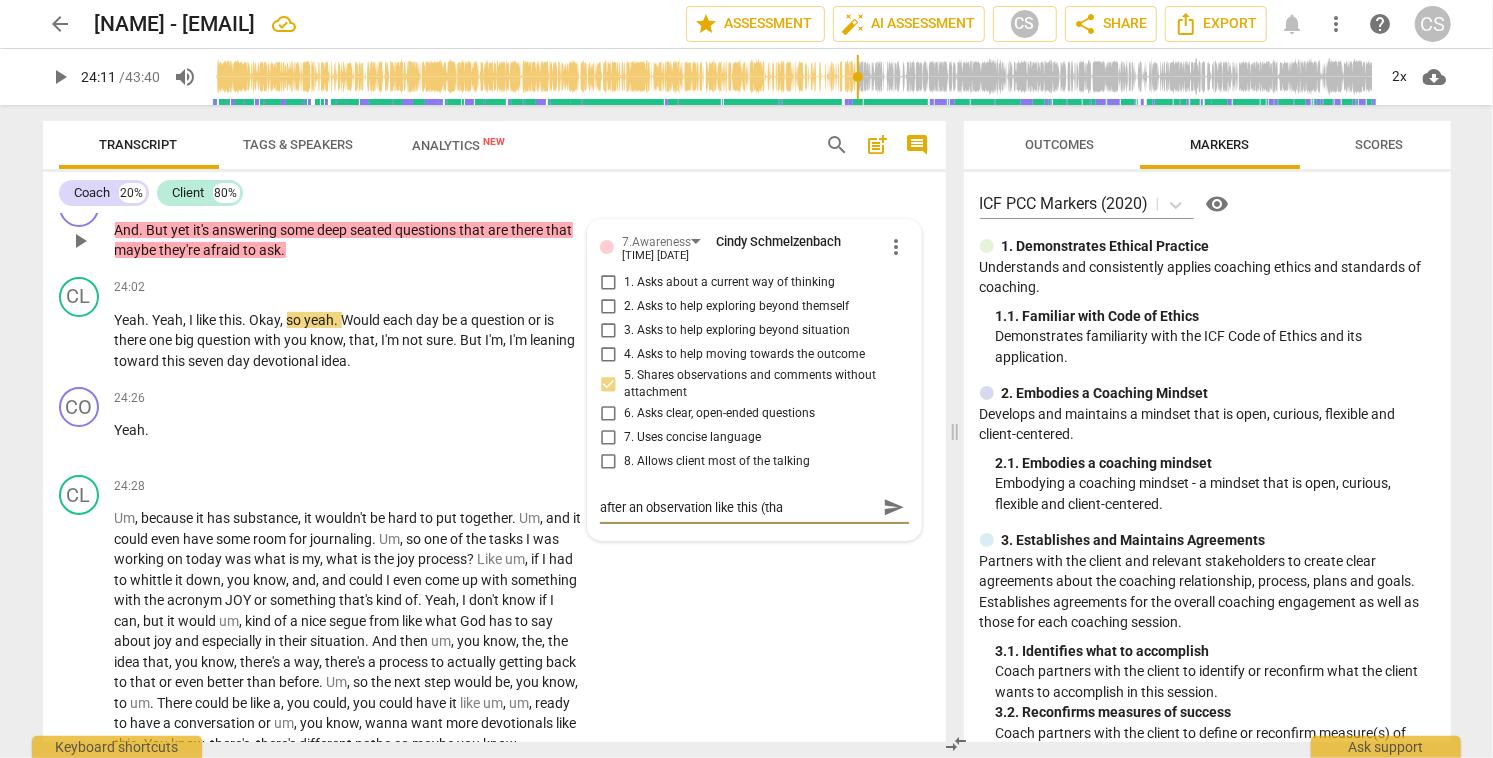 type on "after an observation like this (that" 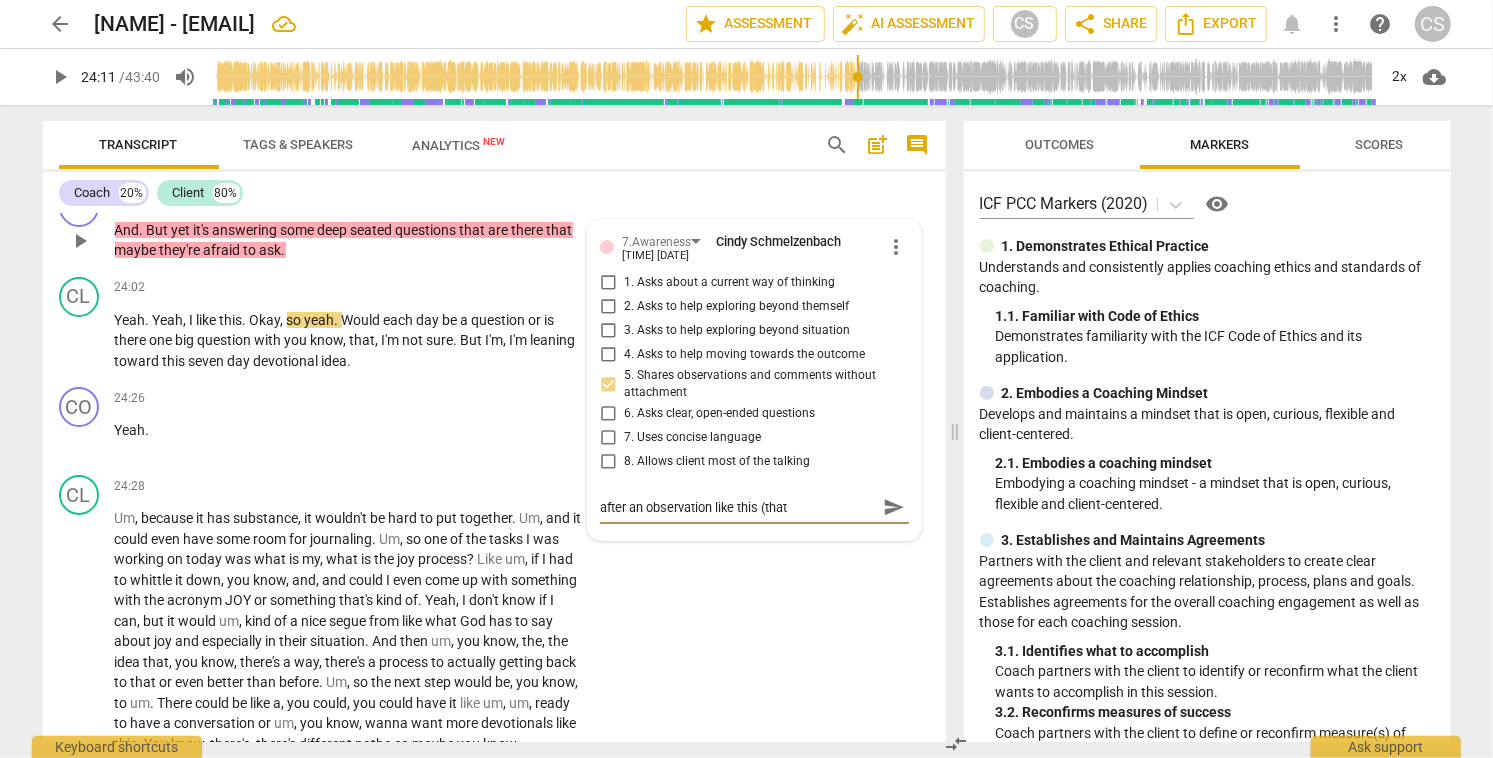 type on "after an observation like this (that" 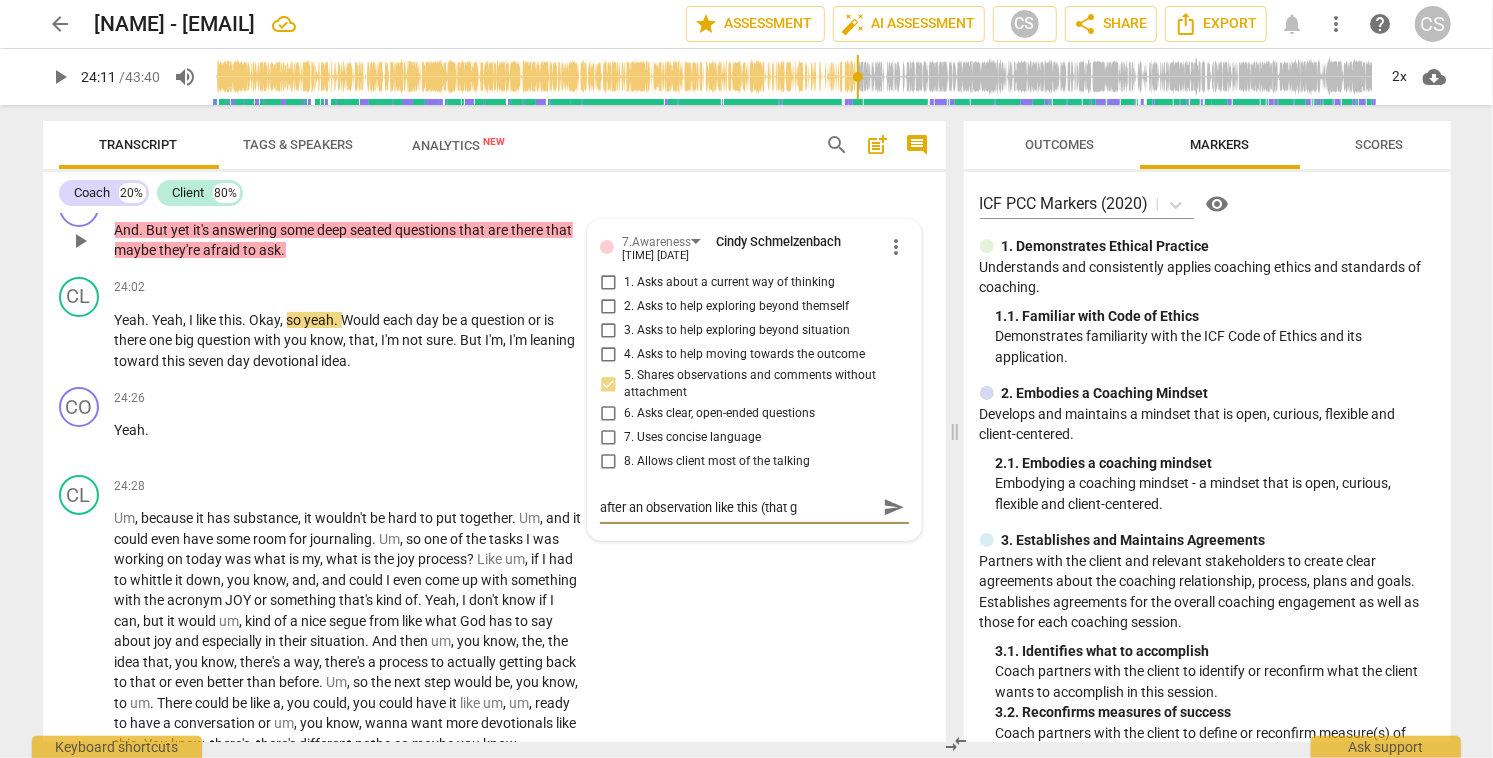 type on "after an observation like this (that go" 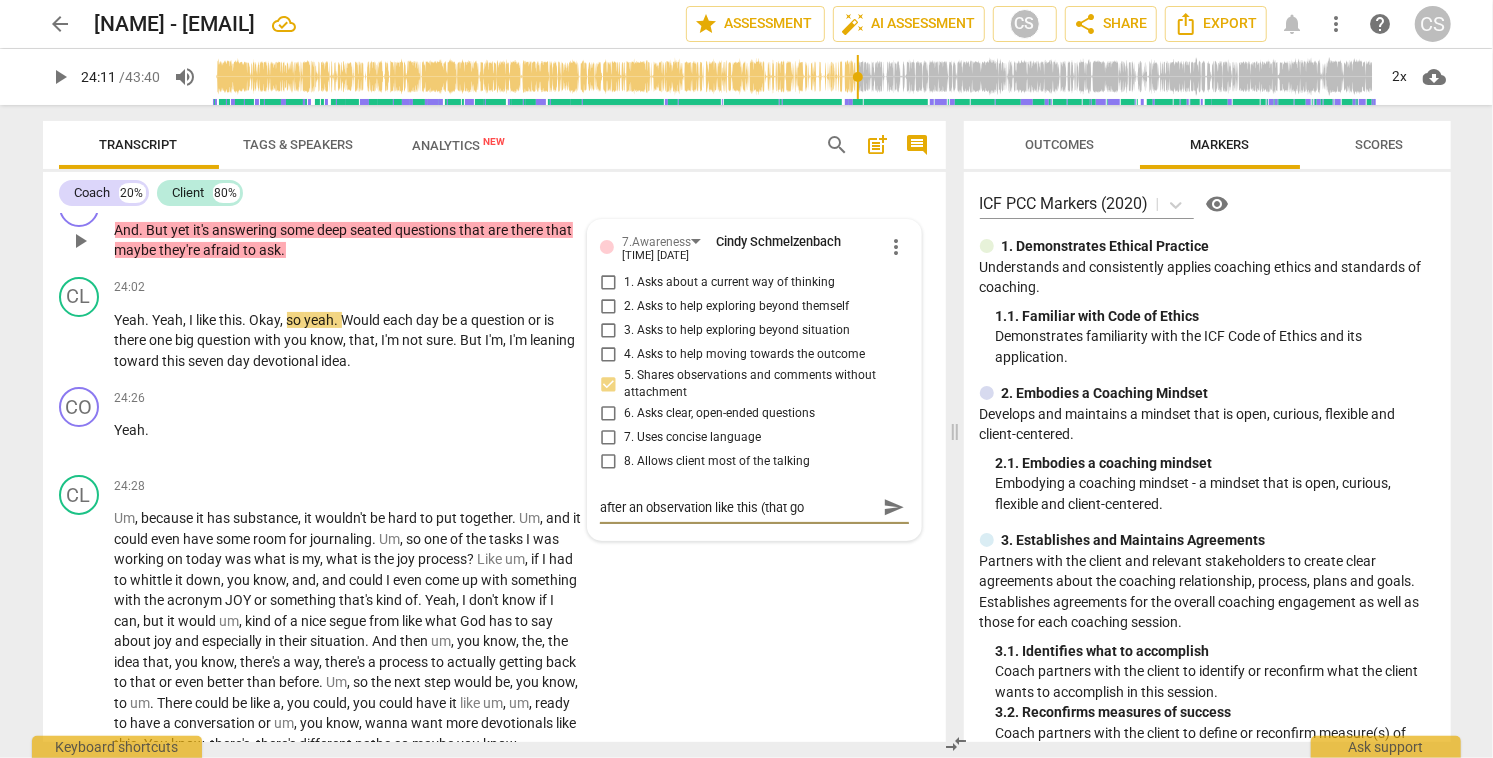 type on "after an observation like this (that goe" 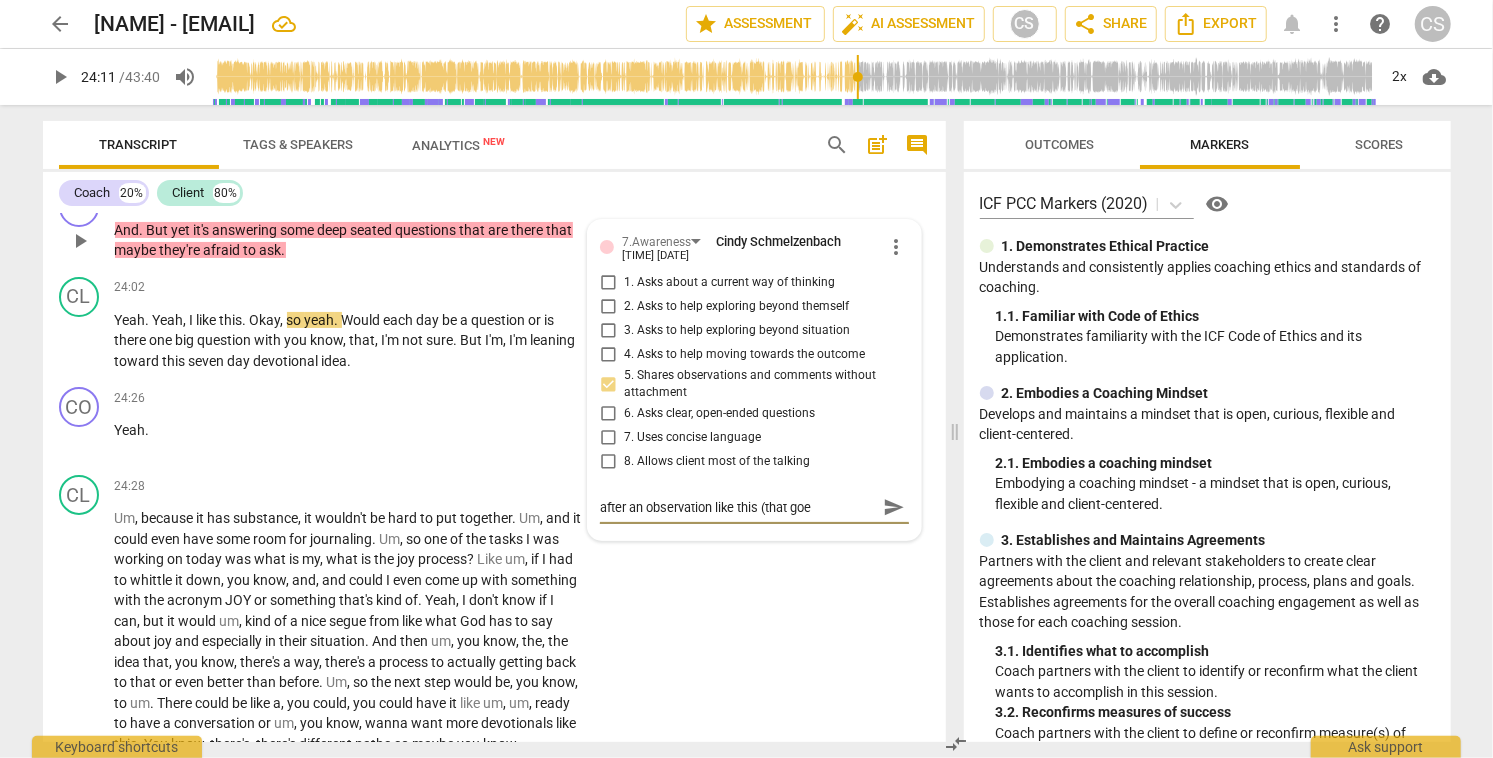 type on "after an observation like this (that goes" 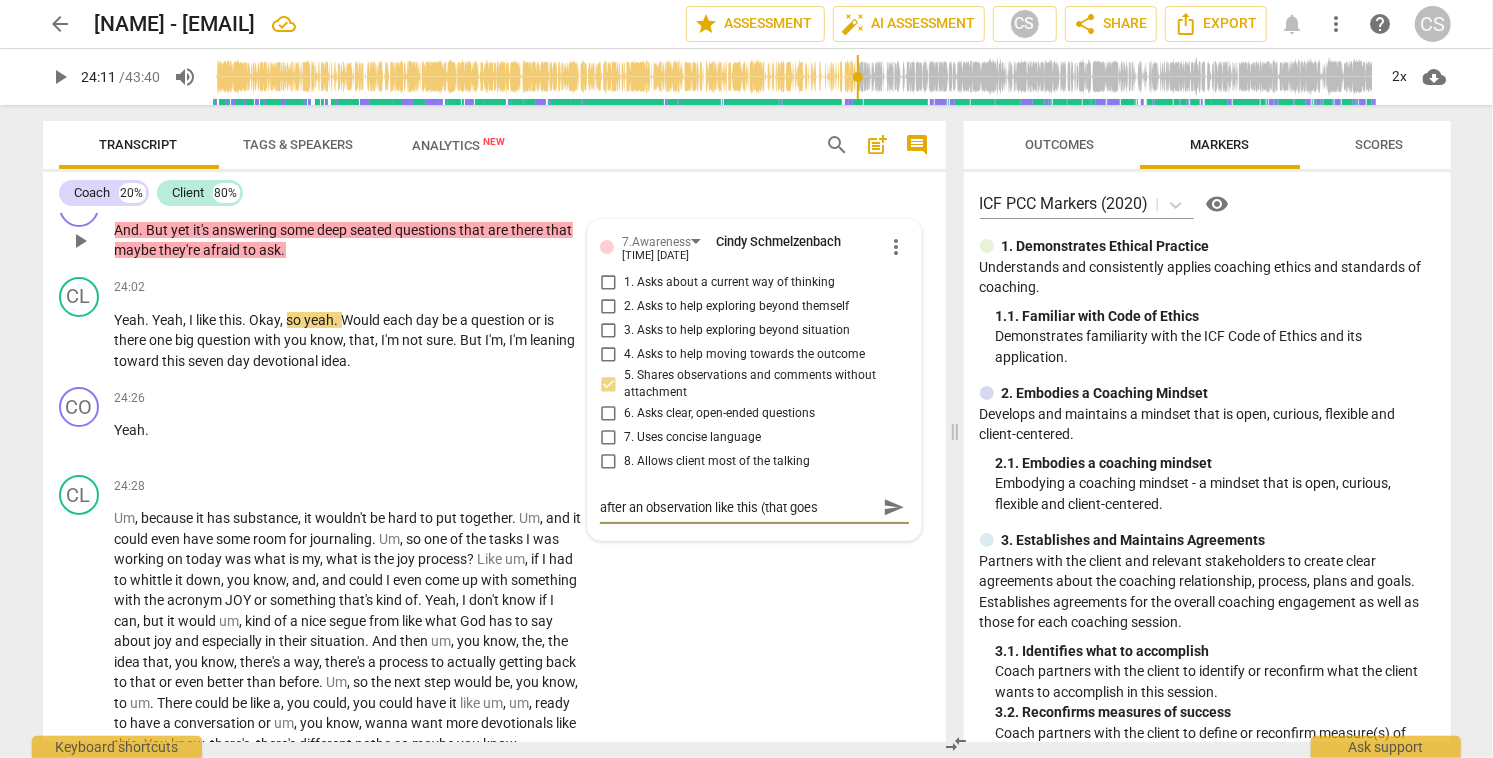 type on "after an observation like this (that goes" 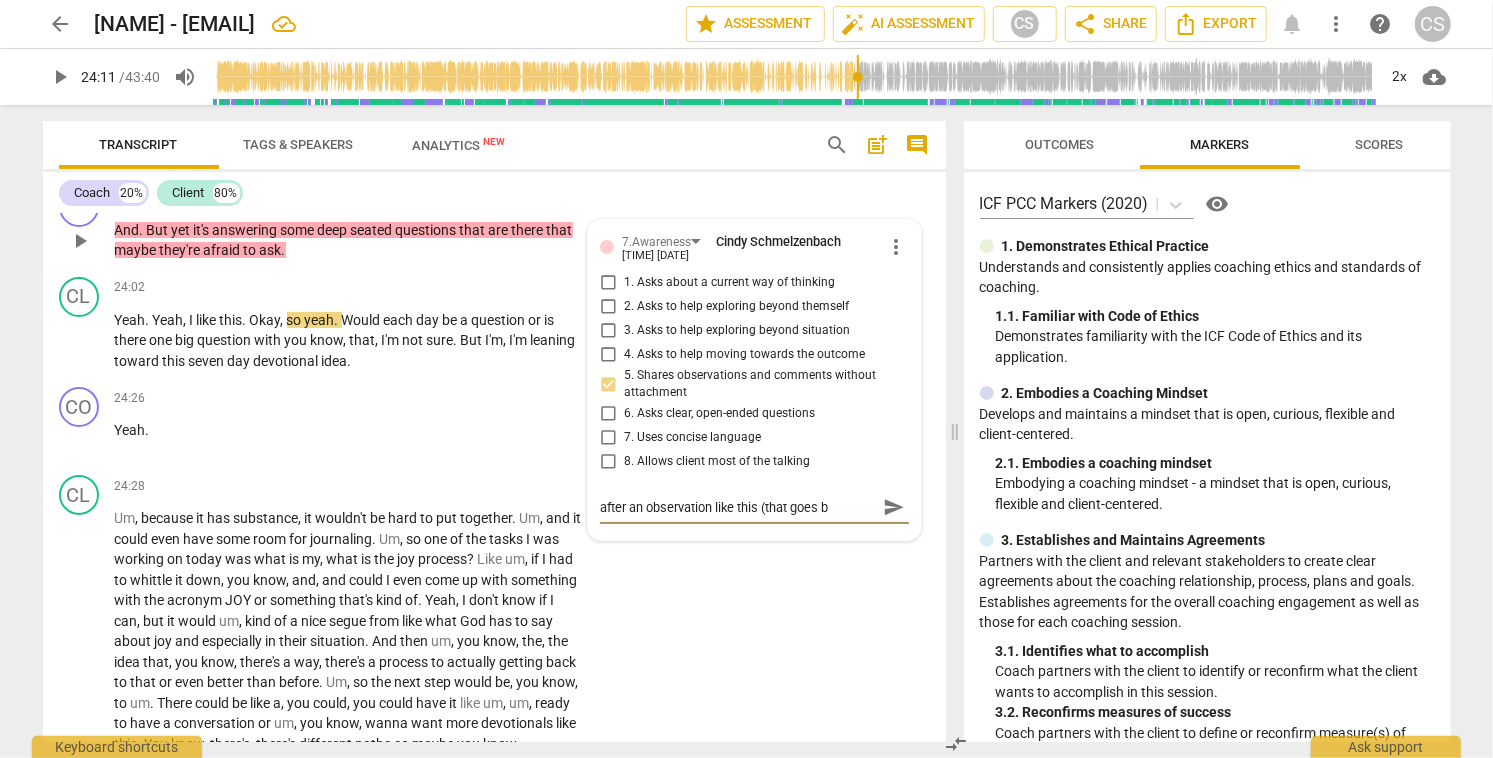 type on "after an observation like this (that goes be" 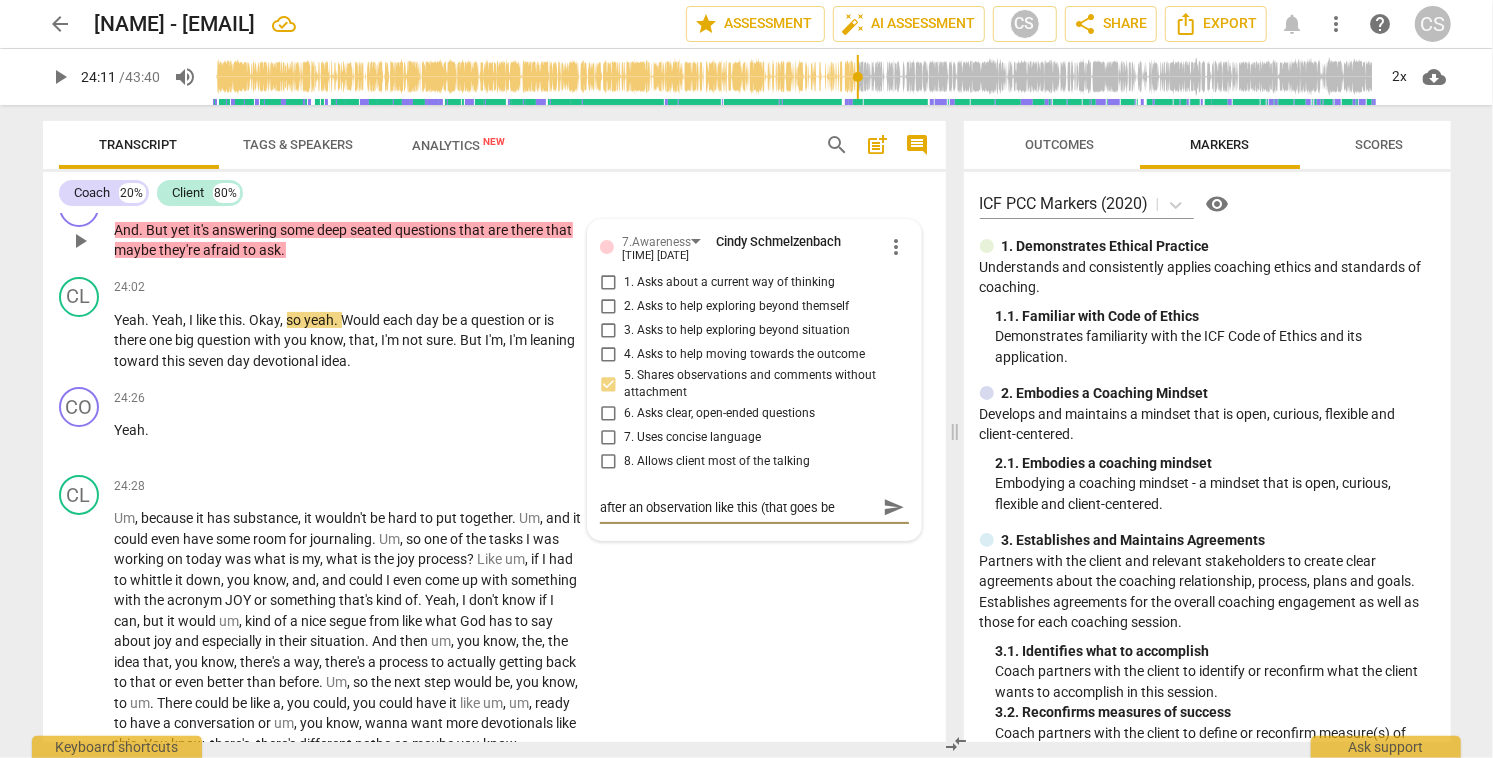 type on "after an observation like this (that goes bey" 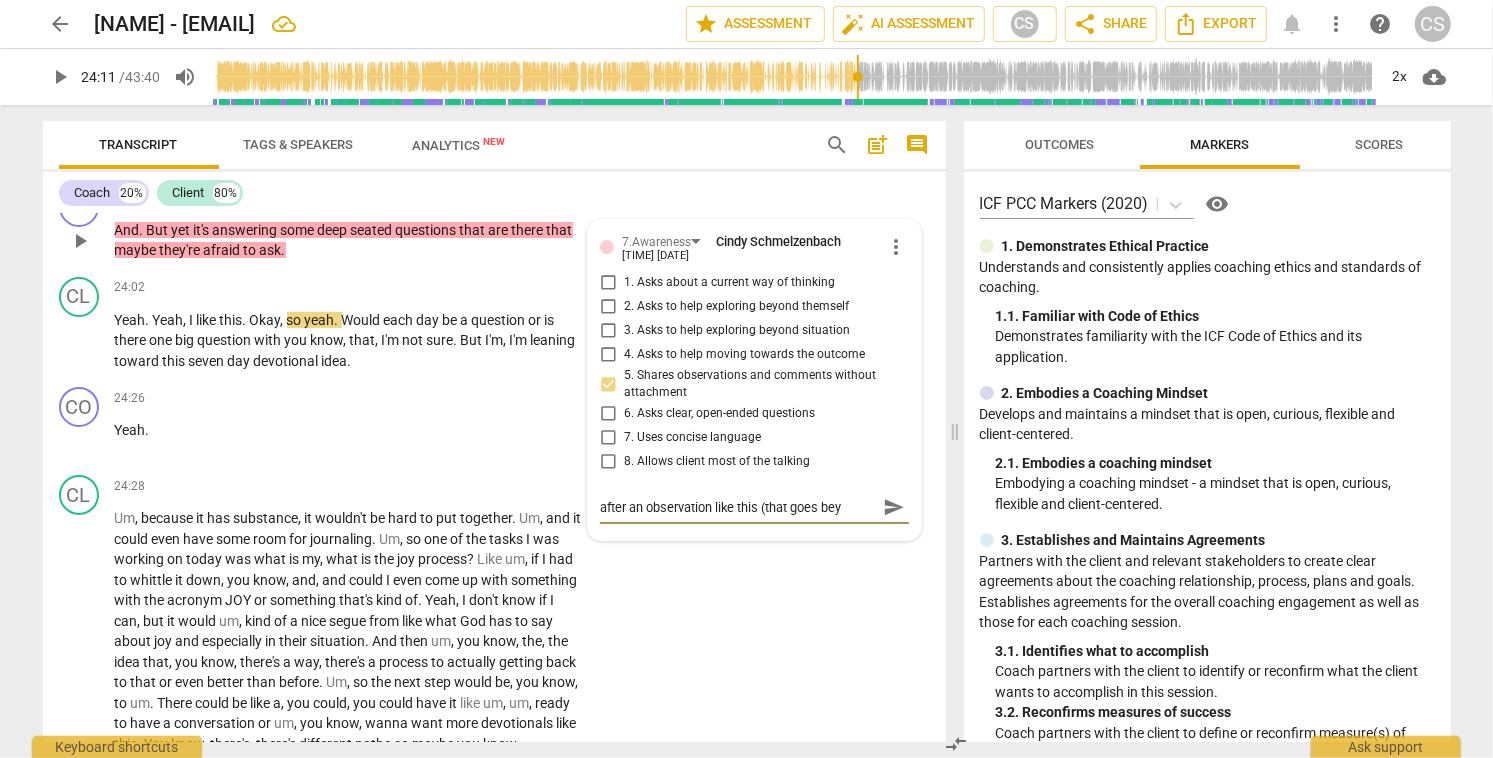 type on "after an observation like this (that goes beyo" 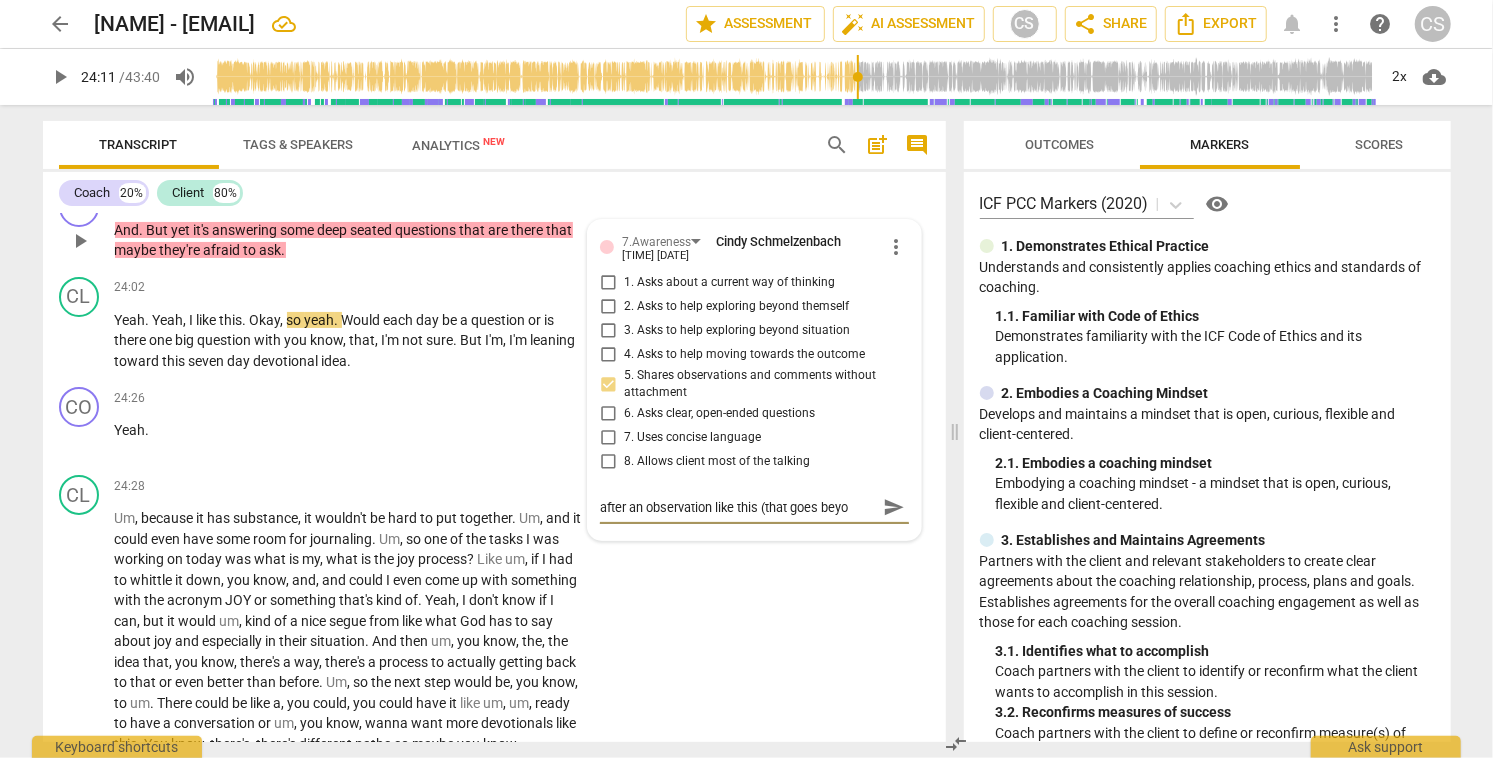 type on "after an observation like this (that goes beyon" 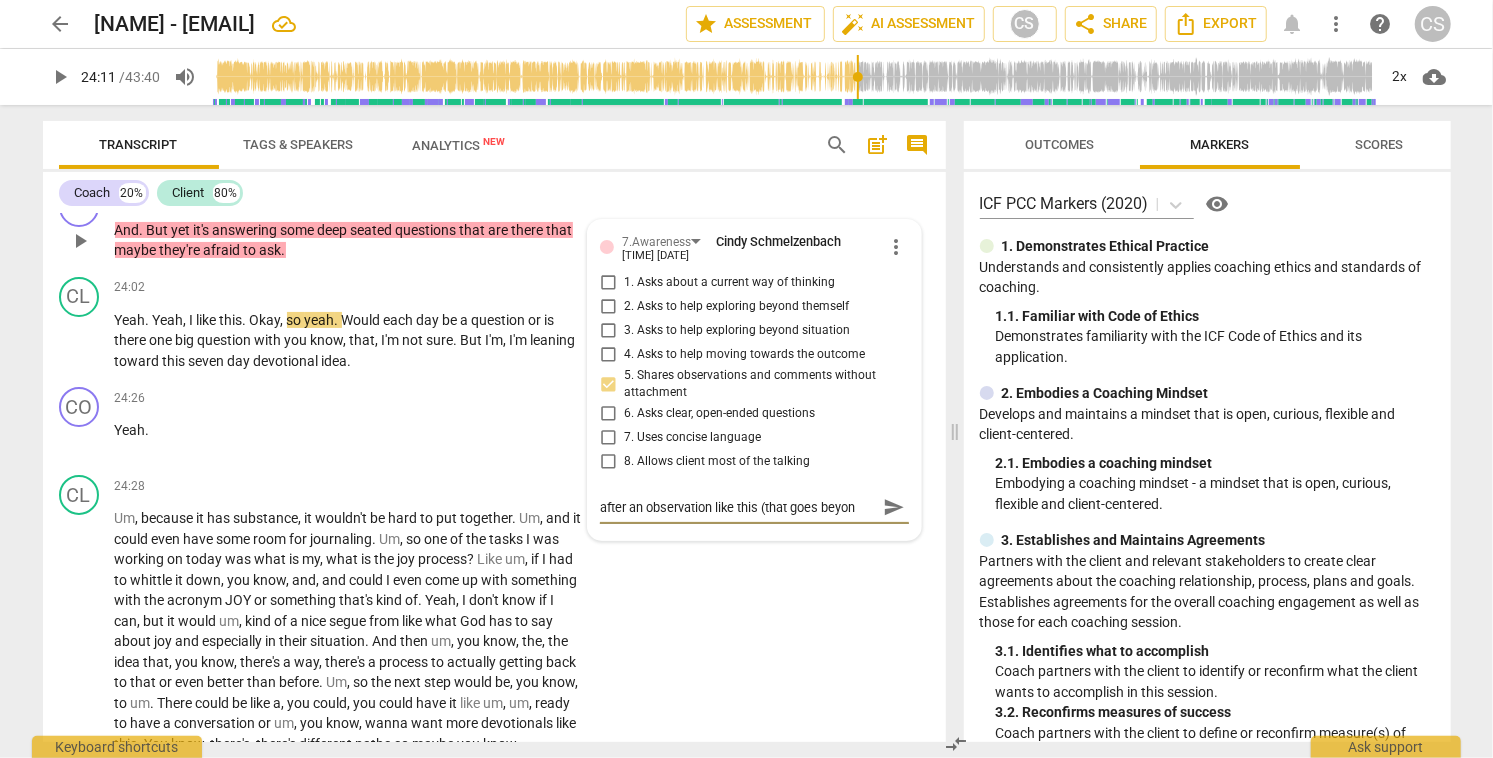 type on "after an observation like this (that goes beyond" 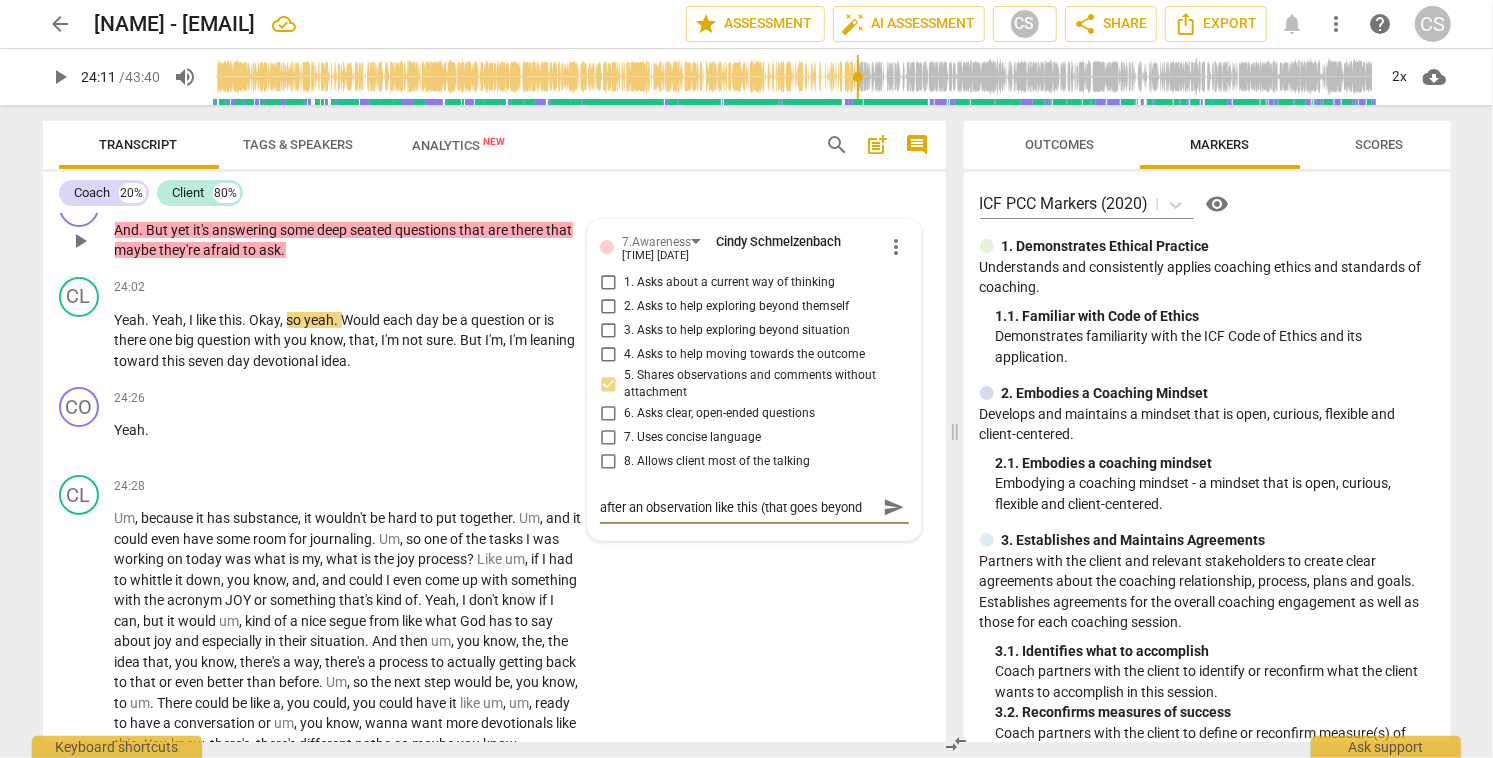 type on "after an observation like this (that goes beyond" 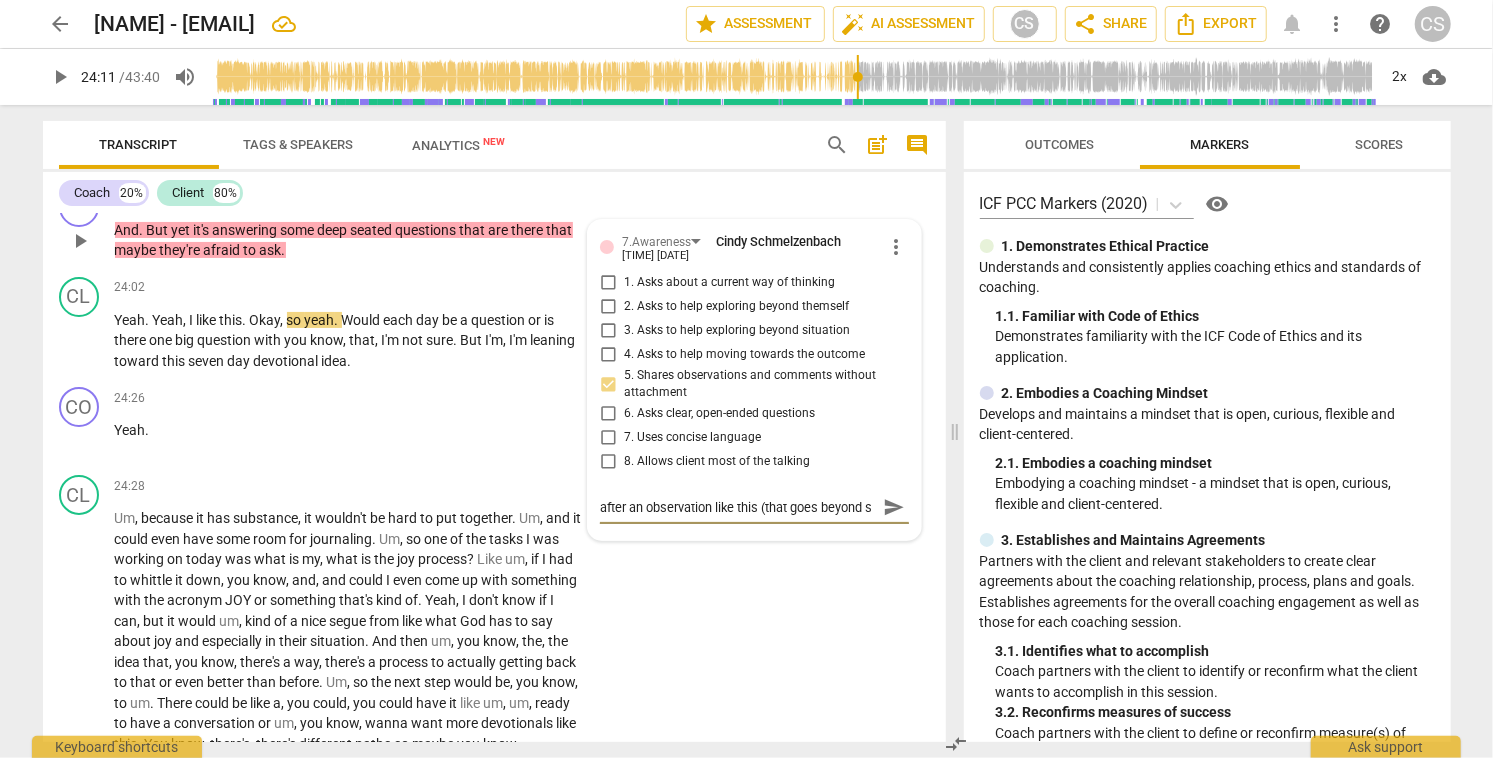 scroll, scrollTop: 17, scrollLeft: 0, axis: vertical 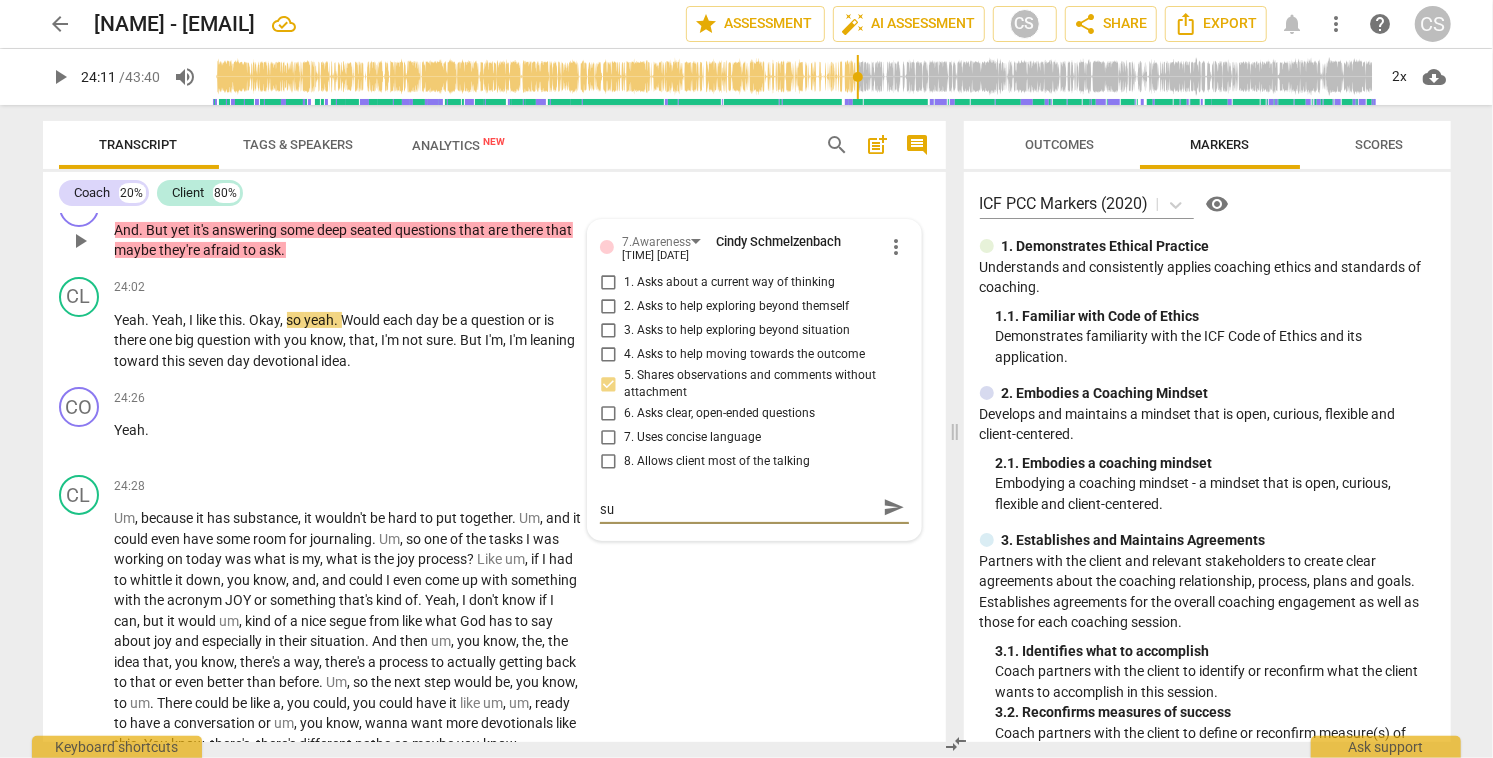 type on "after an observation like this (that goes beyond sum" 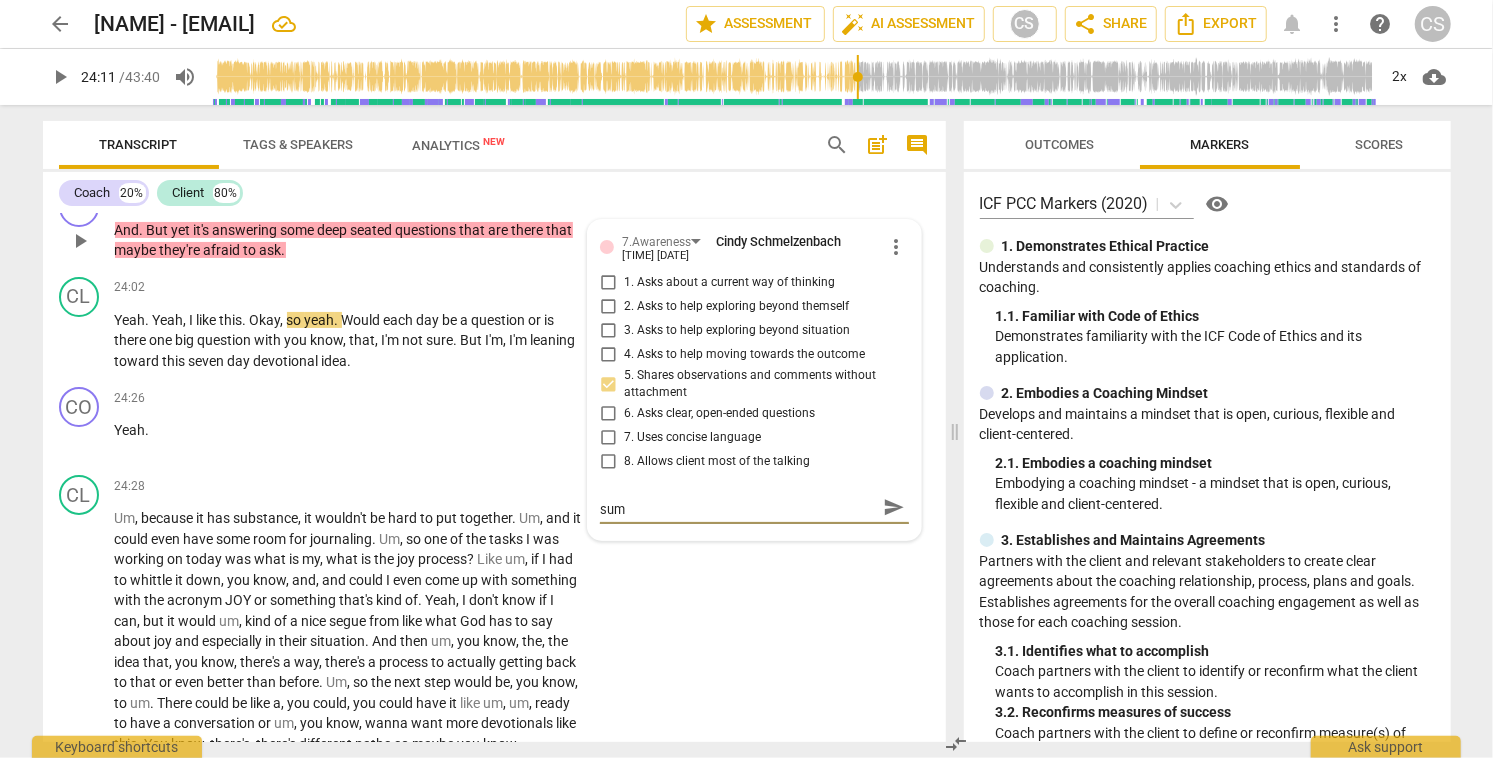 type on "after an observation like this (that goes beyond summ" 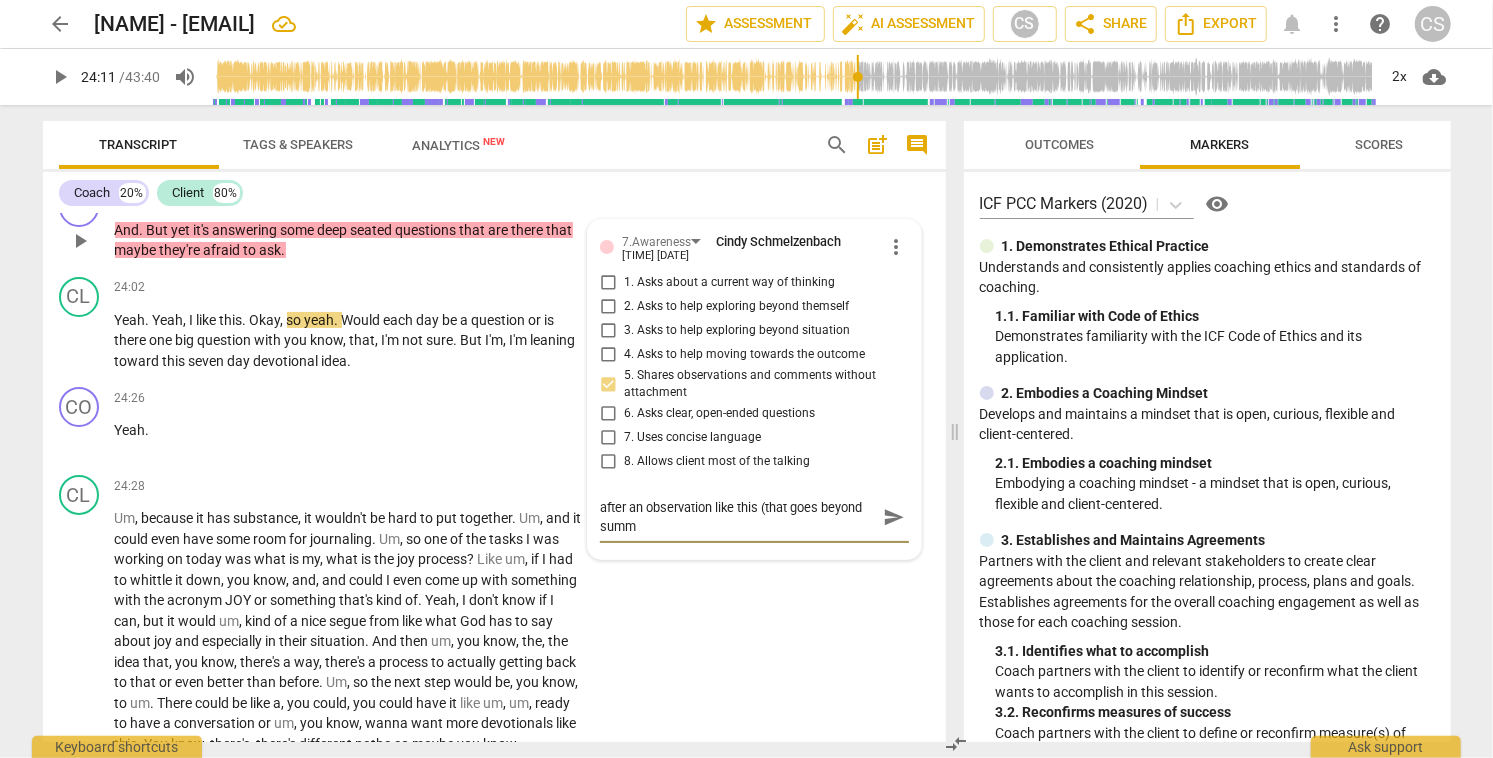 scroll, scrollTop: 0, scrollLeft: 0, axis: both 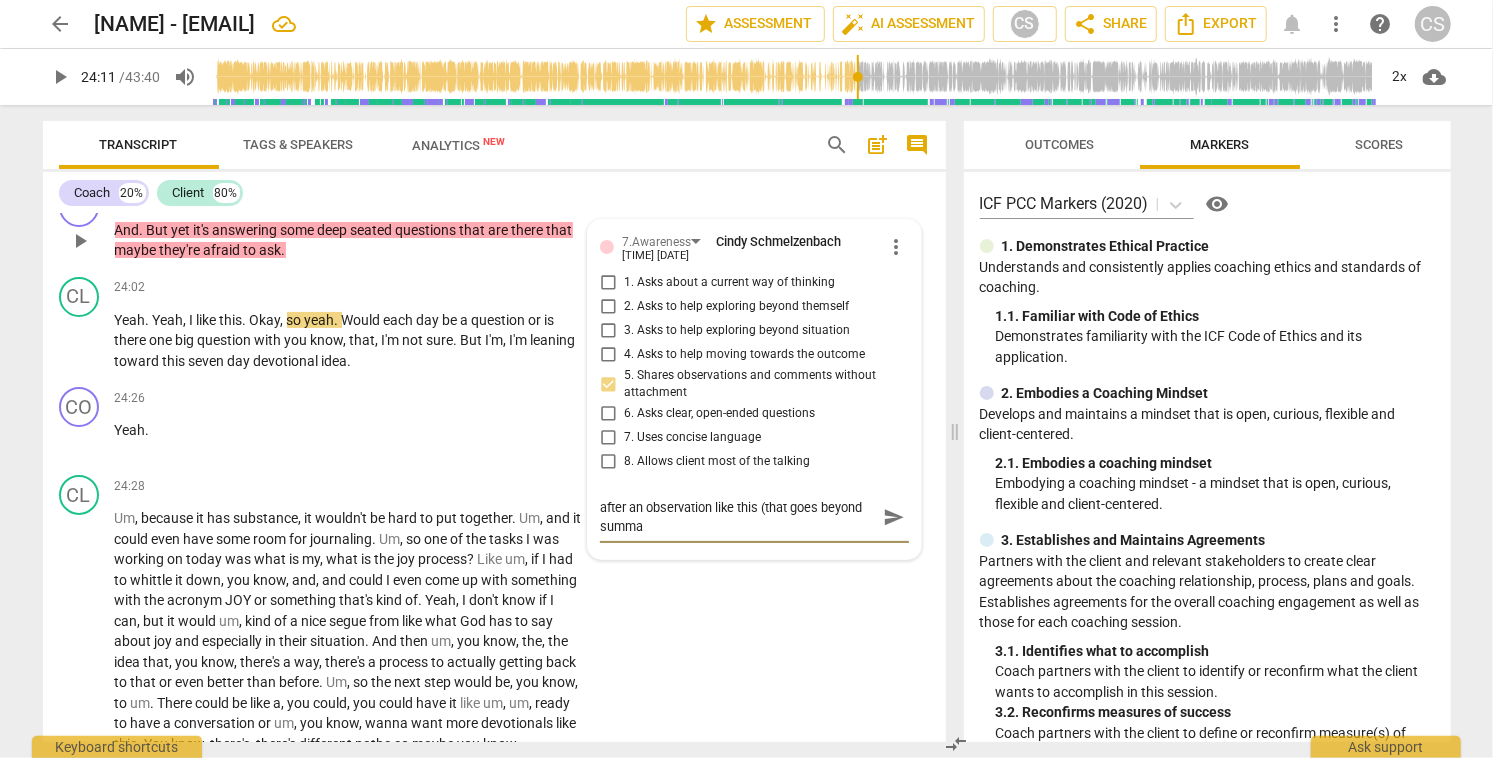 type on "after an observation like this (that goes beyond summar" 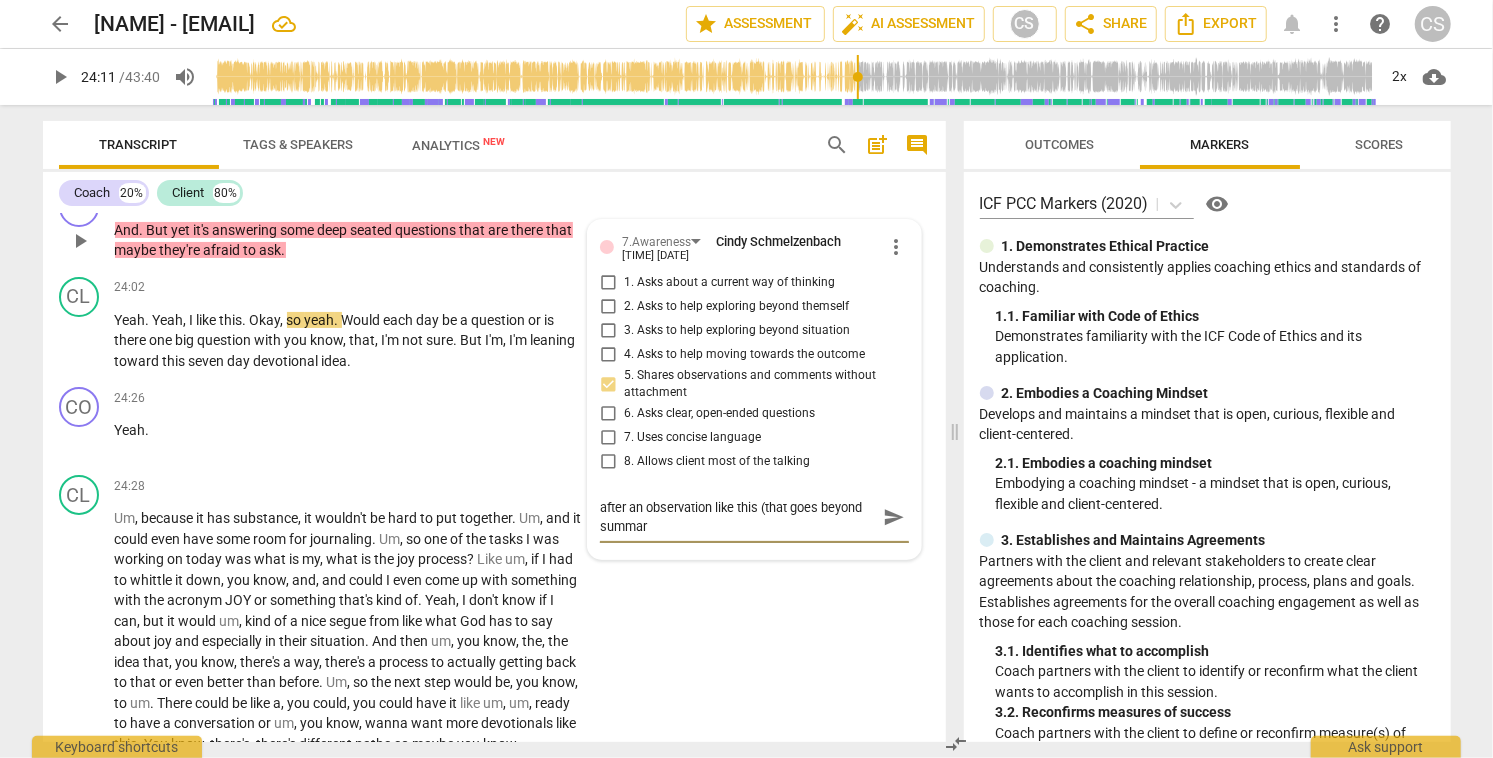 type on "after an observation like this (that goes beyond summari" 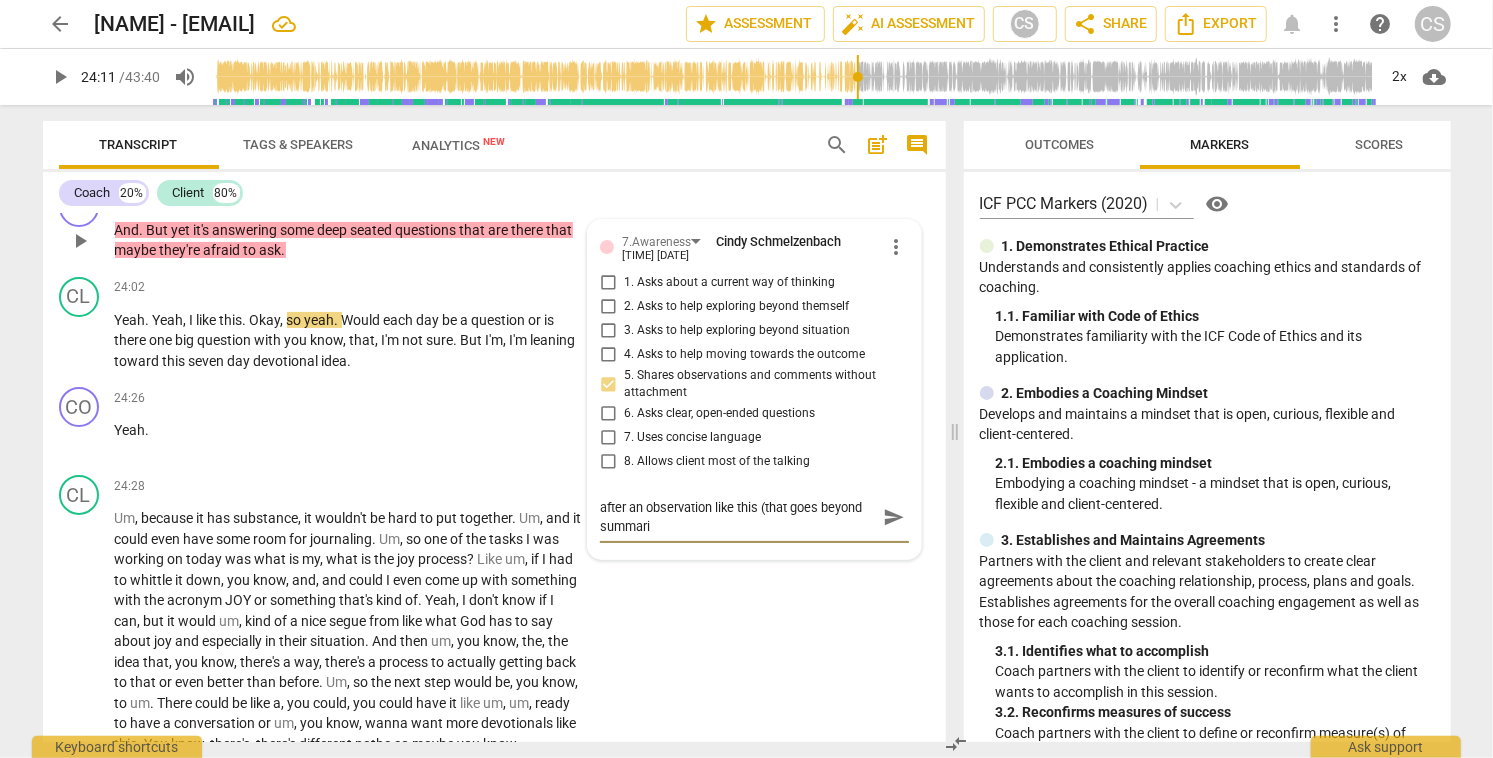 type on "after an observation like this (that goes beyond summariz" 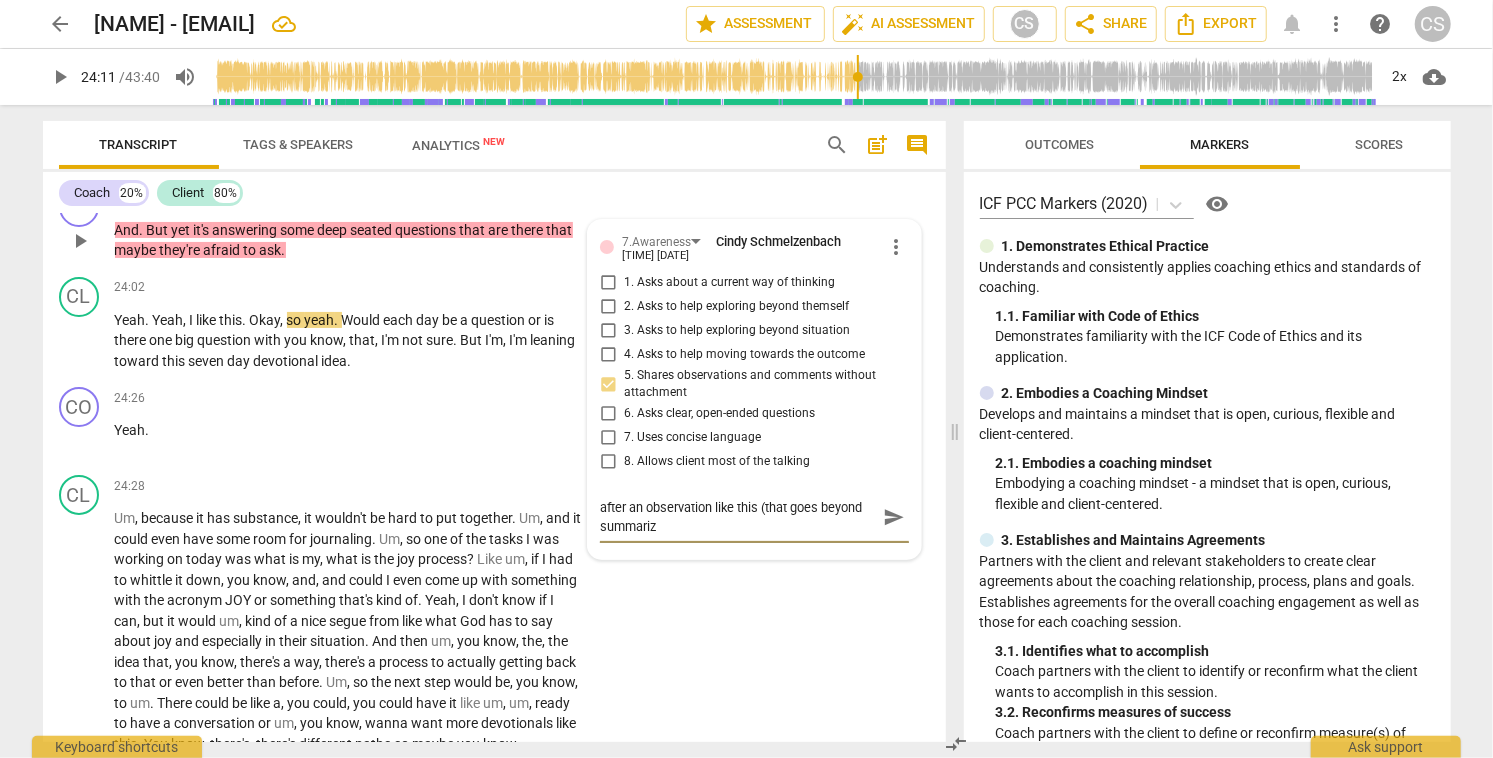type on "after an observation like this (that goes beyond summarizi" 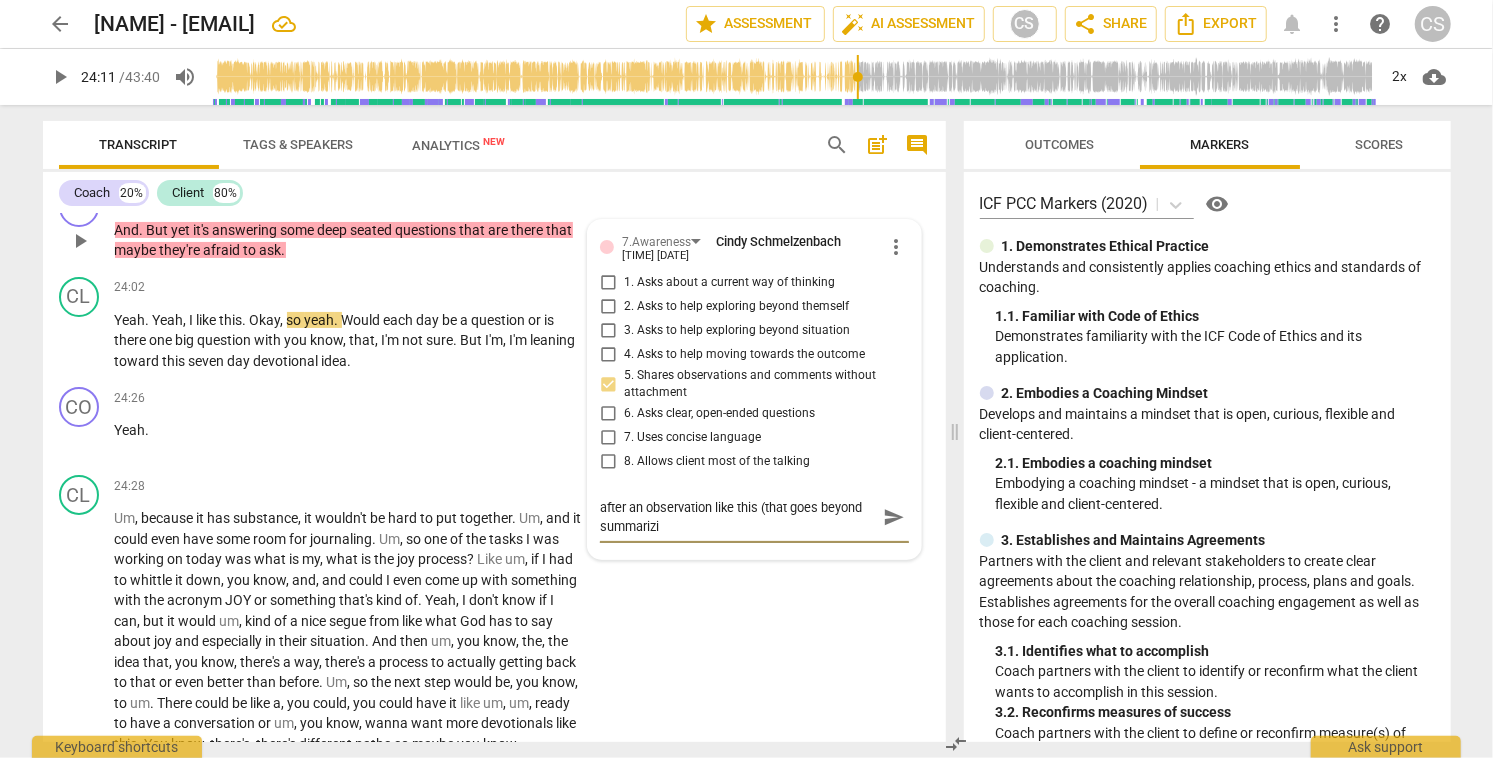 type on "after an observation like this (that goes beyond summarizin" 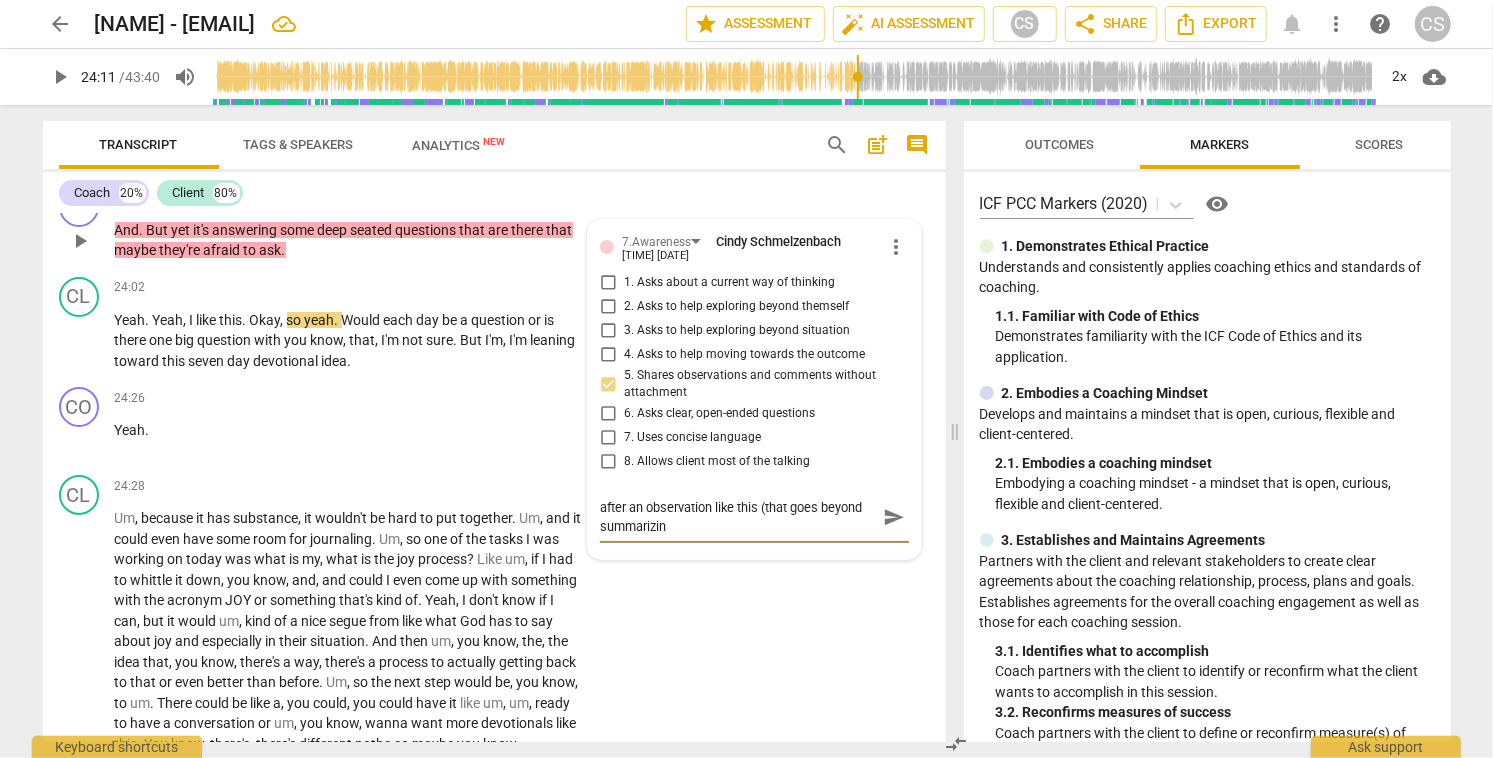 type on "after an observation like this (that goes beyond summarizing" 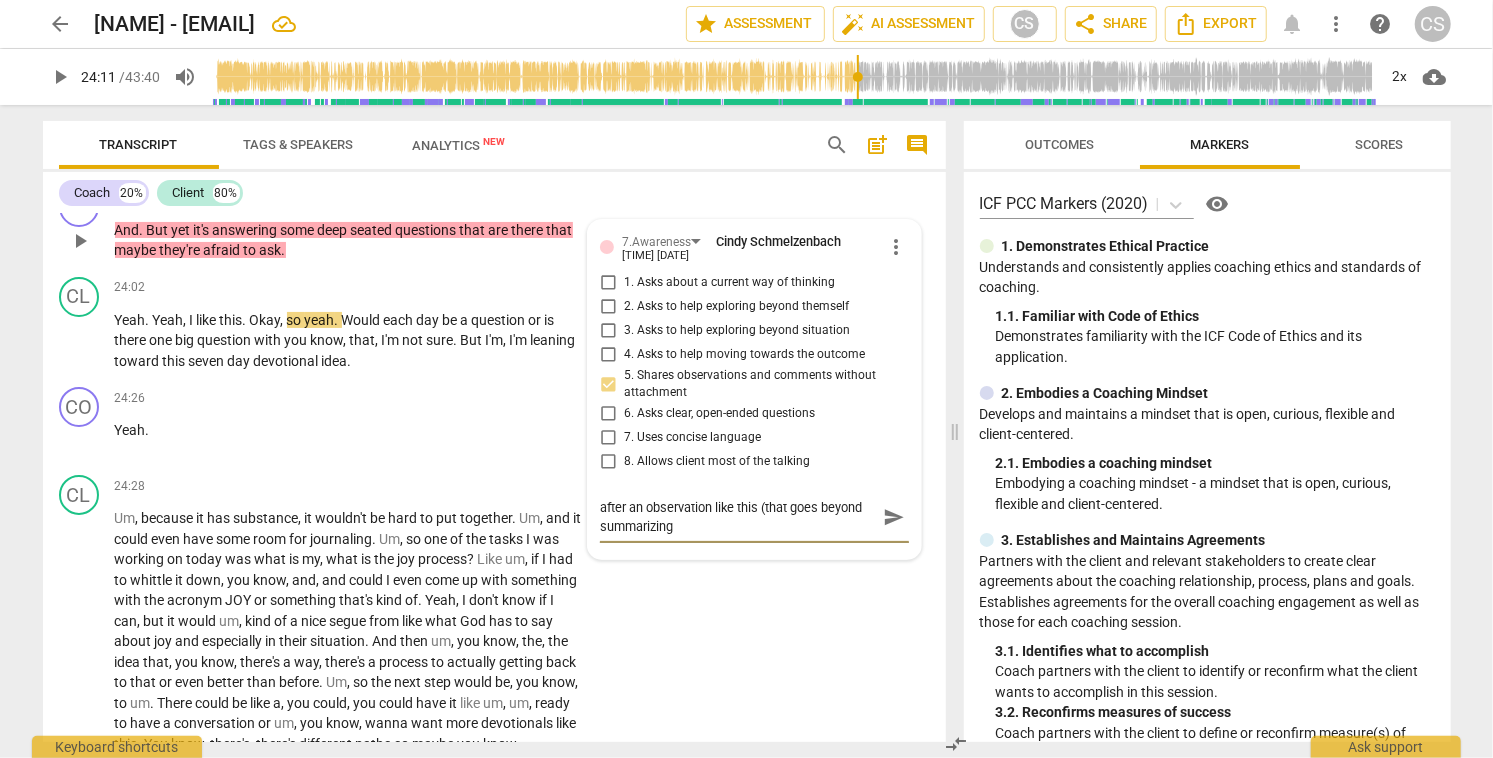 type on "after an observation like this (that goes beyond summarizing" 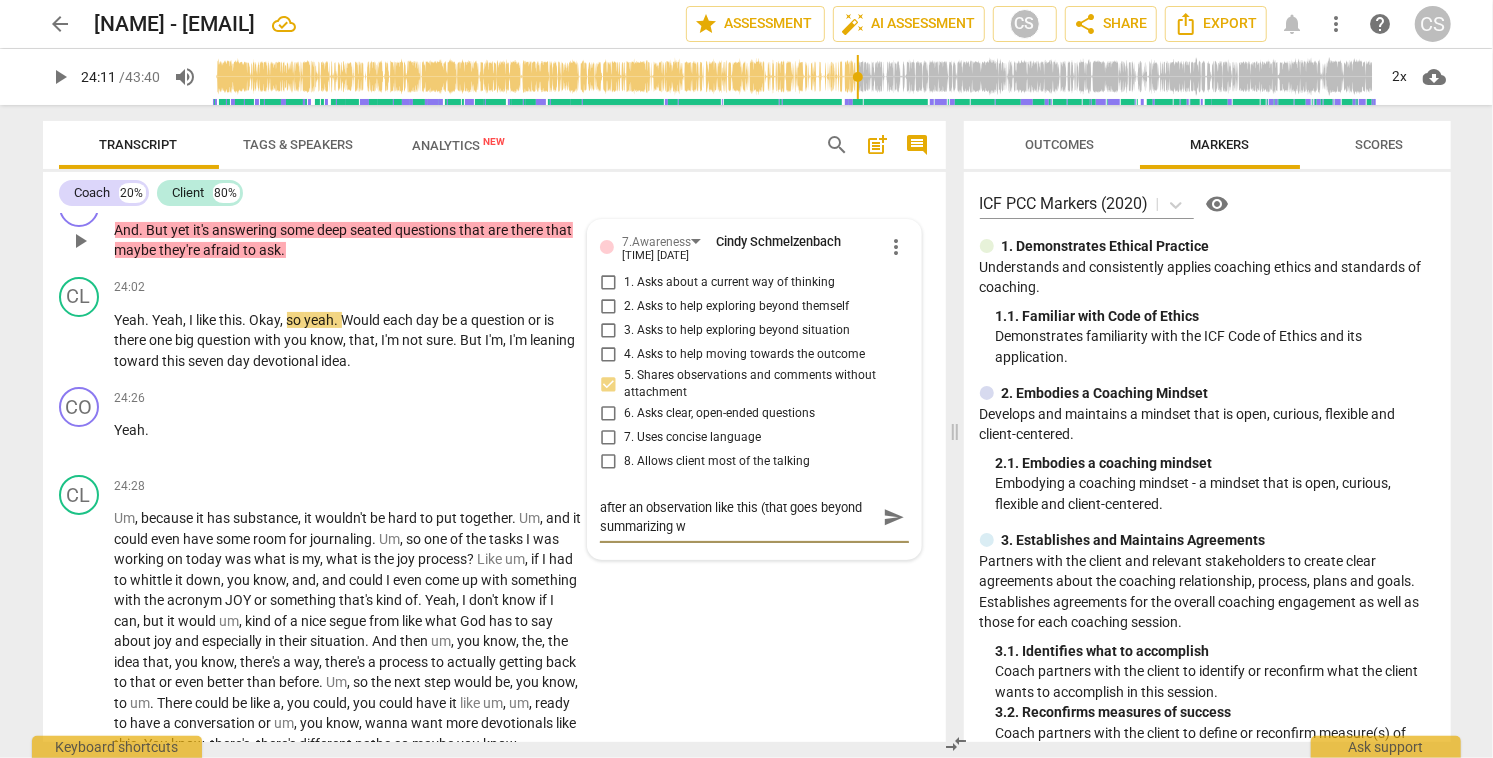 type on "after an observation like this (that goes beyond summarizing wh" 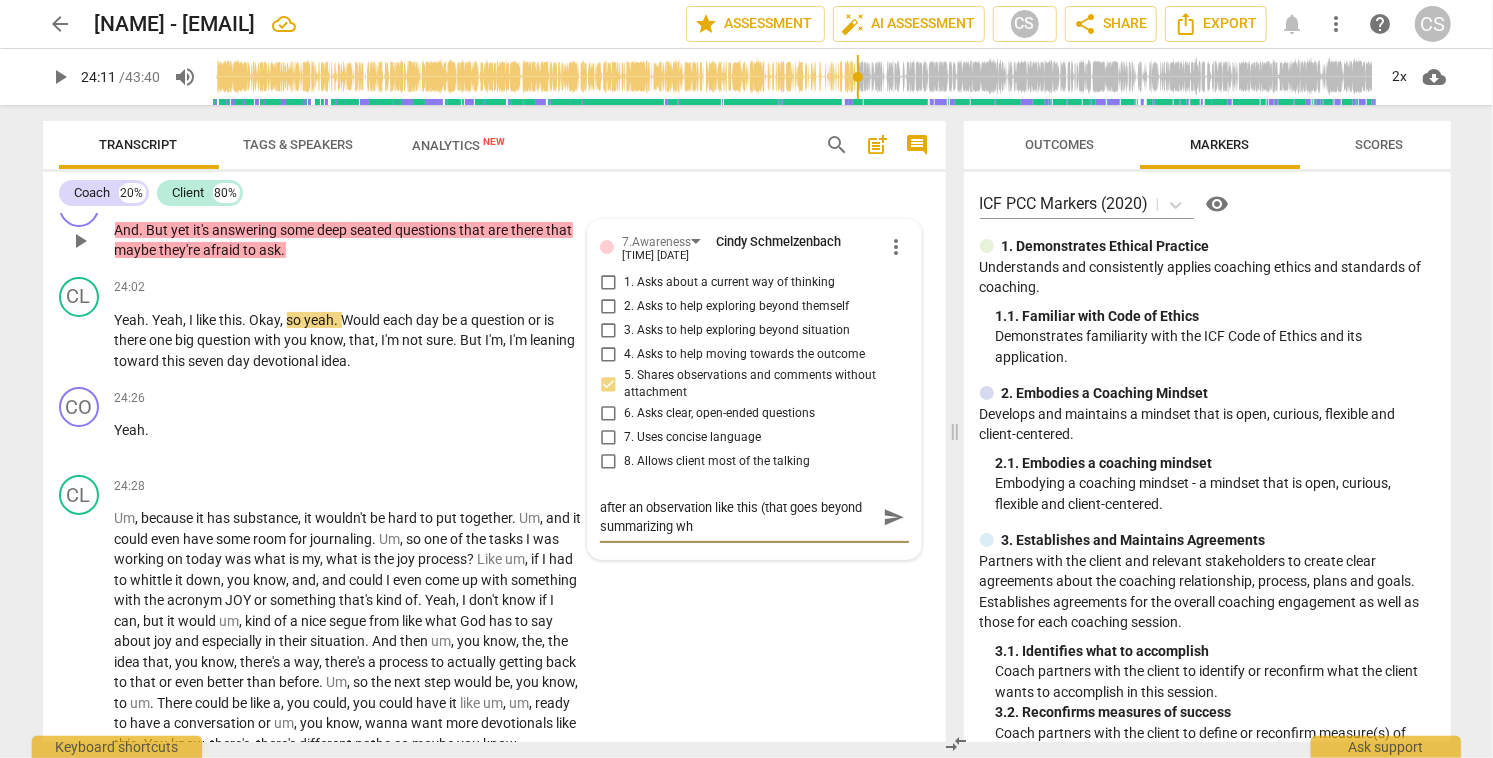 type on "after an observation like this (that goes beyond summarizing wha" 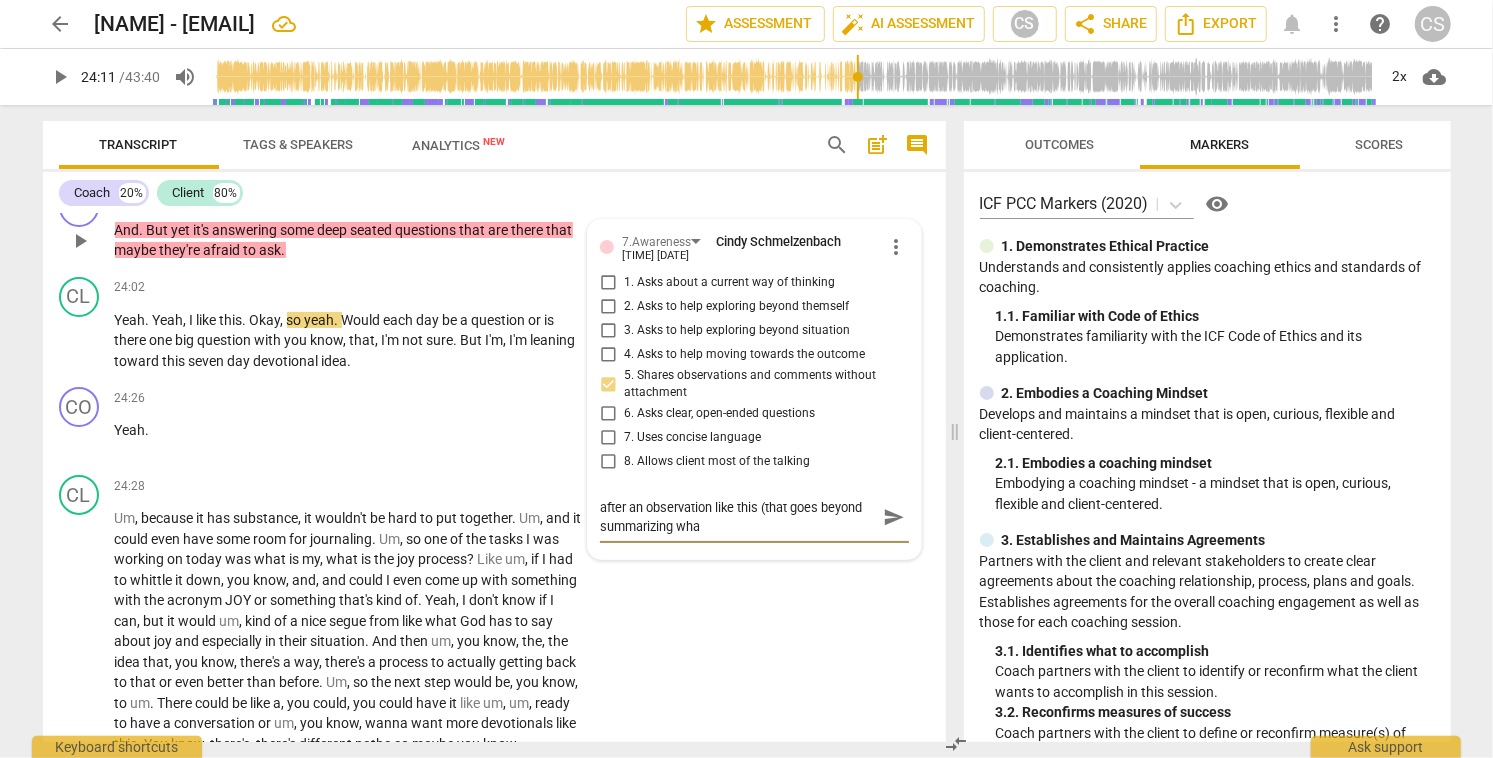 type on "after an observation like this (that goes beyond summarizing what" 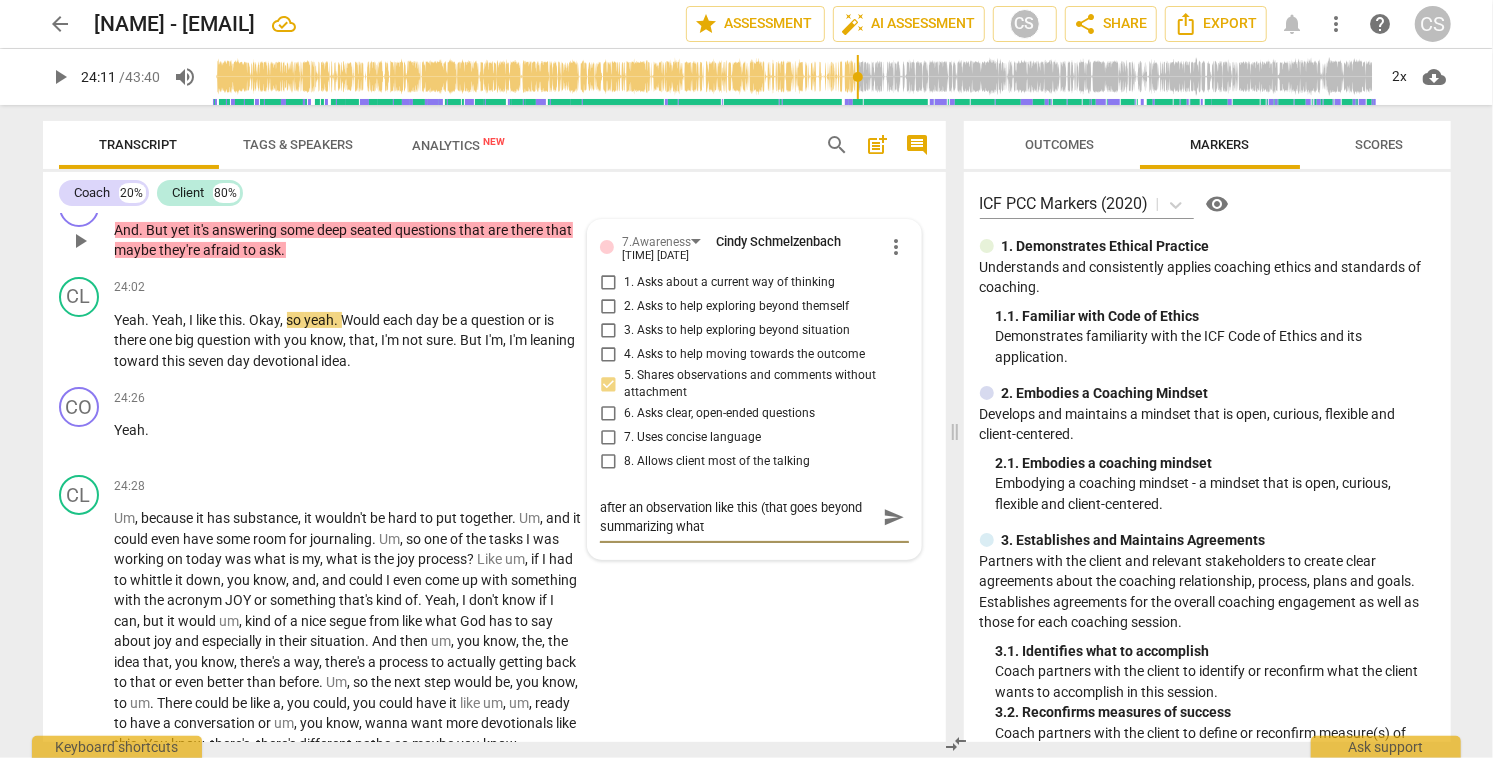 type on "after an observation like this (that goes beyond summarizing what" 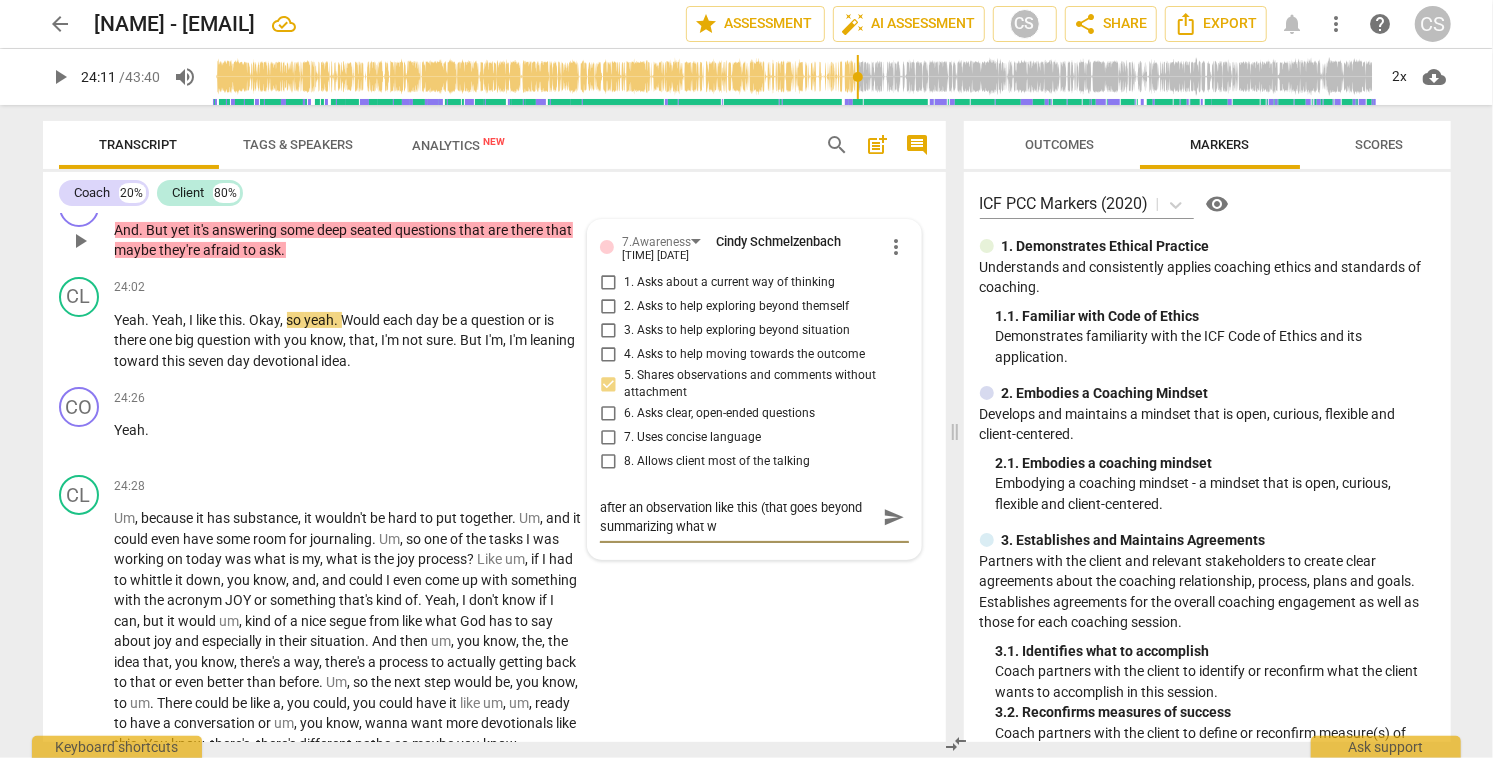 type on "after an observation like this (that goes beyond summarizing what wa" 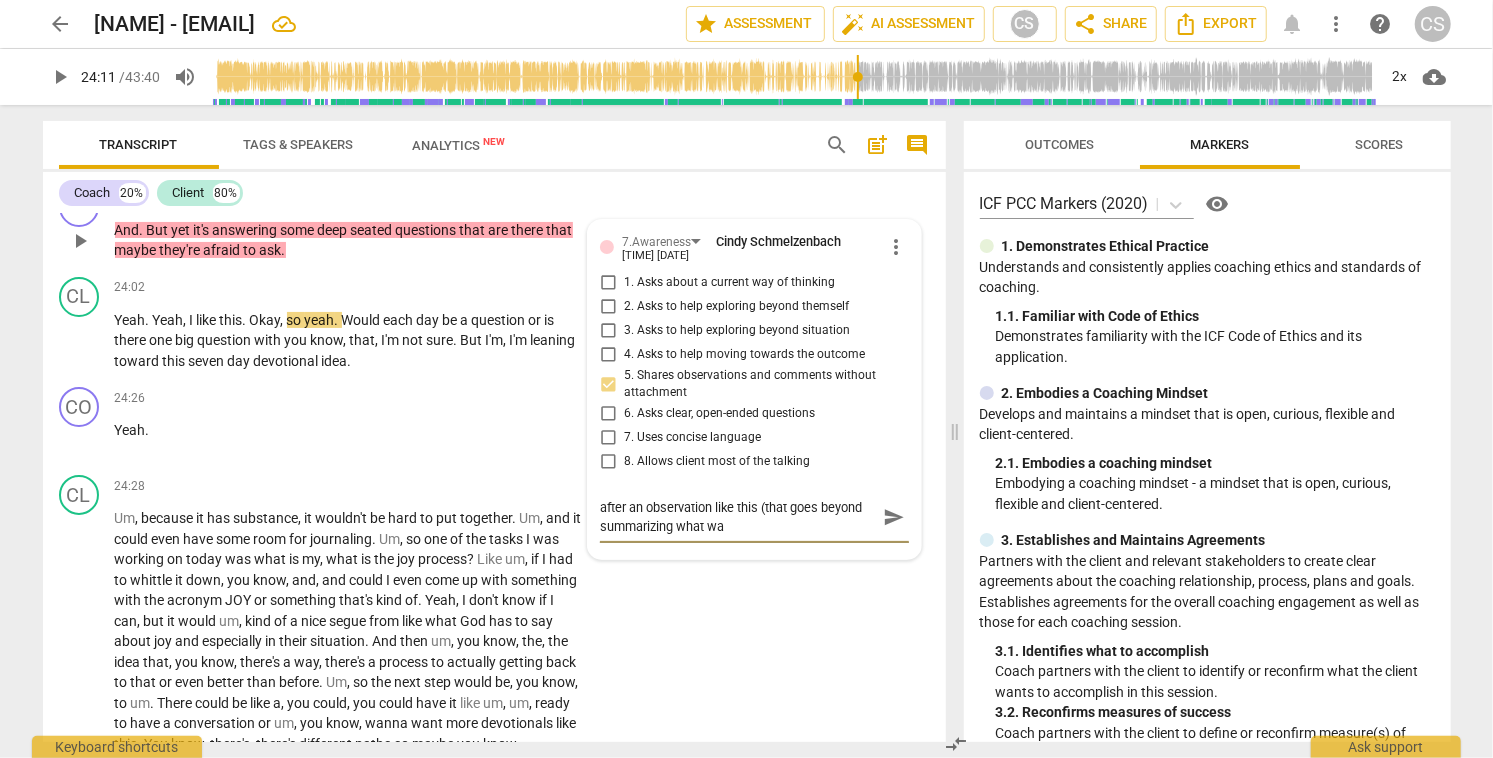 type on "after an observation like this (that goes beyond summarizing what was" 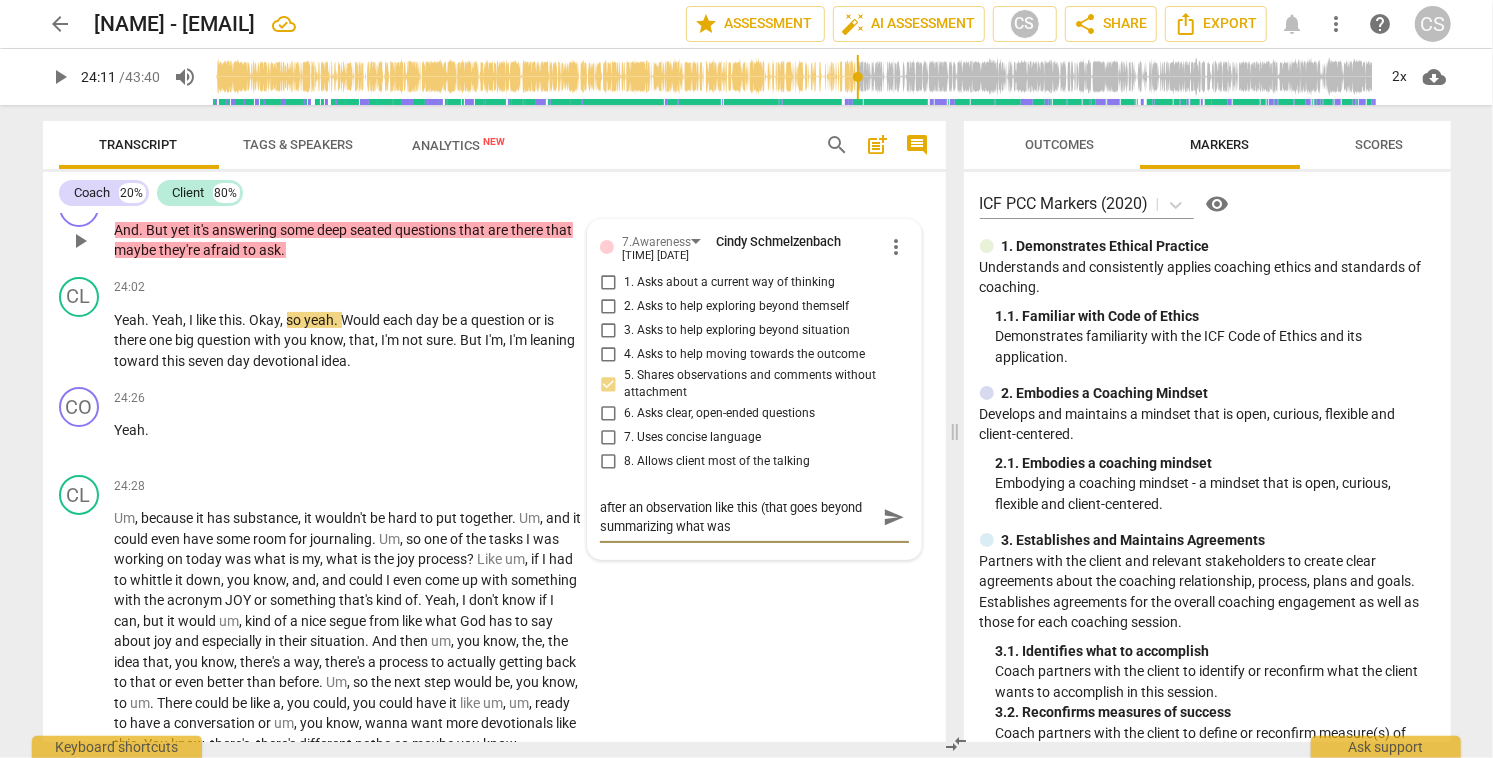 type on "after an observation like this (that goes beyond summarizing what was" 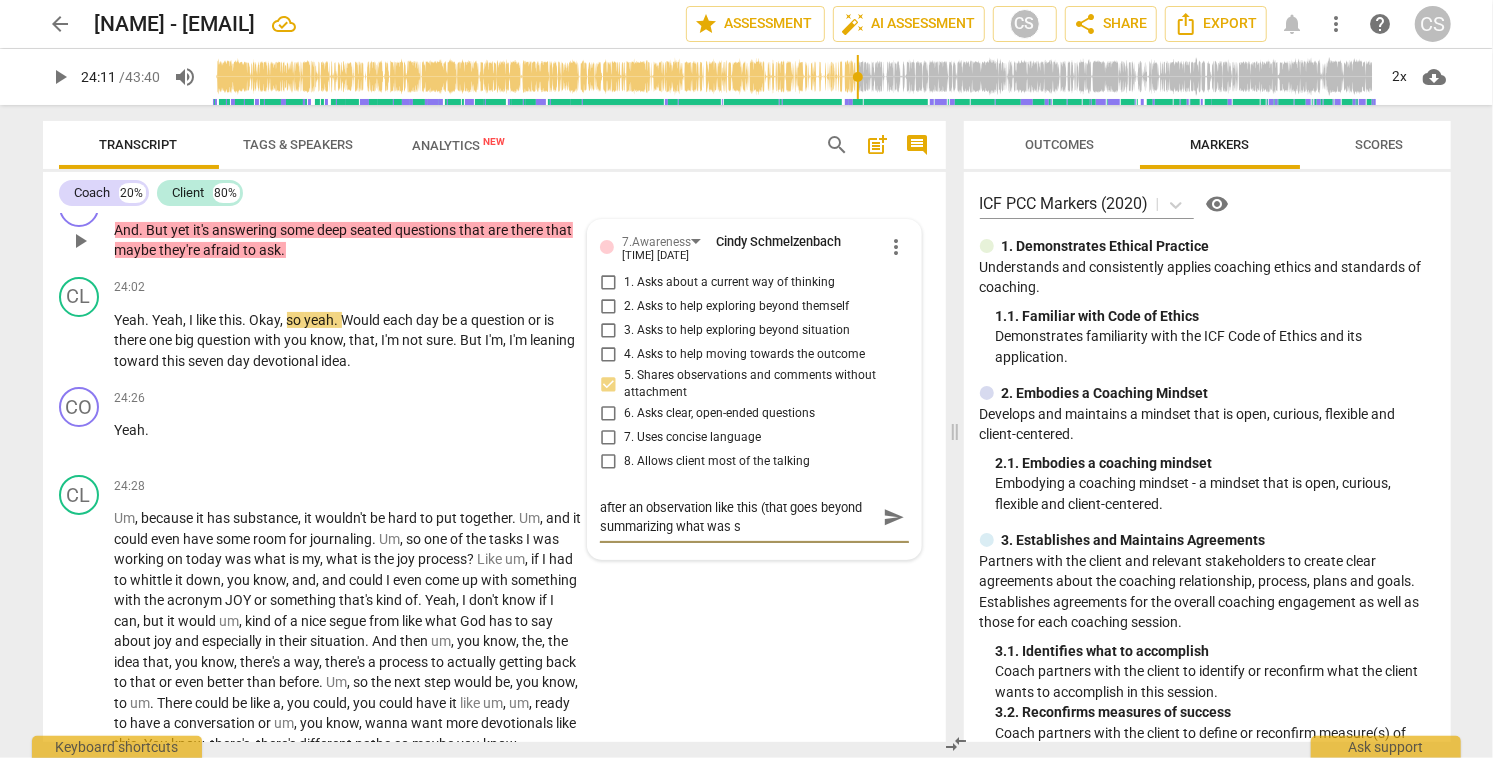 type on "after an observation like this (that goes beyond summarizing what was sa" 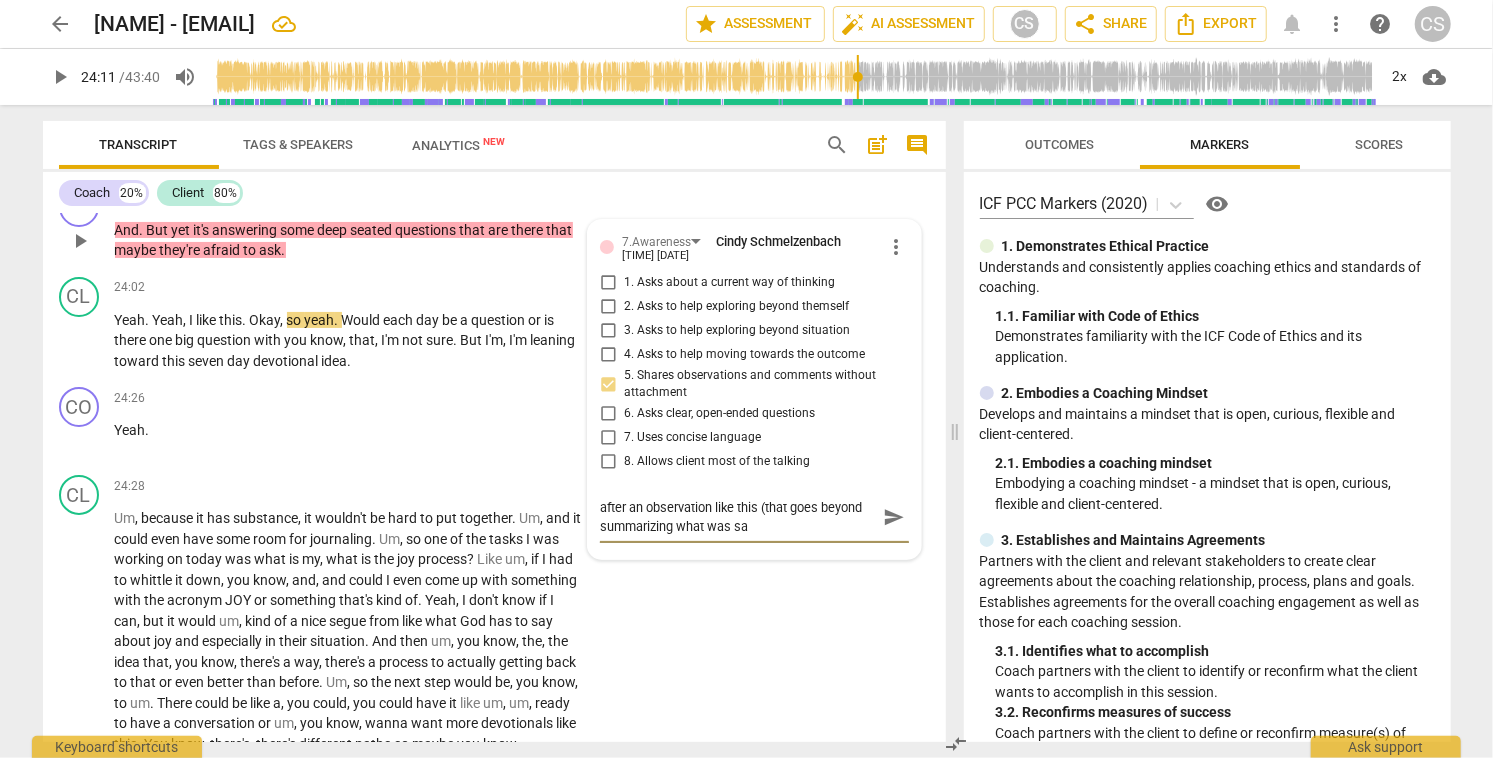 type on "after an observation like this (that goes beyond summarizing what was sai" 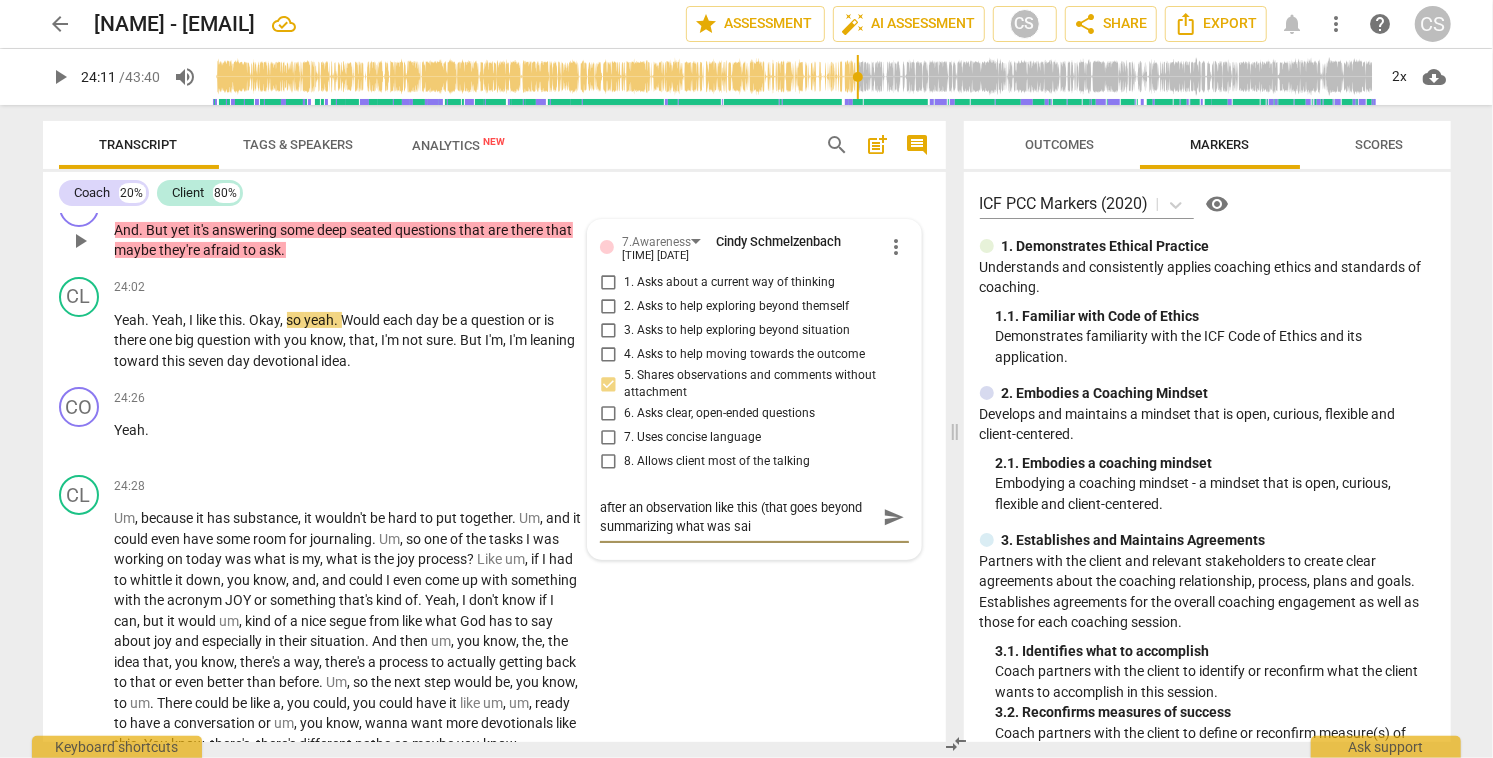 type on "after an observation like this (that goes beyond summarizing what was said" 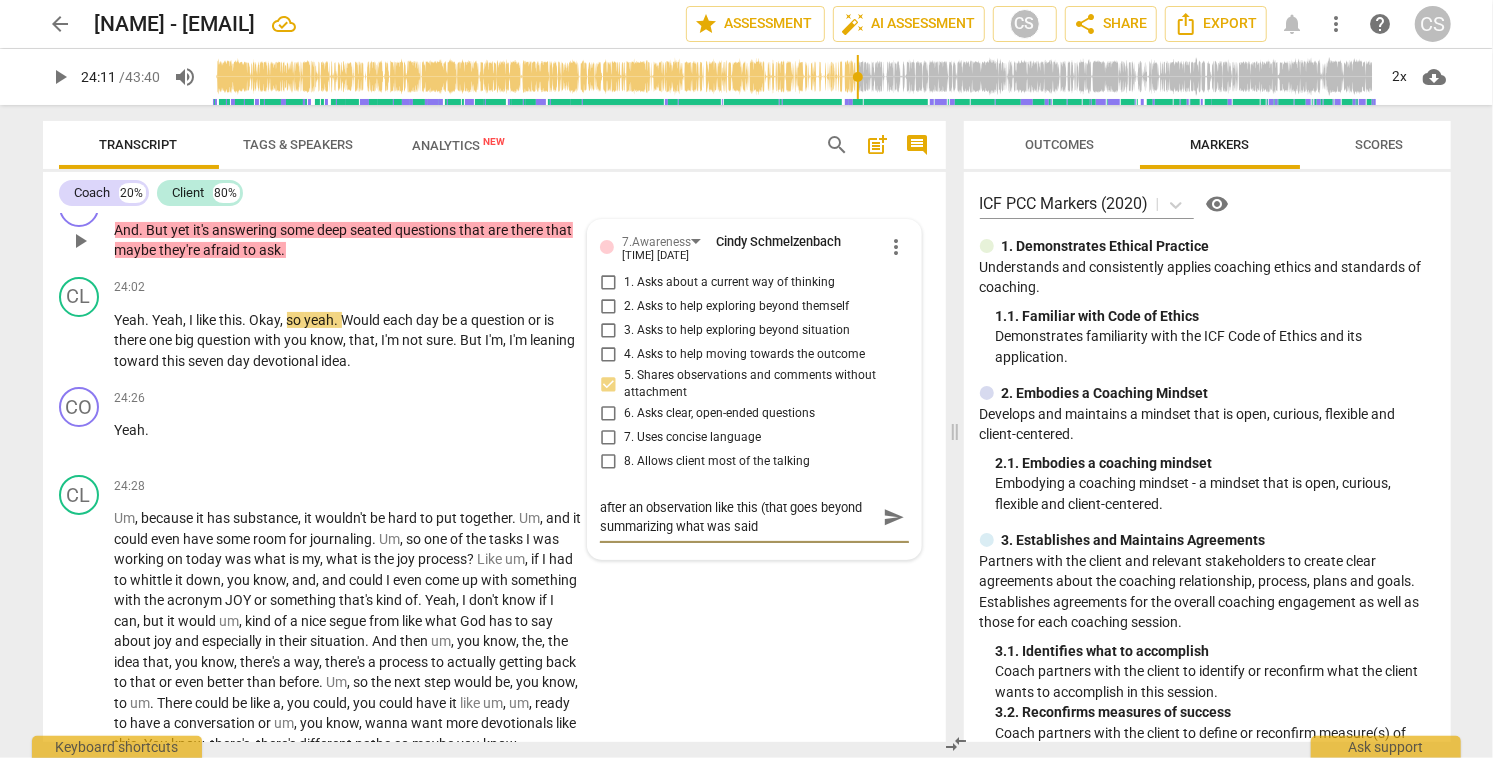 type on "after an observation like this (that goes beyond summarizing what was said)" 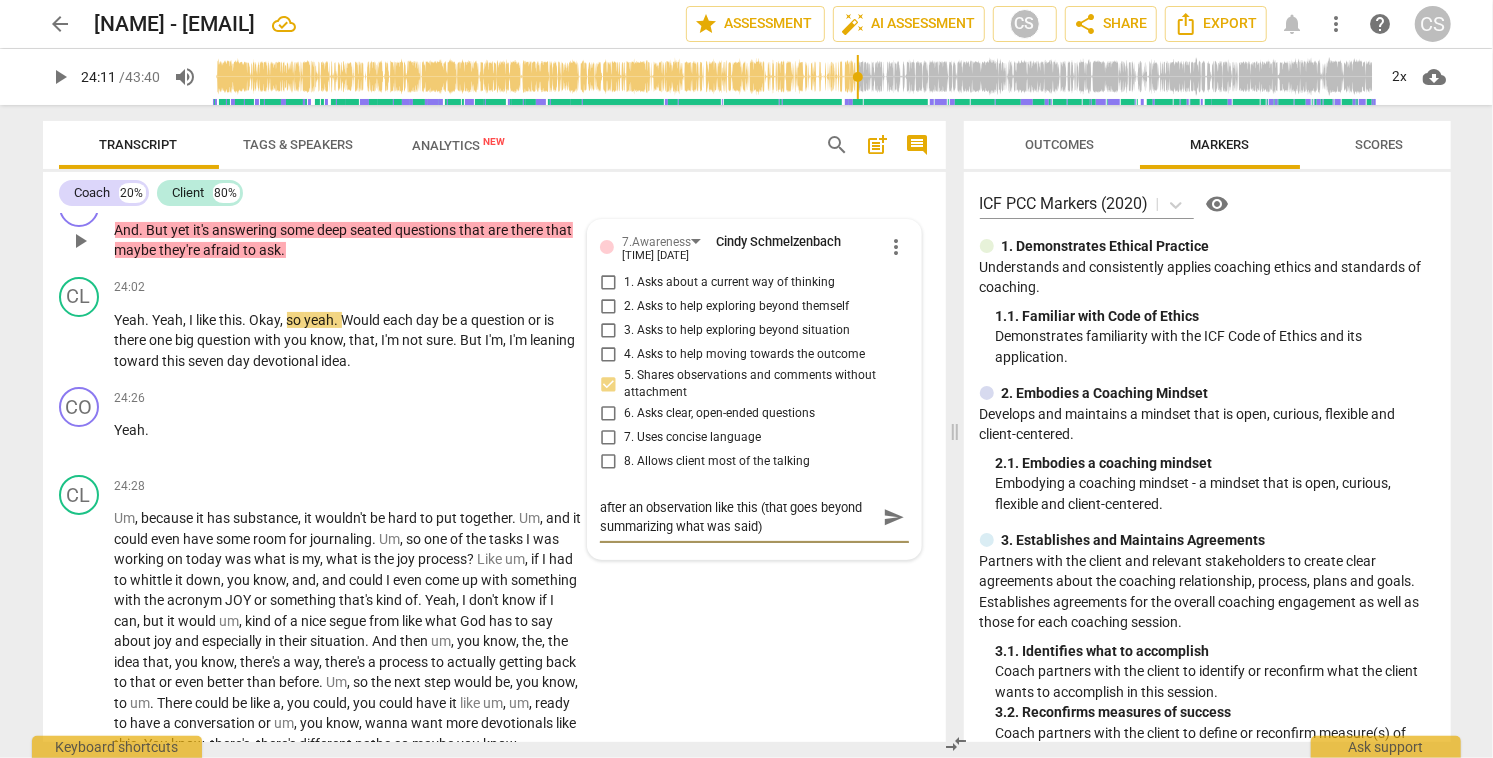 type on "after an observation like this (that goes beyond summarizing what was said)" 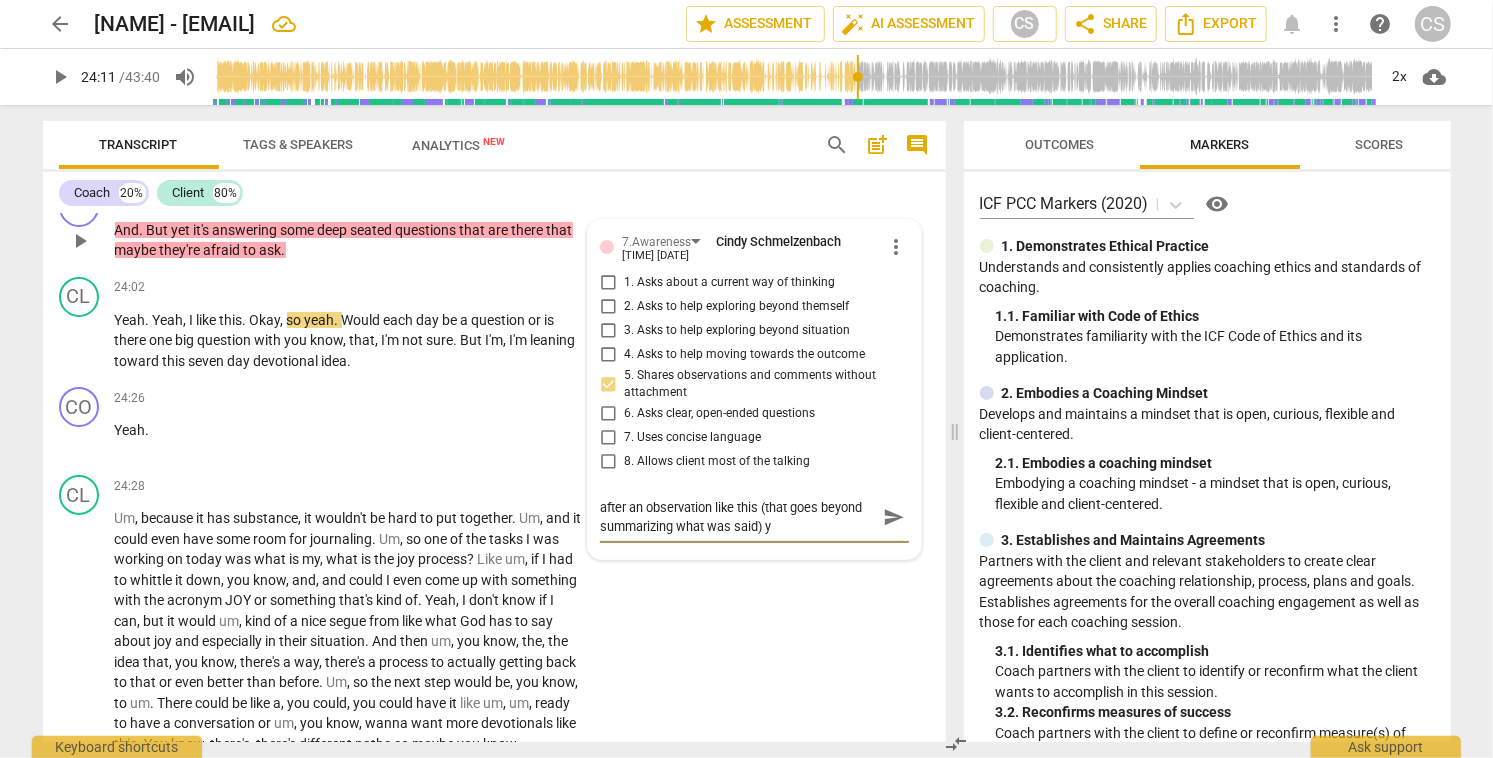type on "after an observation like this (that goes beyond summarizing what was said) yo" 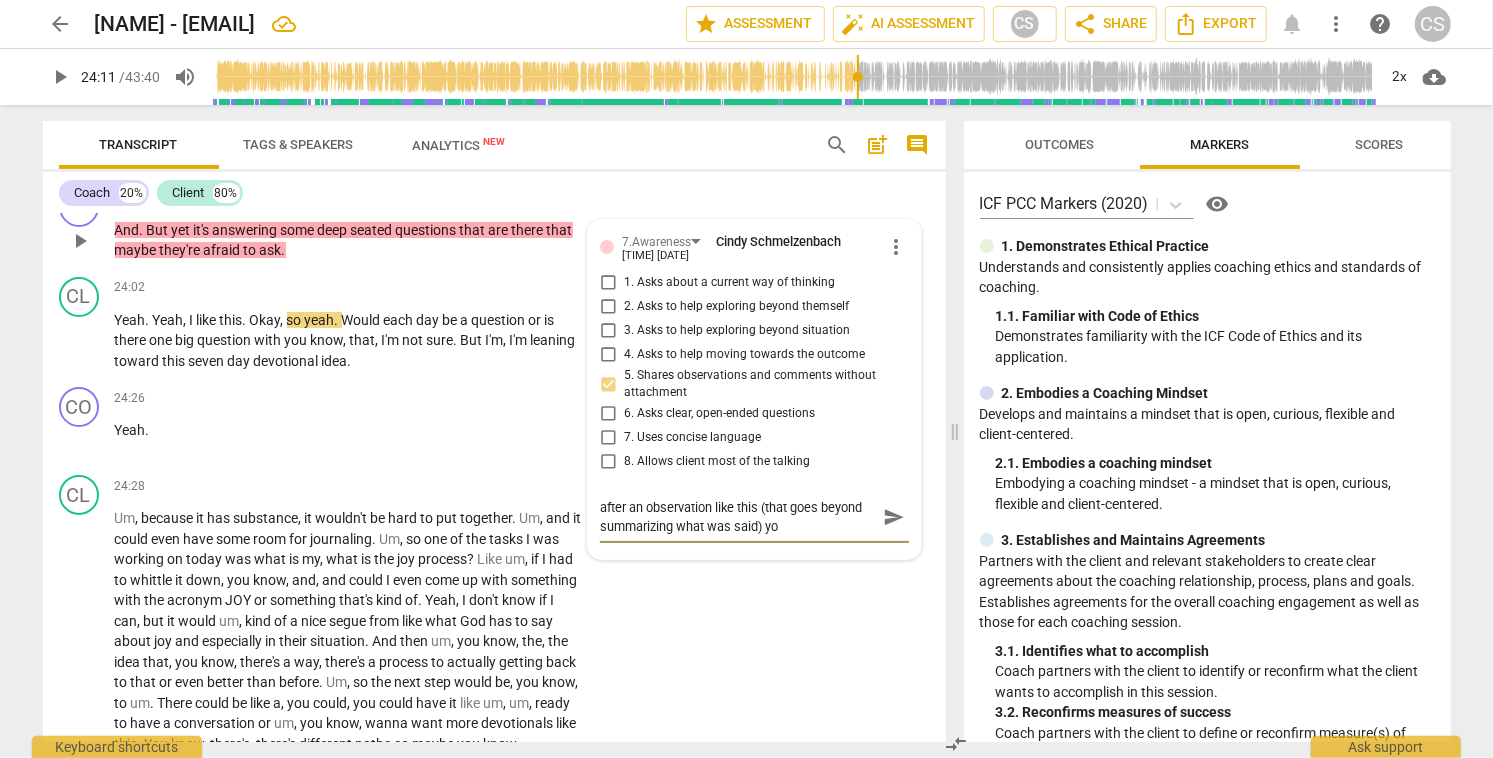type on "after an observation like this (that goes beyond summarizing what was said) you" 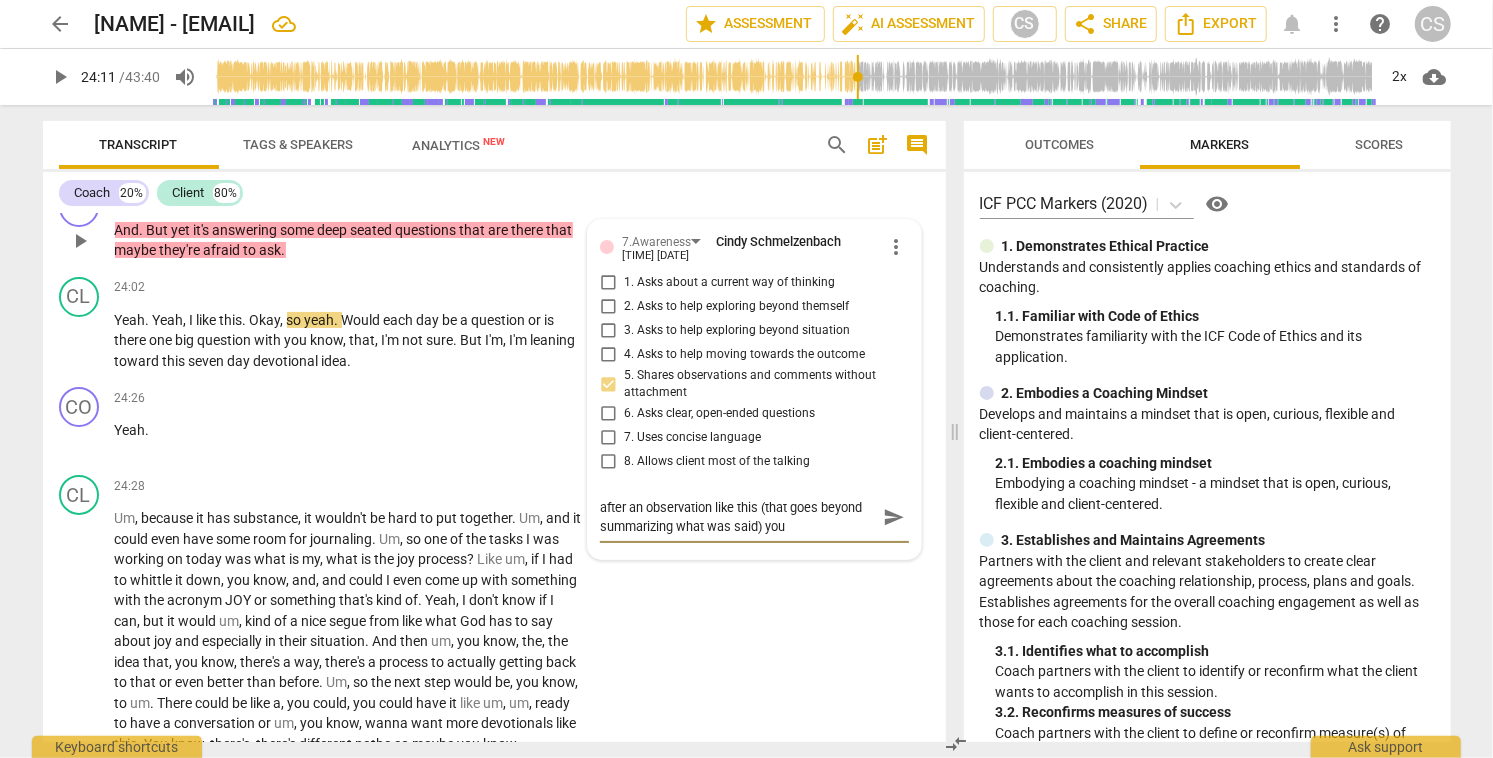 type on "after an observation like this (that goes beyond summarizing what was said) you'" 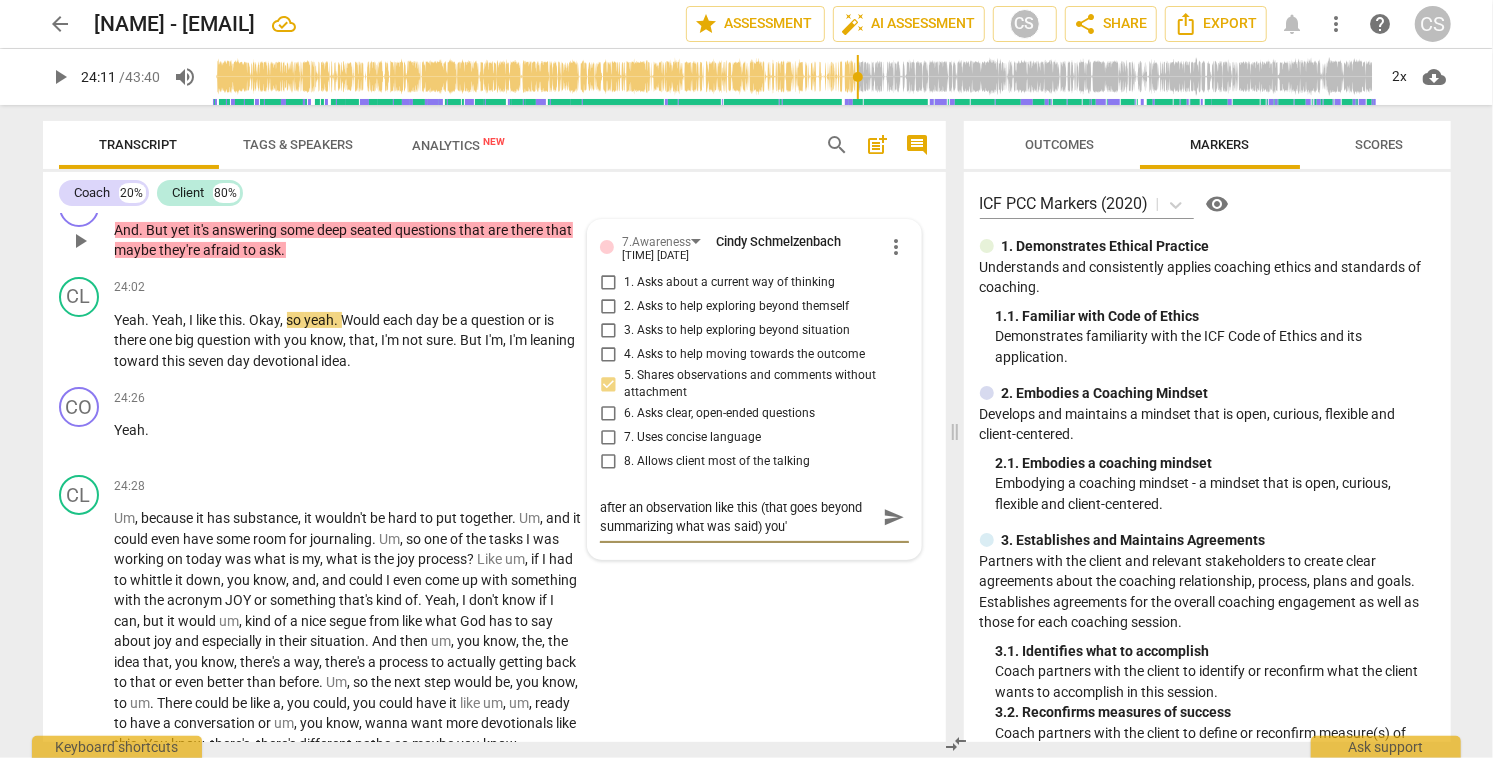 type on "after an observation like this (that goes beyond summarizing what was said) you'l" 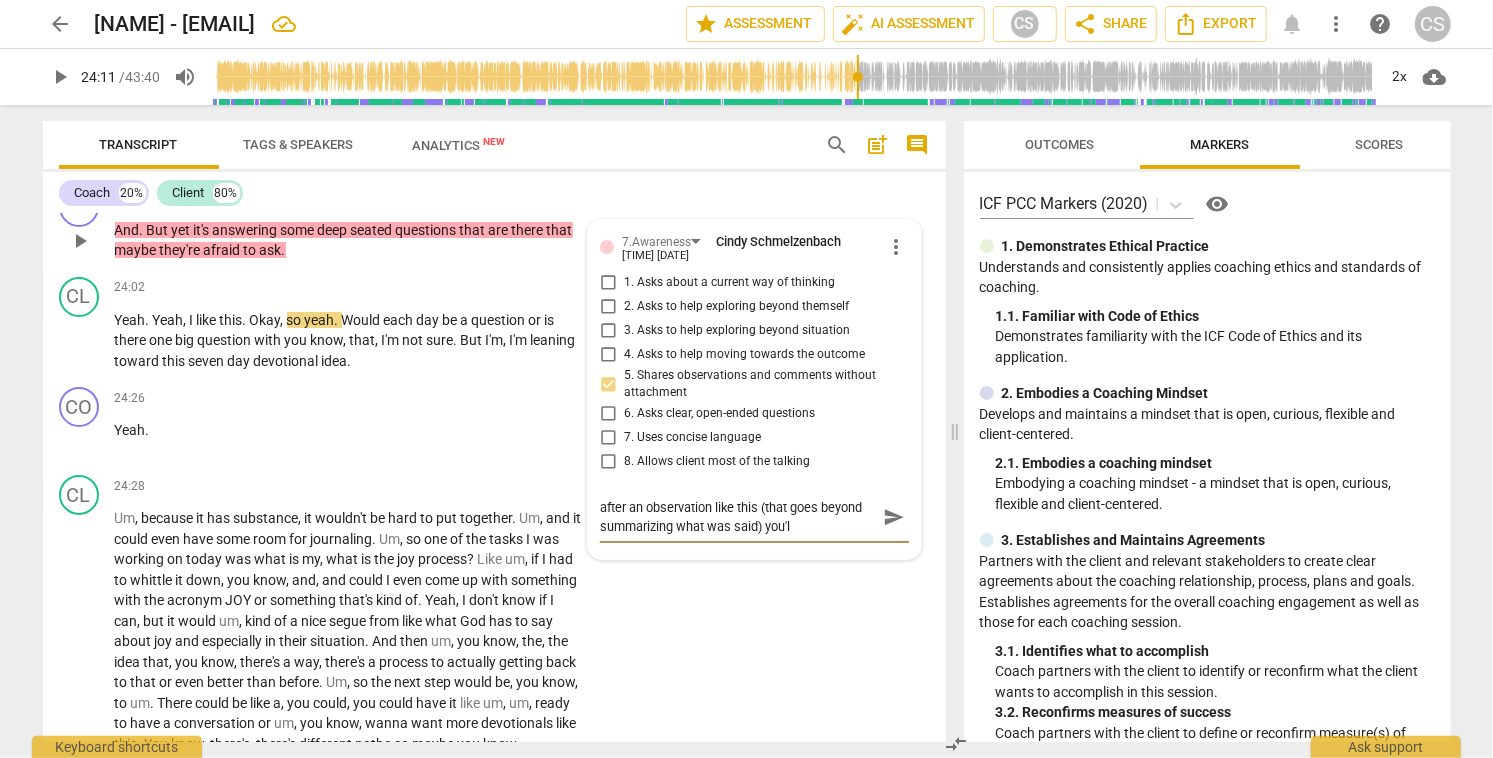 type on "after an observation like this (that goes beyond summarizing what was said) you'll" 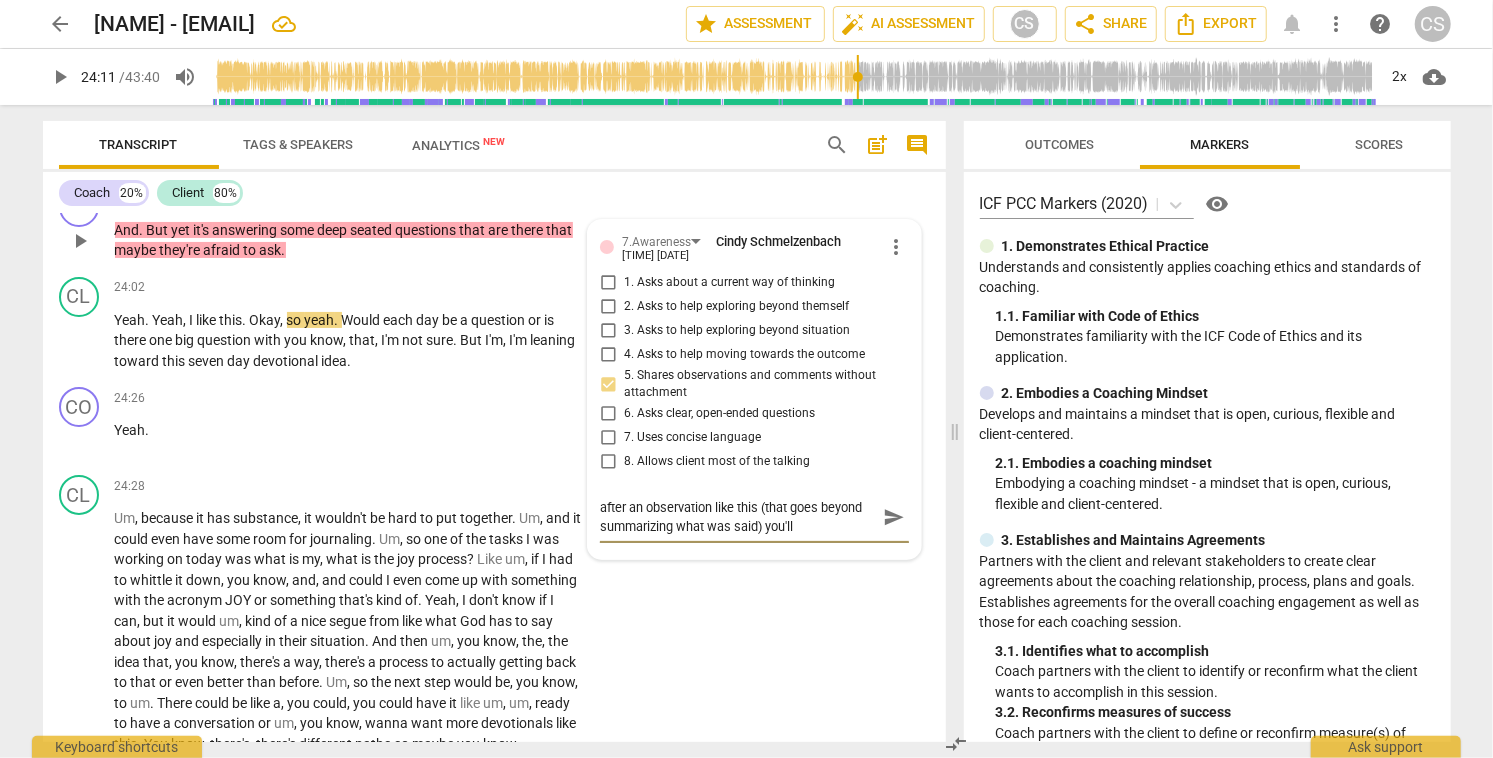 type on "after an observation like this (that goes beyond summarizing what was said) you'll" 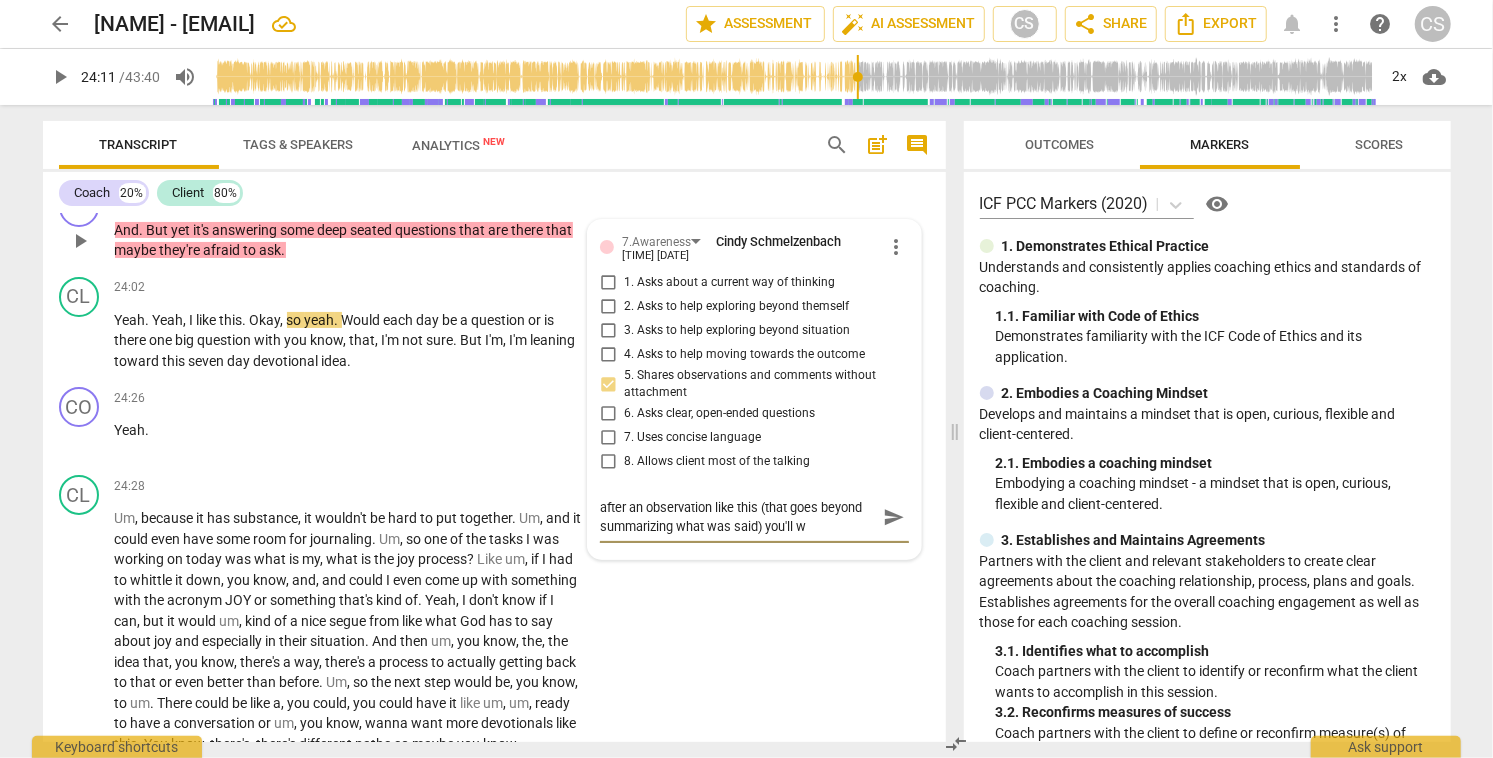 type on "after an observation like this (that goes beyond summarizing what was said) you'll wa" 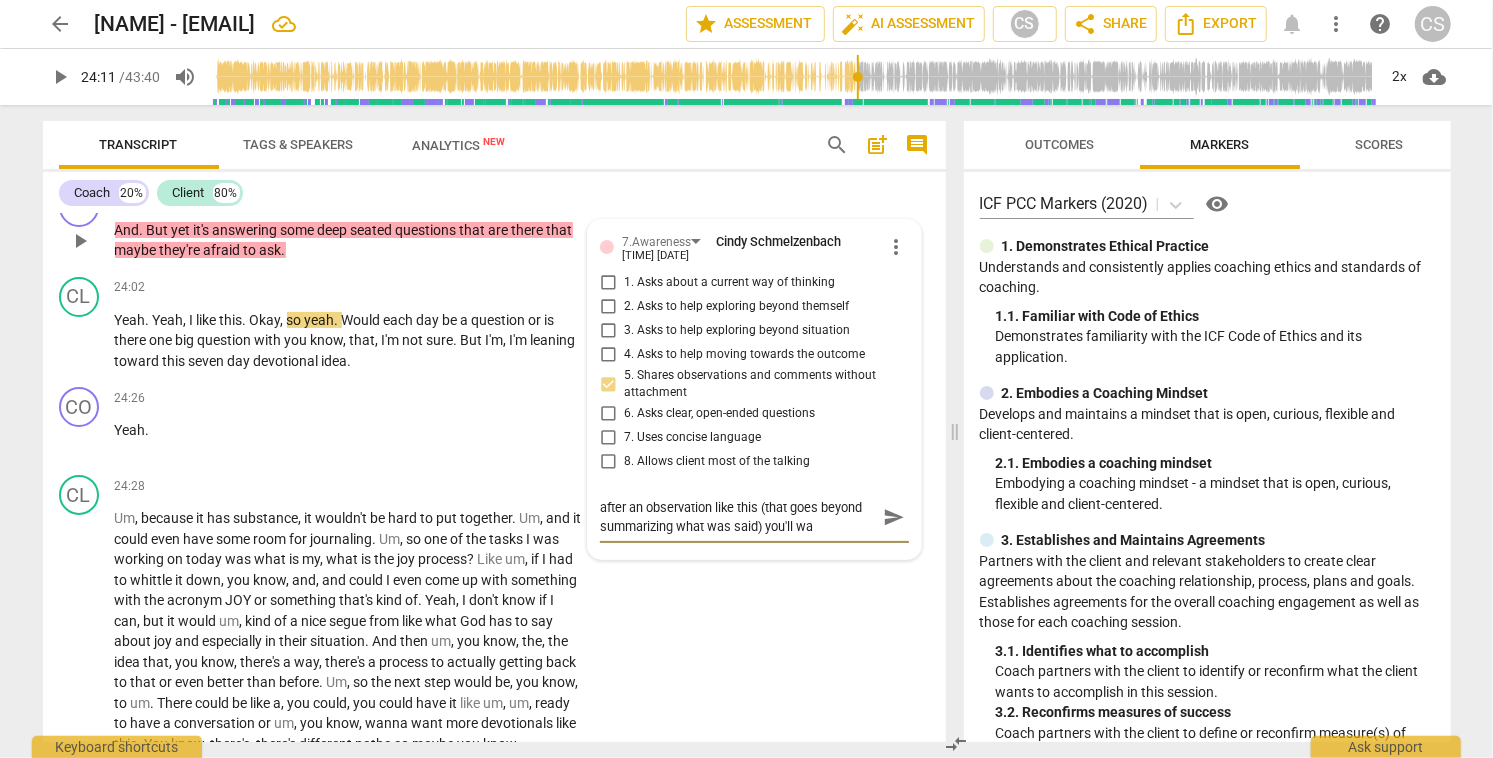 type on "after an observation like this (that goes beyond summarizing what was said) you'll wan" 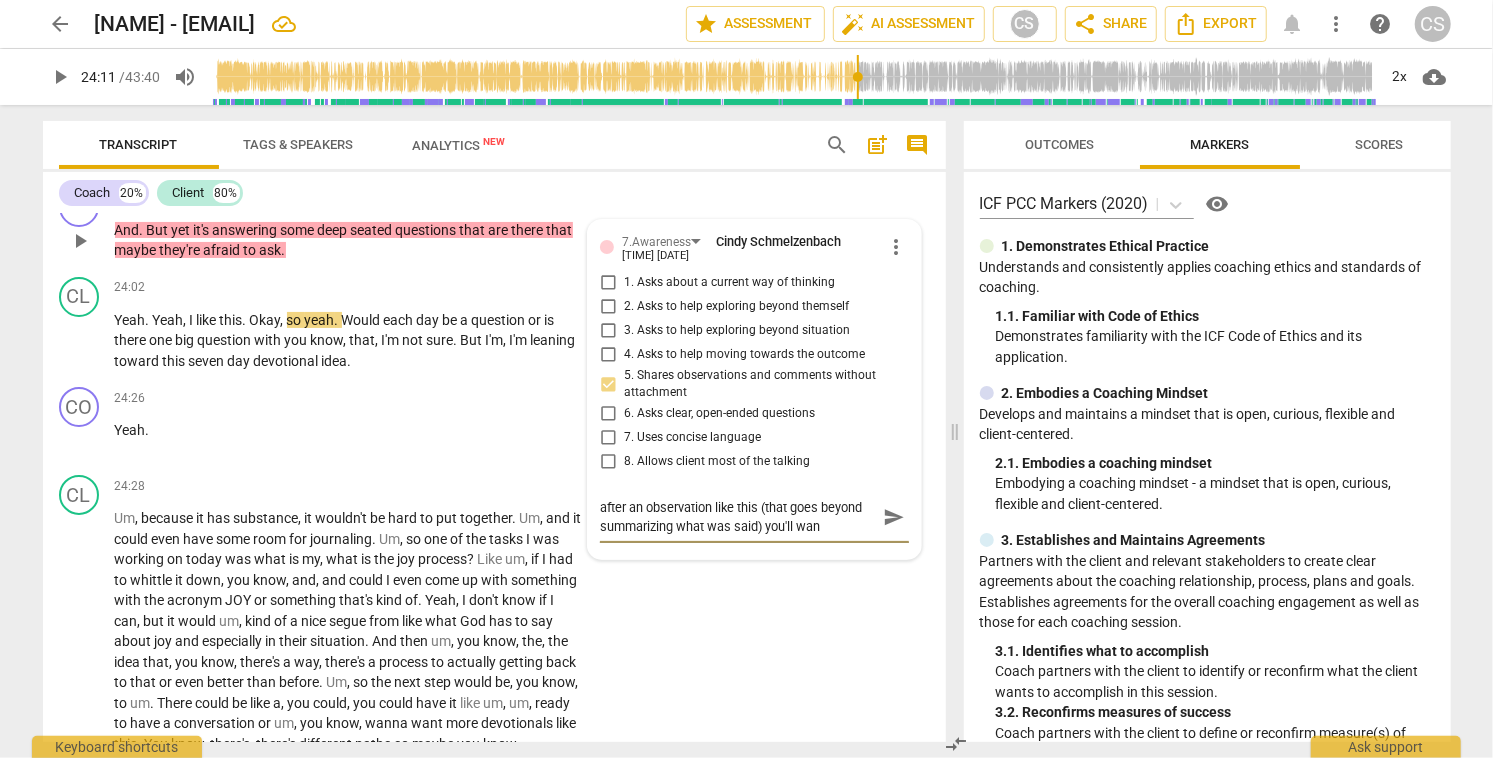 type on "after an observation like this (that goes beyond summarizing what was said) you'll want" 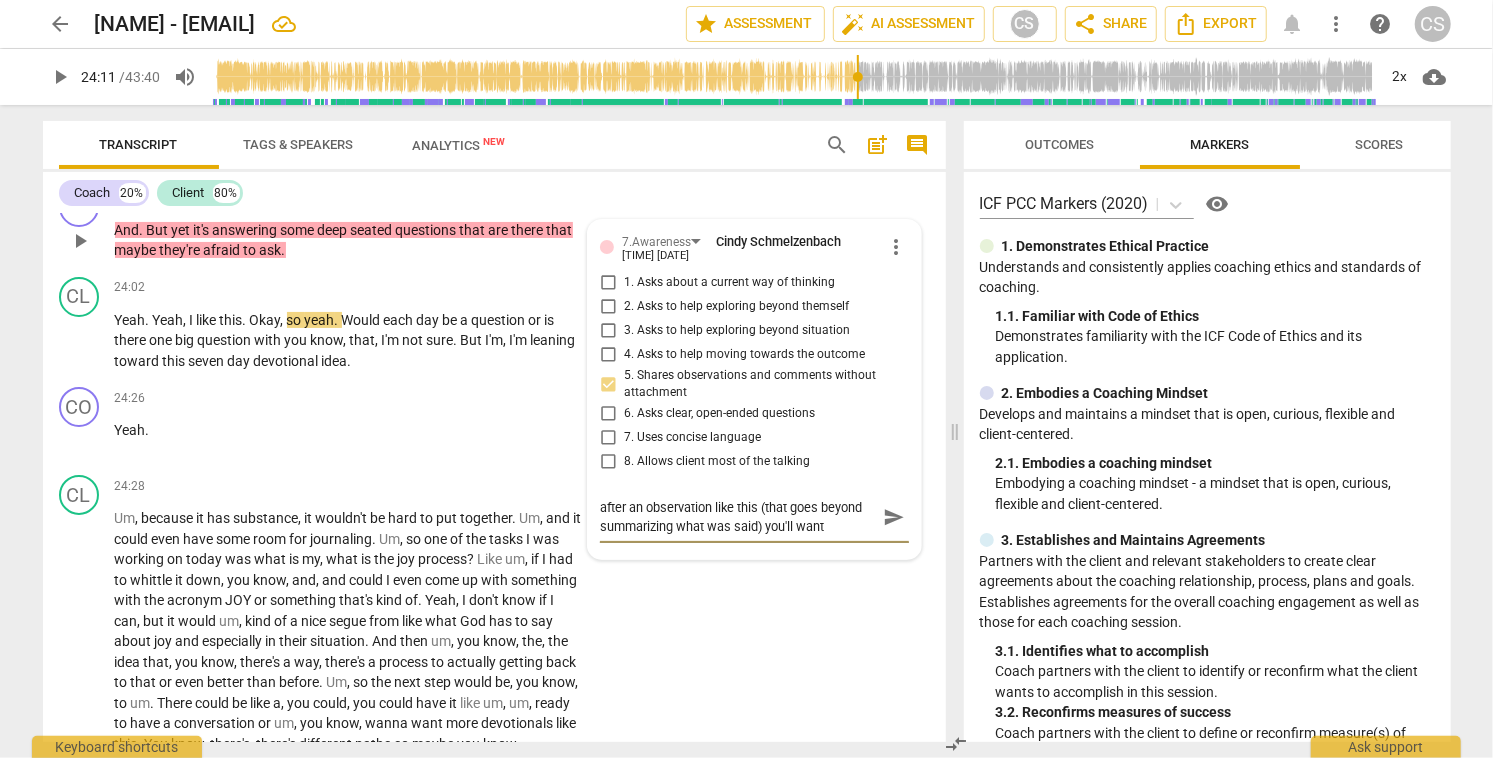 type on "after an observation like this (that goes beyond summarizing what was said) you'll want" 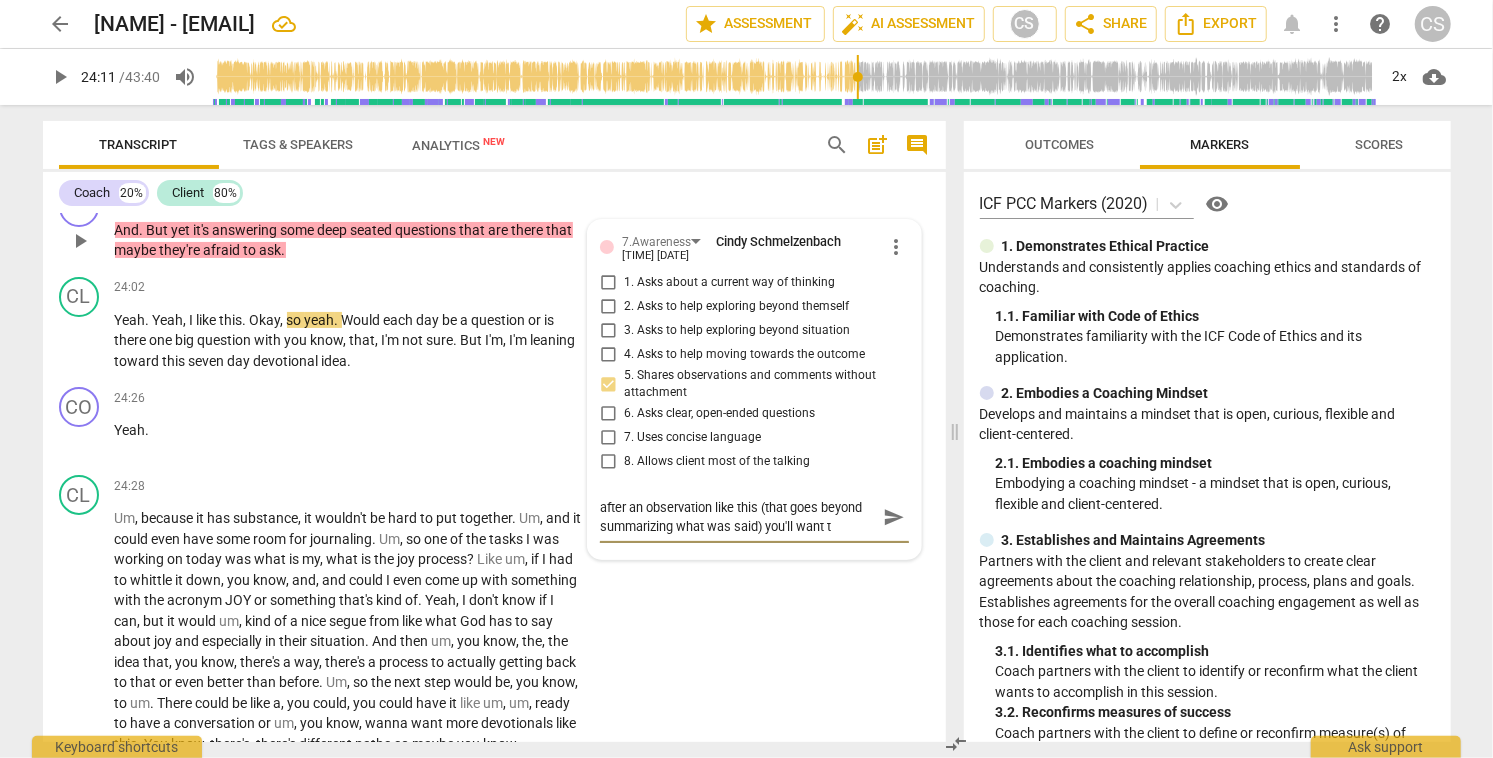 type on "after an observation like this (that goes beyond summarizing what was said) you'll want to" 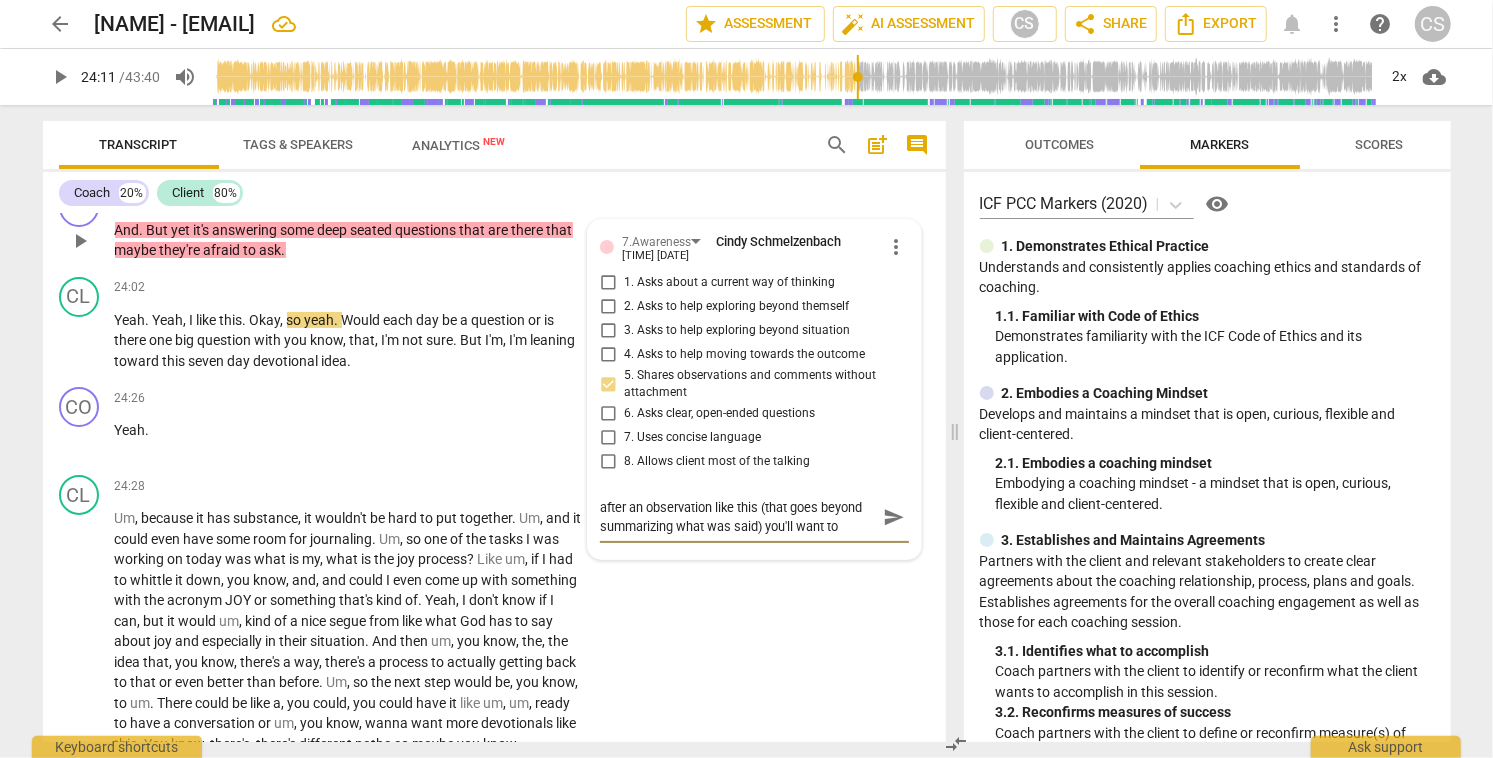 type on "after an observation like this (that goes beyond summarizing what was said) you'll want to" 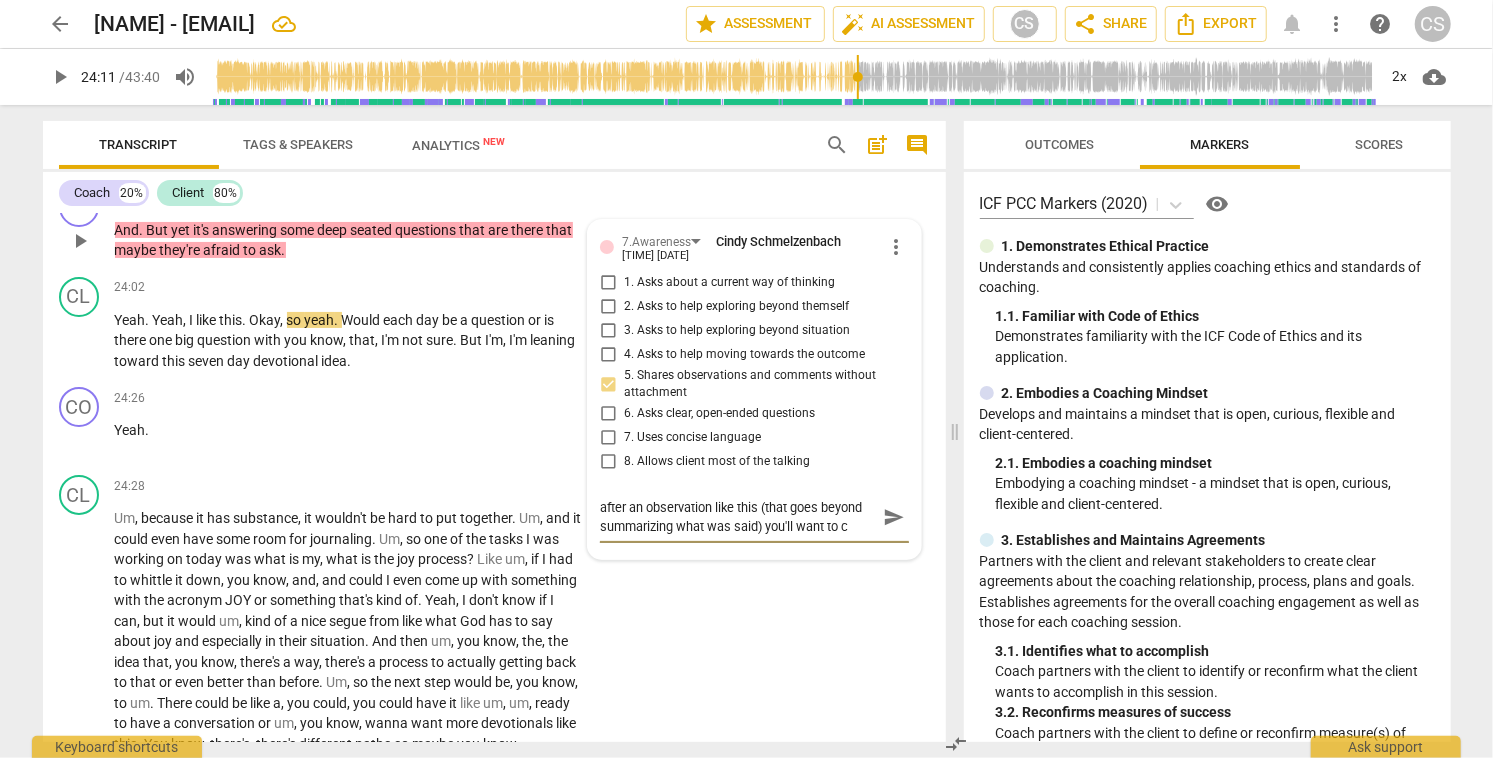 type on "after an observation like this (that goes beyond summarizing what was said) you'll want to ch" 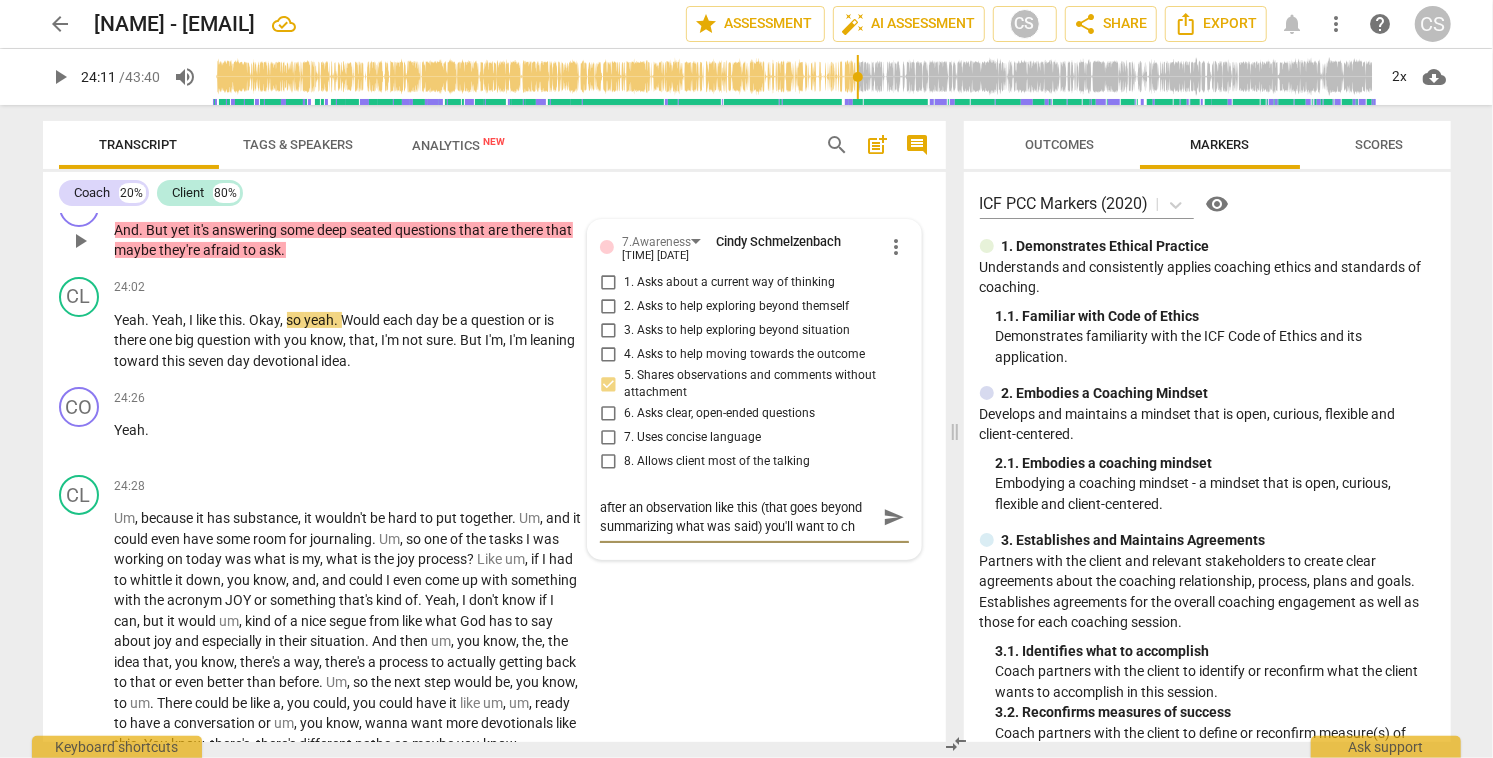 type on "after an observation like this (that goes beyond summarizing what was said) you'll want to che" 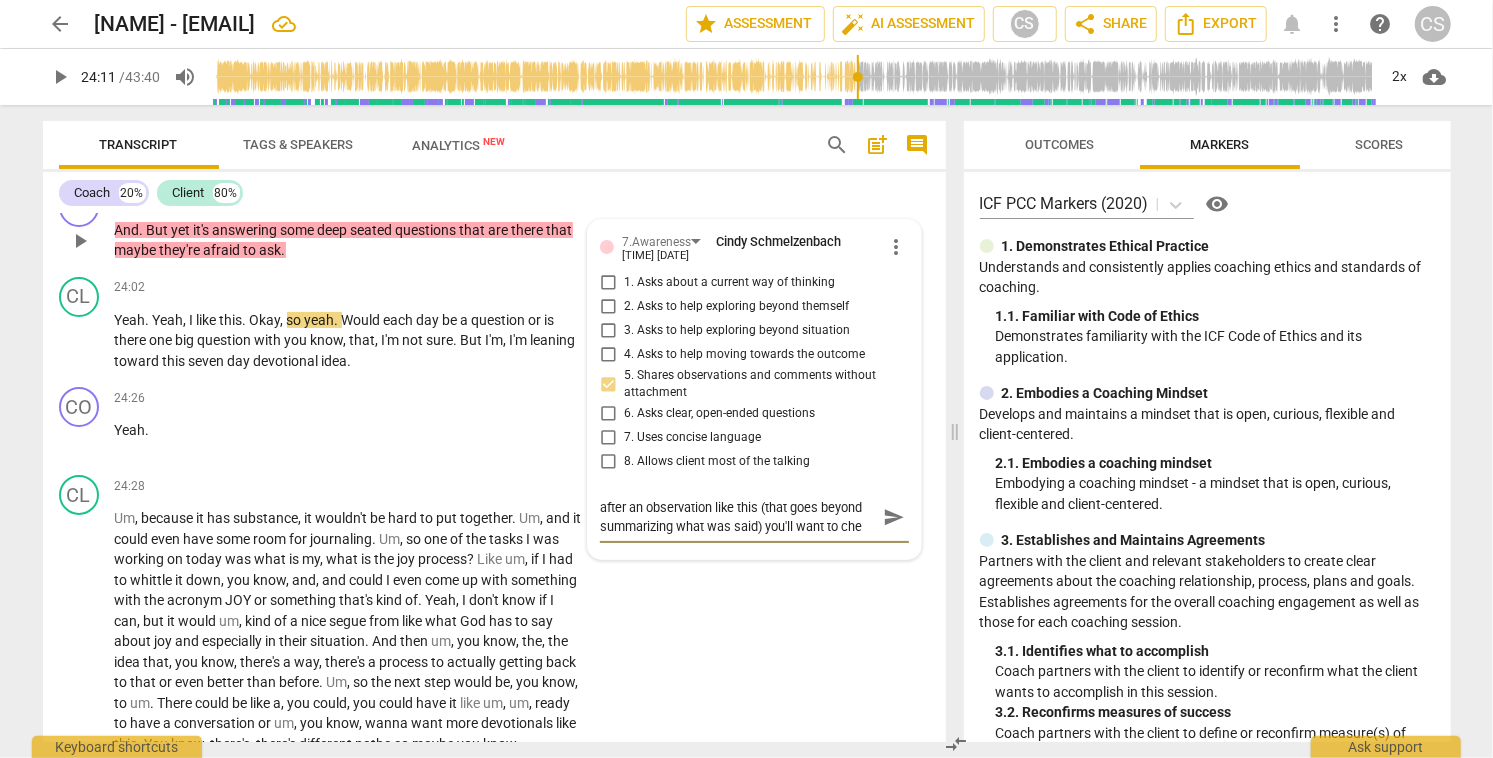 type on "after an observation like this (that goes beyond summarizing what was said) you'll want to chec" 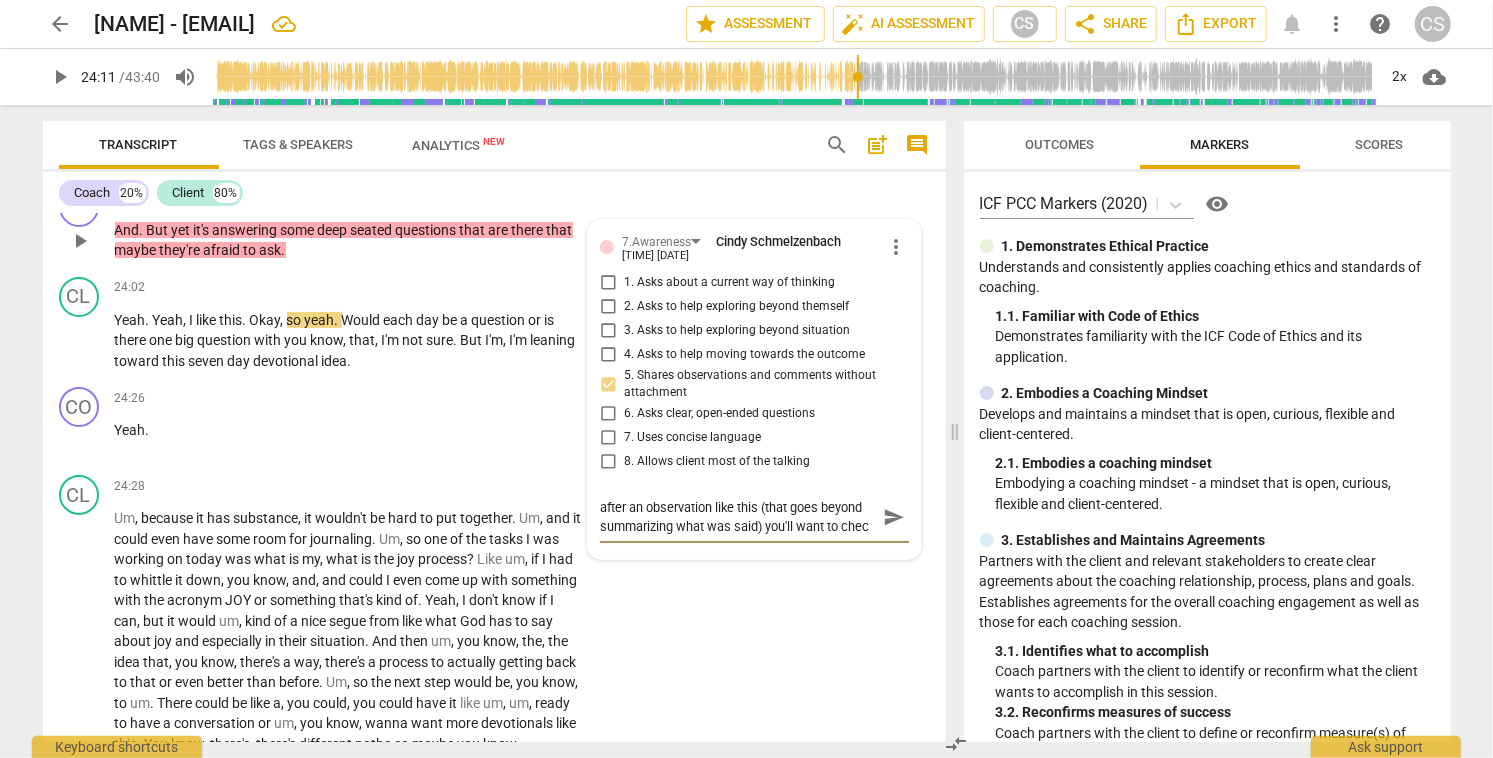 type on "after an observation like this (that goes beyond summarizing what was said) you'll want to check" 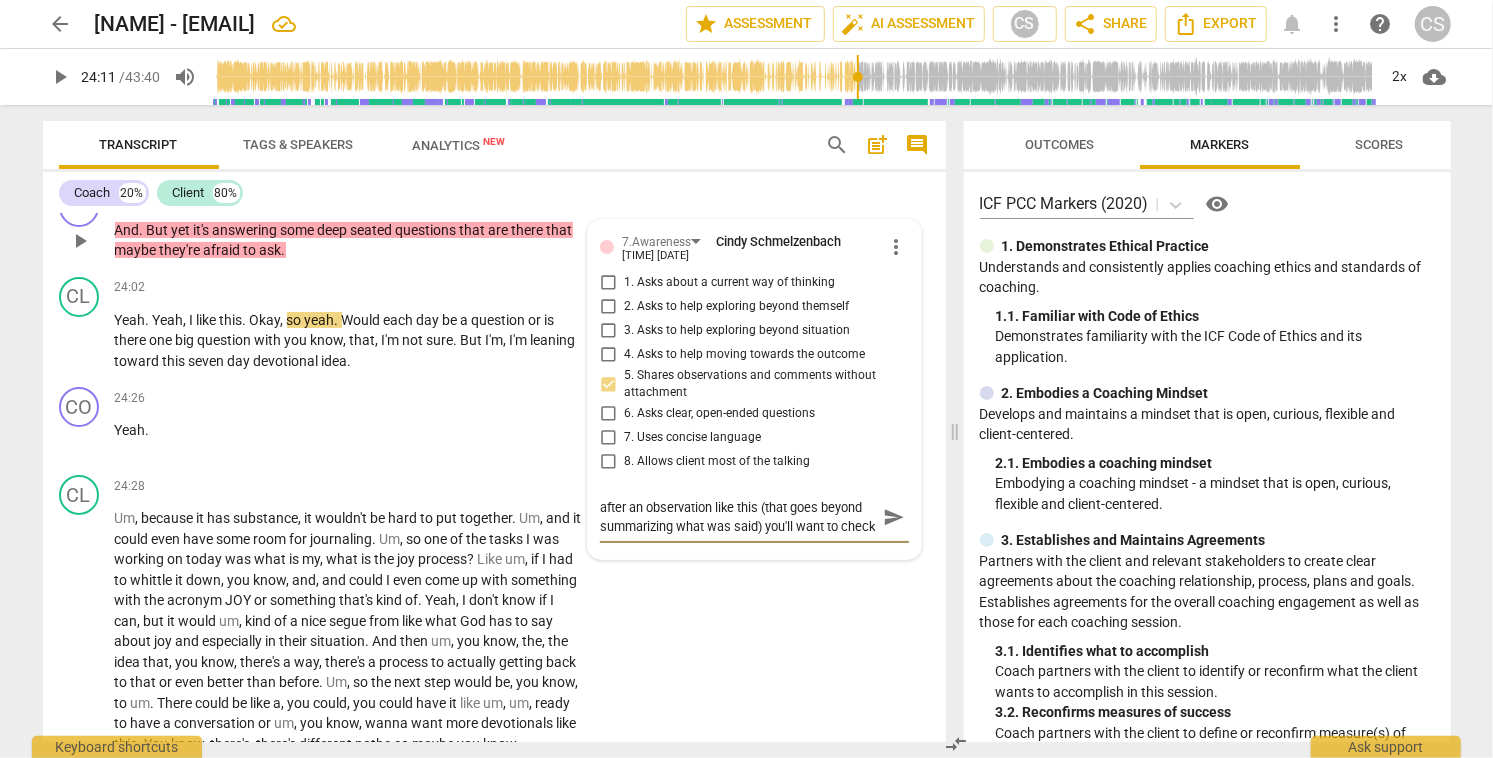 scroll, scrollTop: 17, scrollLeft: 0, axis: vertical 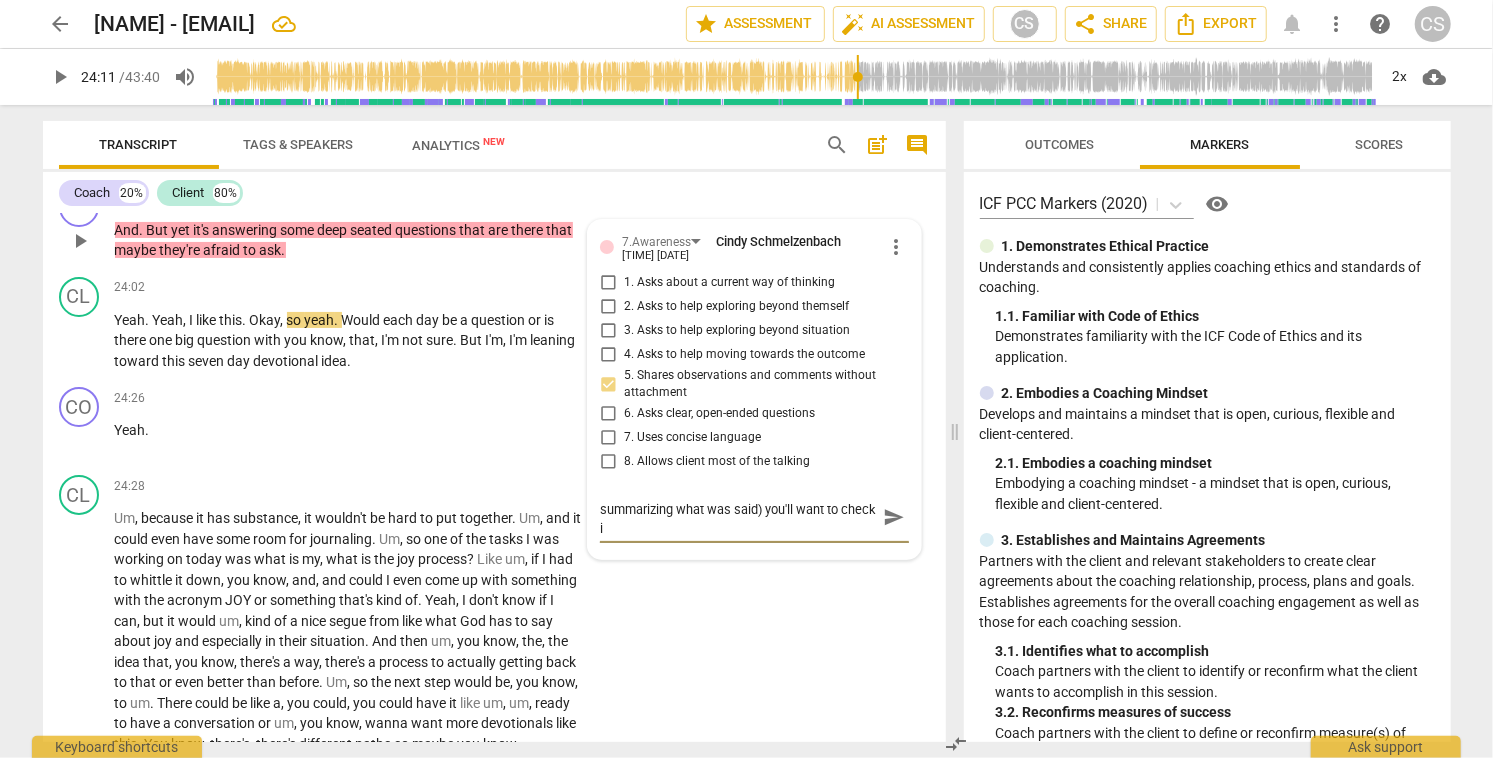 type on "after an observation like this (that goes beyond summarizing what was said) you'll want to check in" 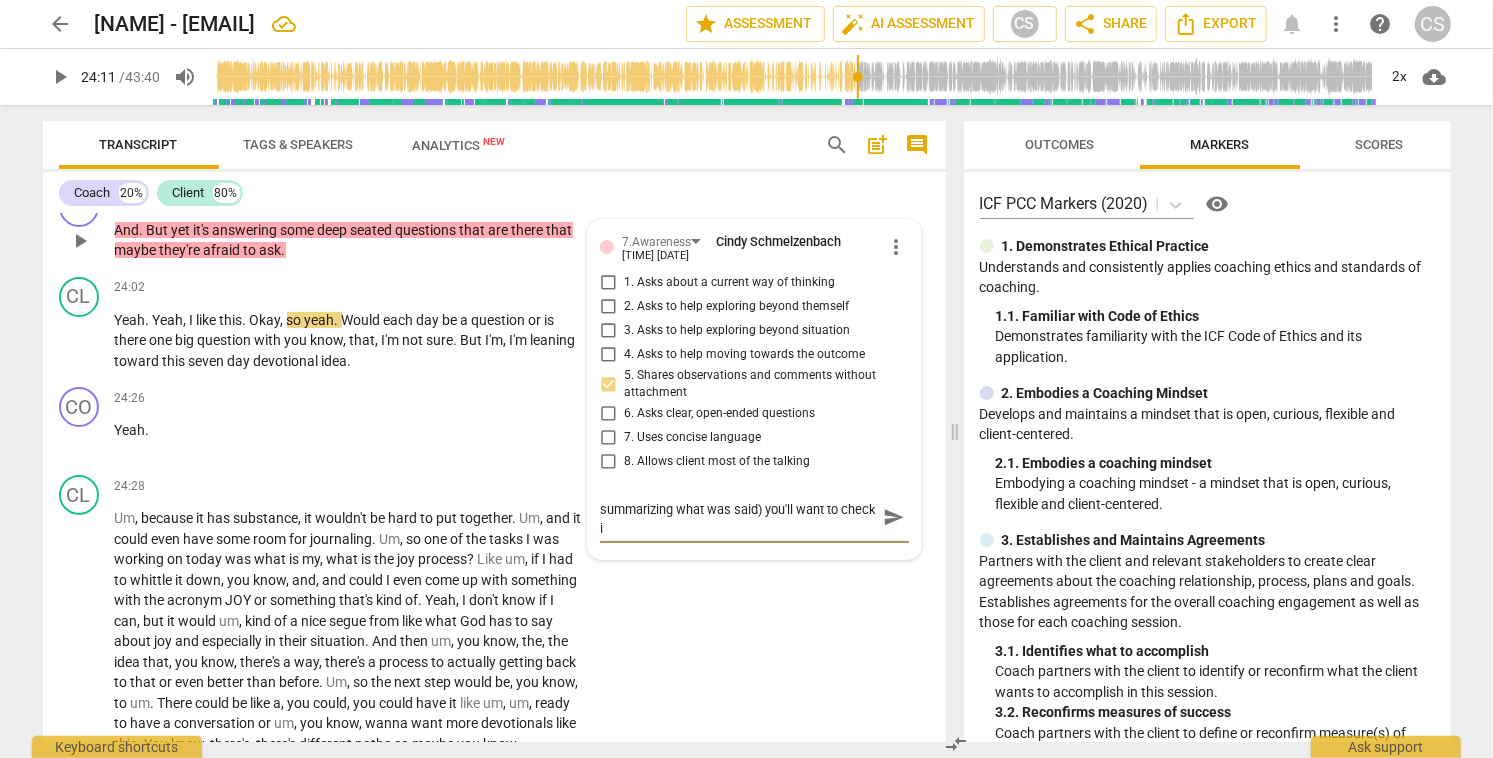 type on "after an observation like this (that goes beyond summarizing what was said) you'll want to check in" 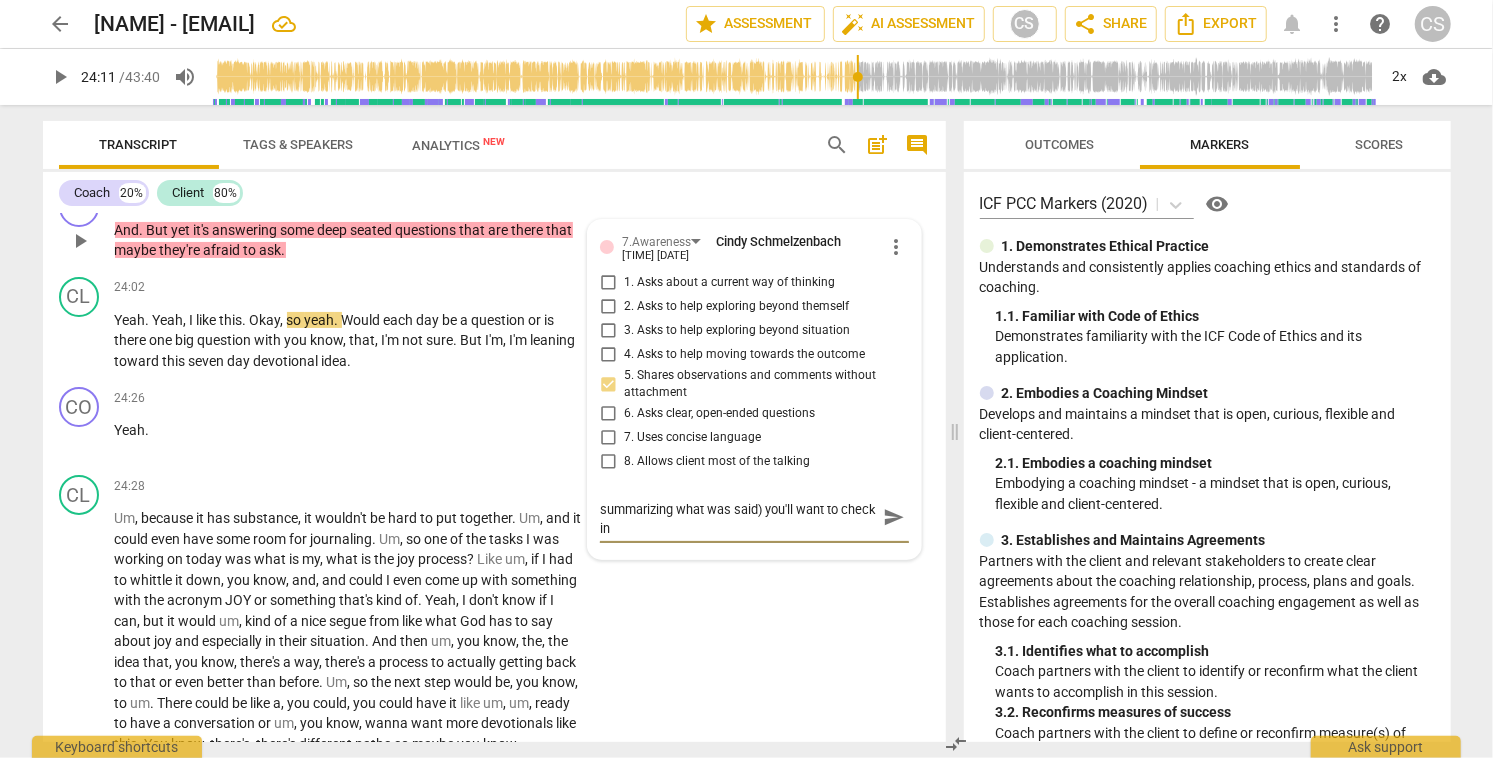 type on "after an observation like this (that goes beyond summarizing what was said) you'll want to check in" 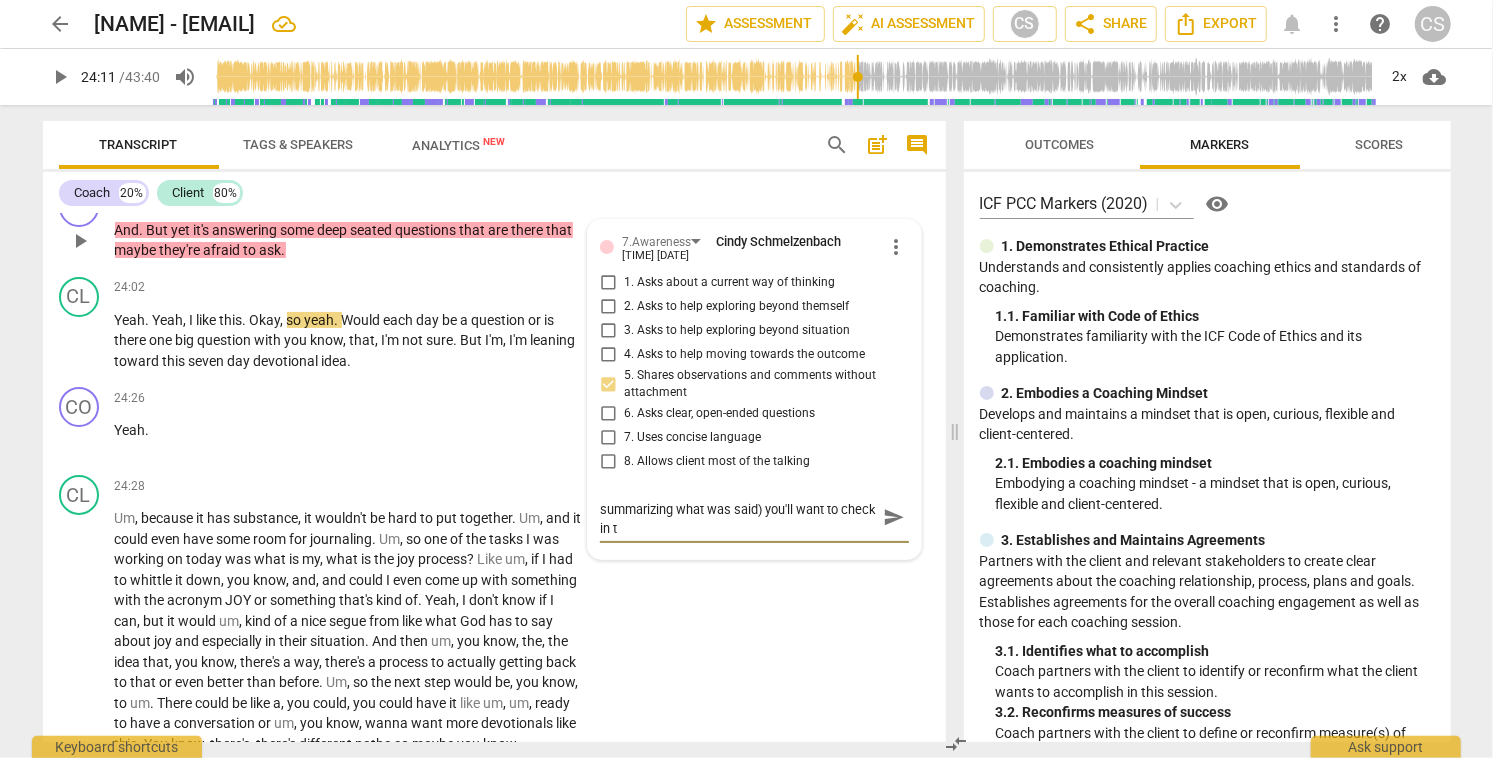 type on "after an observation like this (that goes beyond summarizing what was said) you'll want to check in to" 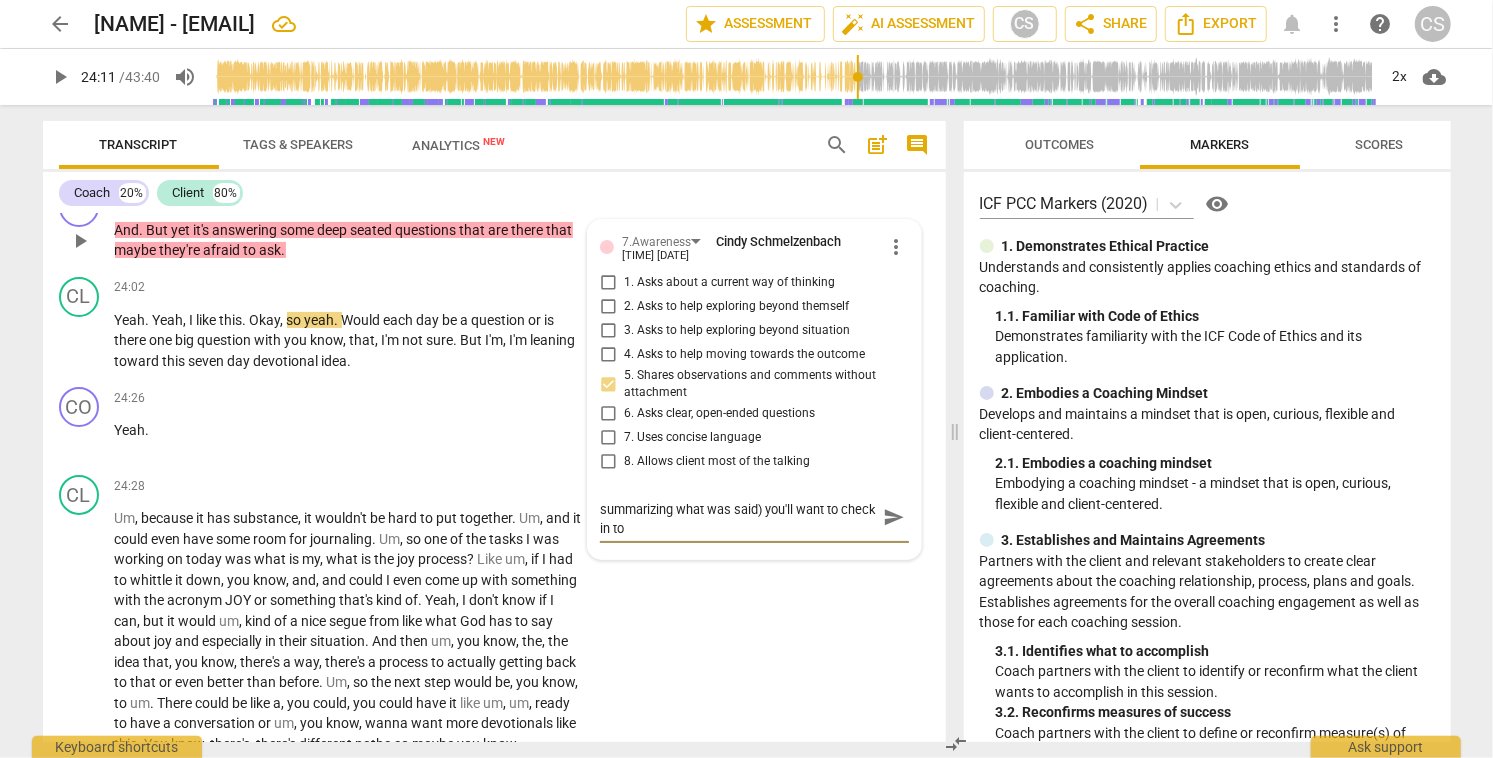 type on "after an observation like this (that goes beyond summarizing what was said) you'll want to check in to" 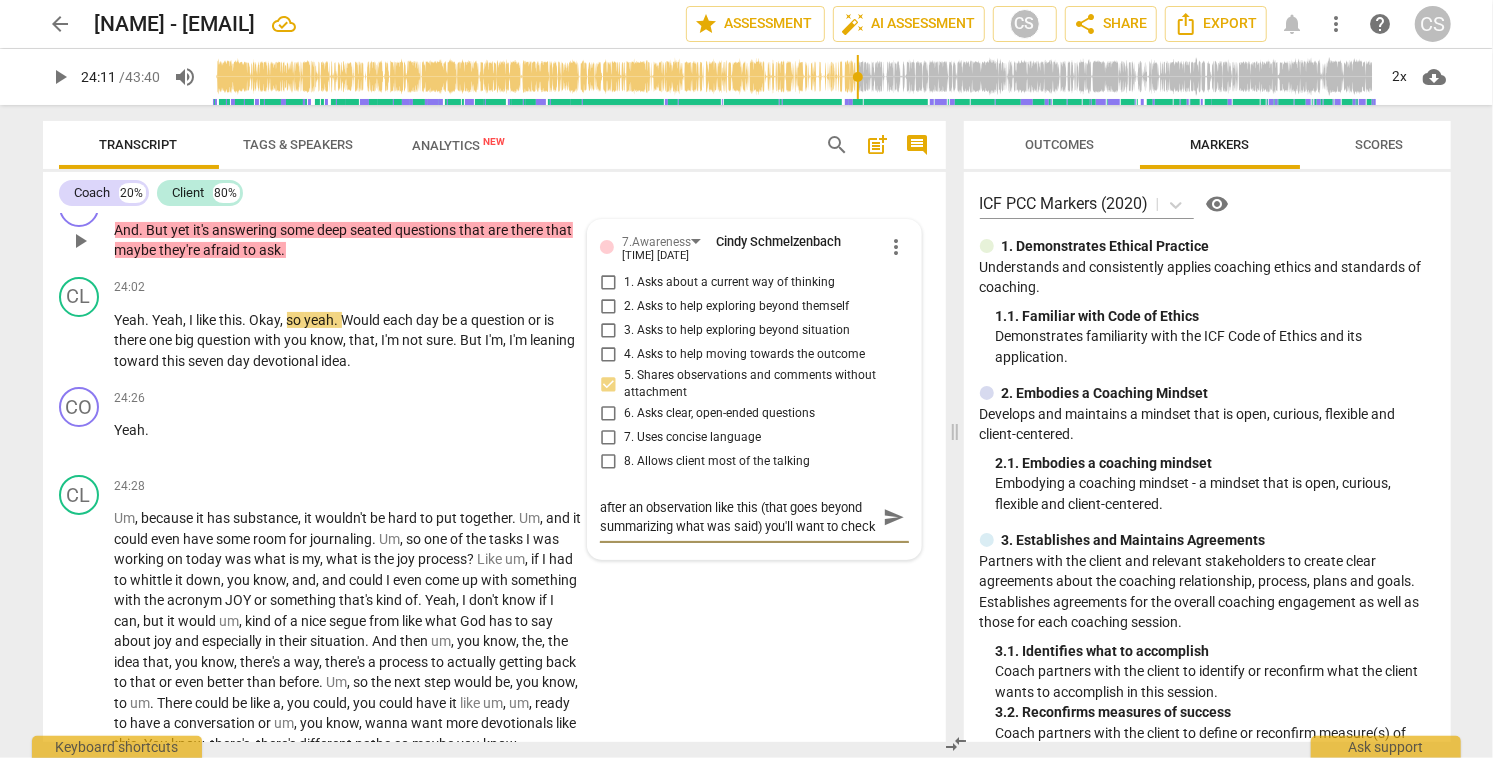 type on "after an observation like this (that goes beyond summarizing what was said) you'll want to check in to" 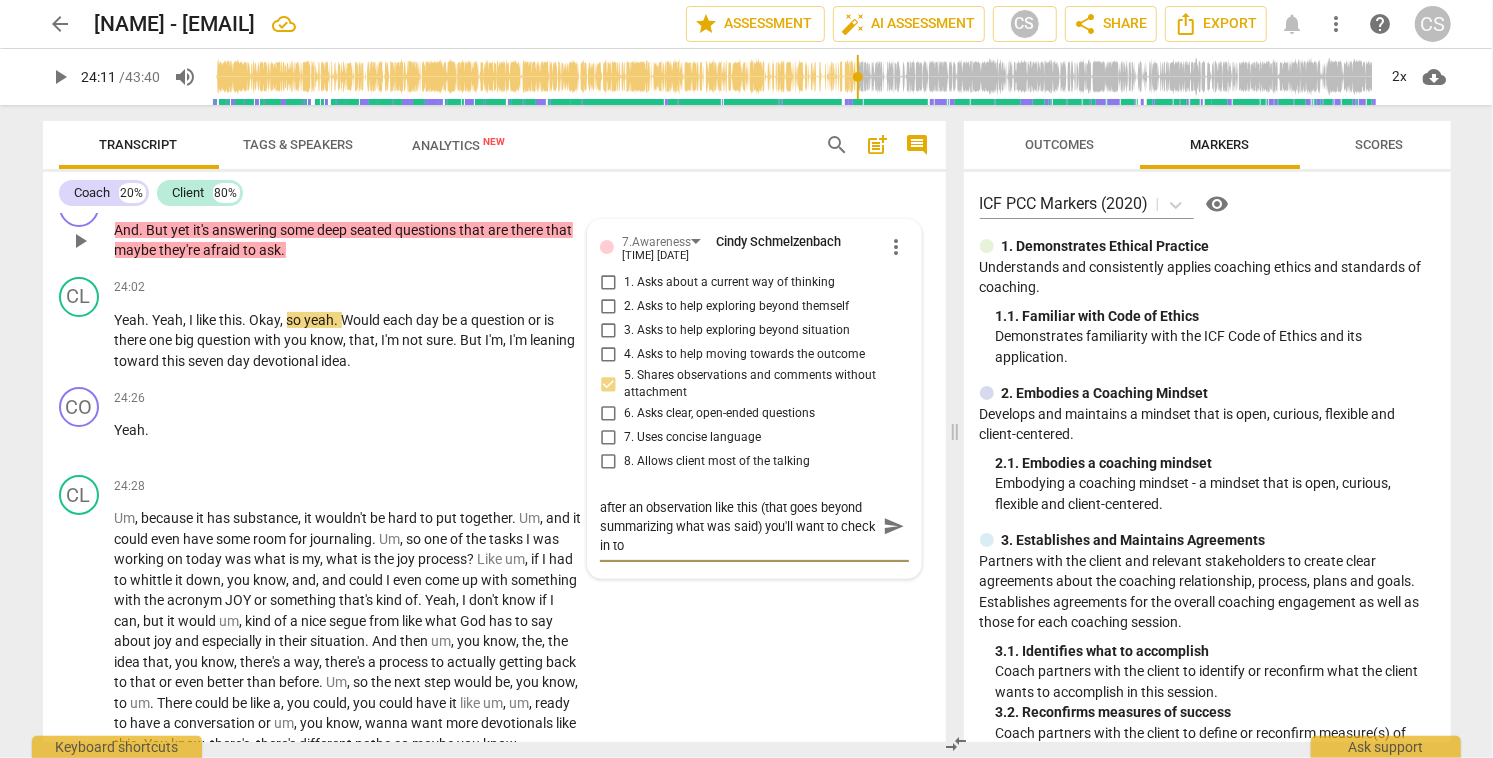 type on "after an observation like this (that goes beyond summarizing what was said) you'll want to check in to i" 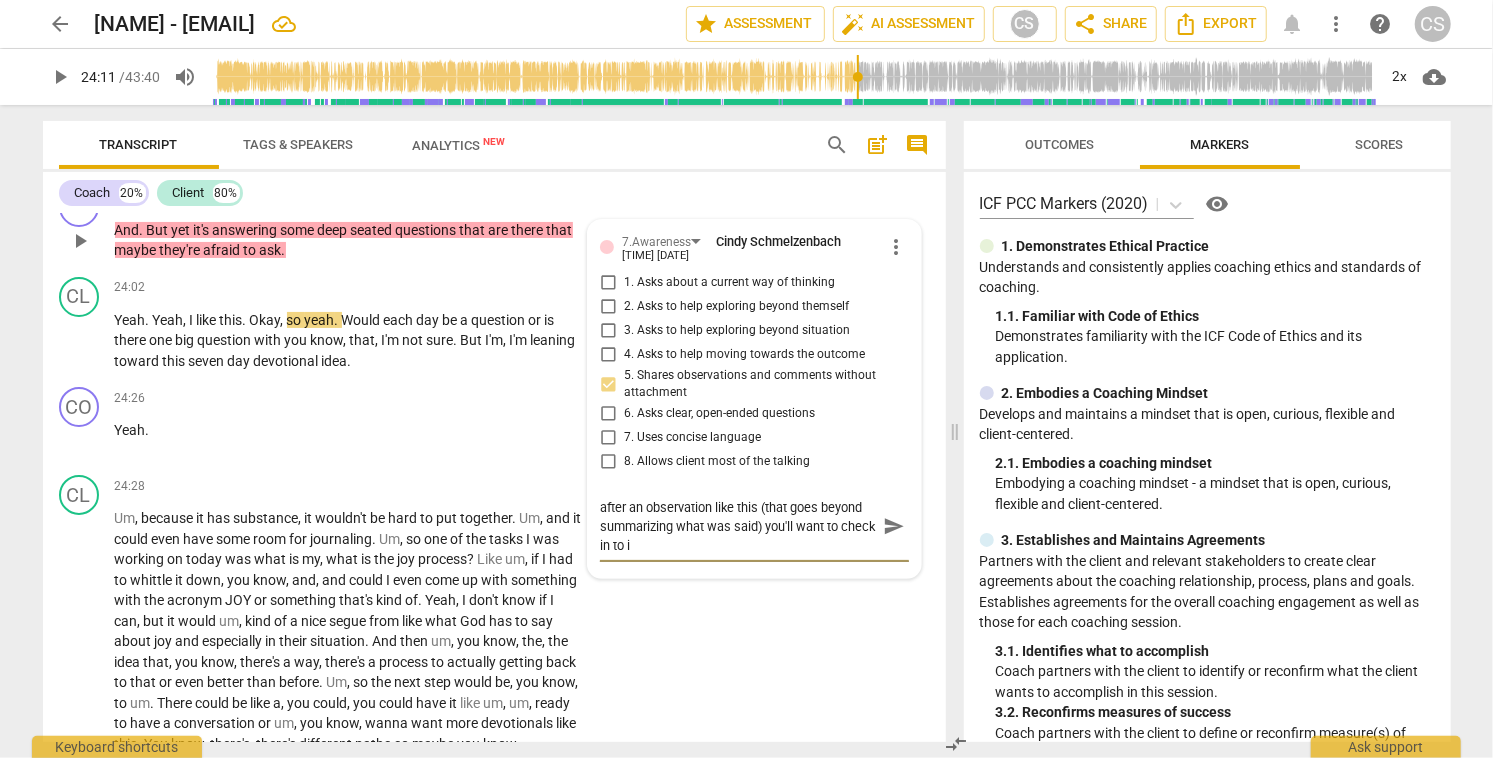 type on "after an observation like this (that goes beyond summarizing what was said) you'll want to check in to in" 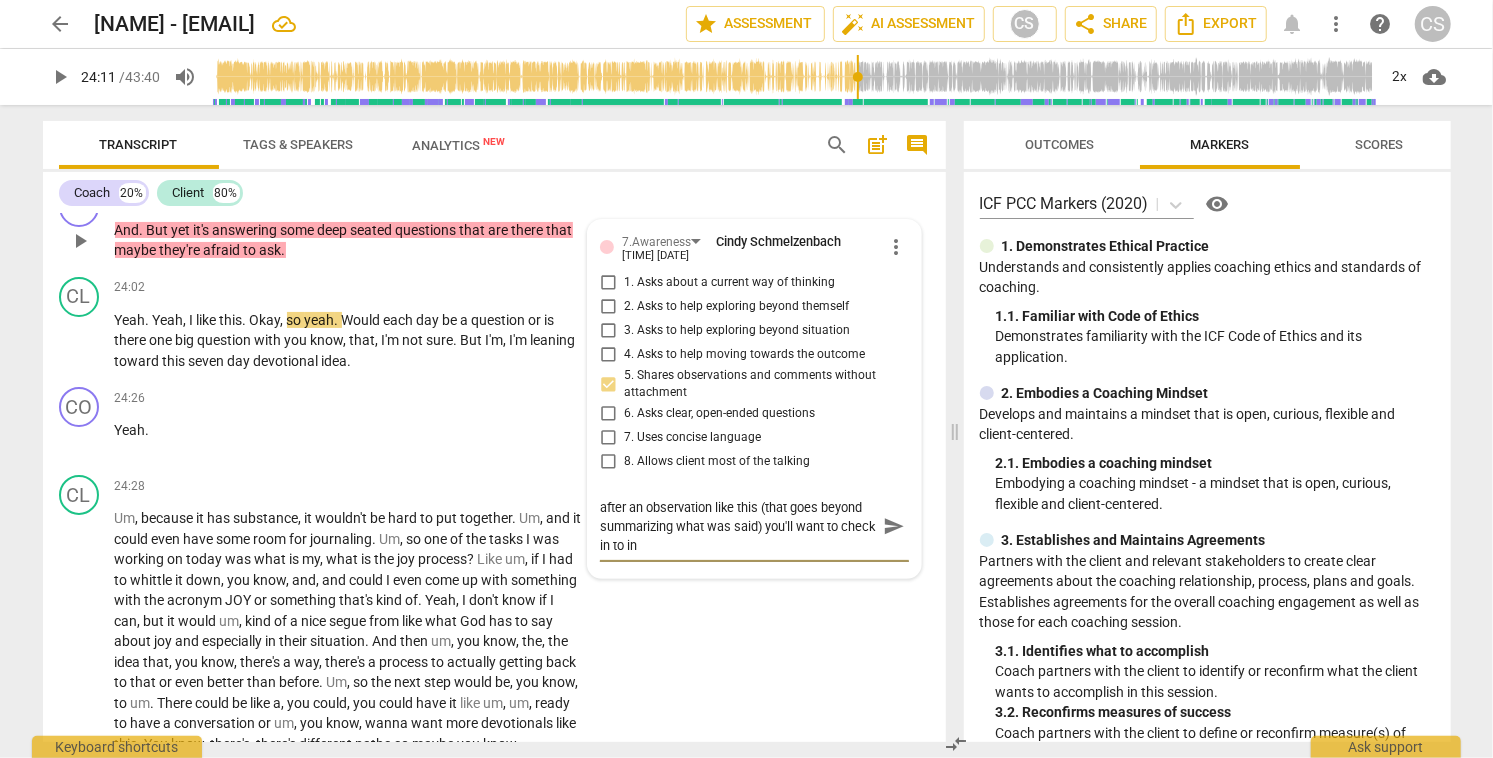 type on "after an observation like this (that goes beyond summarizing what was said) you'll want to check in to inv" 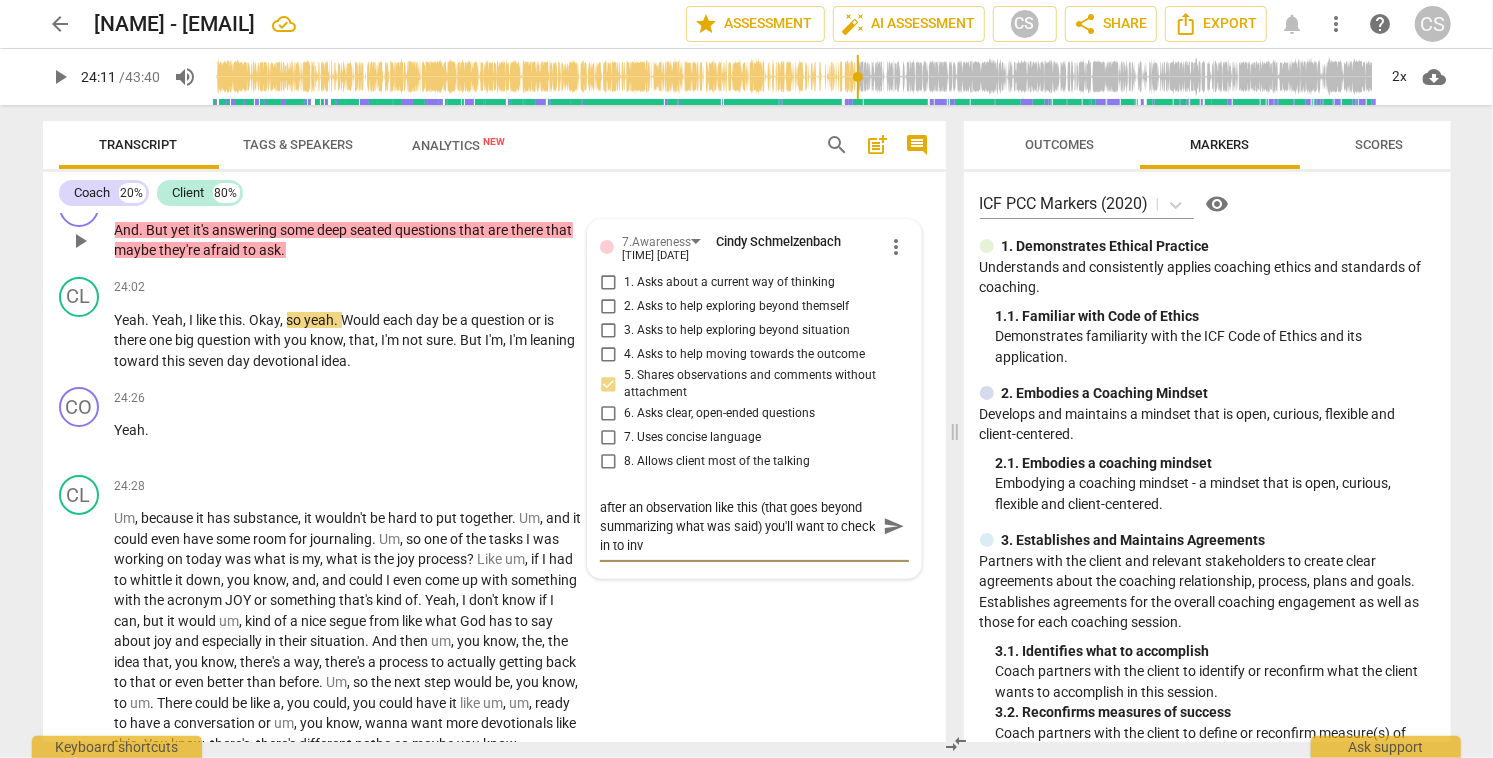 type on "after an observation like this (that goes beyond summarizing what was said) you'll want to check in to invi" 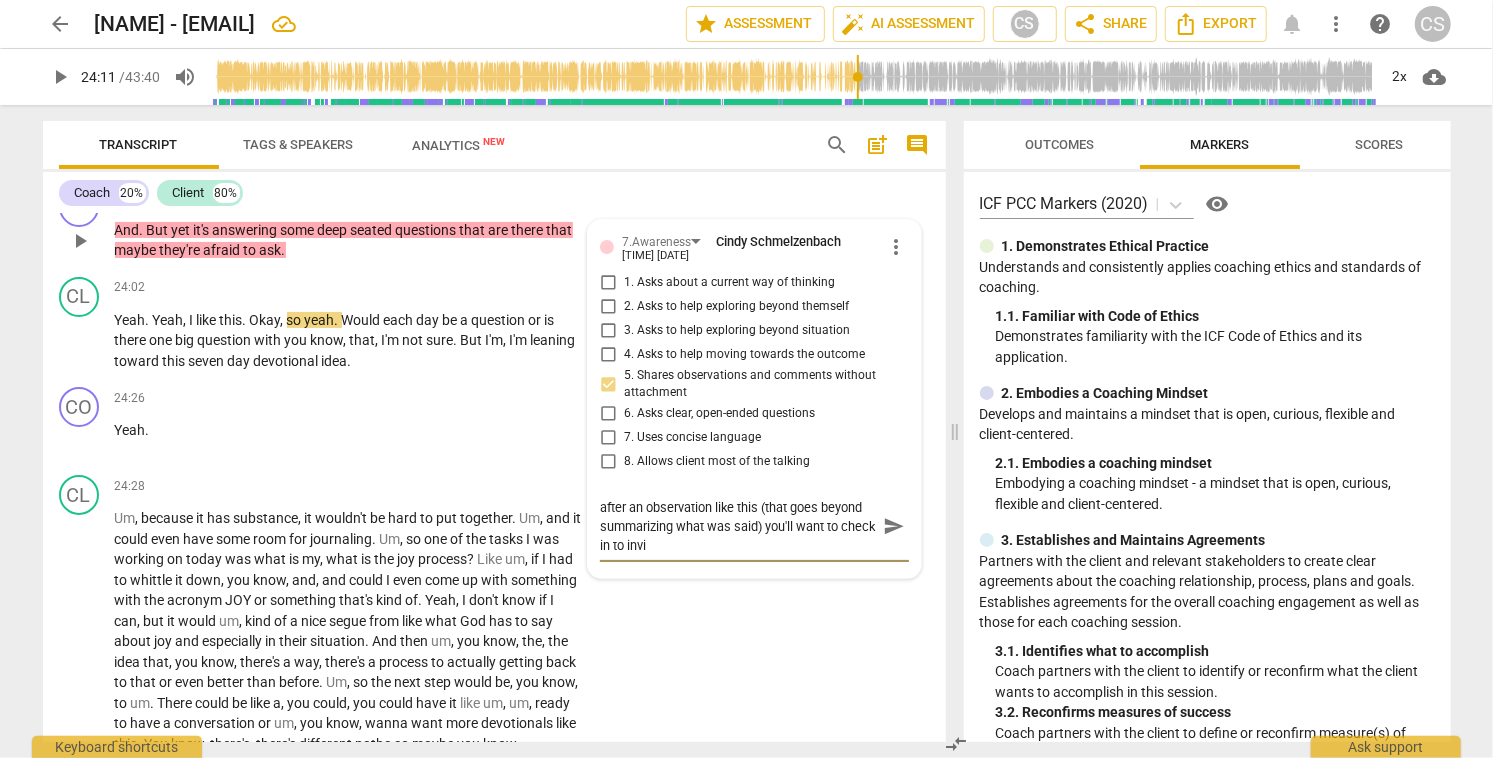 type 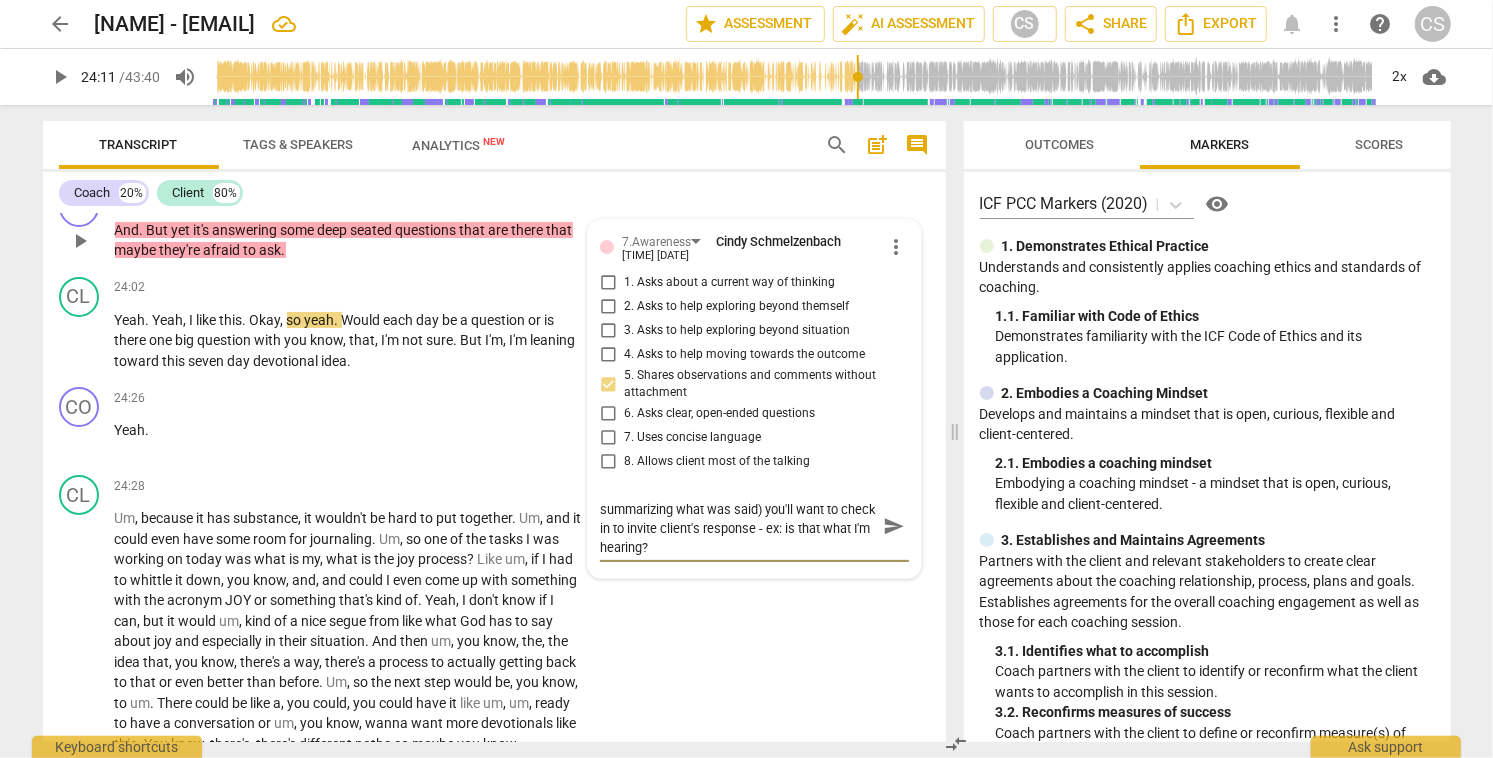 scroll, scrollTop: 0, scrollLeft: 0, axis: both 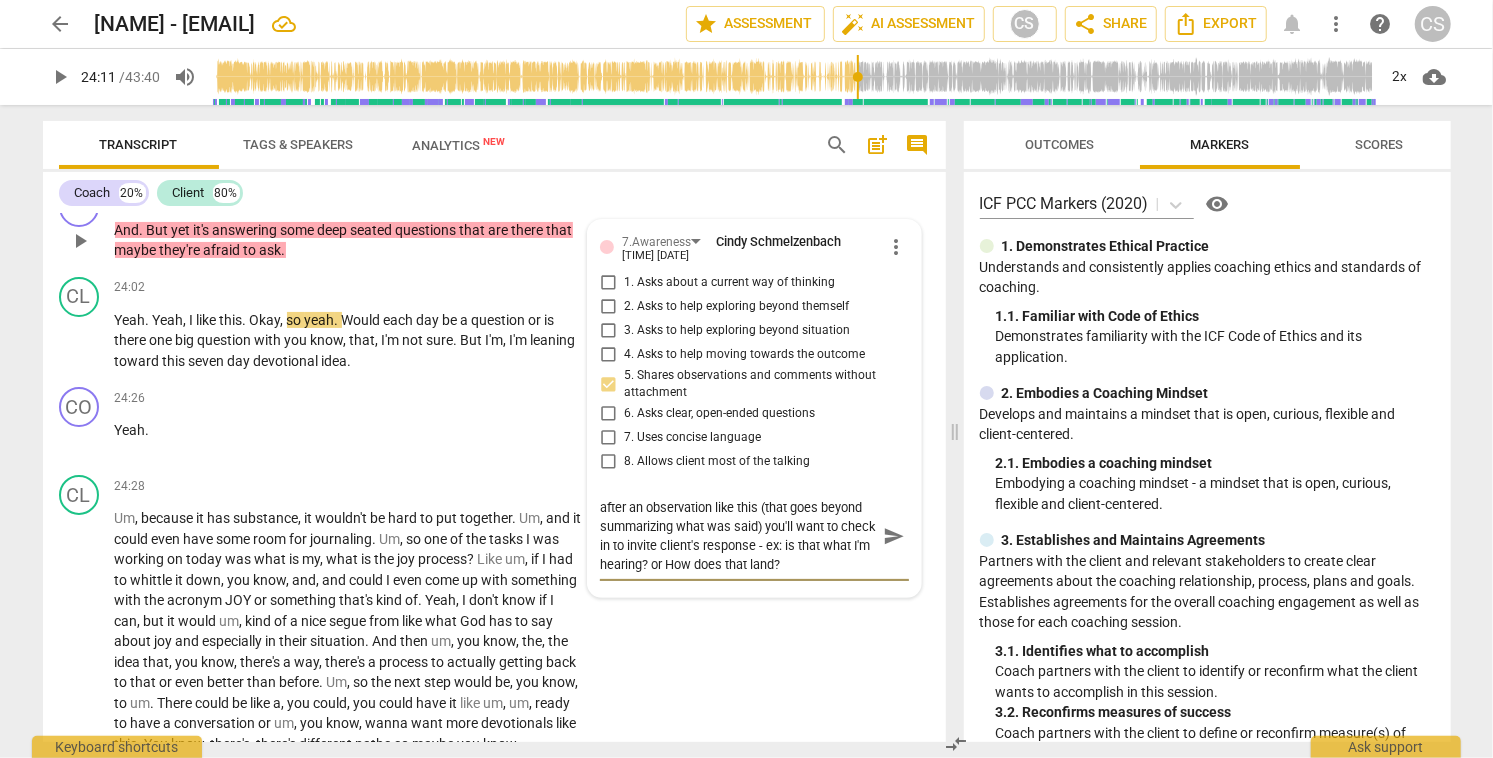 click on "after an observation like this (that goes beyond summarizing what was said) you'll want to check in to invite client's response - ex: is that what I'm hearing? or How does that land?" at bounding box center (738, 536) 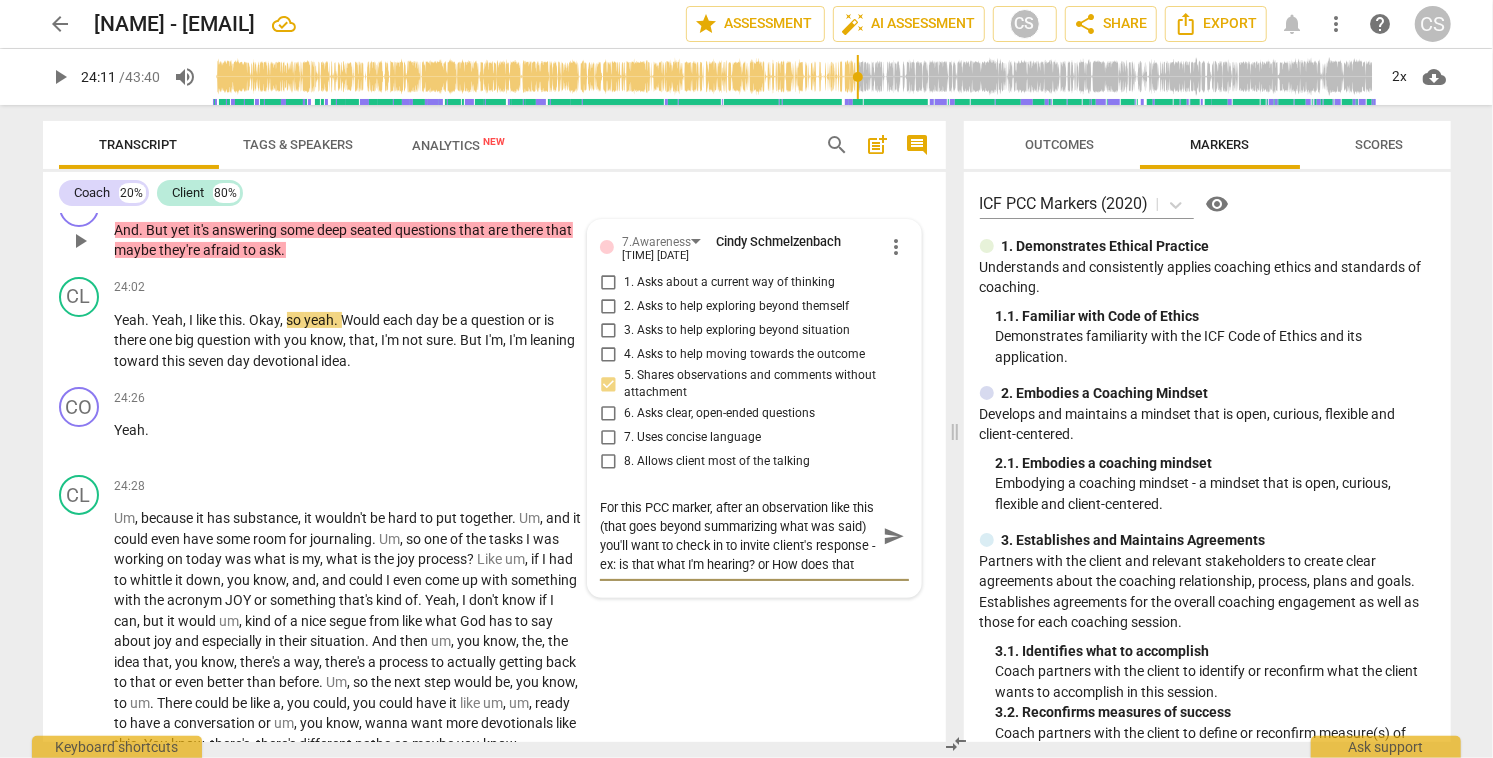 click on "send" at bounding box center (894, 536) 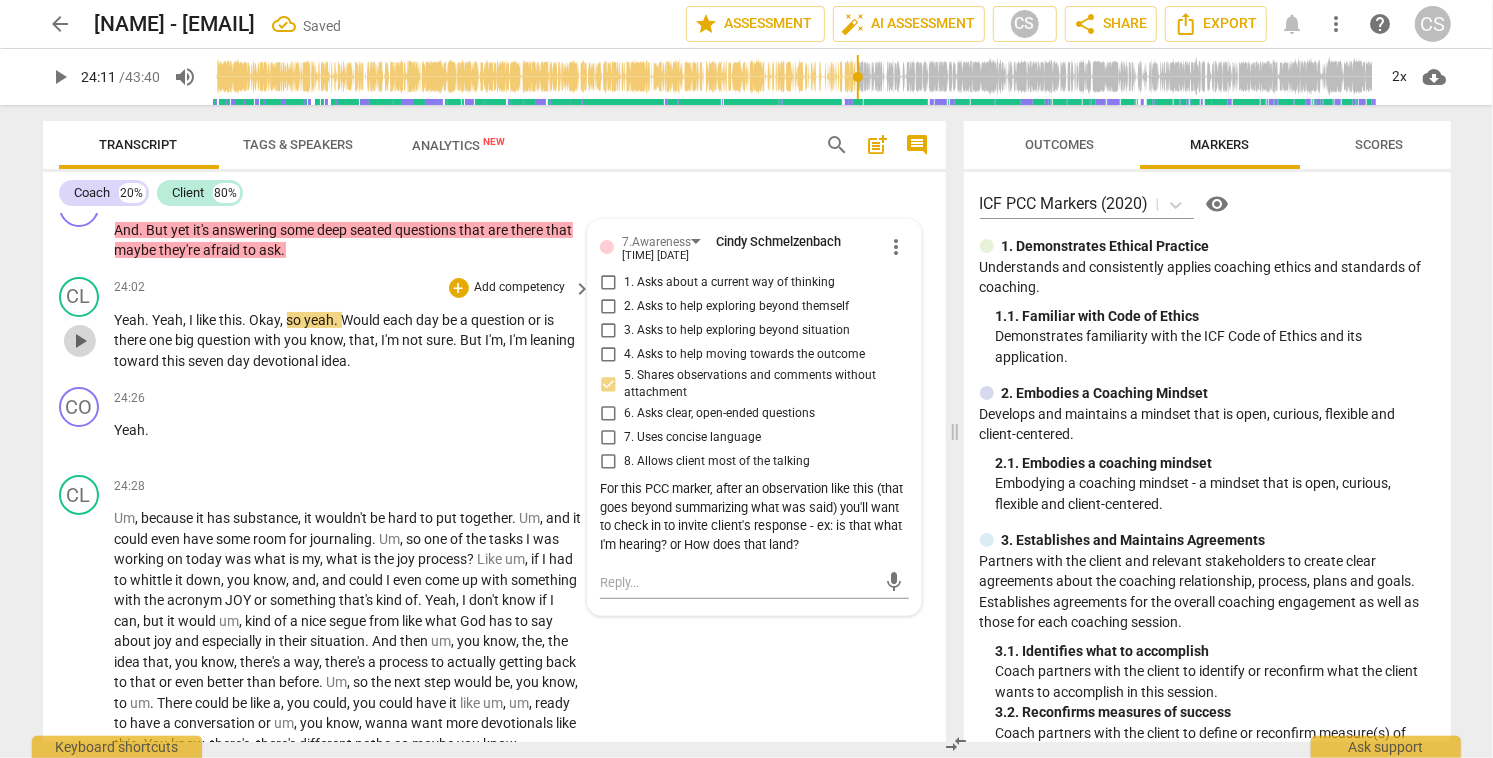 click on "play_arrow" at bounding box center [80, 341] 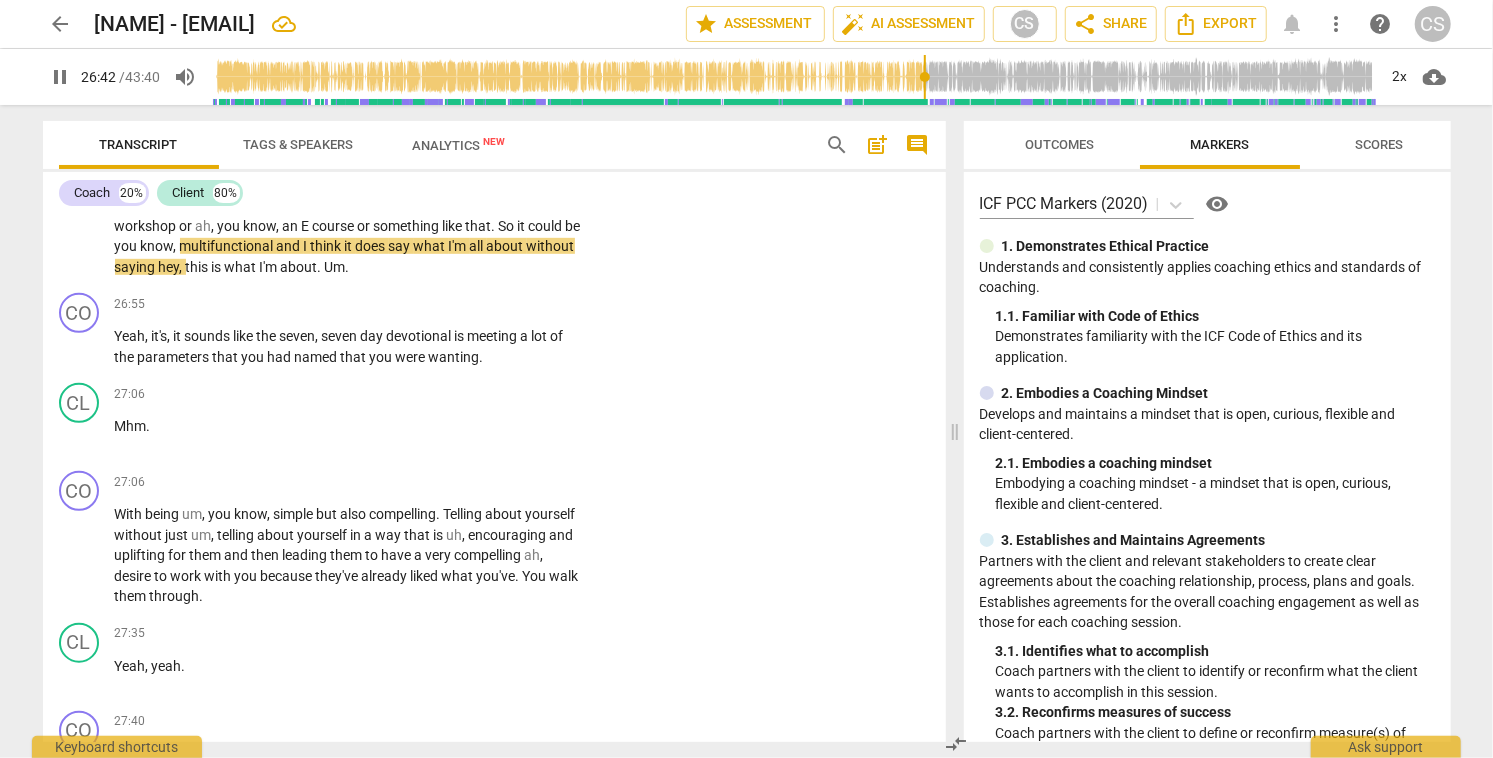scroll, scrollTop: 9739, scrollLeft: 0, axis: vertical 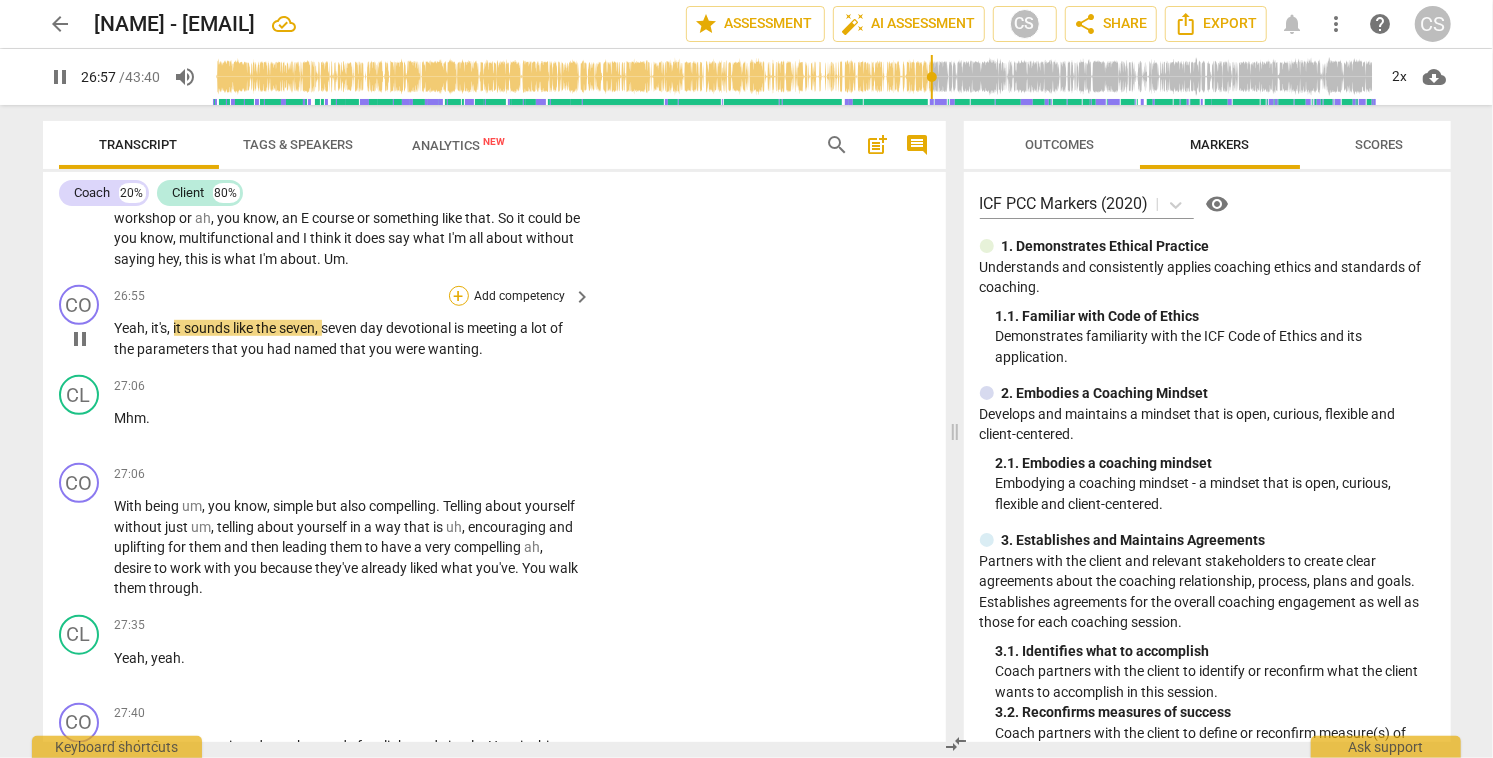 click on "+" at bounding box center [459, 296] 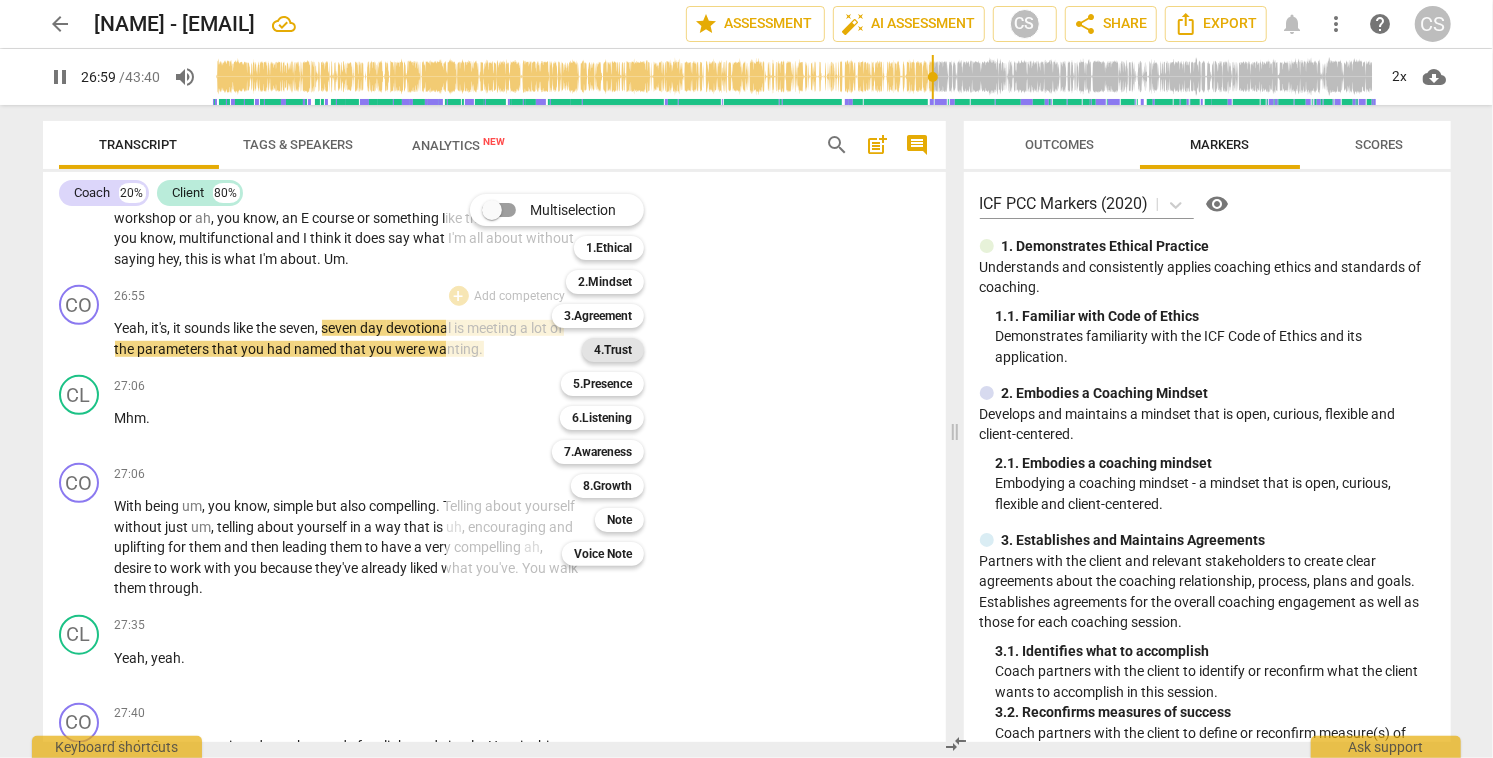 click on "4.Trust" at bounding box center (613, 350) 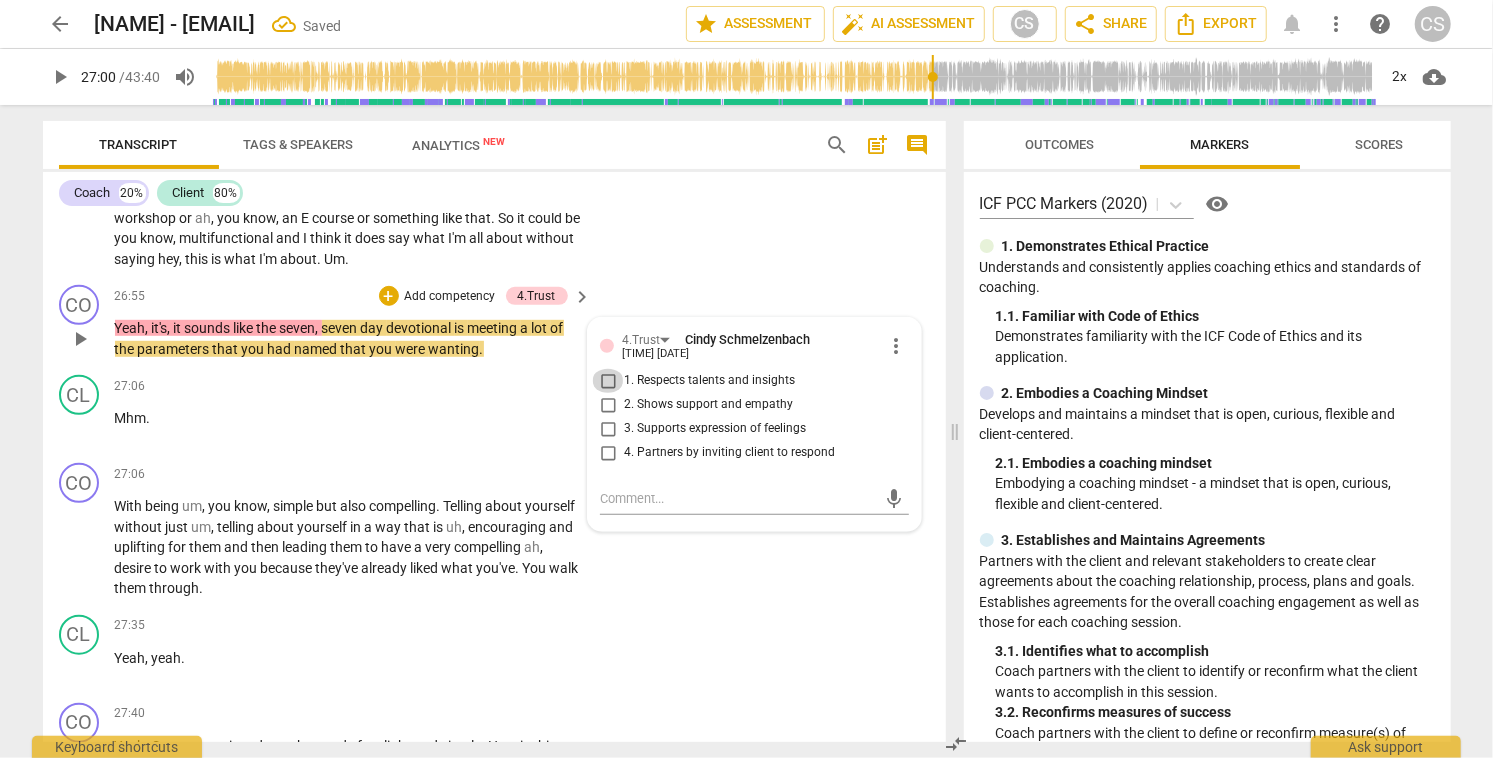 click on "1. Respects talents and insights" at bounding box center (608, 381) 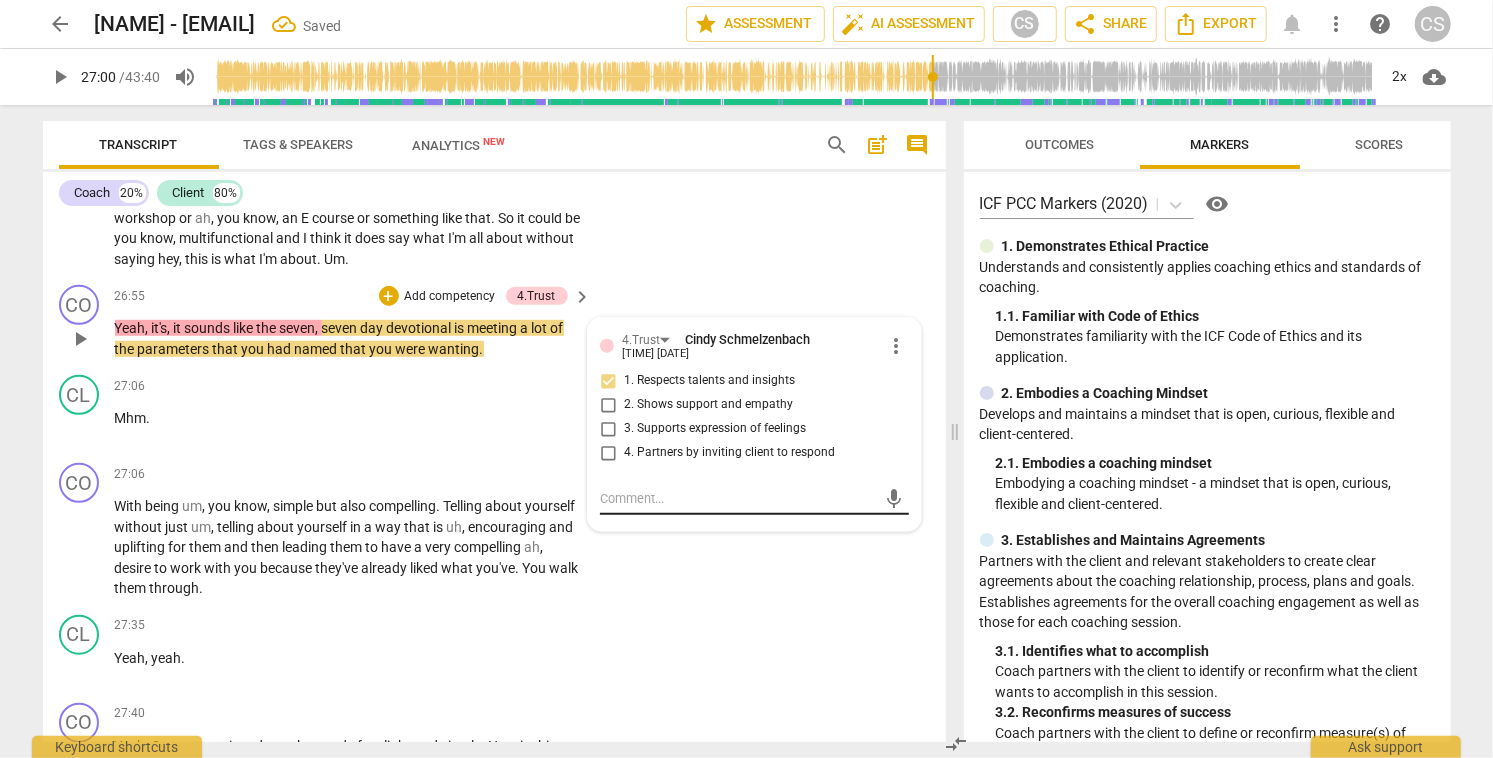 click at bounding box center [738, 498] 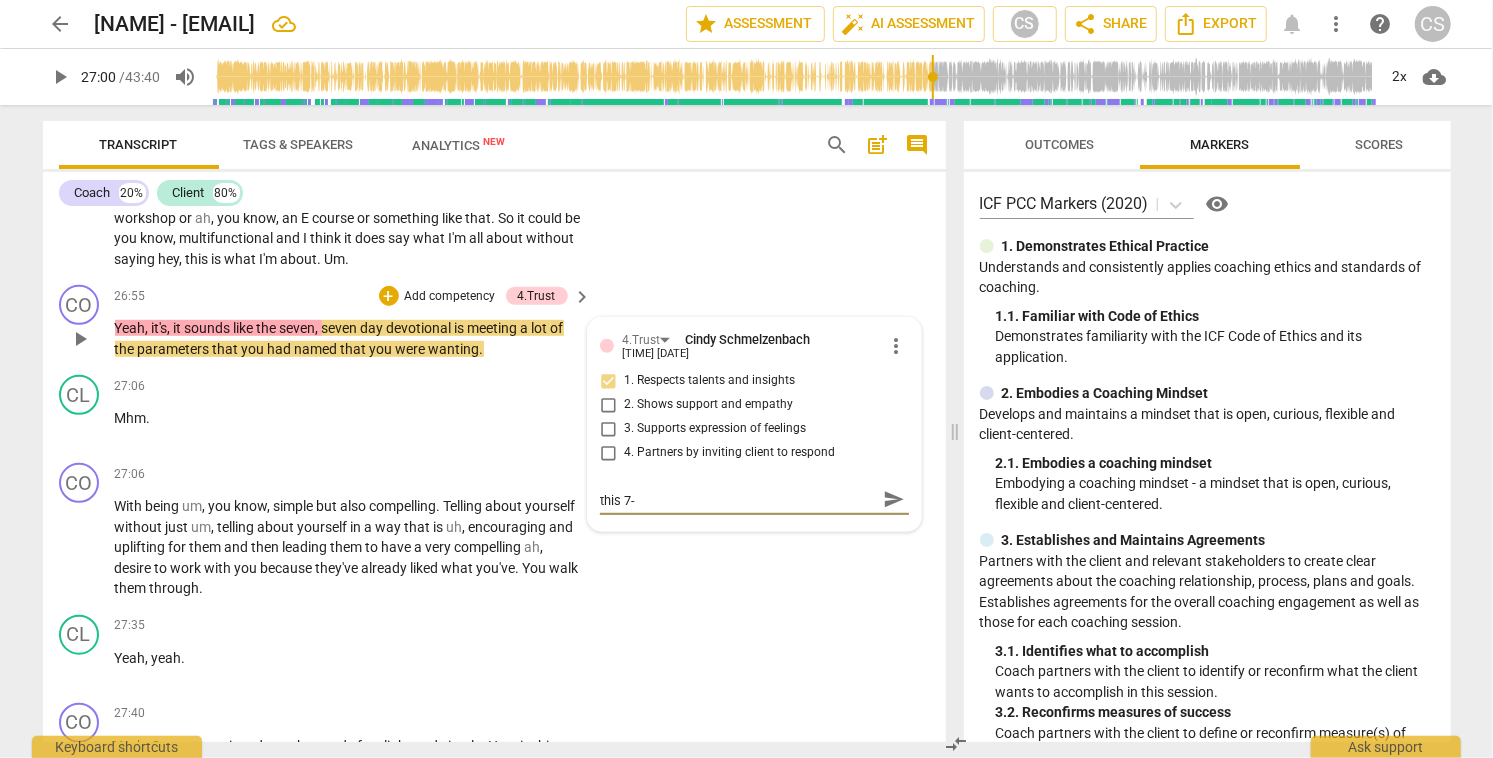 scroll, scrollTop: 0, scrollLeft: 0, axis: both 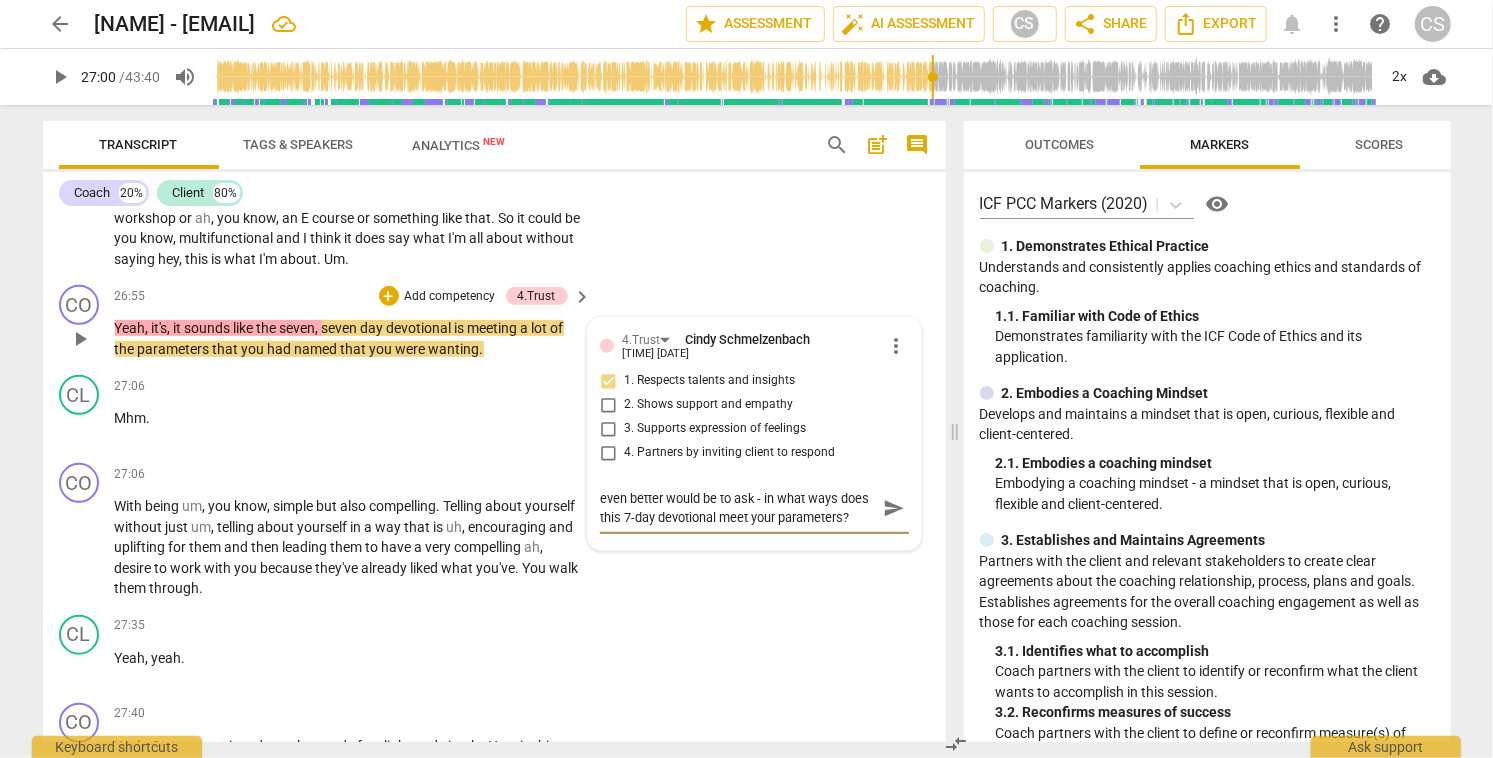 click on "send" at bounding box center [894, 508] 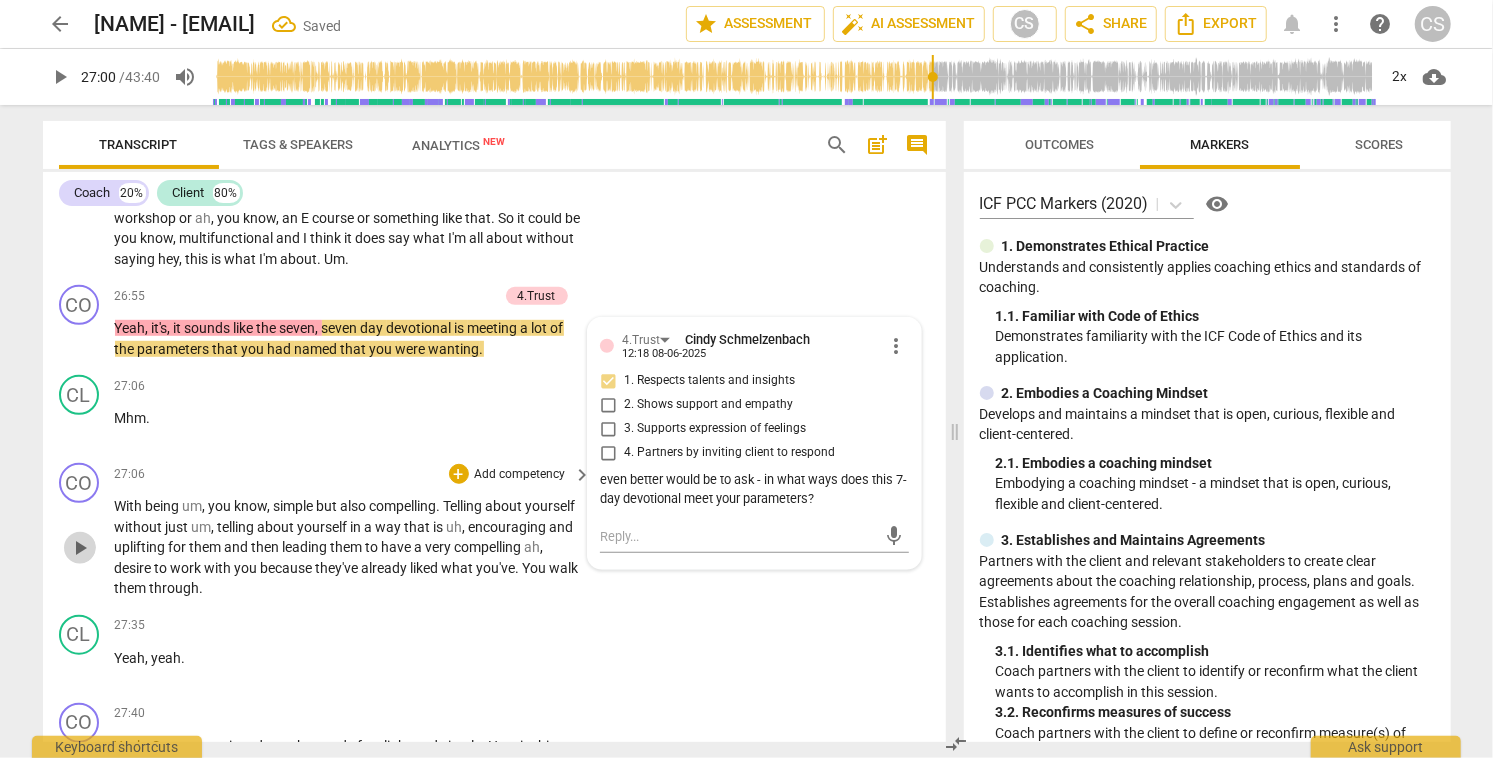 click on "play_arrow" at bounding box center (80, 548) 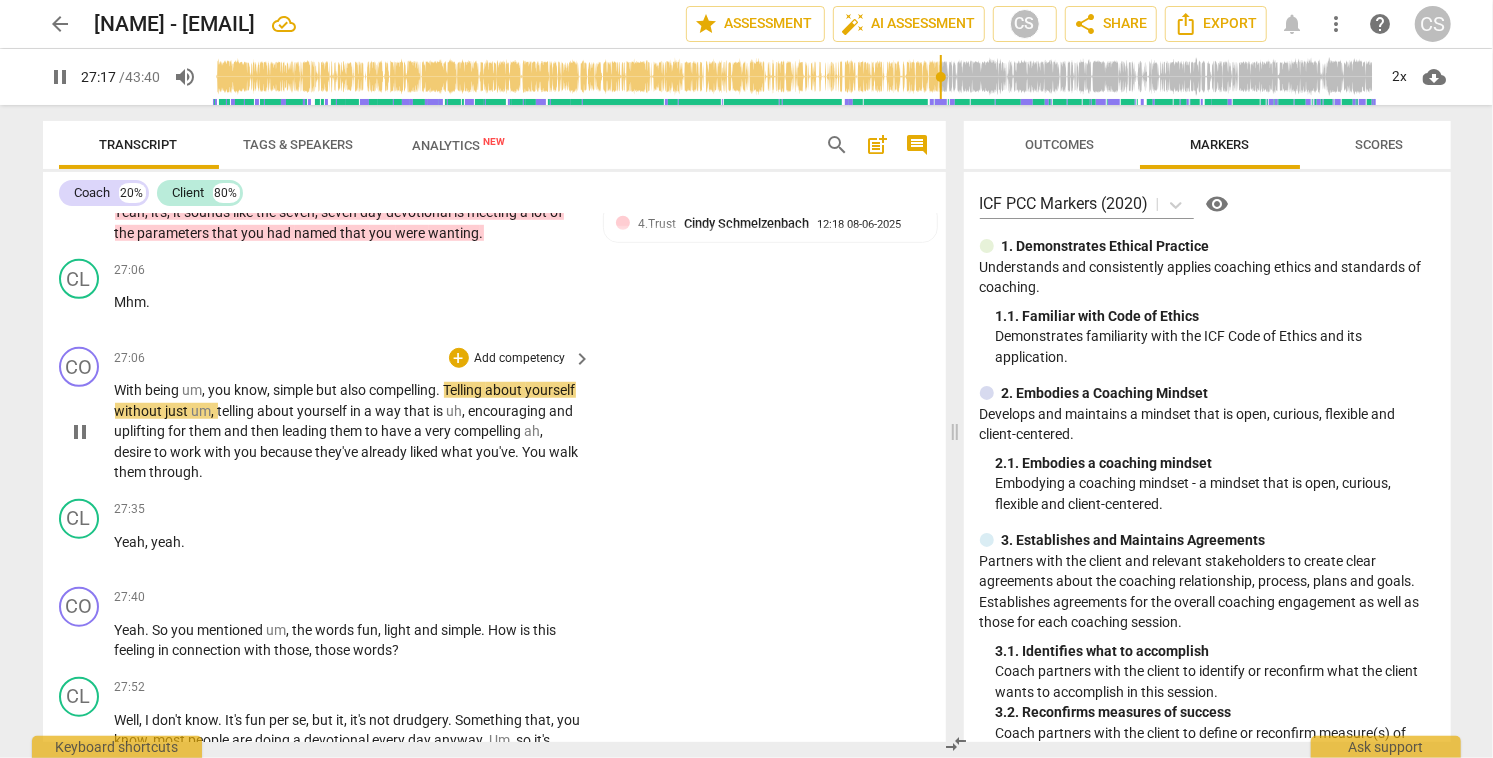 scroll, scrollTop: 9855, scrollLeft: 0, axis: vertical 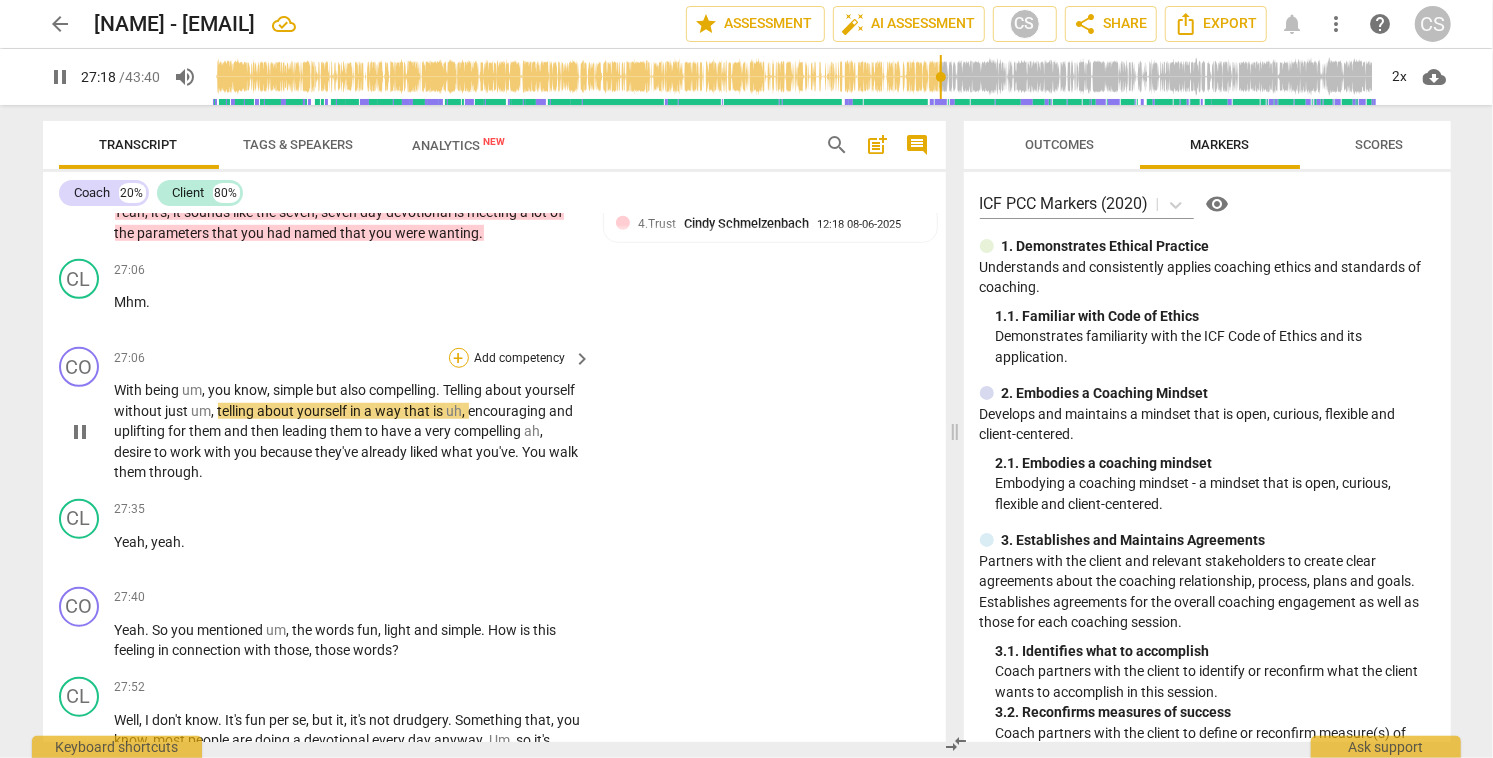 click on "+" at bounding box center (459, 358) 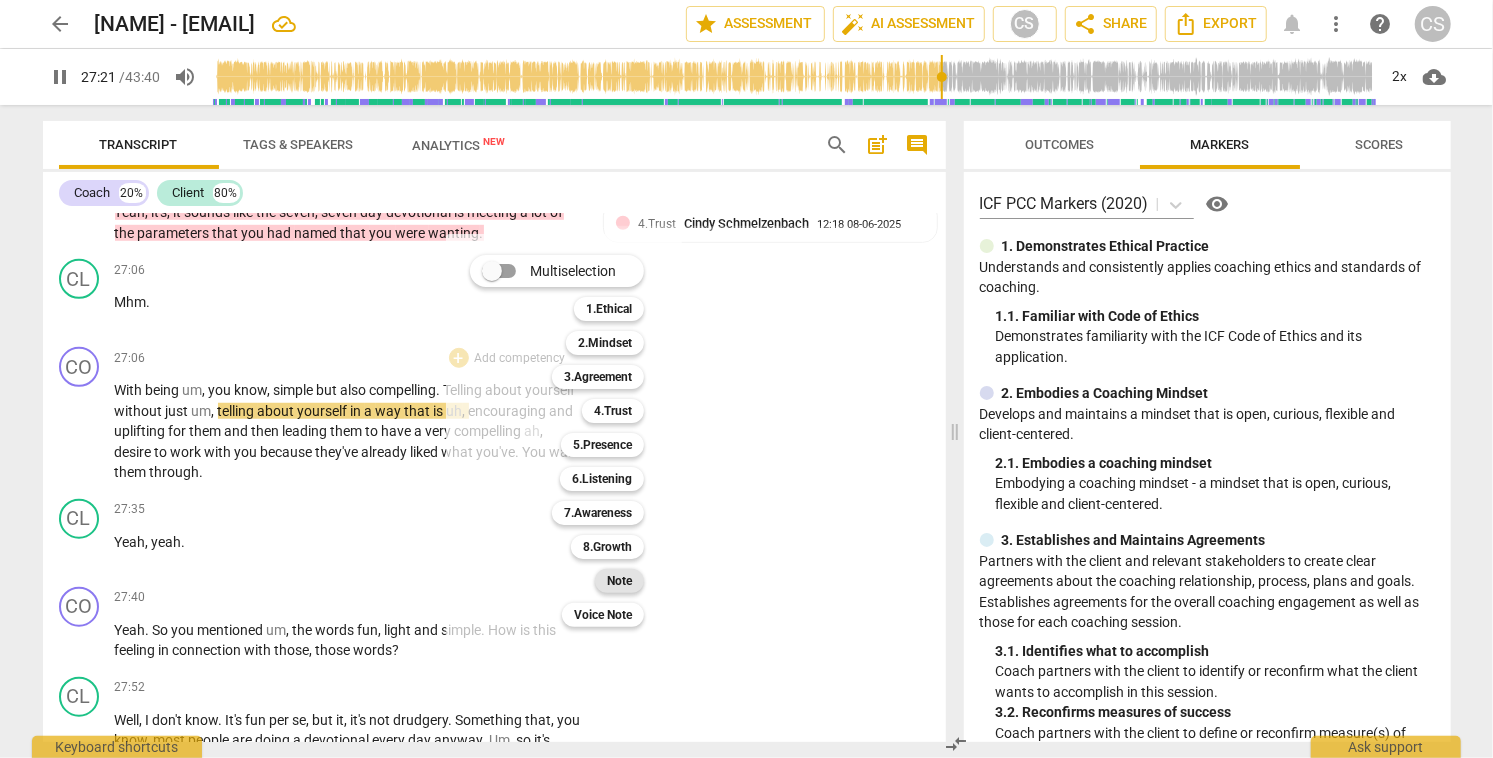 click on "Note" at bounding box center (619, 581) 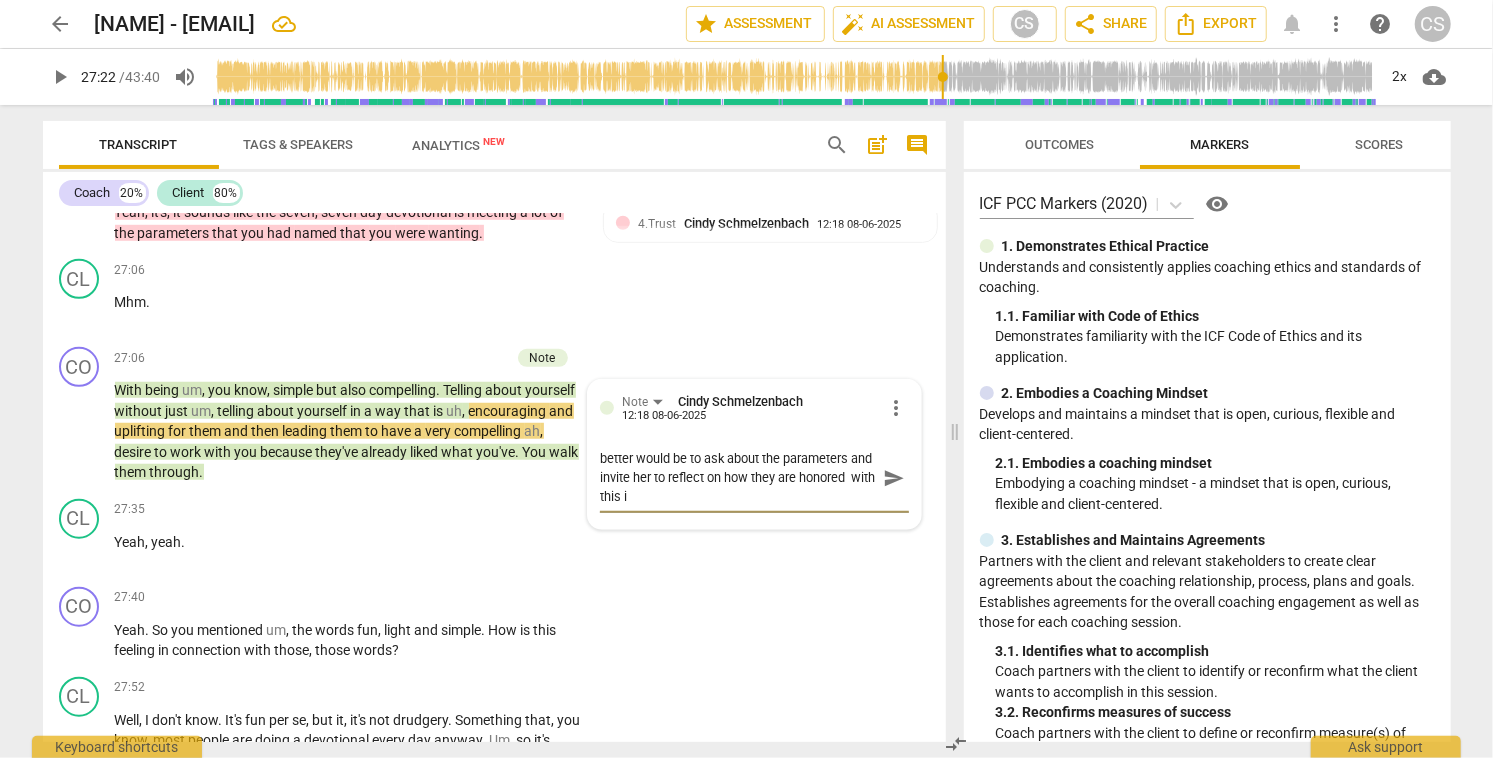 scroll, scrollTop: 0, scrollLeft: 0, axis: both 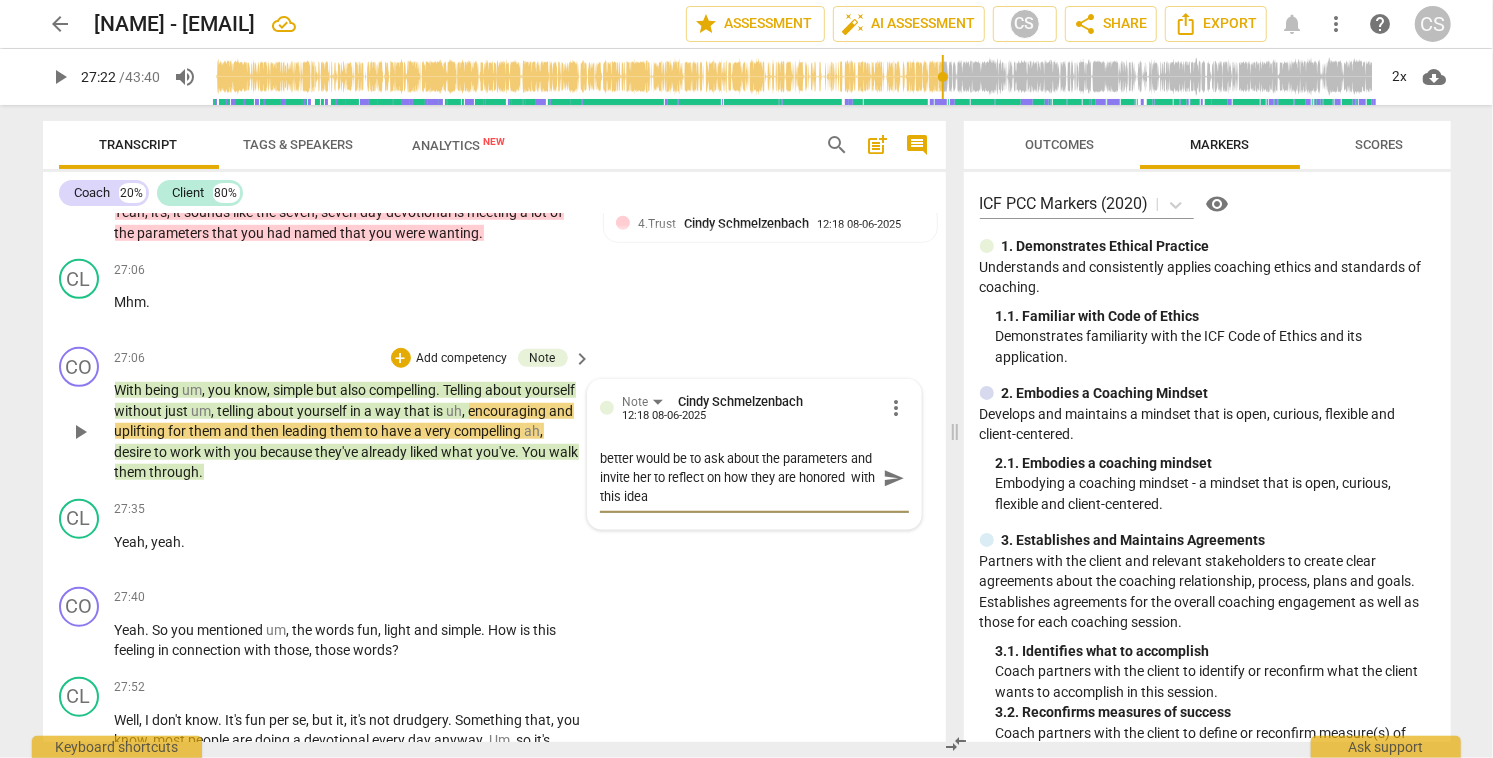 click on "send" at bounding box center (894, 478) 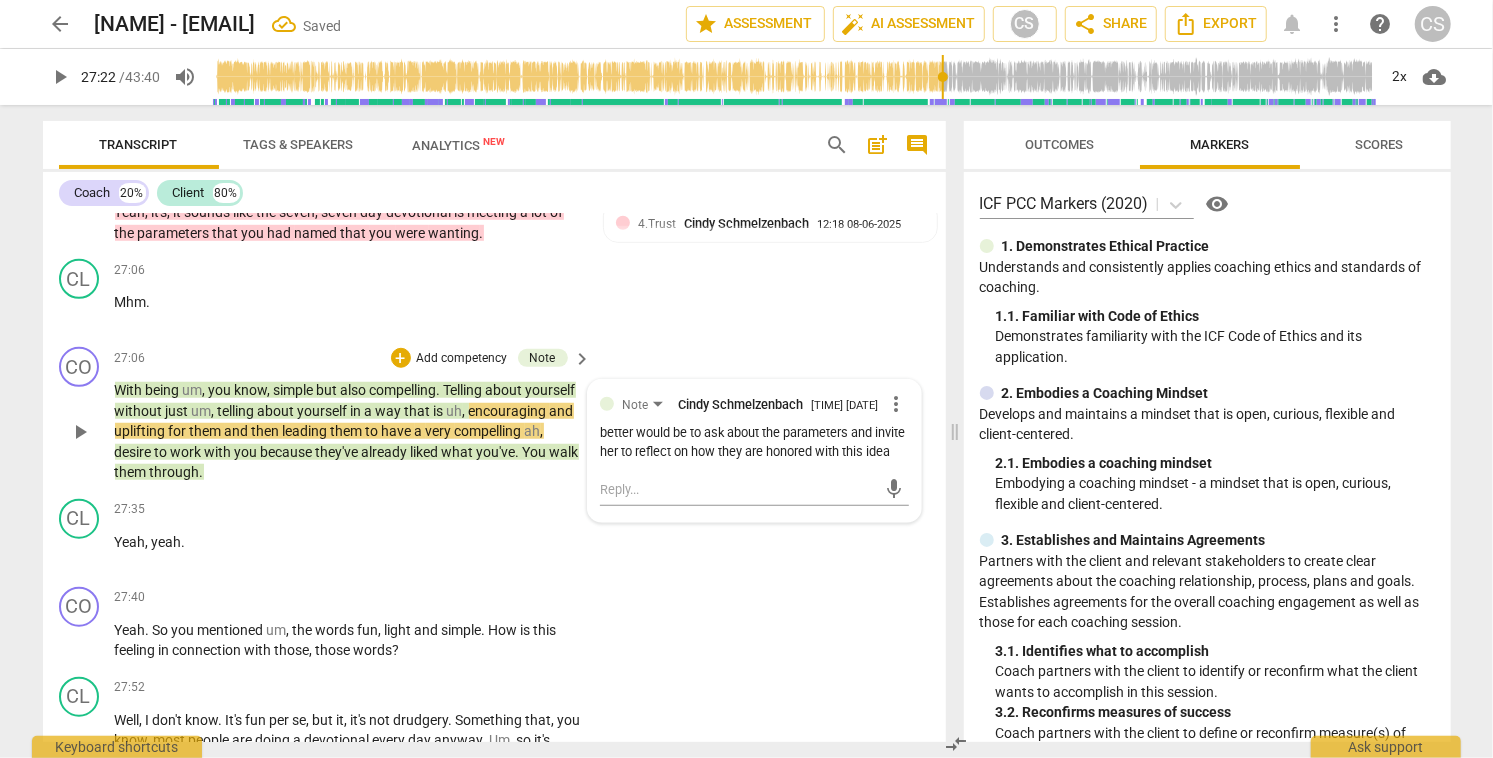 click on "play_arrow" at bounding box center [80, 432] 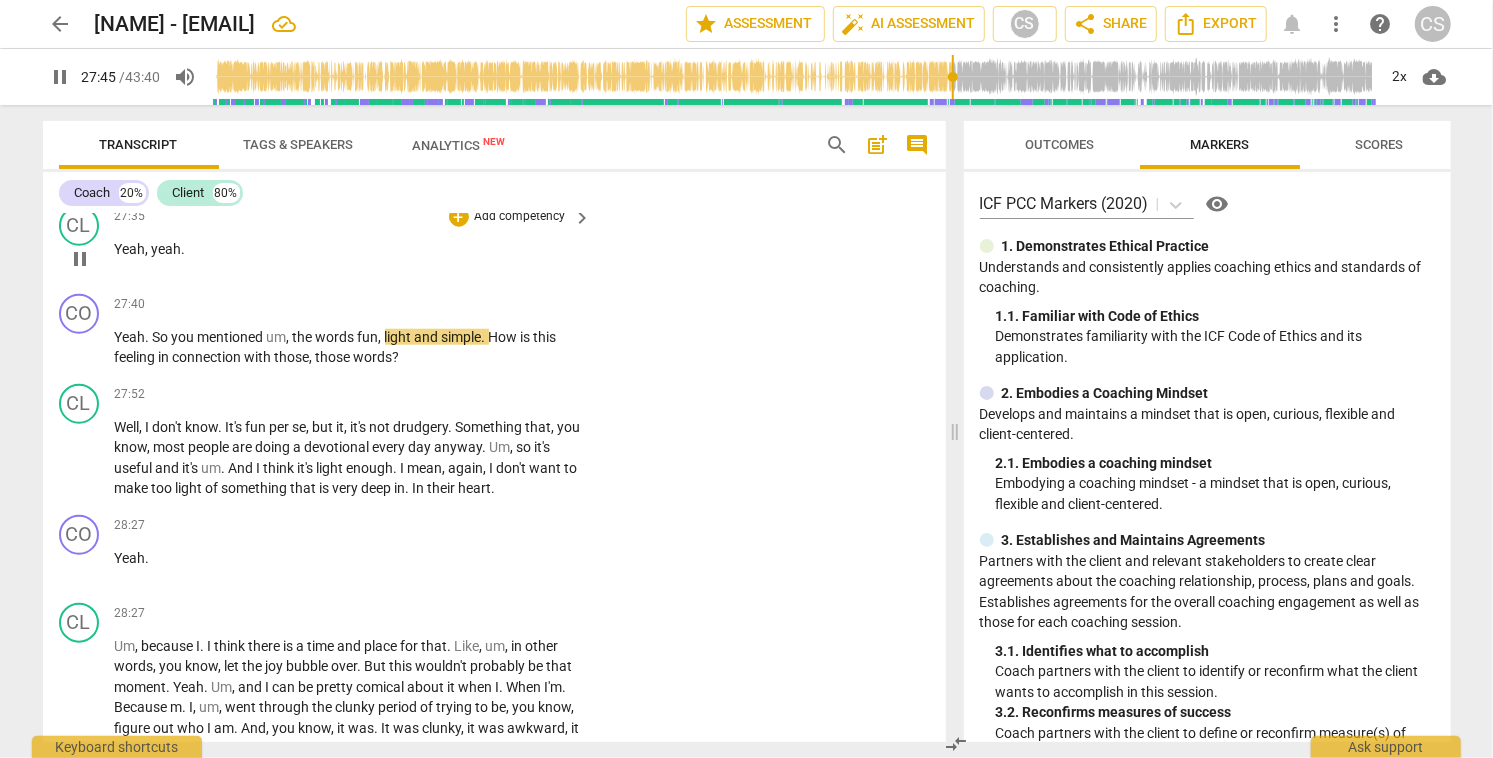 scroll, scrollTop: 10161, scrollLeft: 0, axis: vertical 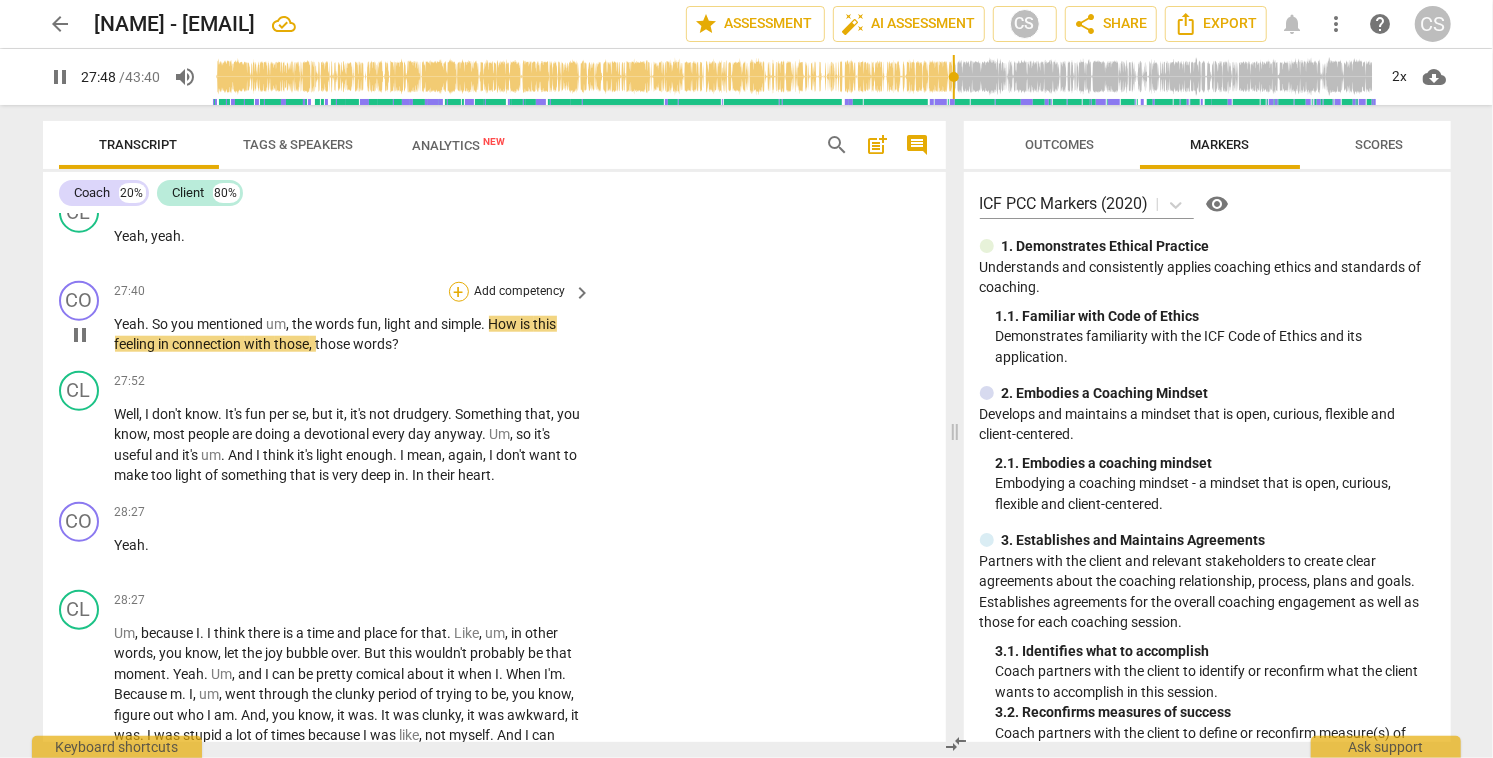 click on "+" at bounding box center (459, 292) 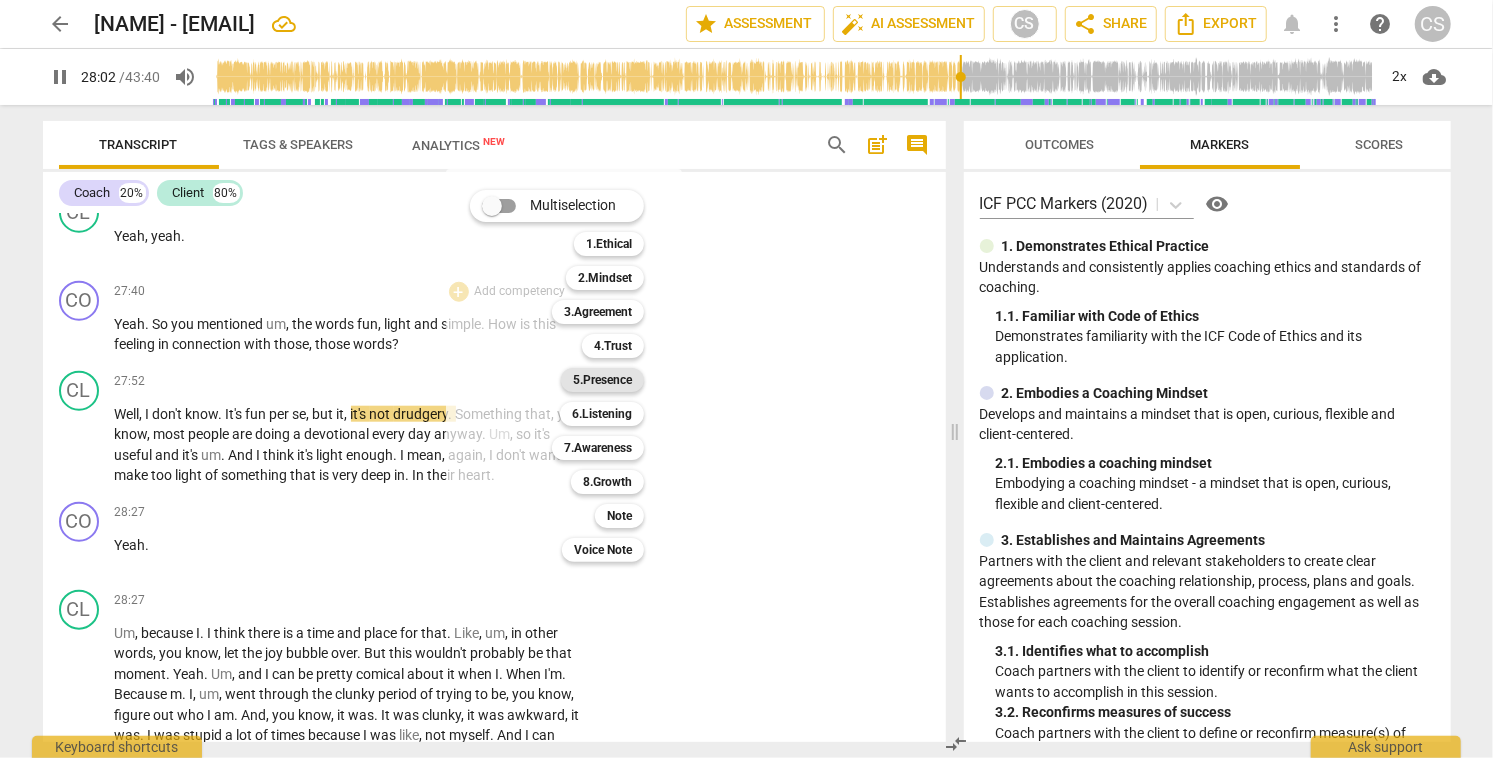click on "5.Presence" at bounding box center [602, 380] 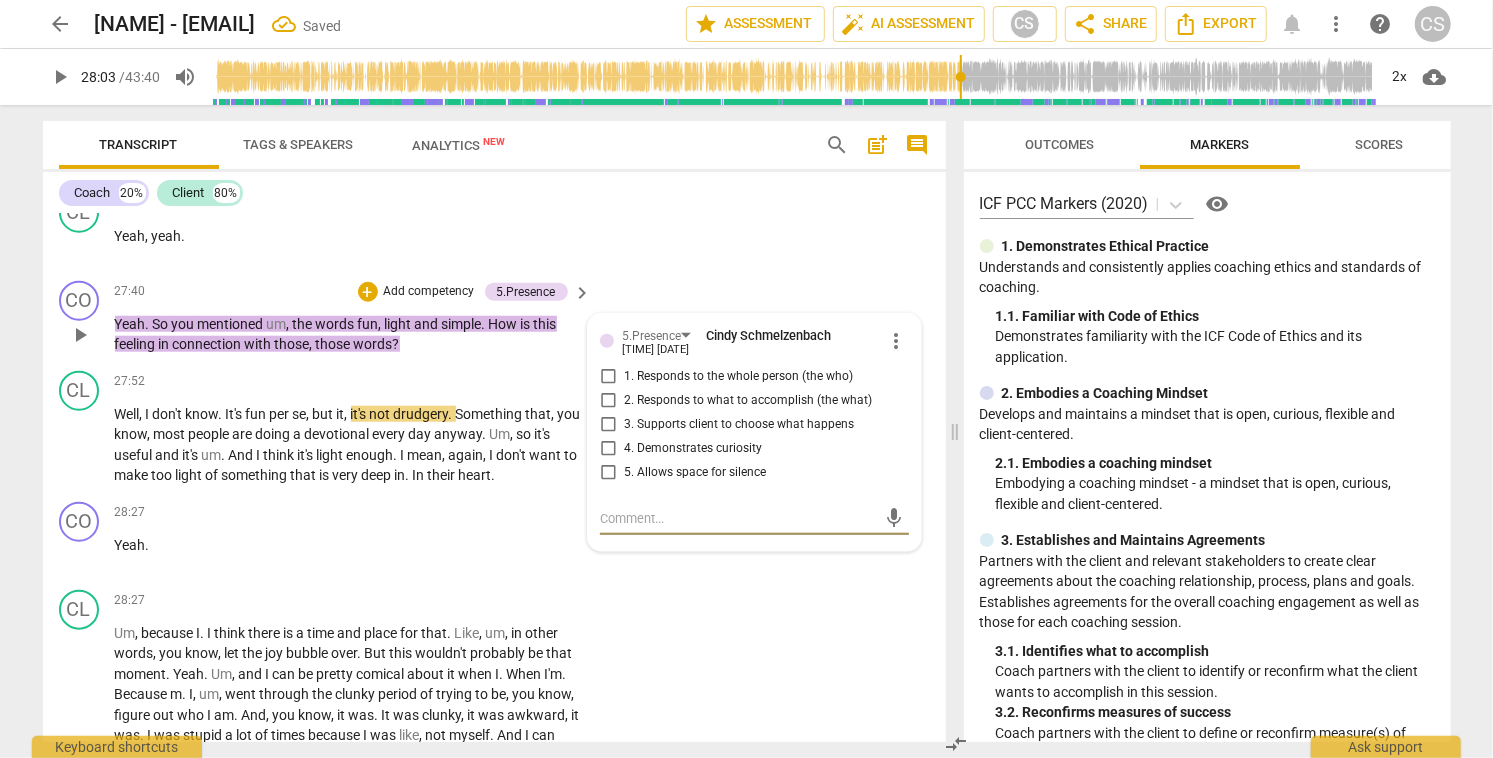 click on "2. Responds to what to accomplish (the what)" at bounding box center [608, 401] 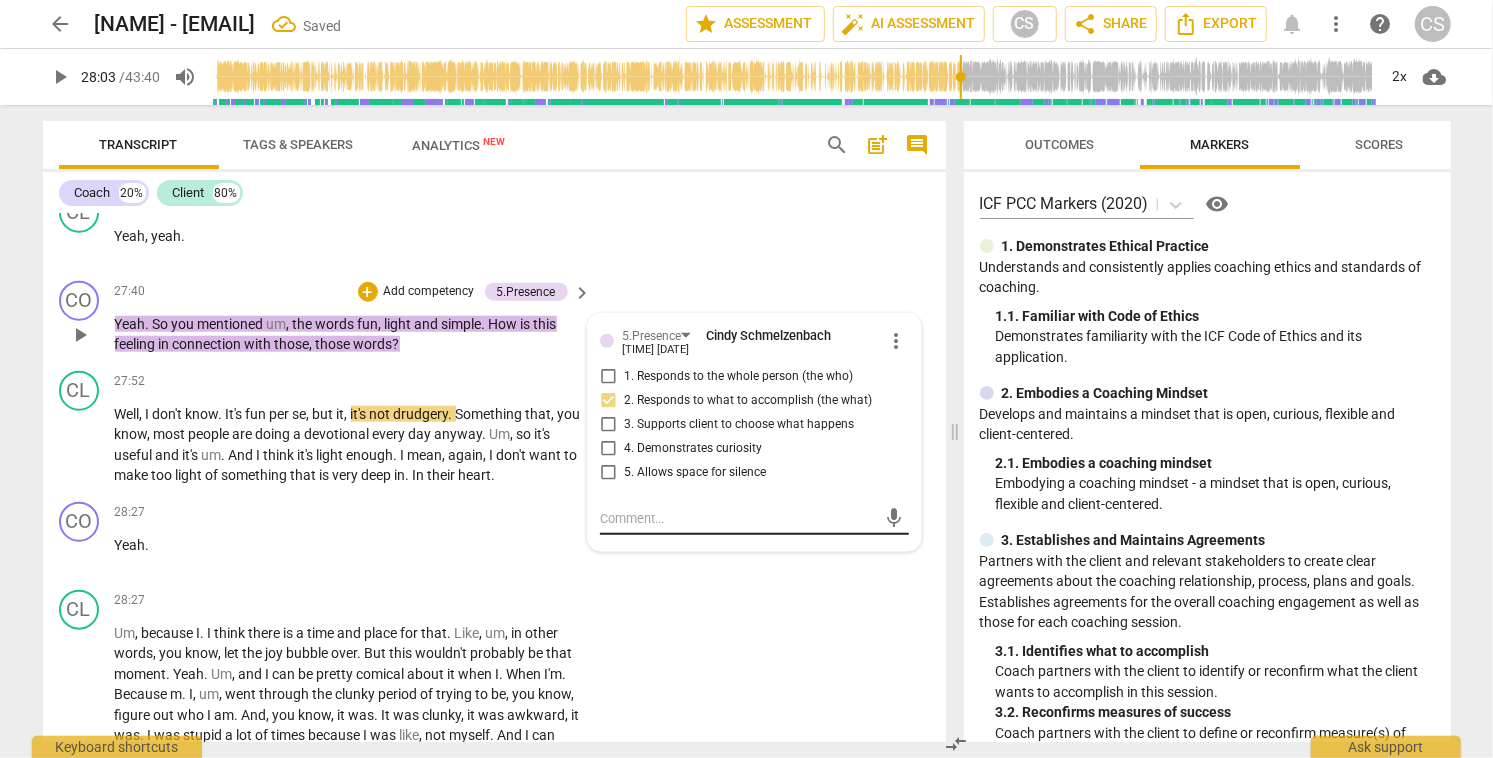 click at bounding box center (738, 518) 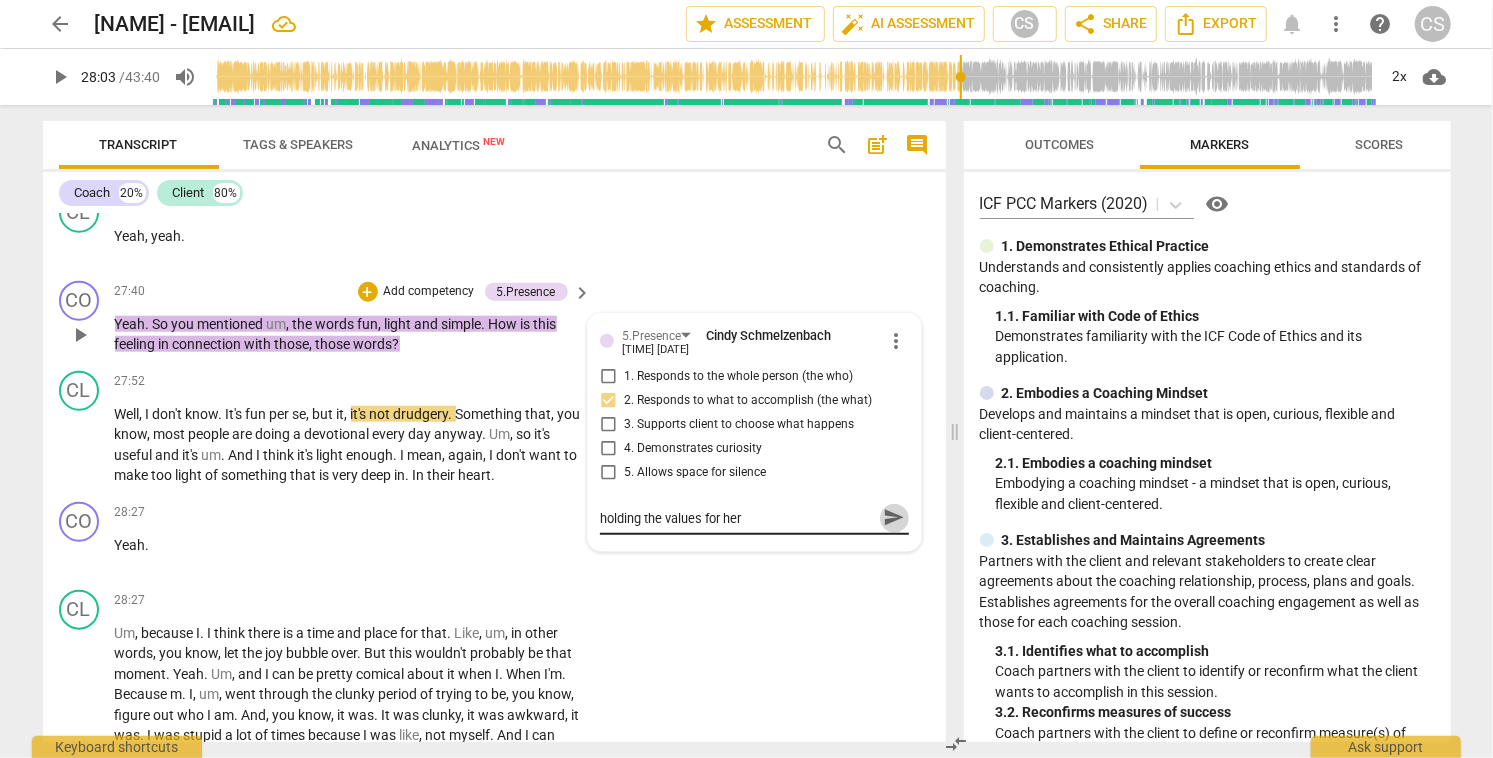 click on "send" at bounding box center [894, 518] 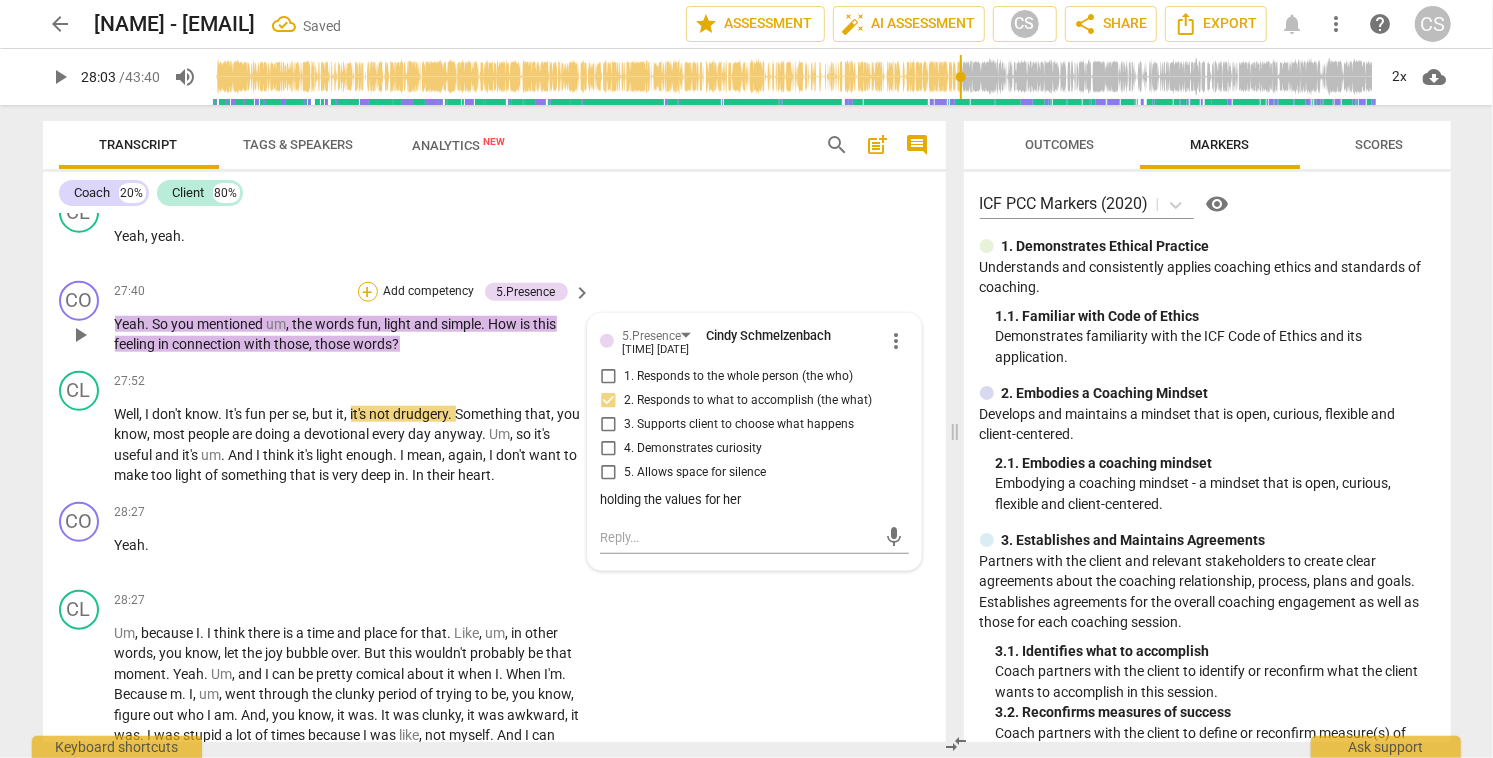 click on "+" at bounding box center (368, 292) 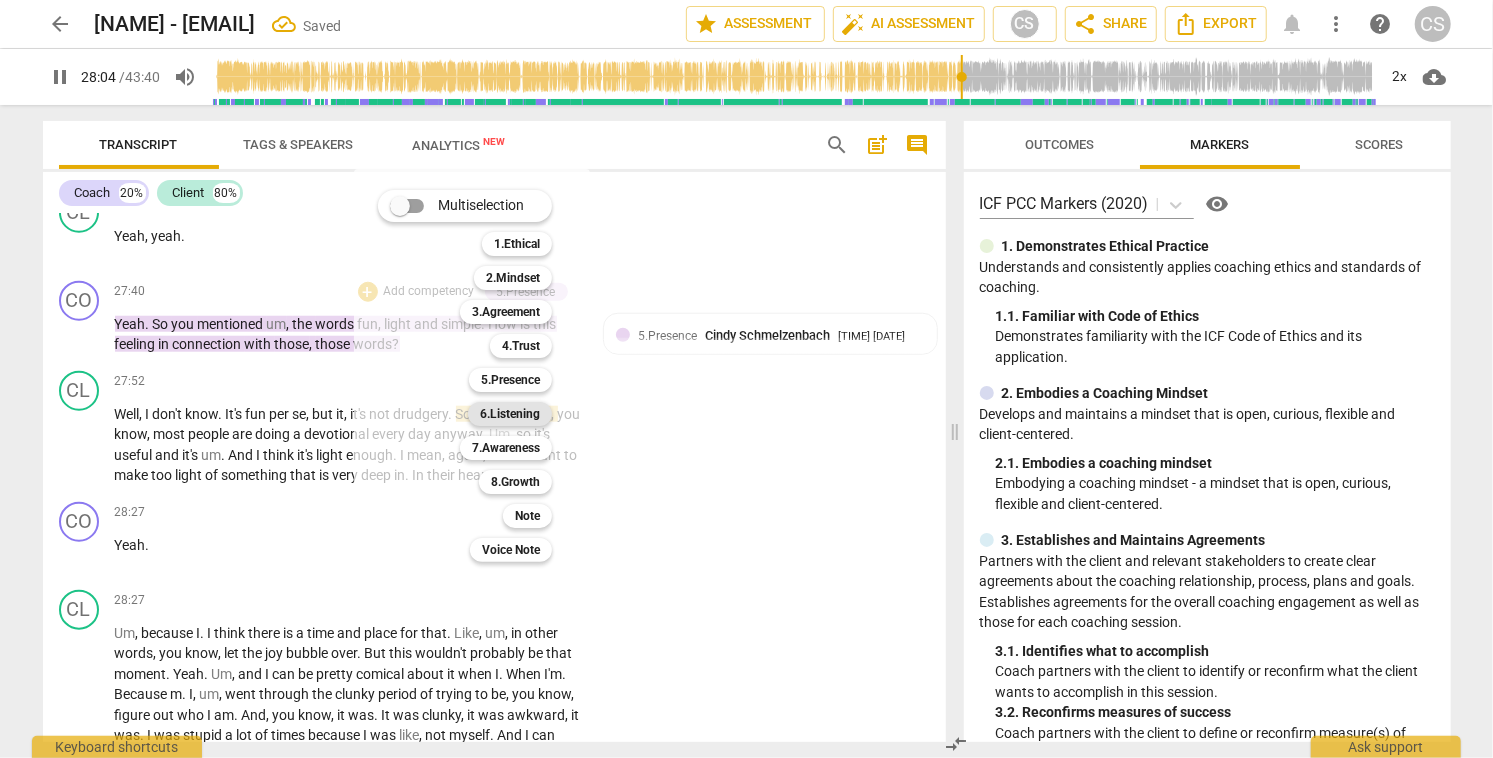 click on "6.Listening" at bounding box center (510, 414) 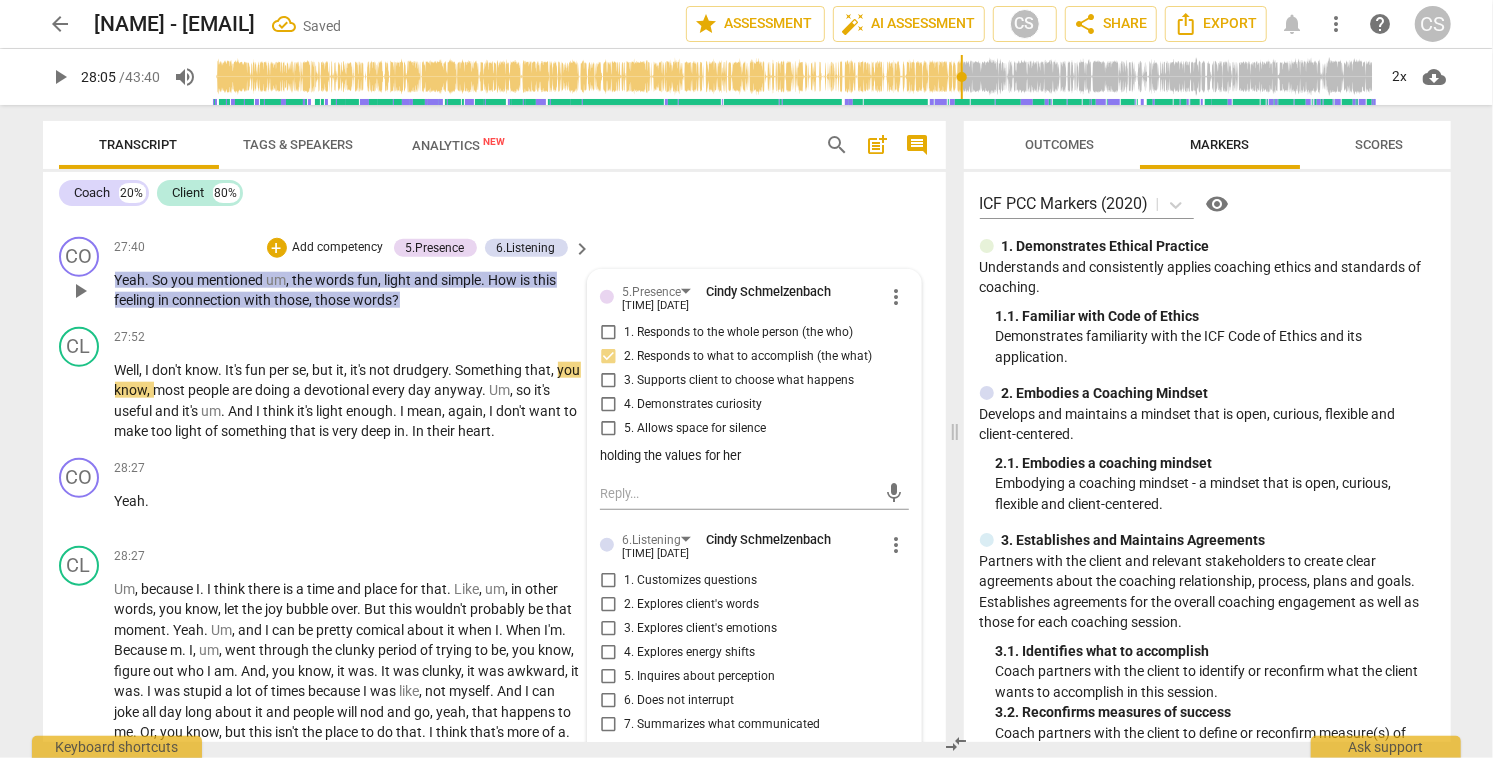 scroll, scrollTop: 10221, scrollLeft: 0, axis: vertical 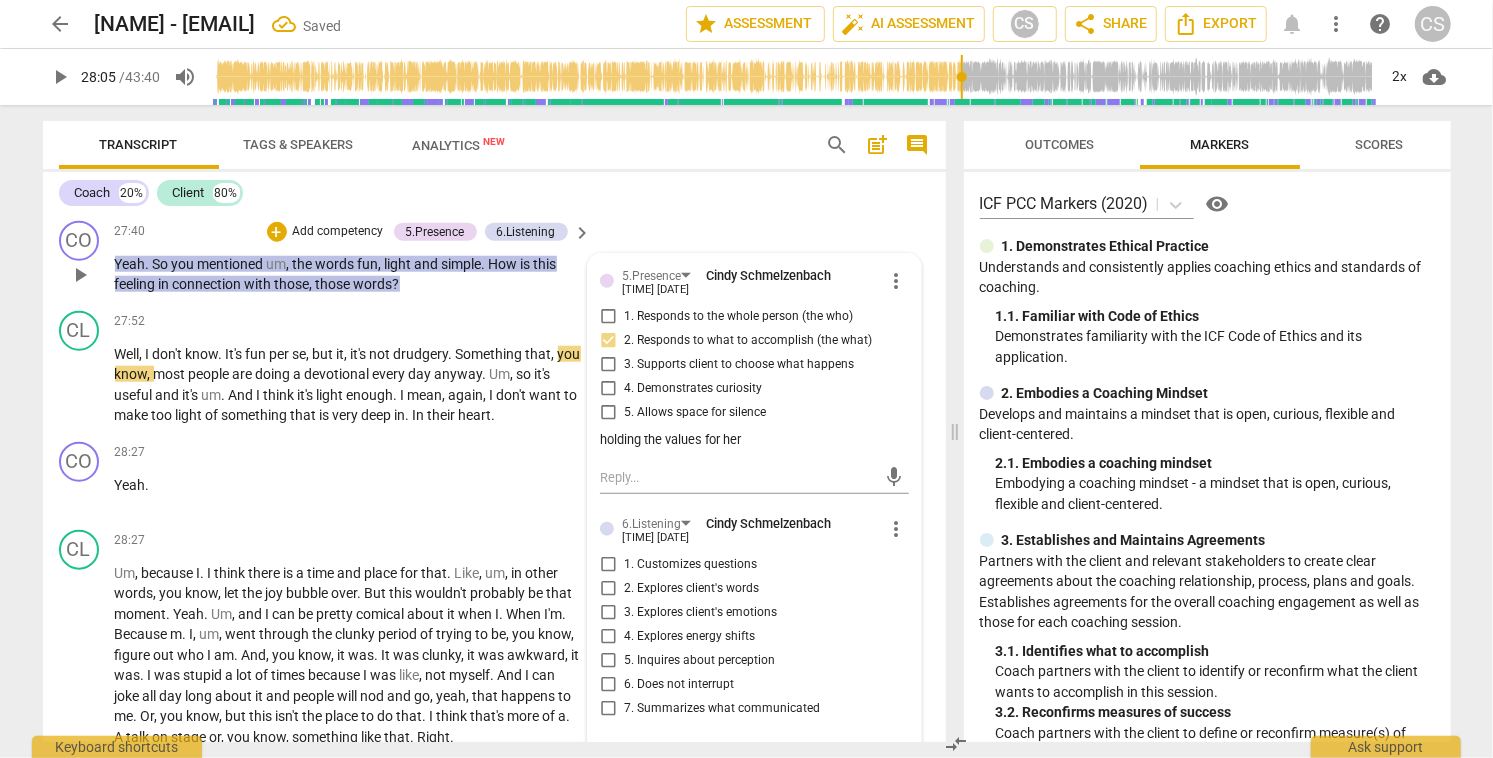 click on "1. Customizes questions" at bounding box center (608, 565) 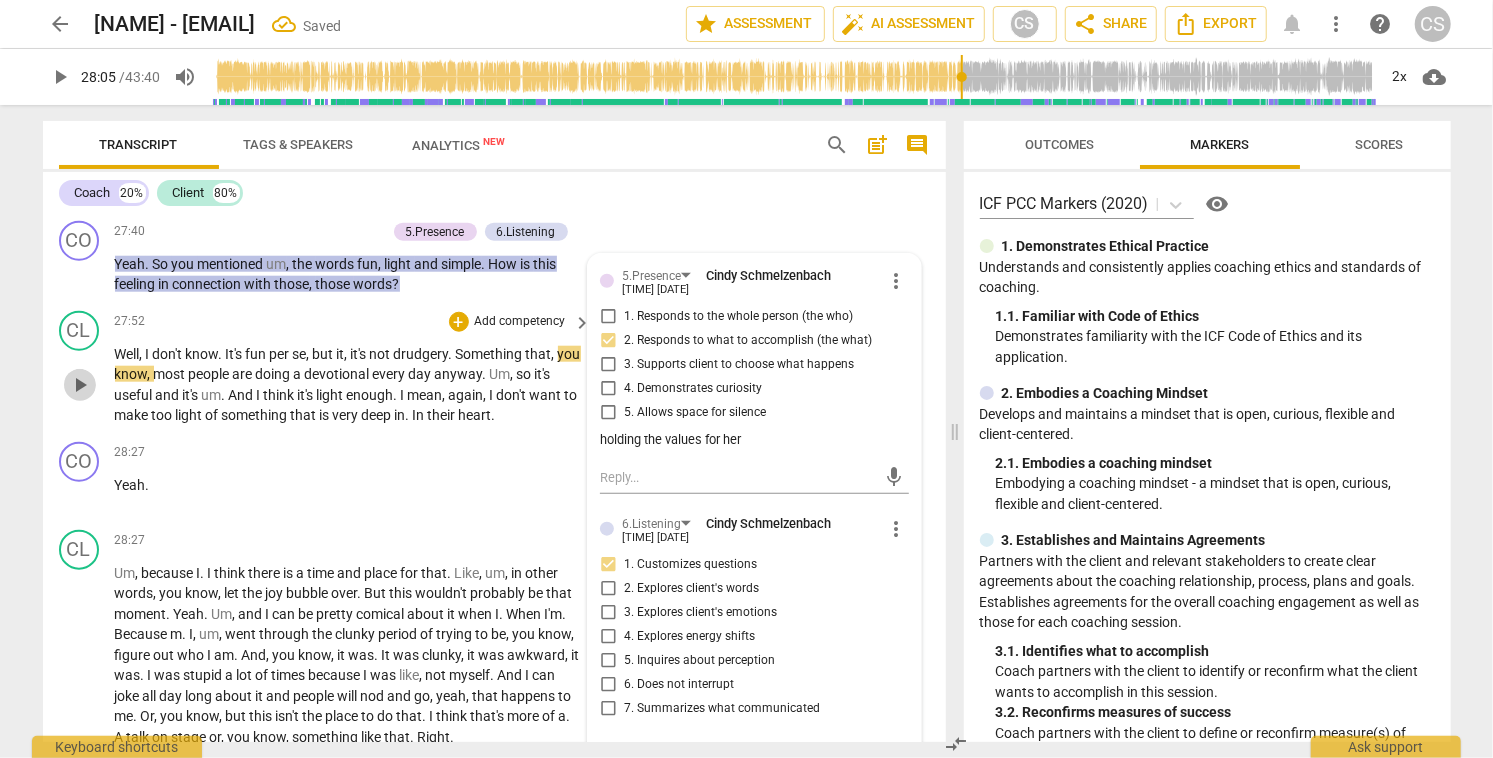 click on "play_arrow" at bounding box center (80, 385) 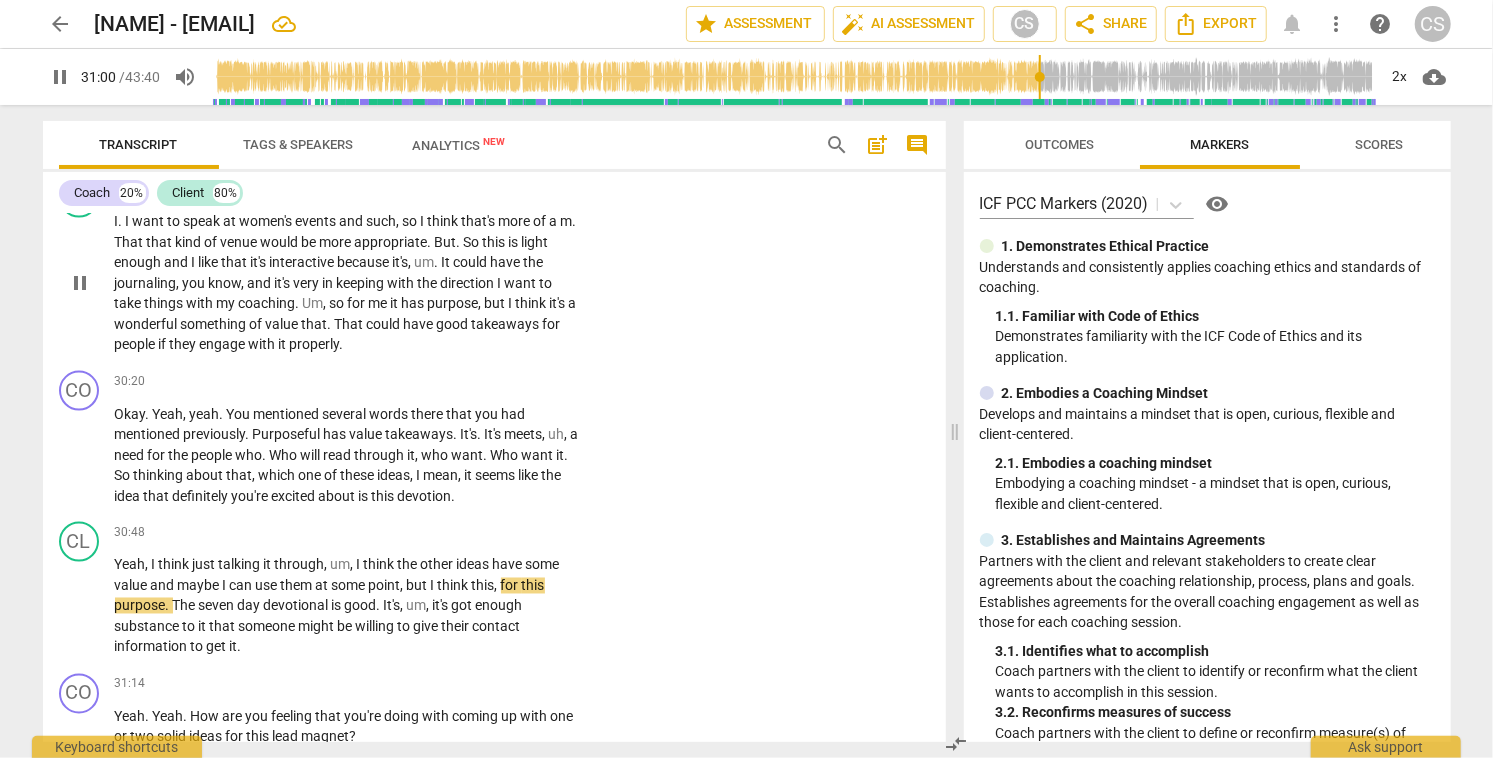scroll, scrollTop: 10913, scrollLeft: 0, axis: vertical 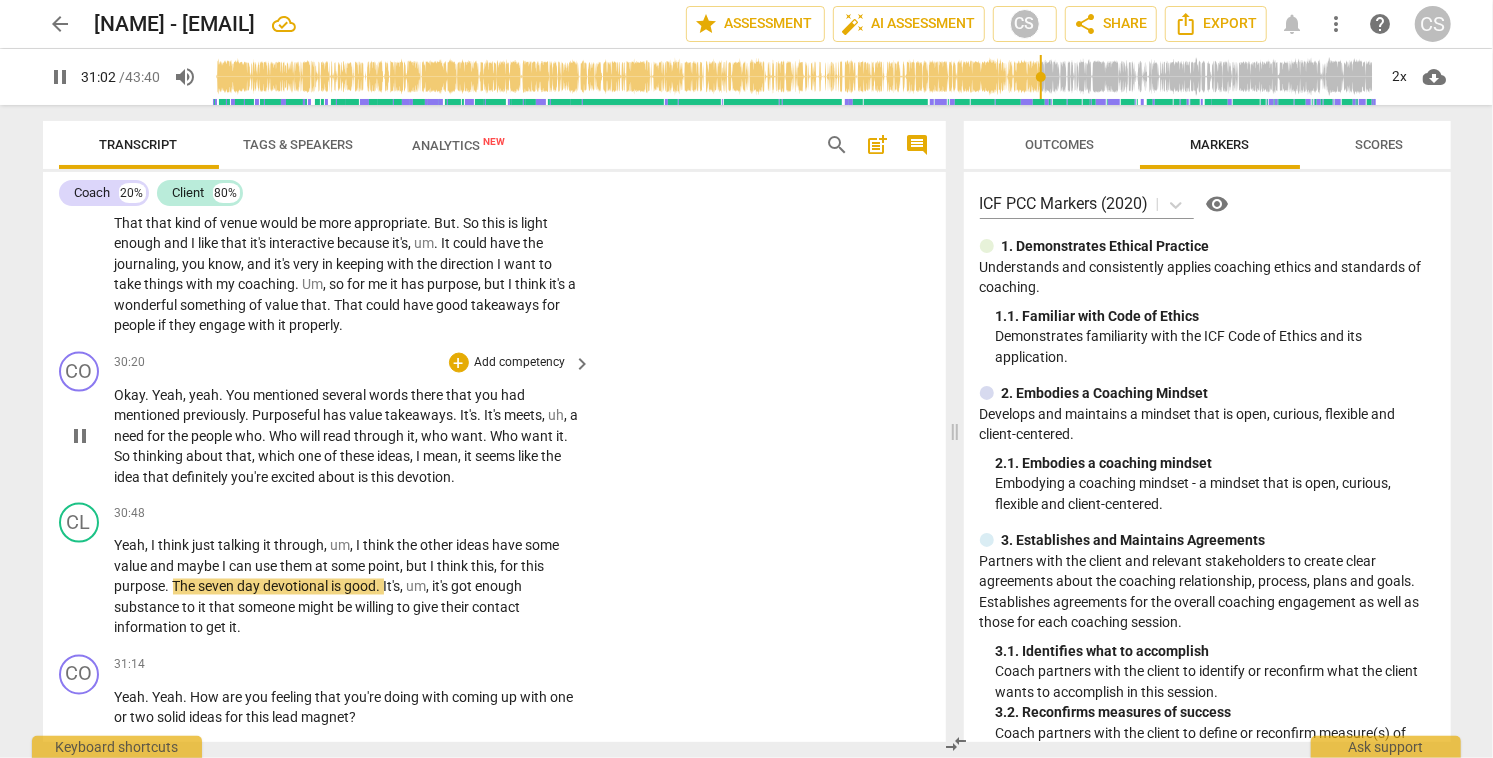 click on "You" at bounding box center [240, 395] 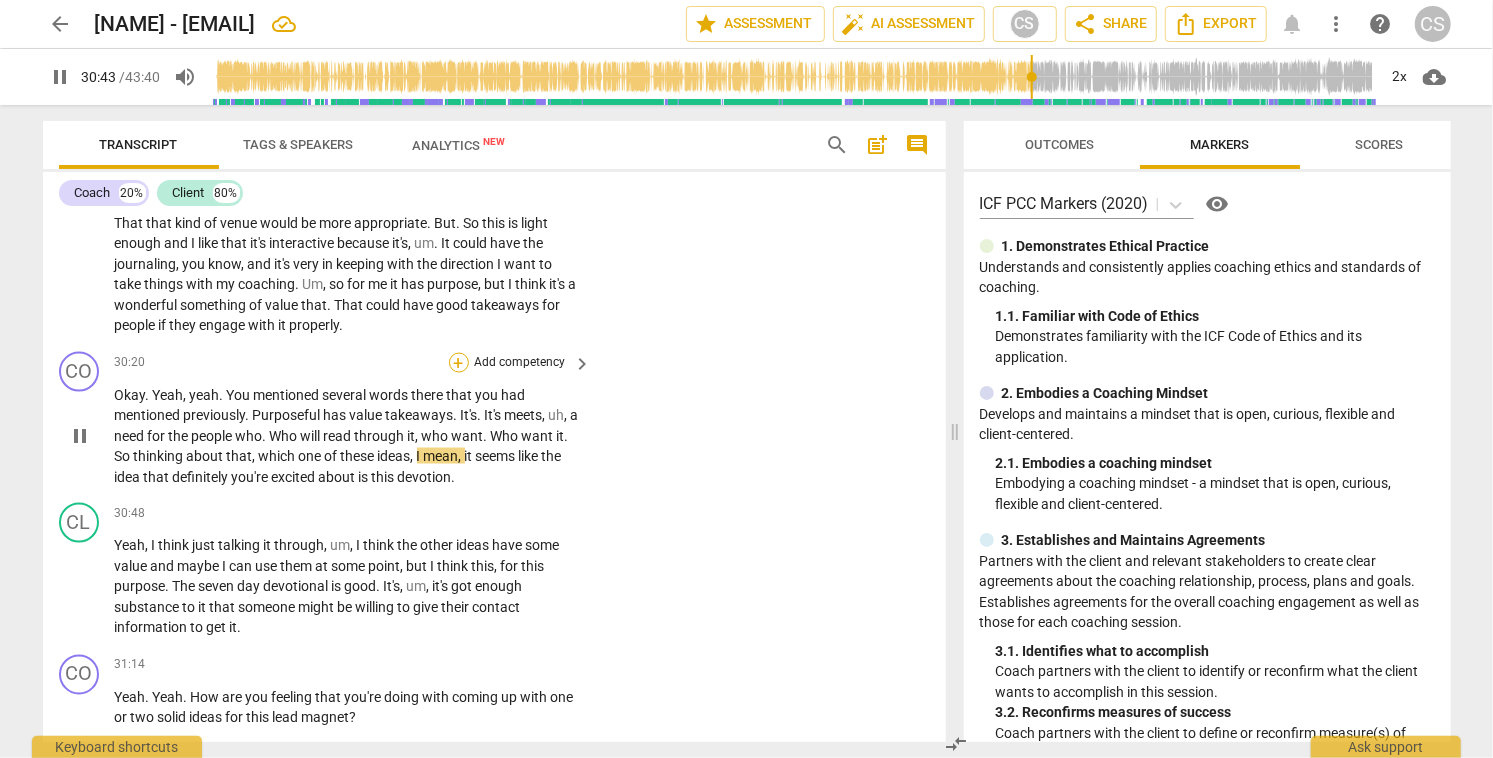 click on "+" at bounding box center (459, 363) 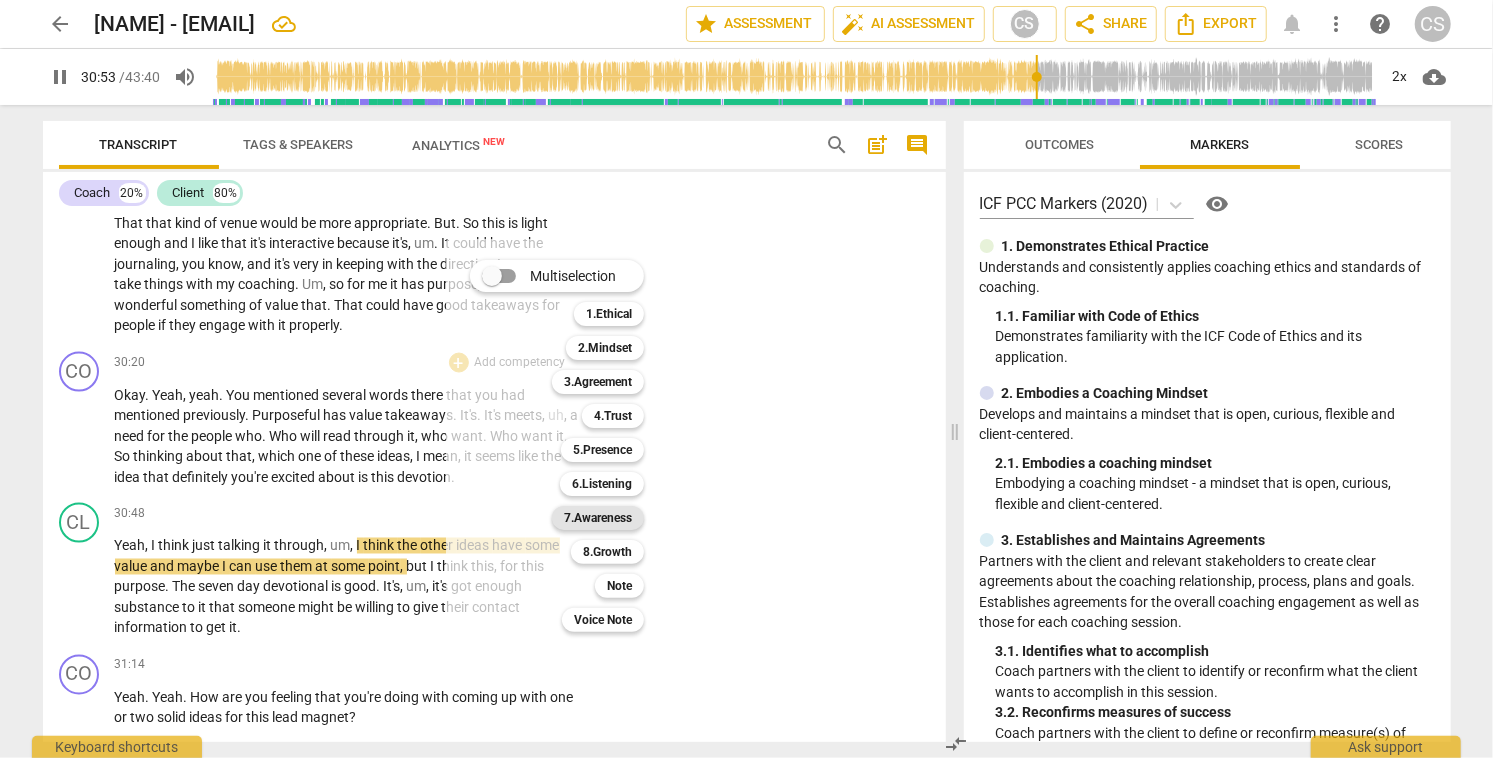 click on "7.Awareness" at bounding box center [598, 518] 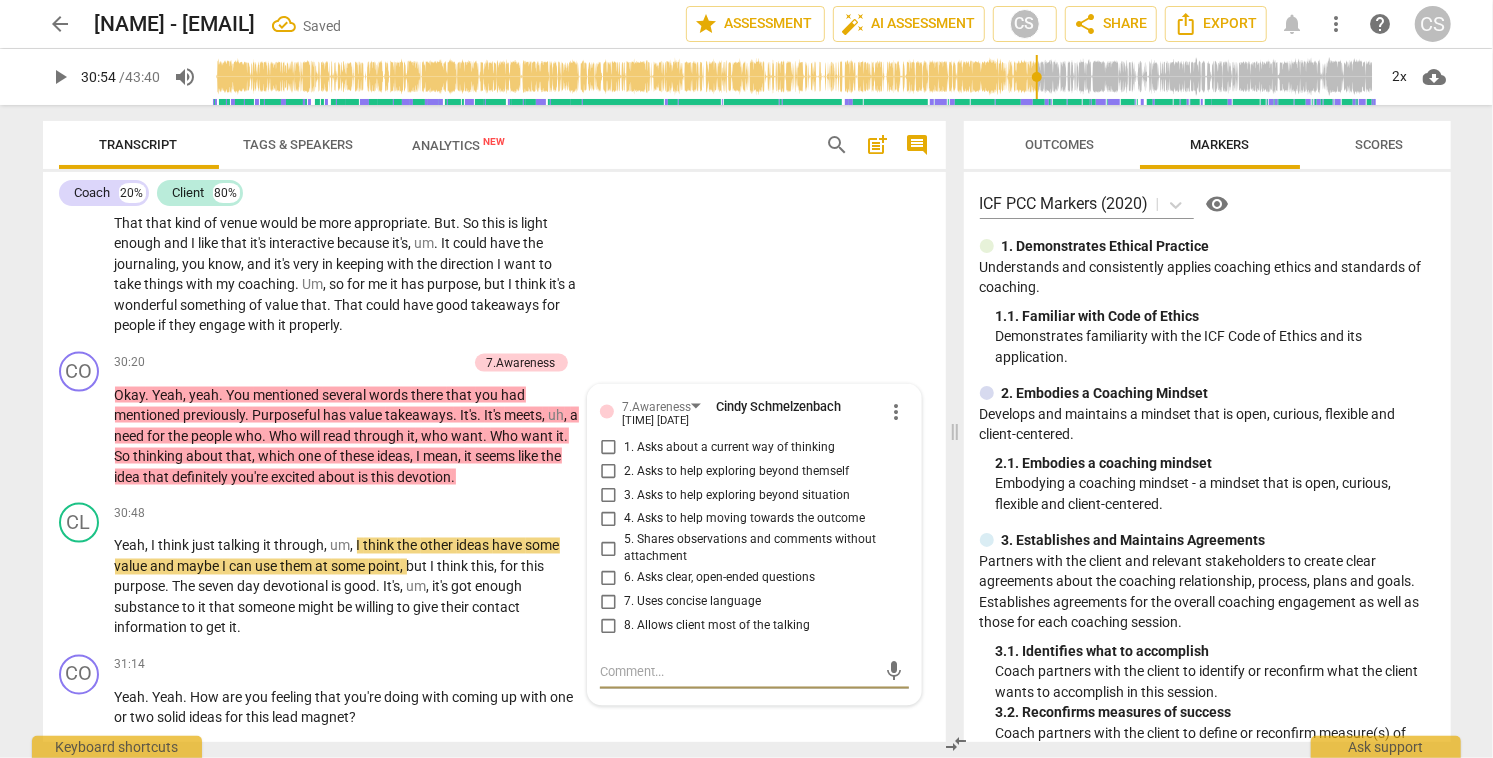 scroll, scrollTop: 11191, scrollLeft: 0, axis: vertical 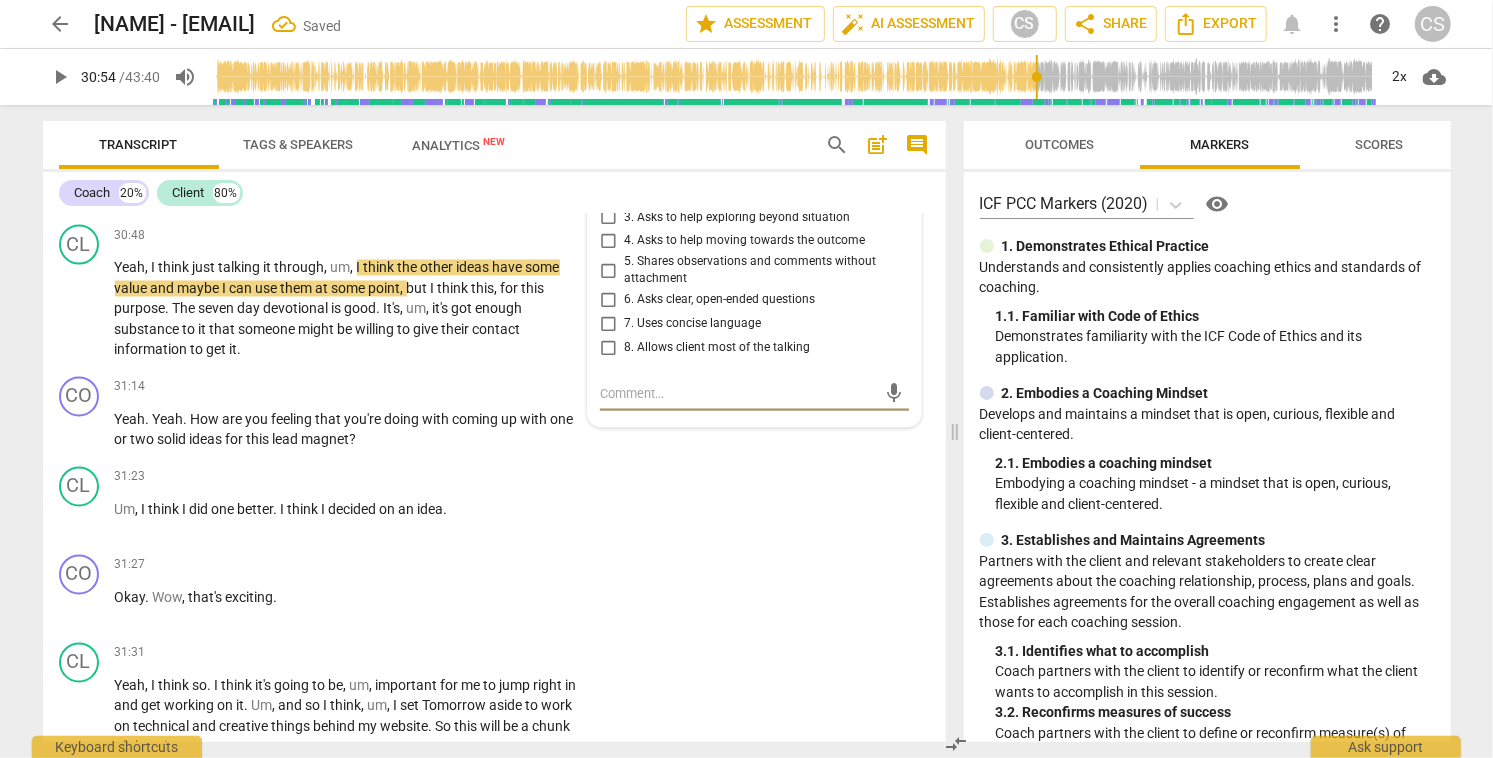 click on "4. Asks to help moving towards the outcome" at bounding box center [608, 242] 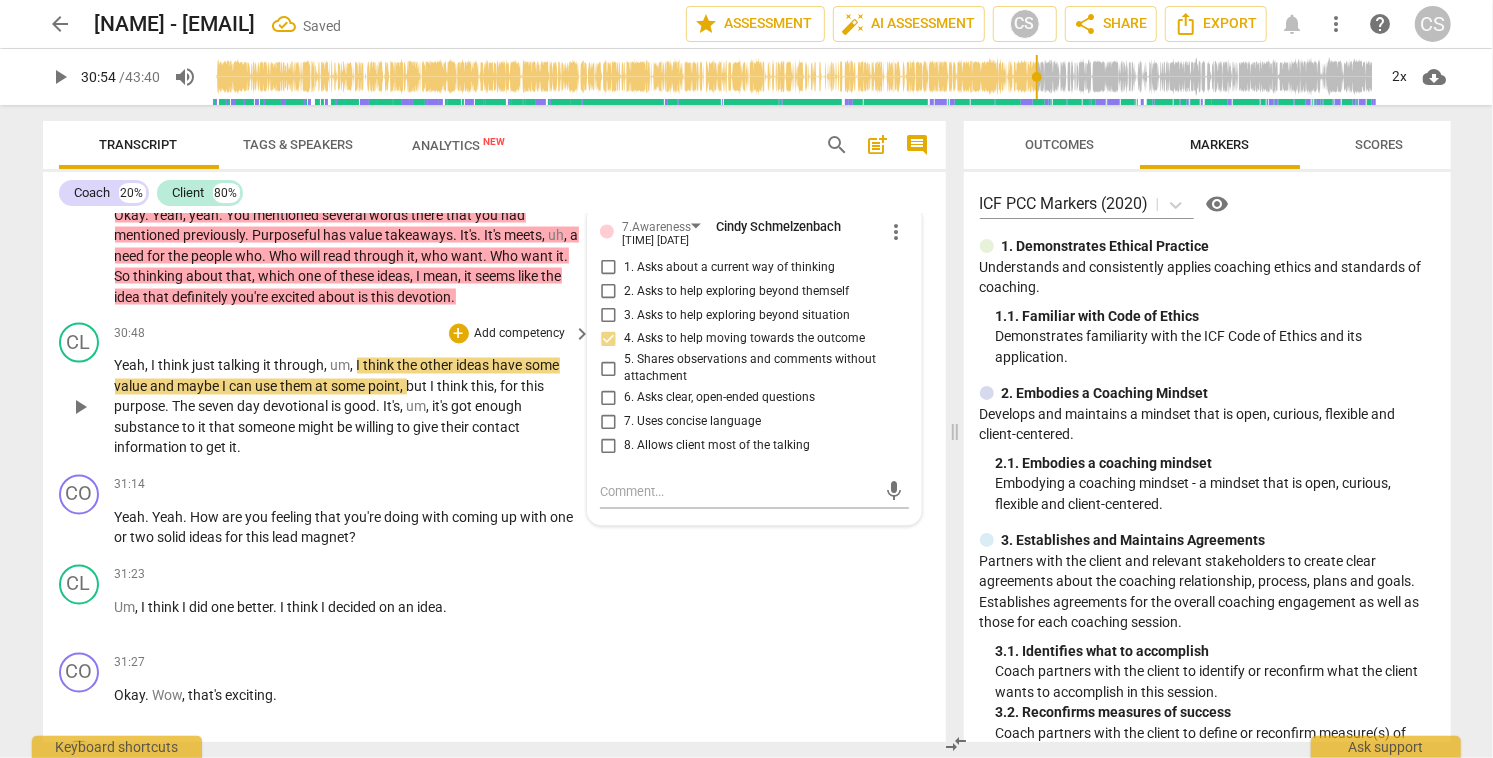 scroll, scrollTop: 11091, scrollLeft: 0, axis: vertical 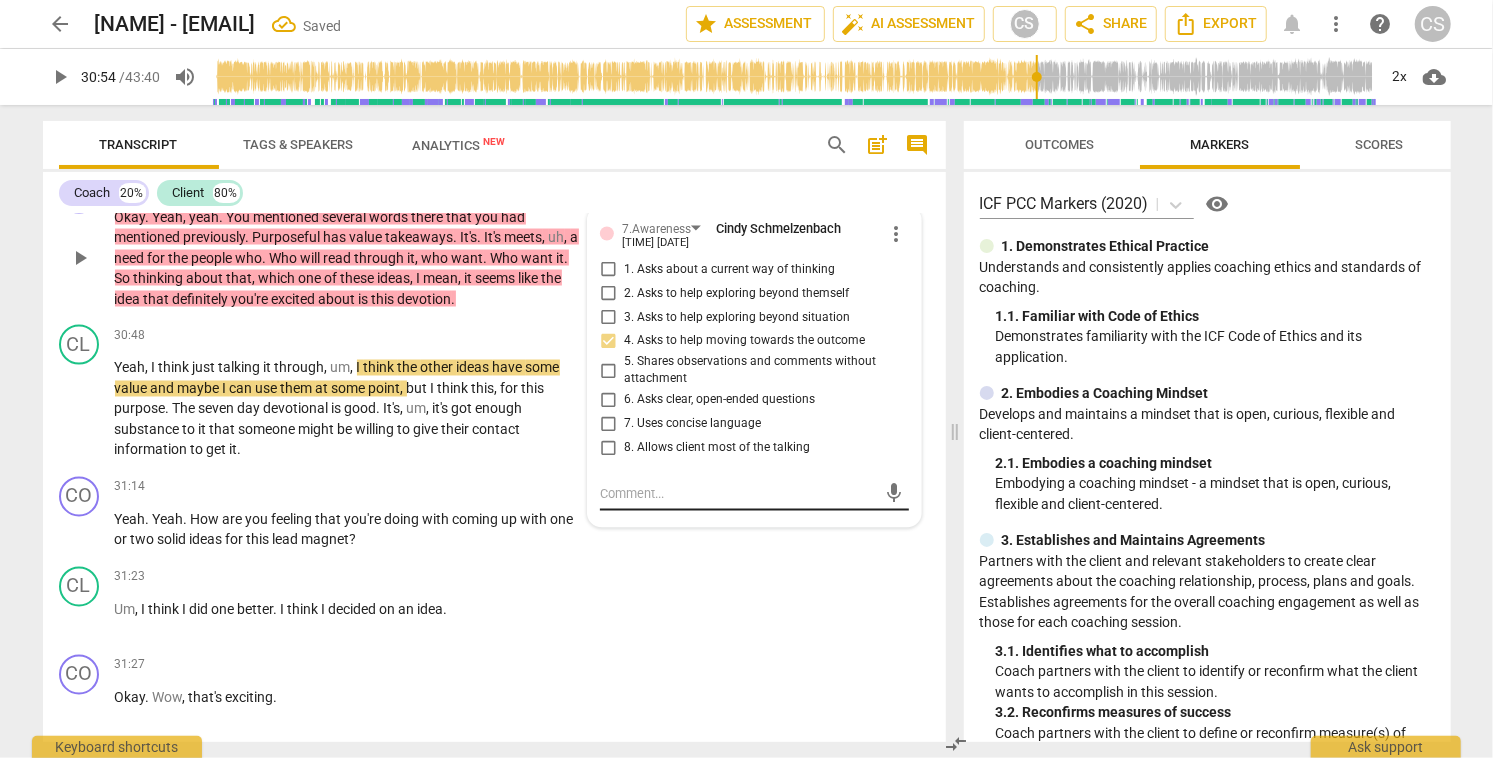 click at bounding box center [738, 494] 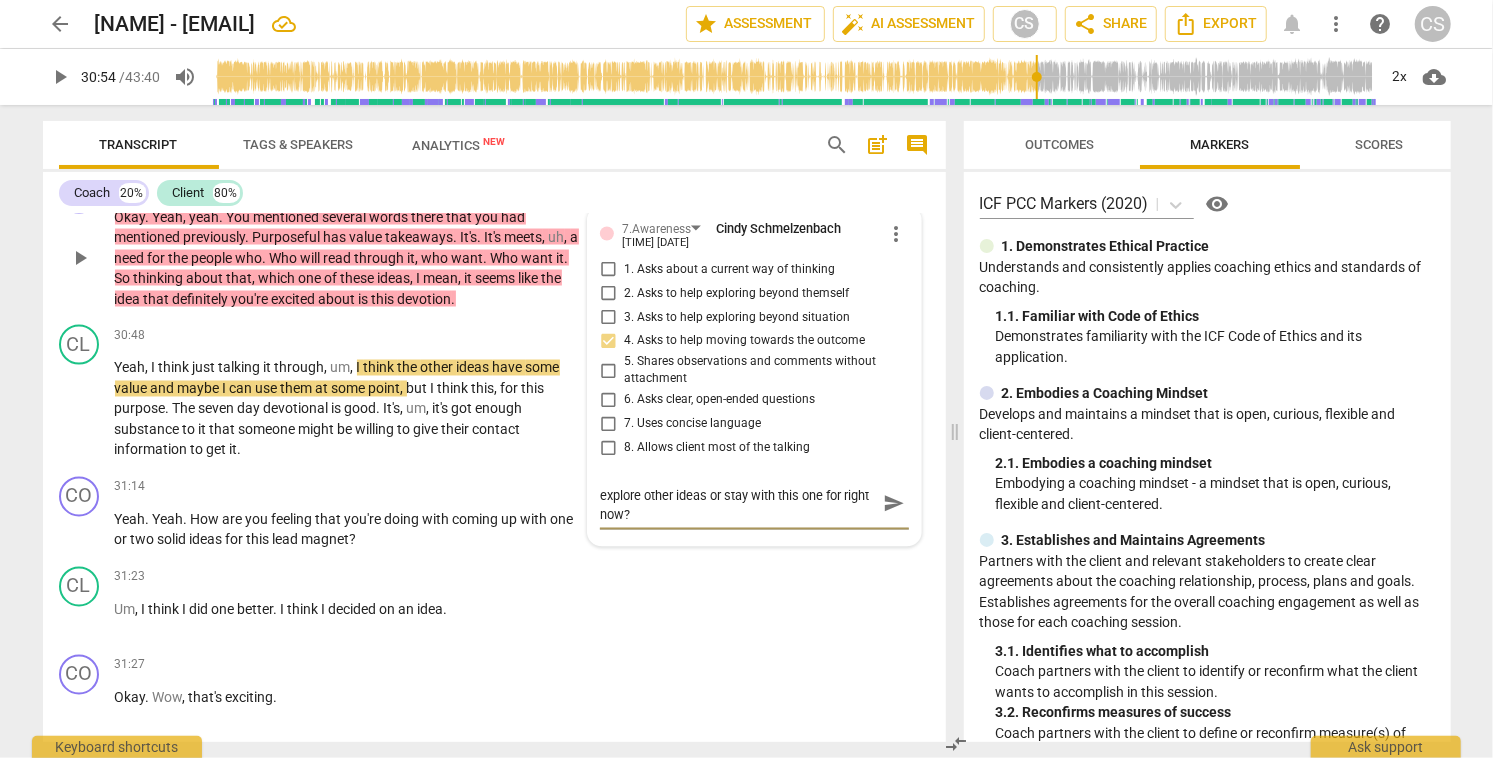 scroll, scrollTop: 0, scrollLeft: 0, axis: both 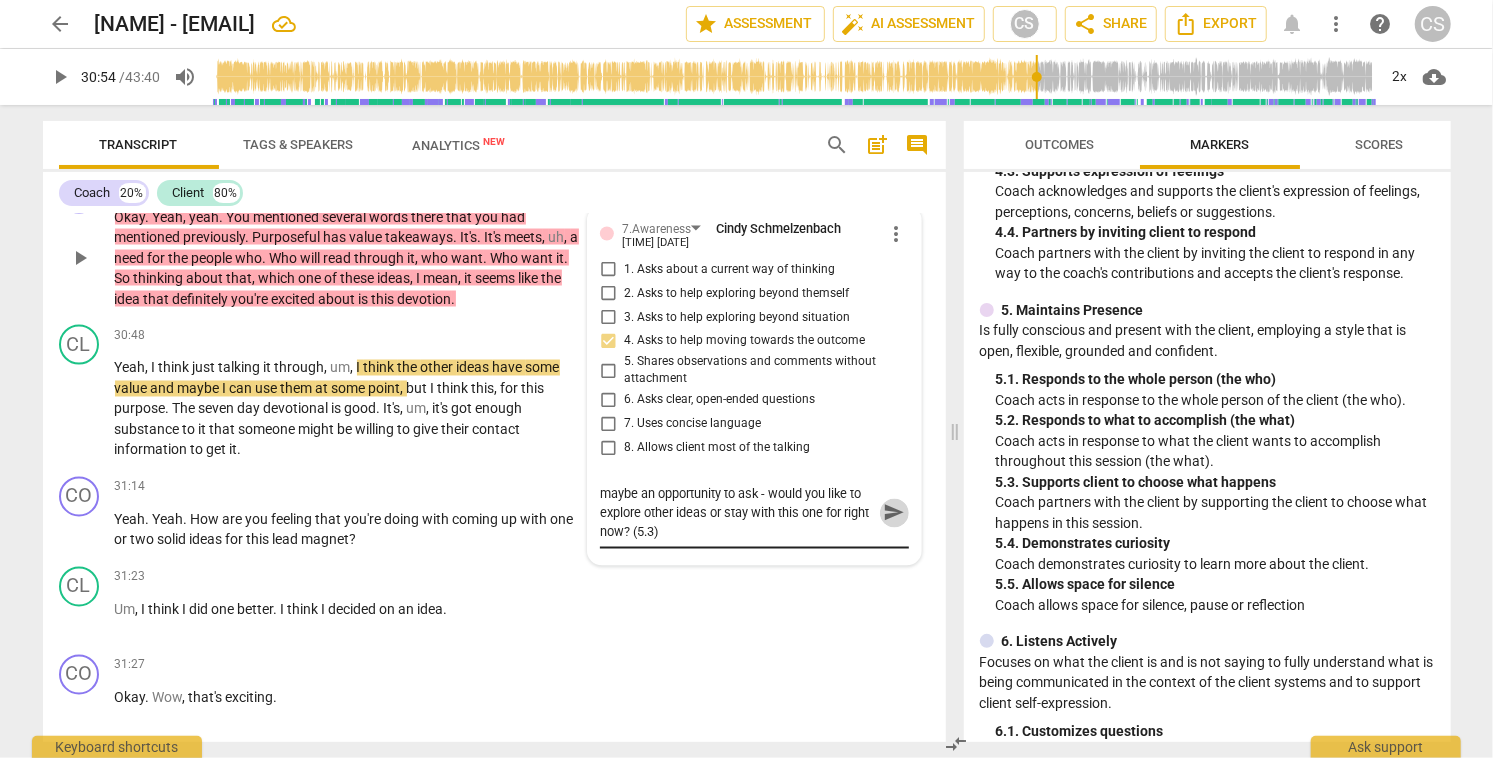 click on "send" at bounding box center [894, 514] 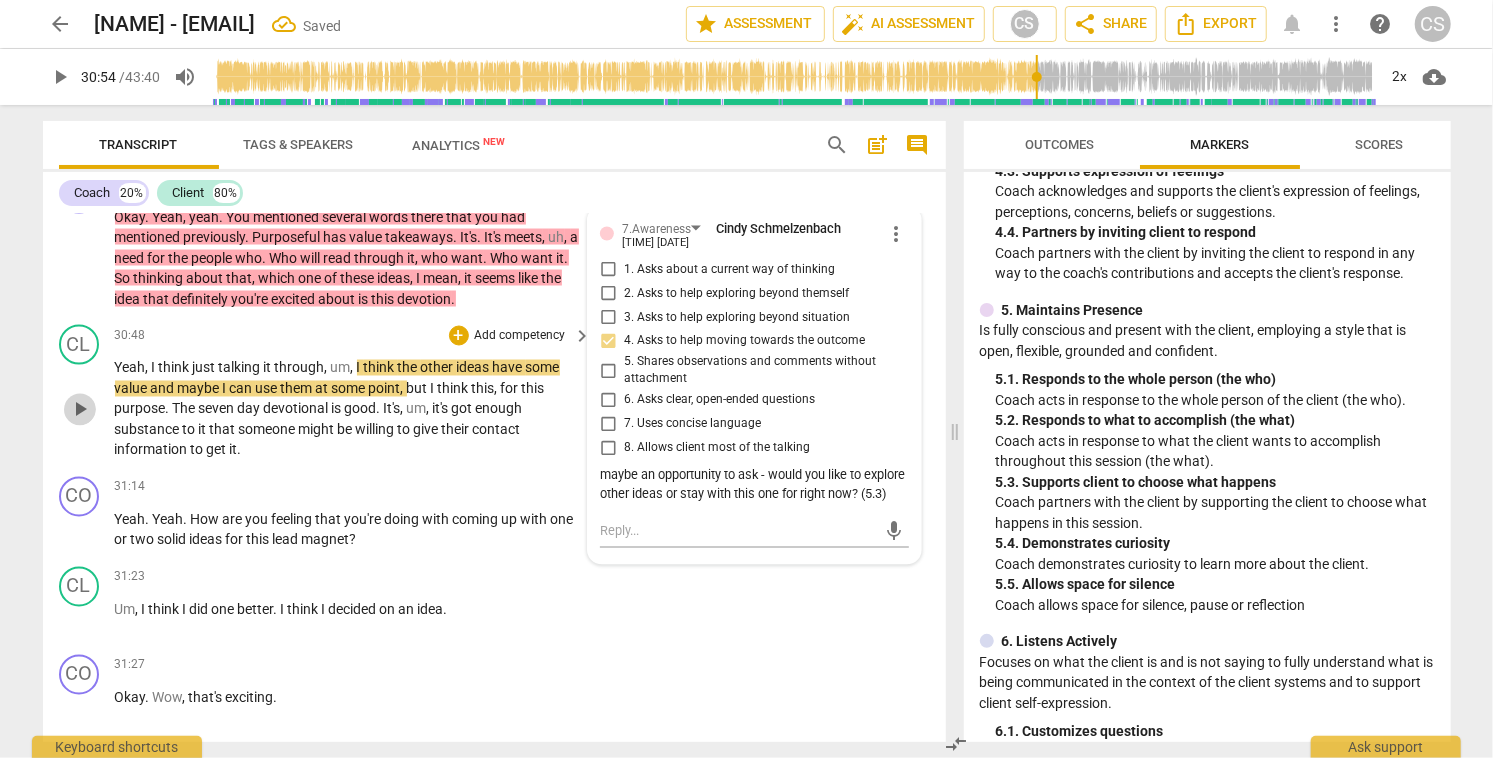click on "play_arrow" at bounding box center (80, 410) 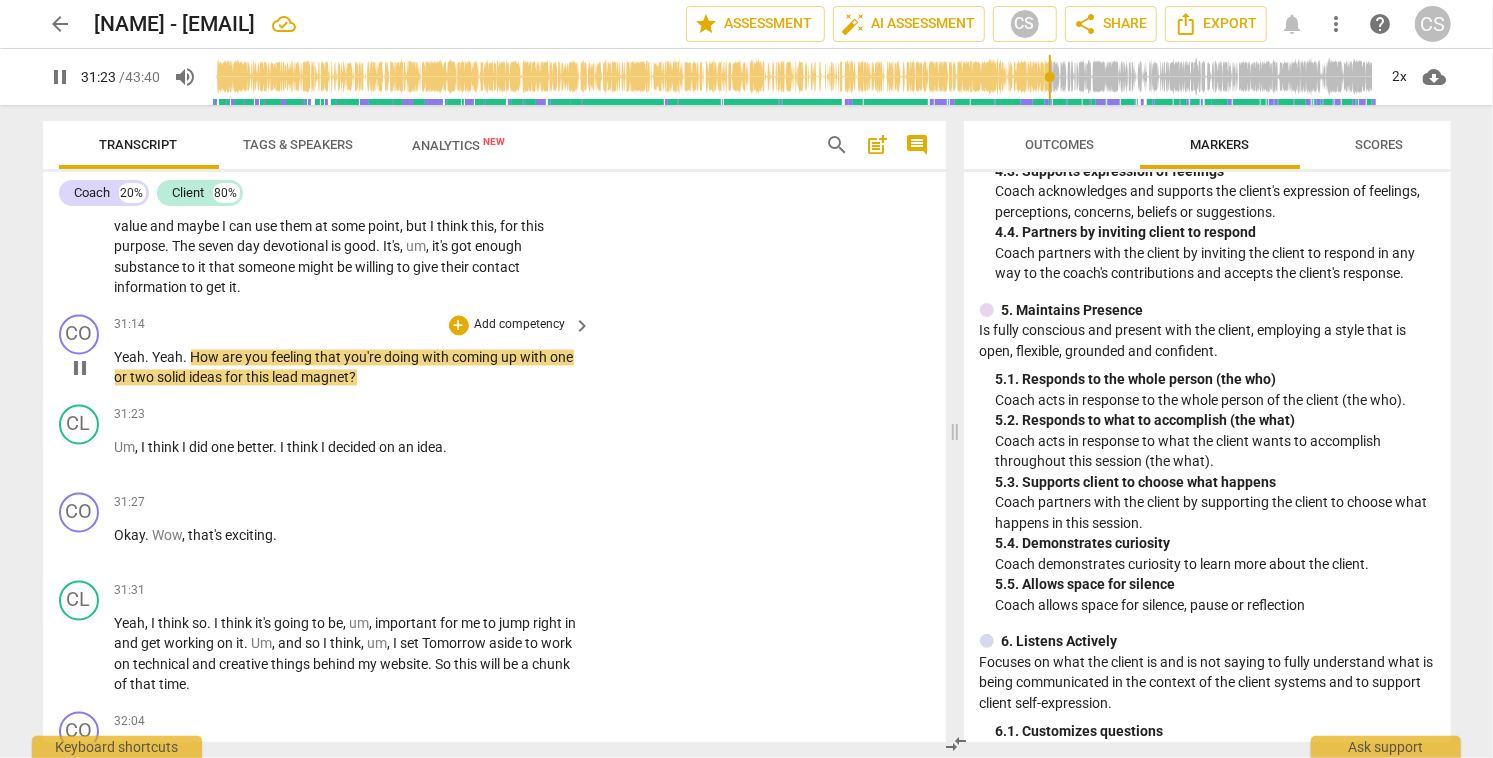 scroll, scrollTop: 11258, scrollLeft: 0, axis: vertical 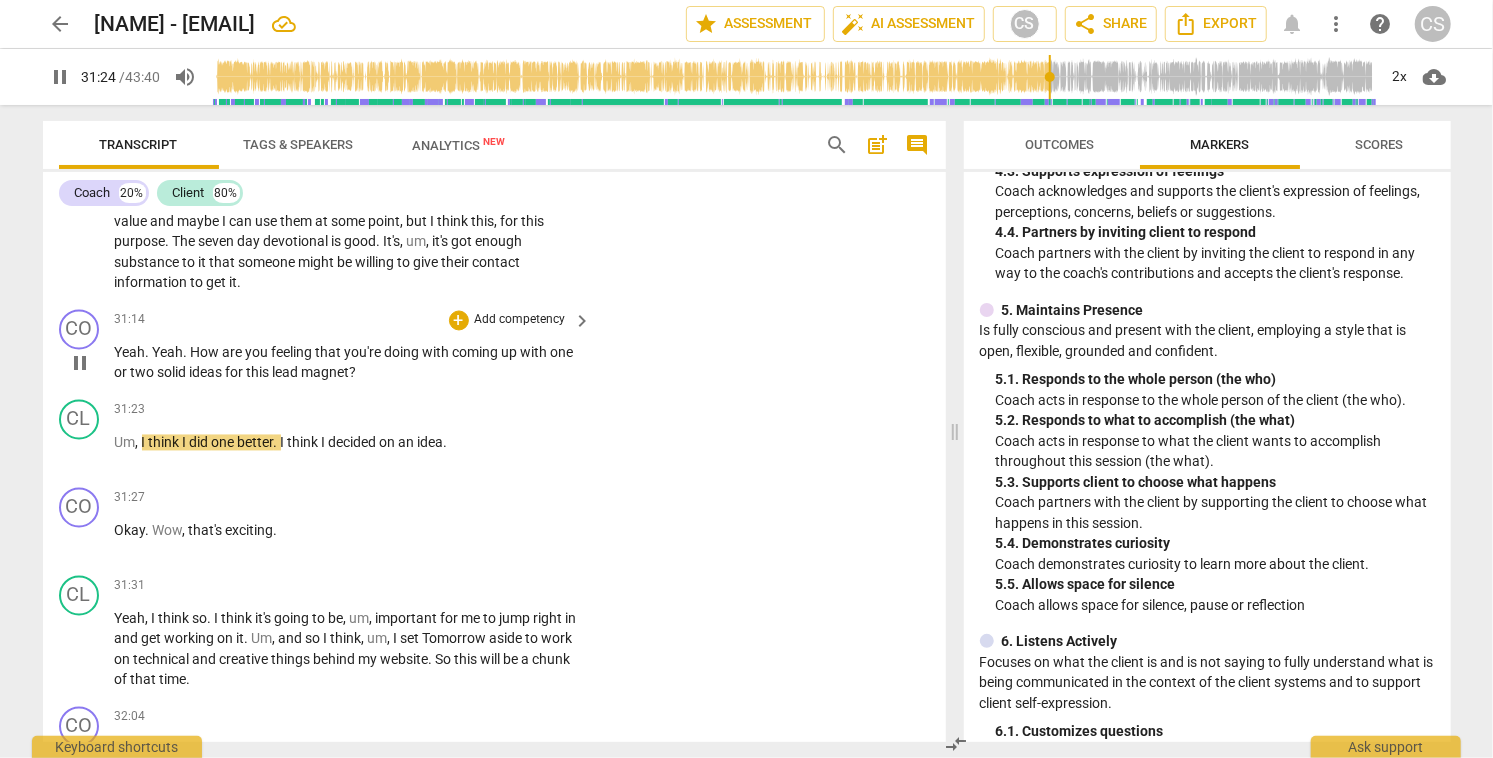 click on "[DATE] + Add competency keyboard_arrow_right Yeah .   Yeah .   How   are   you   feeling   that   you're   doing   with   coming   up   with   one   or   two   solid   ideas   for   this   lead   magnet ?" at bounding box center [354, 347] 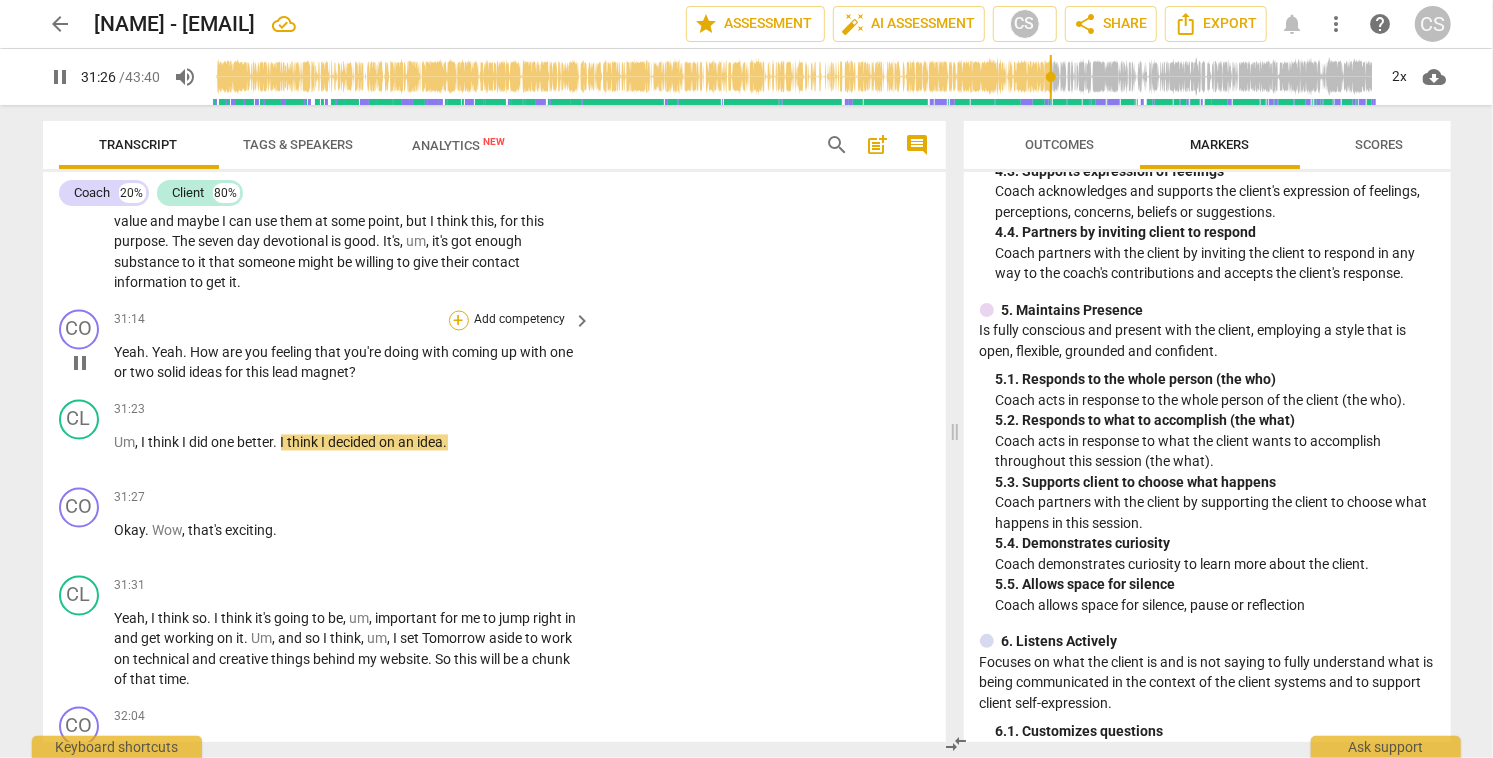 click on "+" at bounding box center [459, 321] 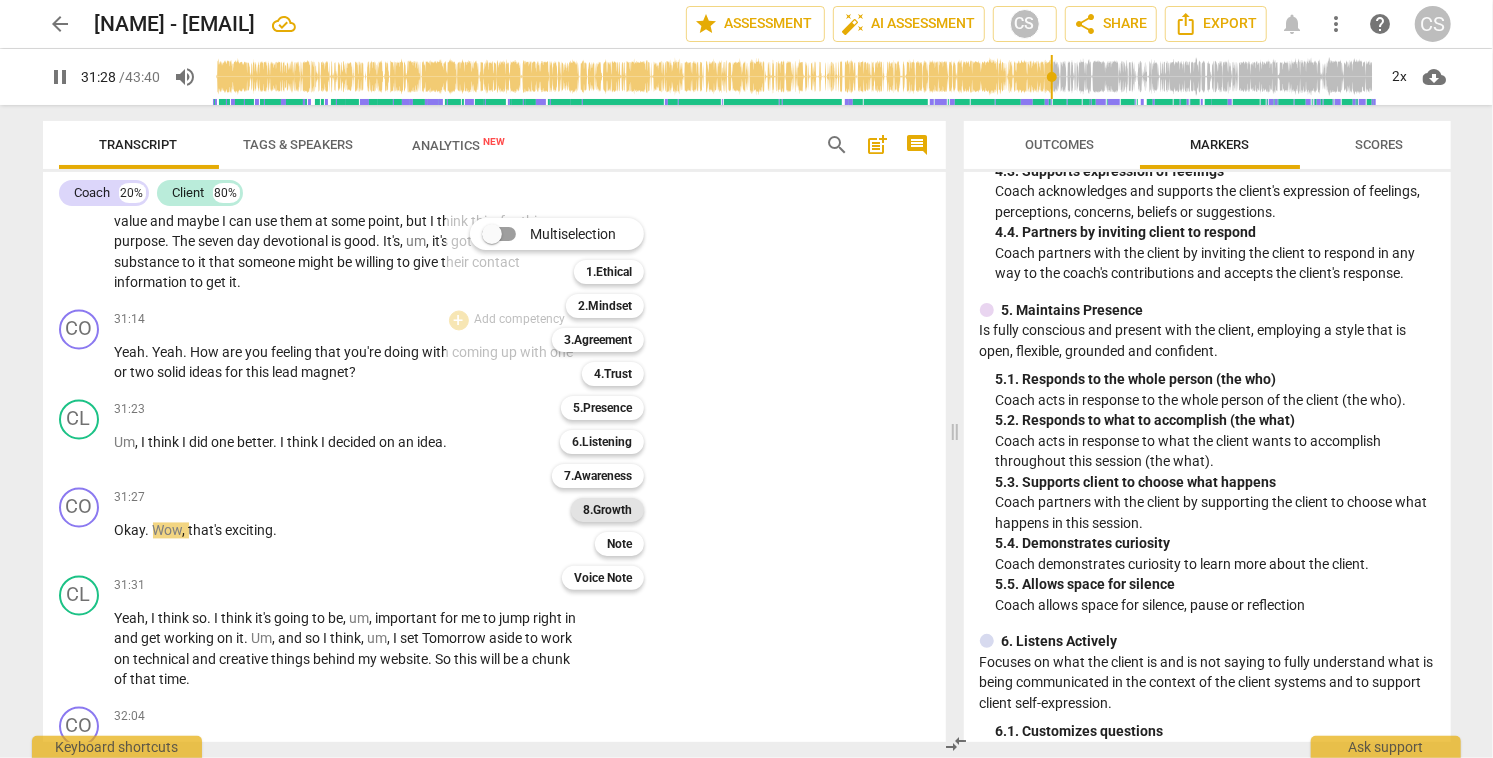 click on "8.Growth" at bounding box center (607, 510) 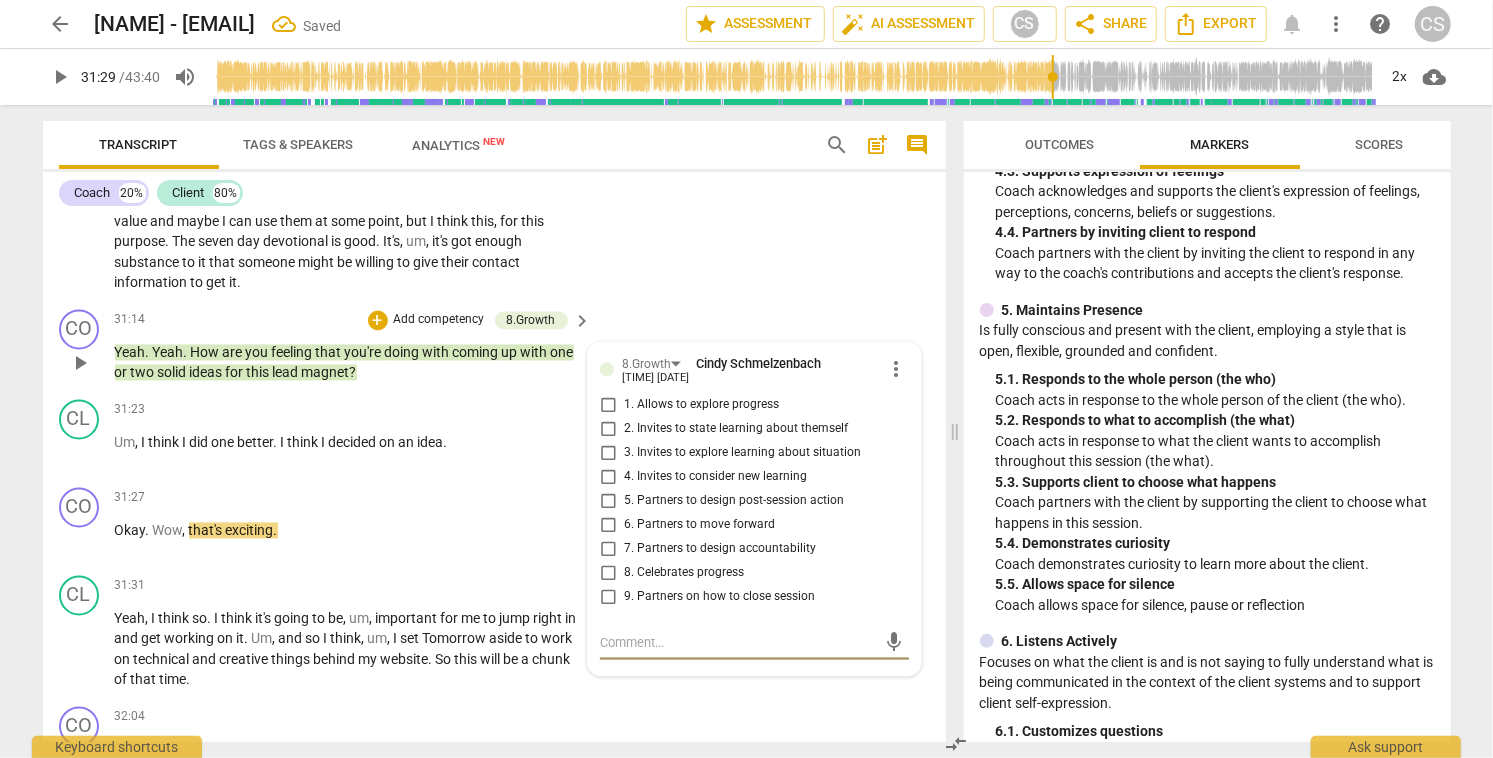click on "1. Allows to explore progress" at bounding box center (608, 406) 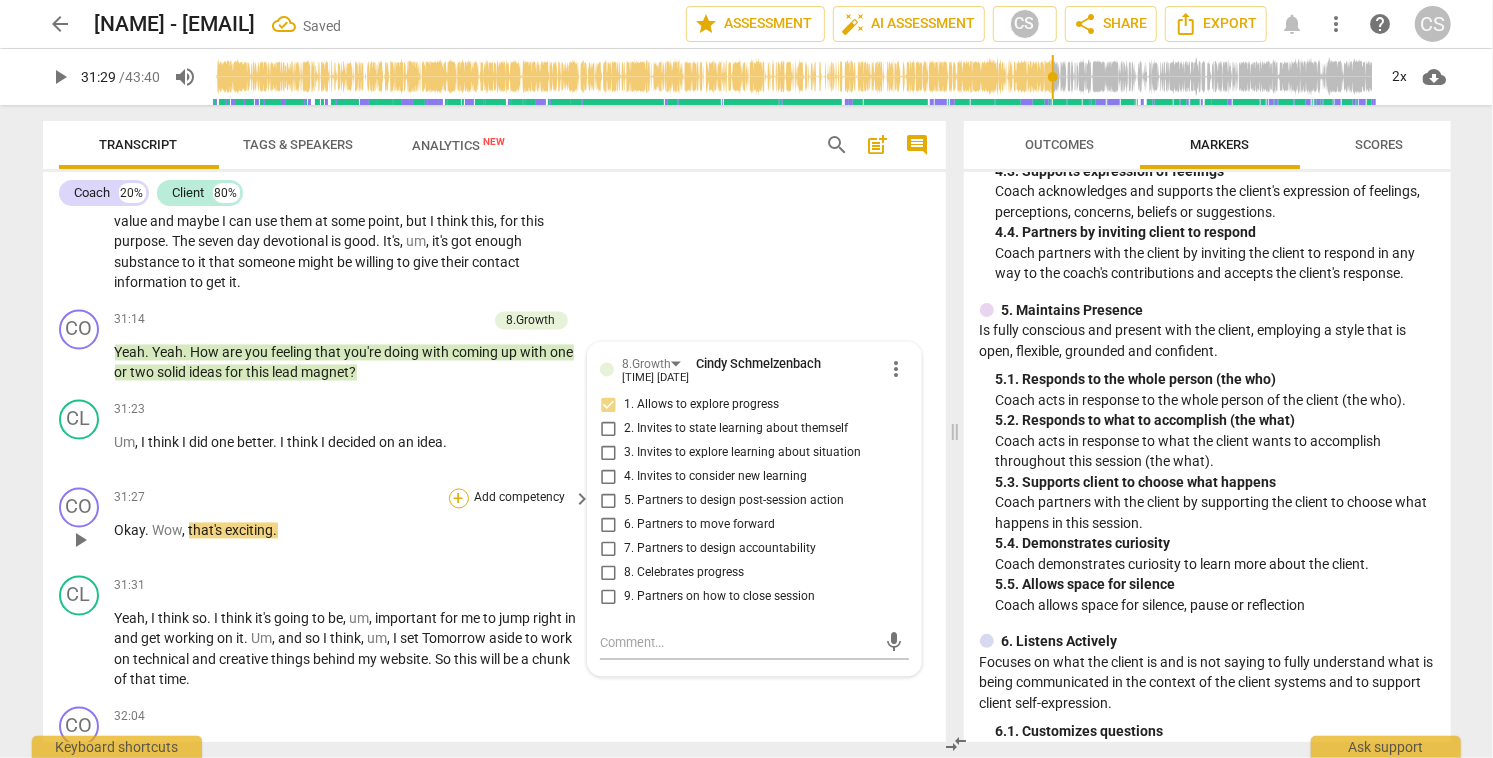 click on "+" at bounding box center [459, 499] 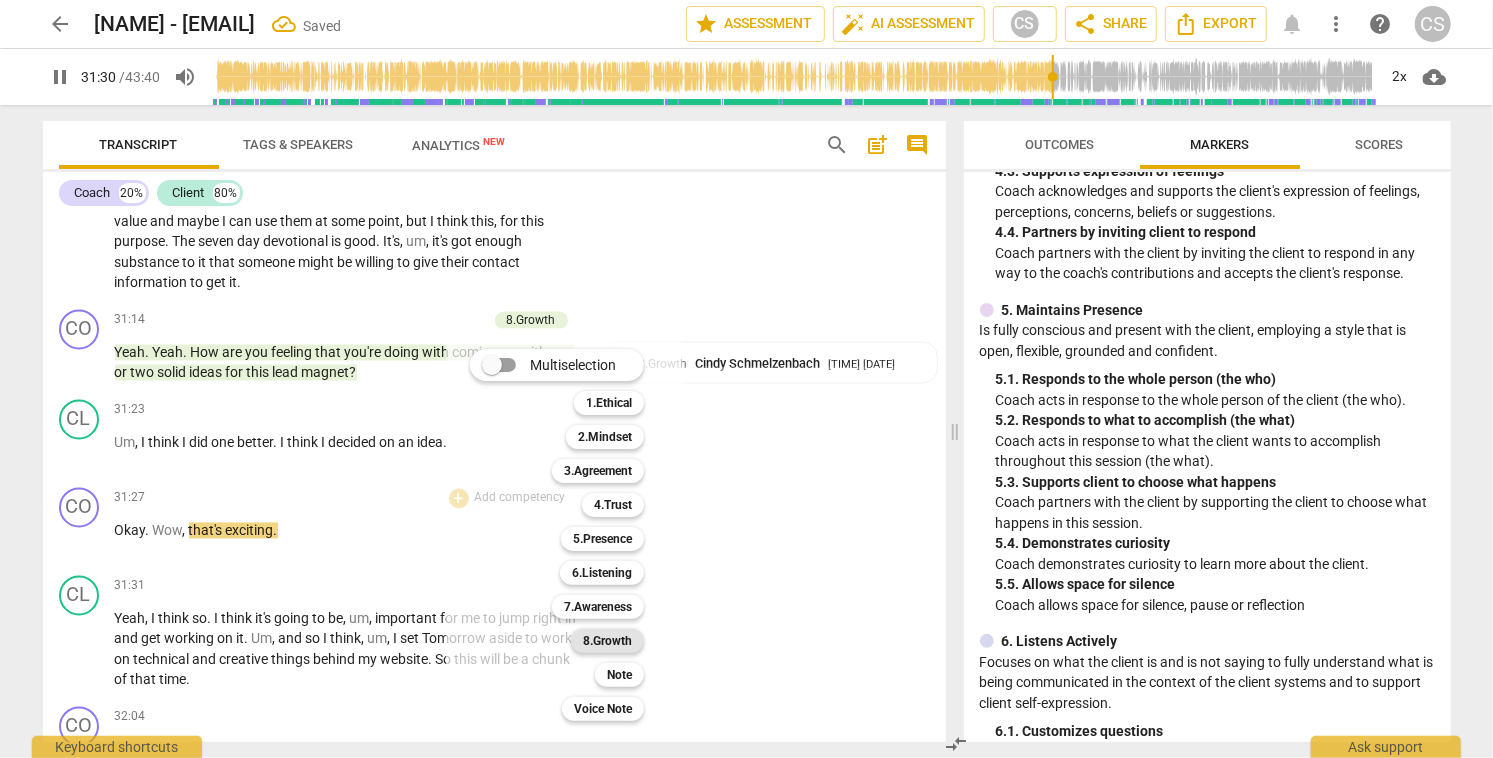 click on "8.Growth" at bounding box center (607, 641) 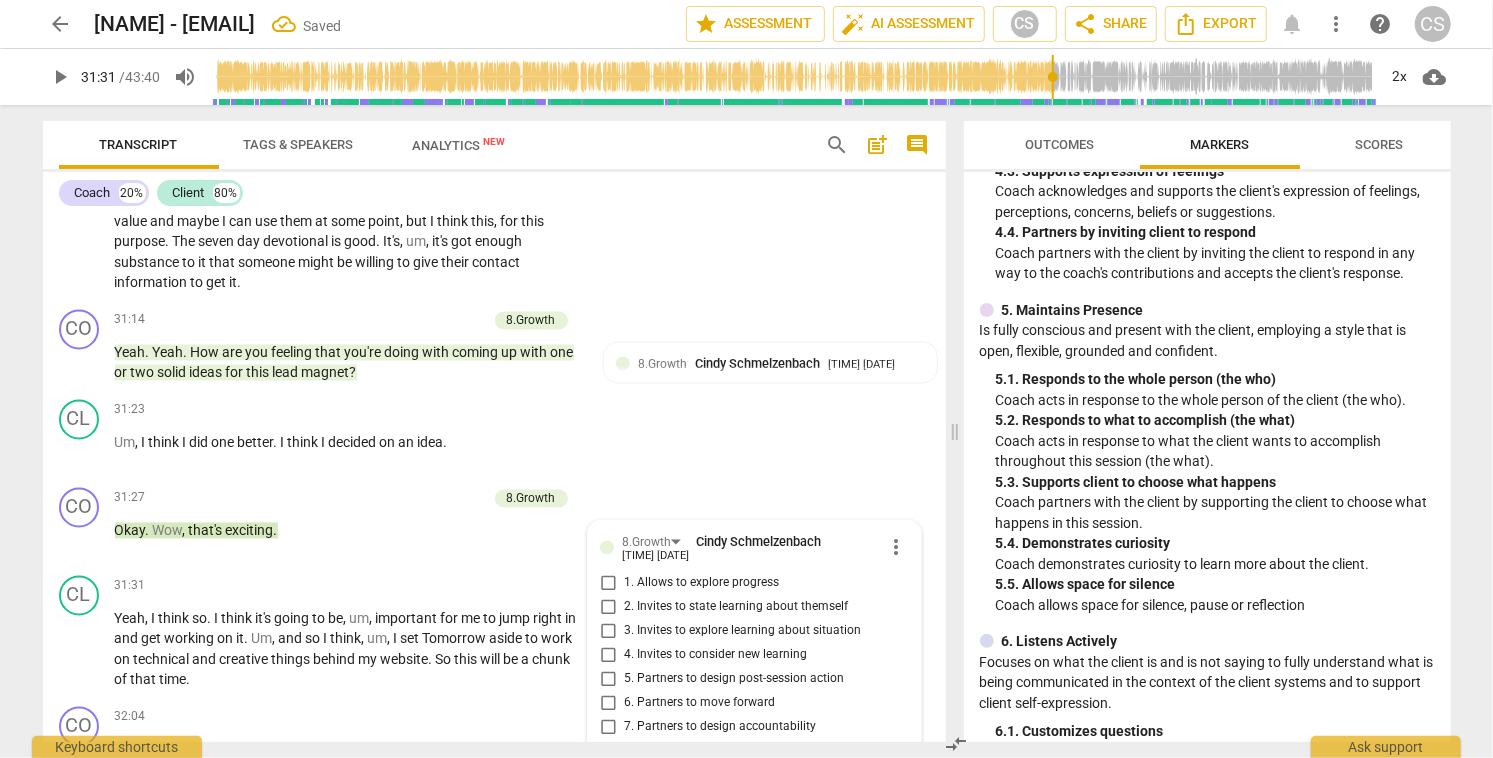 scroll, scrollTop: 11685, scrollLeft: 0, axis: vertical 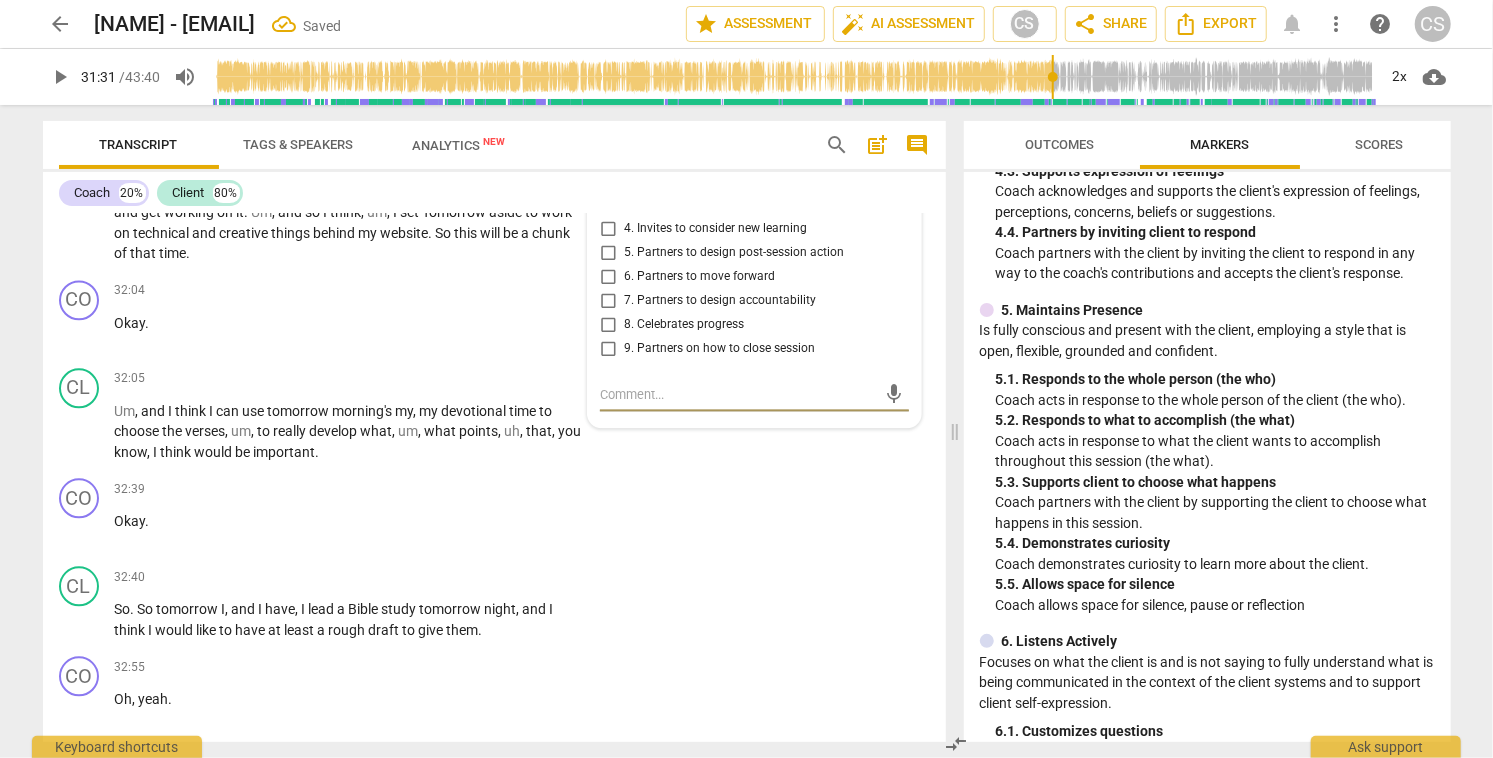 click on "8. Celebrates progress" at bounding box center (608, 325) 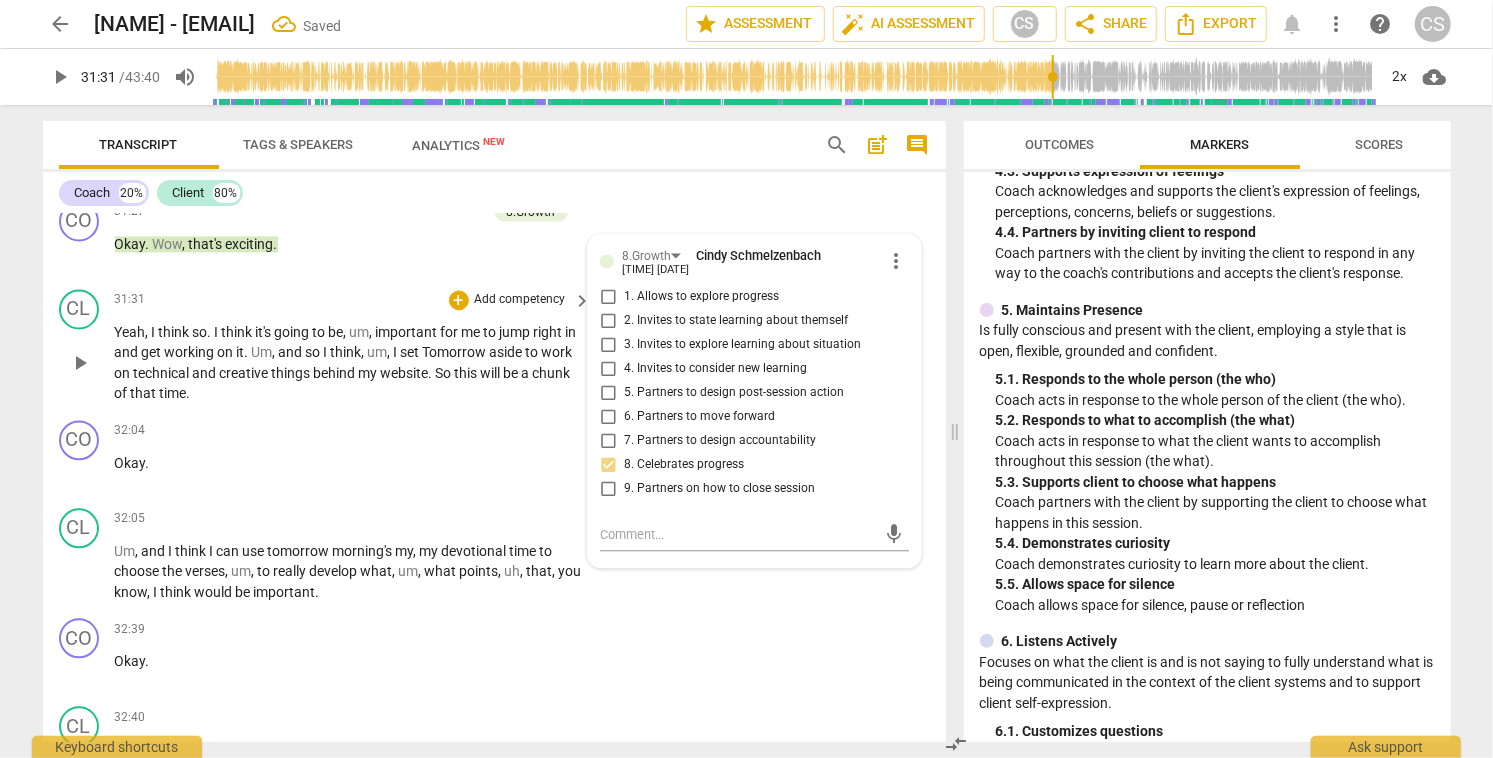 scroll, scrollTop: 11546, scrollLeft: 0, axis: vertical 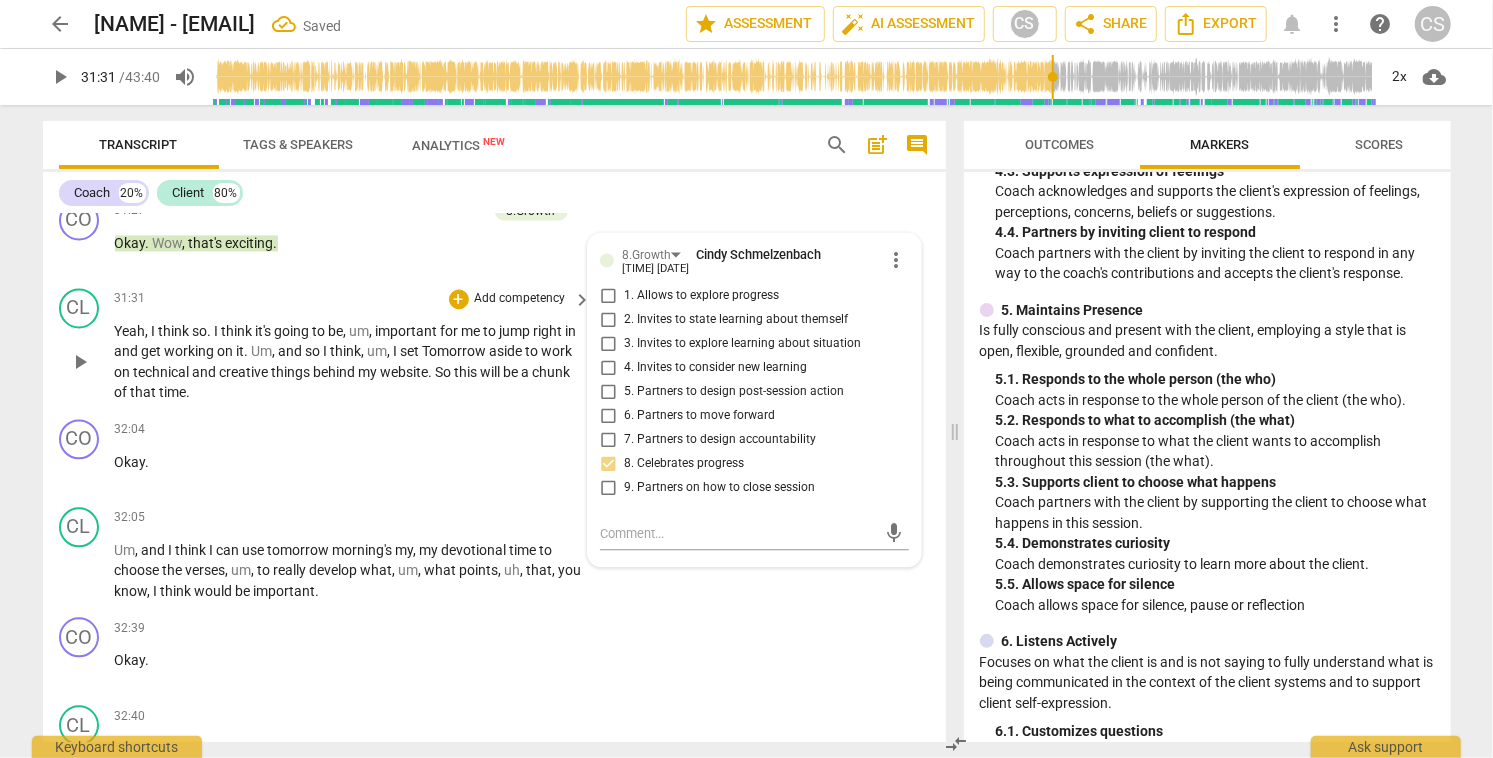 click on "play_arrow" at bounding box center (80, 362) 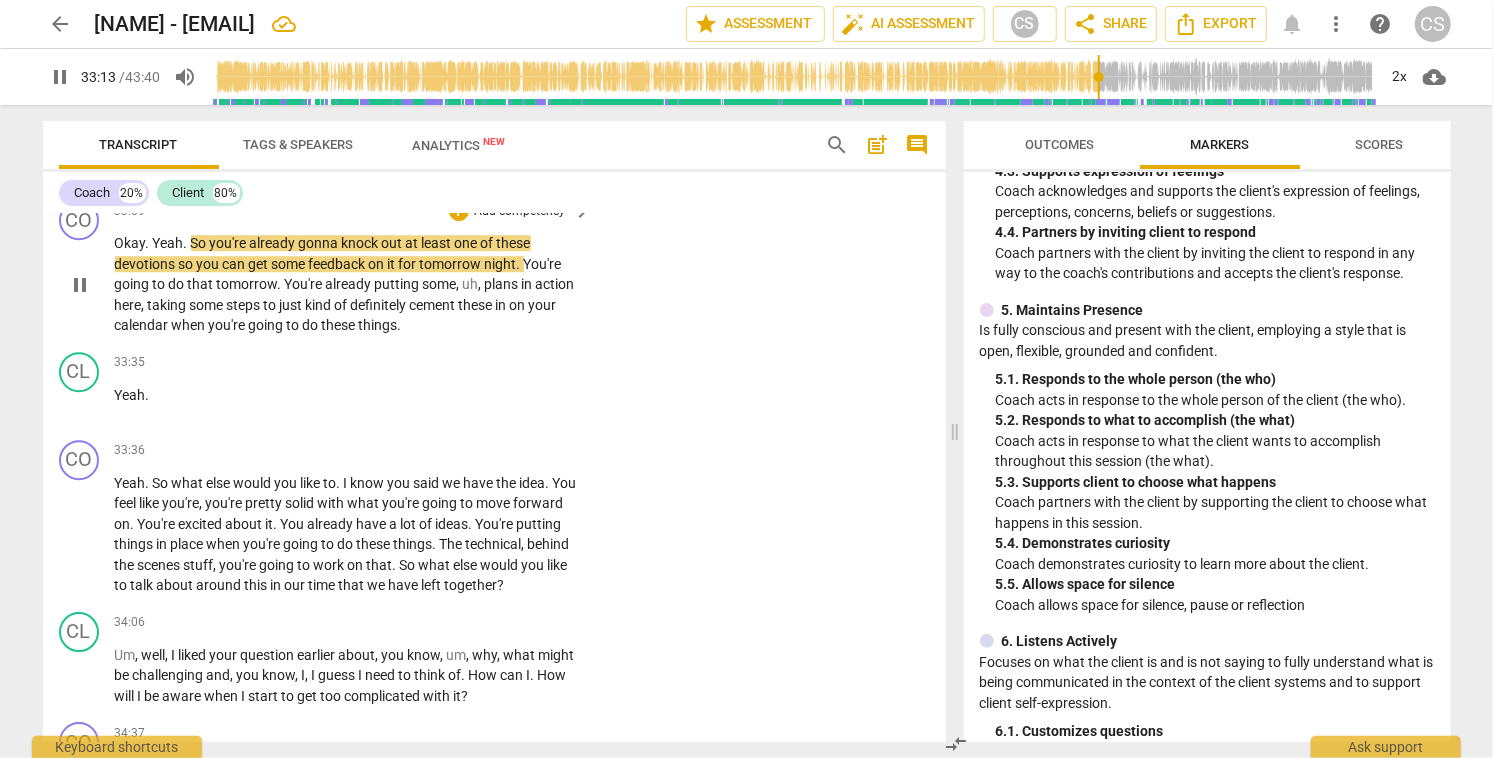 scroll, scrollTop: 12503, scrollLeft: 0, axis: vertical 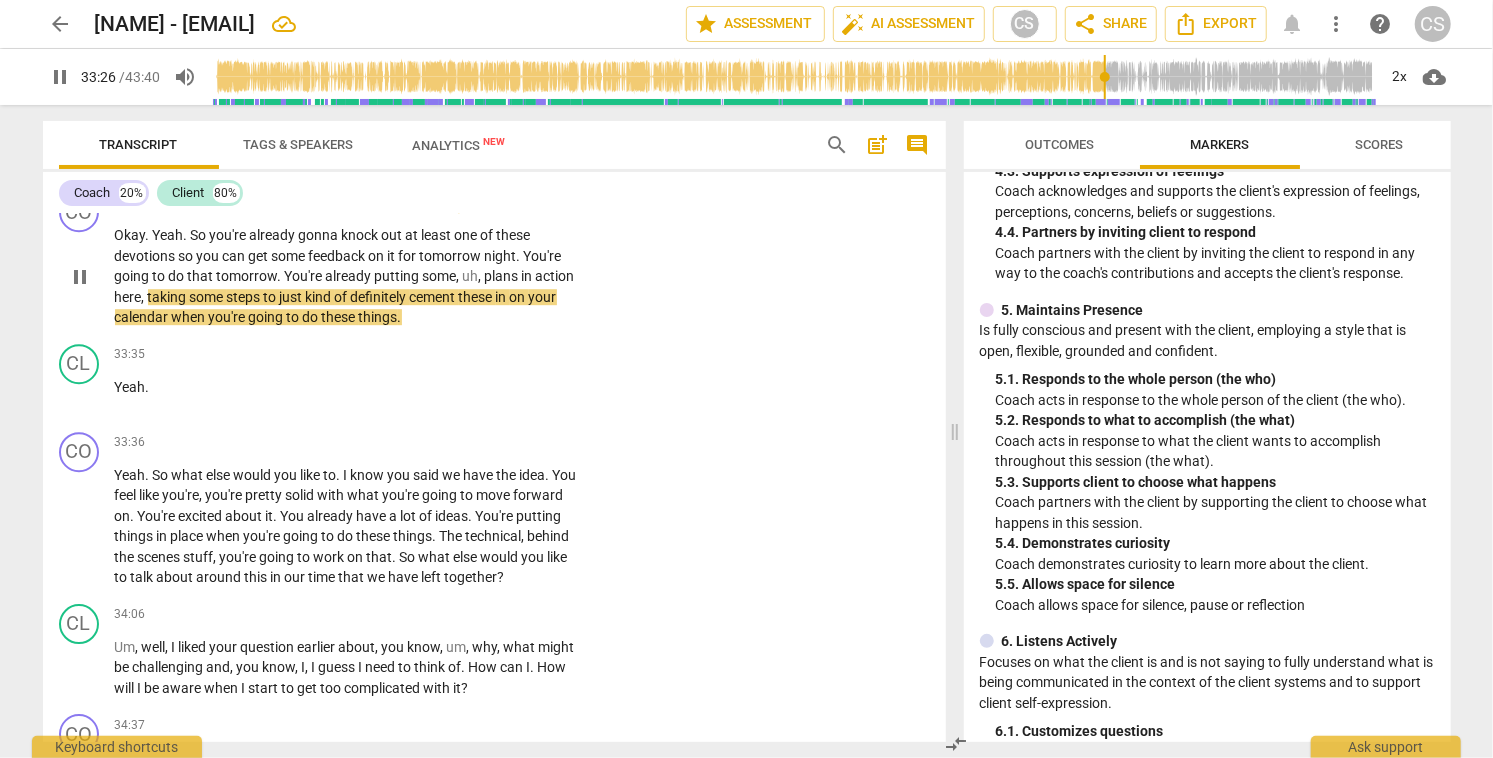 click on "+" at bounding box center [459, 203] 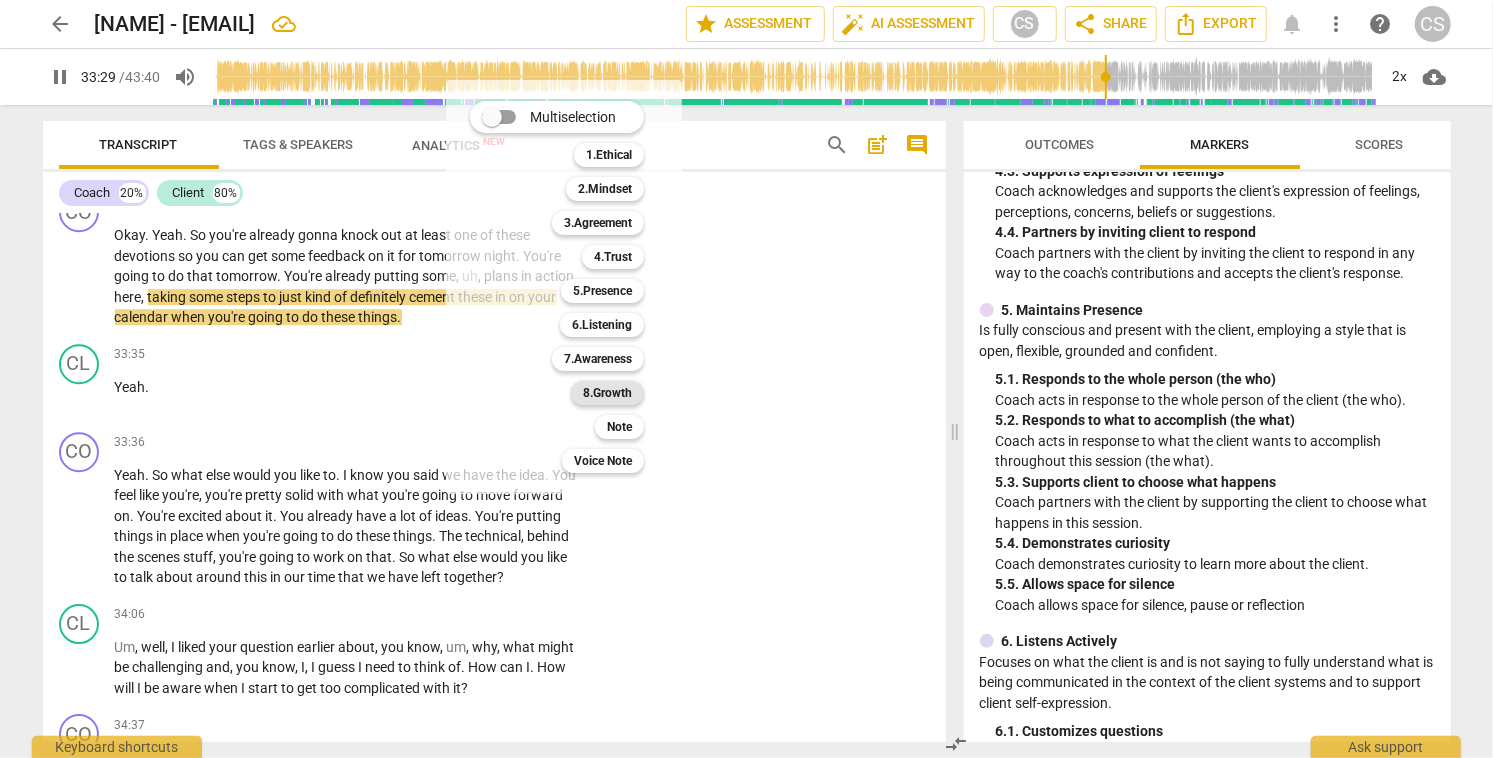 click on "8.Growth" at bounding box center [607, 393] 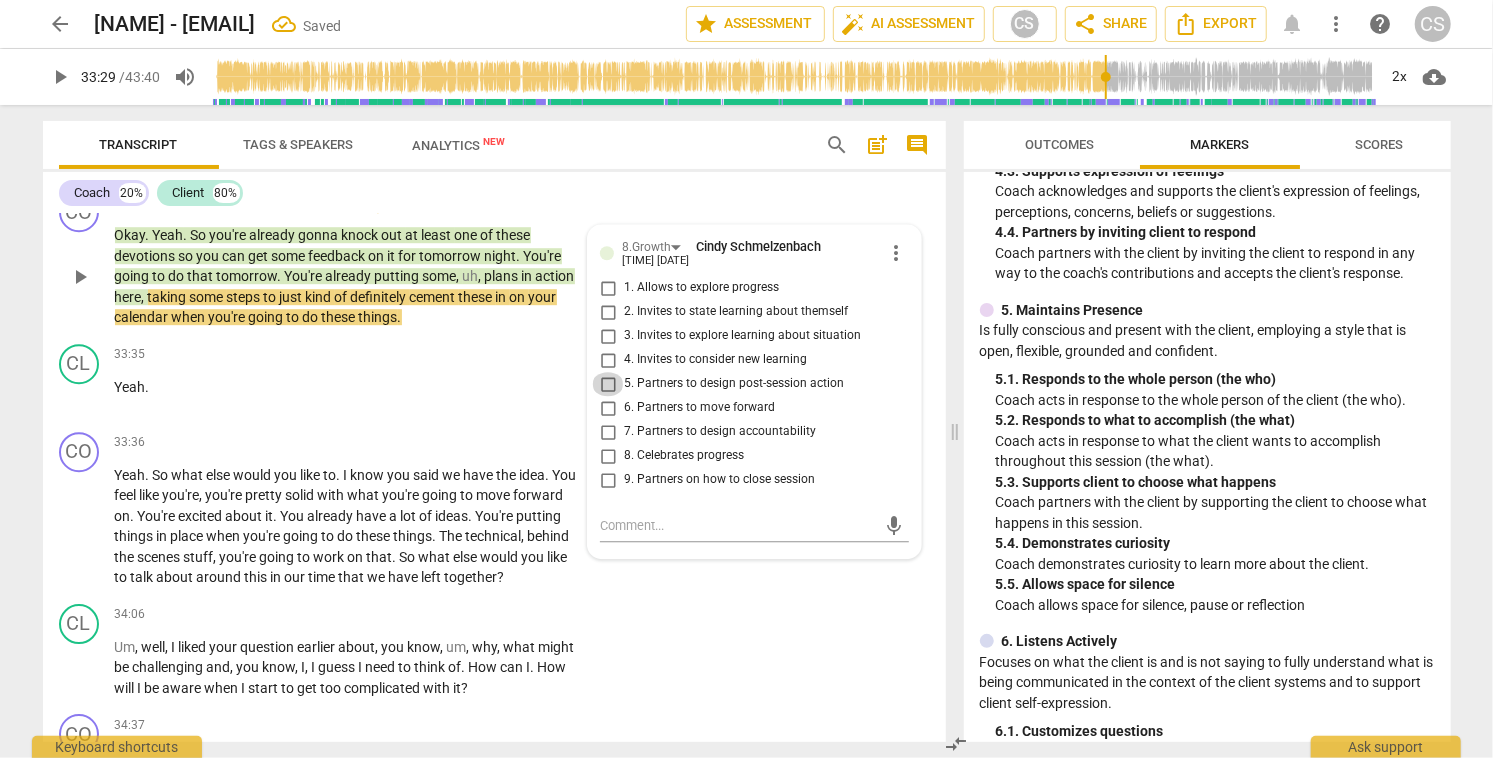 click on "5. Partners to design post-session action" at bounding box center (608, 384) 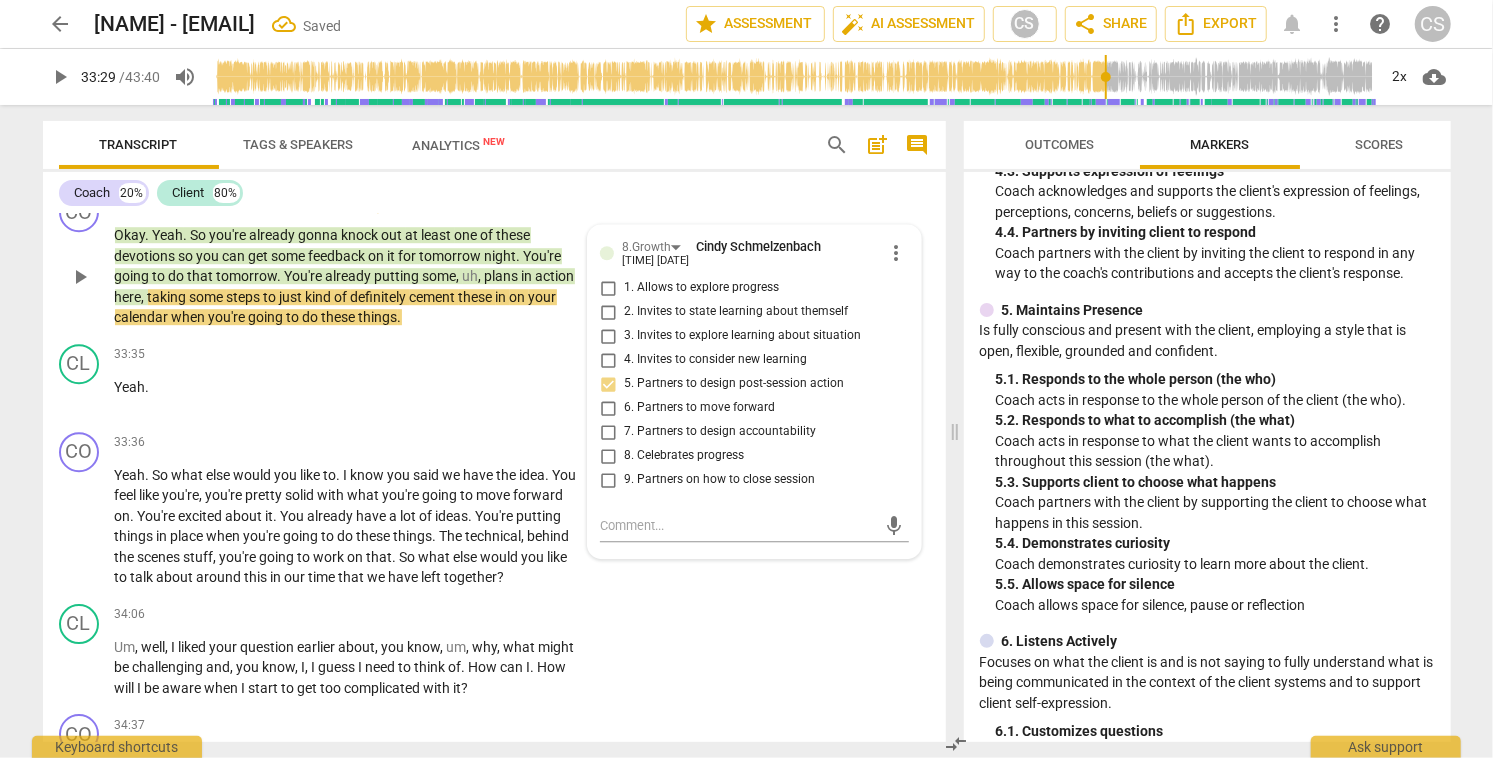 click on "6. Partners to move forward" at bounding box center [608, 408] 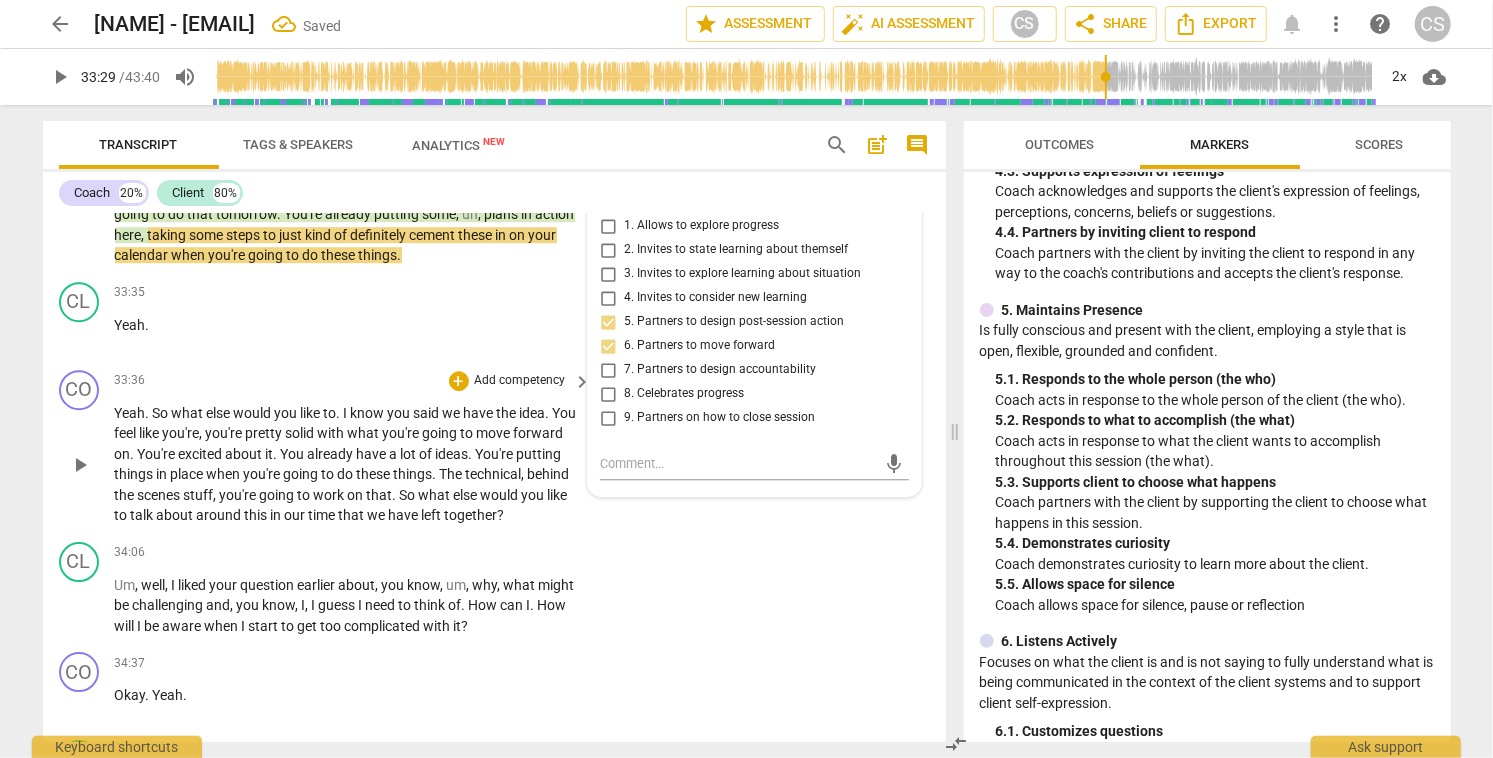 scroll, scrollTop: 12565, scrollLeft: 0, axis: vertical 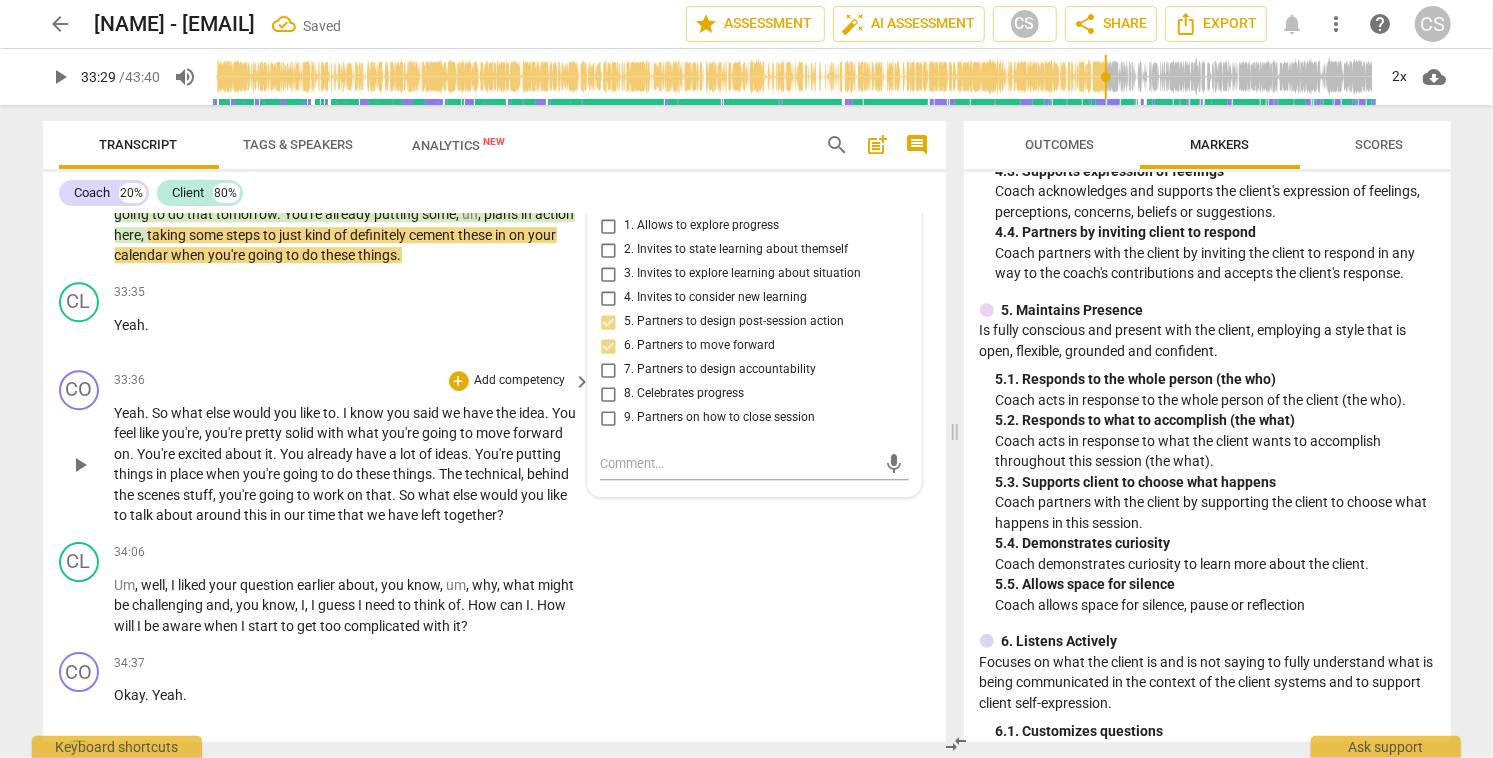 click on "play_arrow" at bounding box center [80, 465] 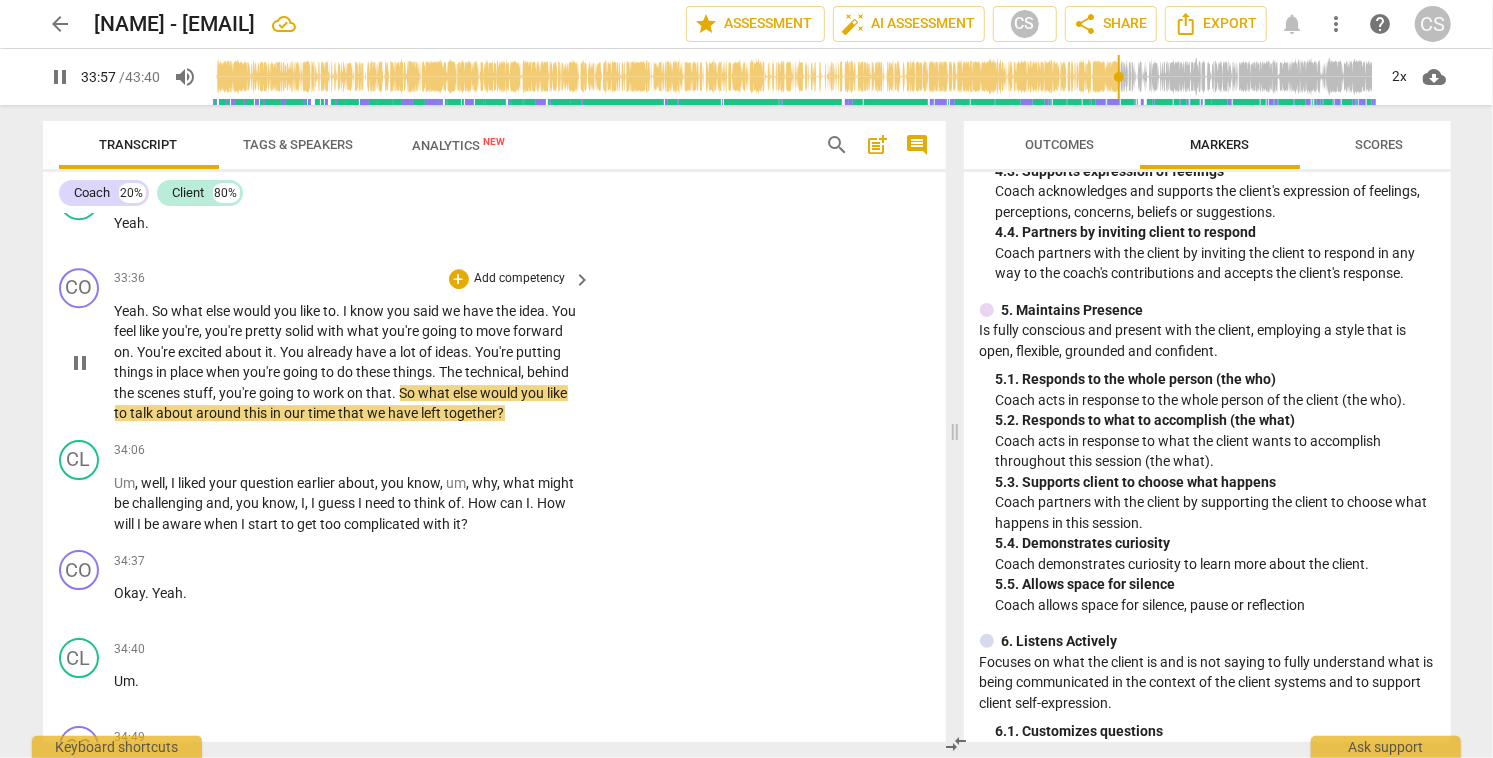 scroll, scrollTop: 12685, scrollLeft: 0, axis: vertical 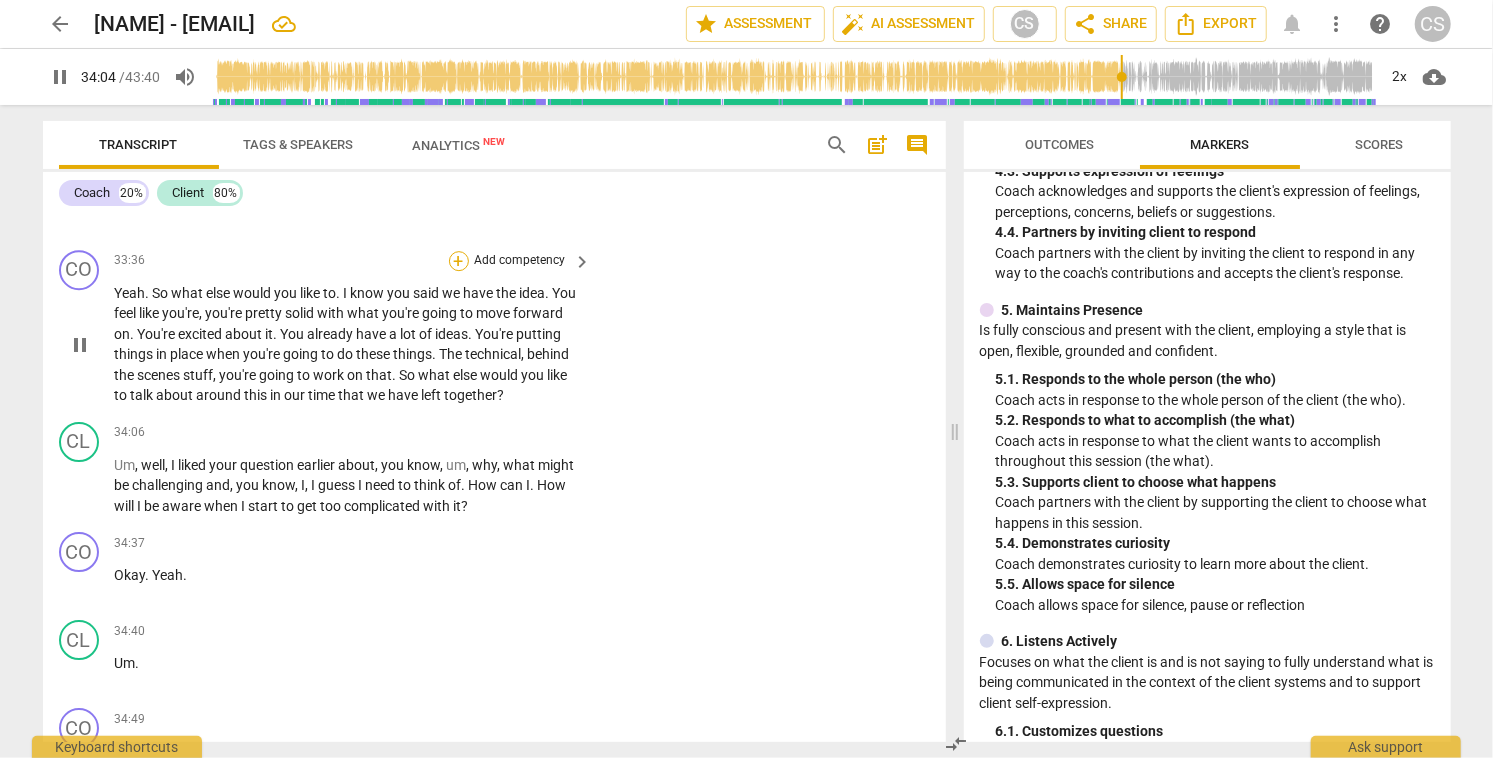 click on "+" at bounding box center (459, 261) 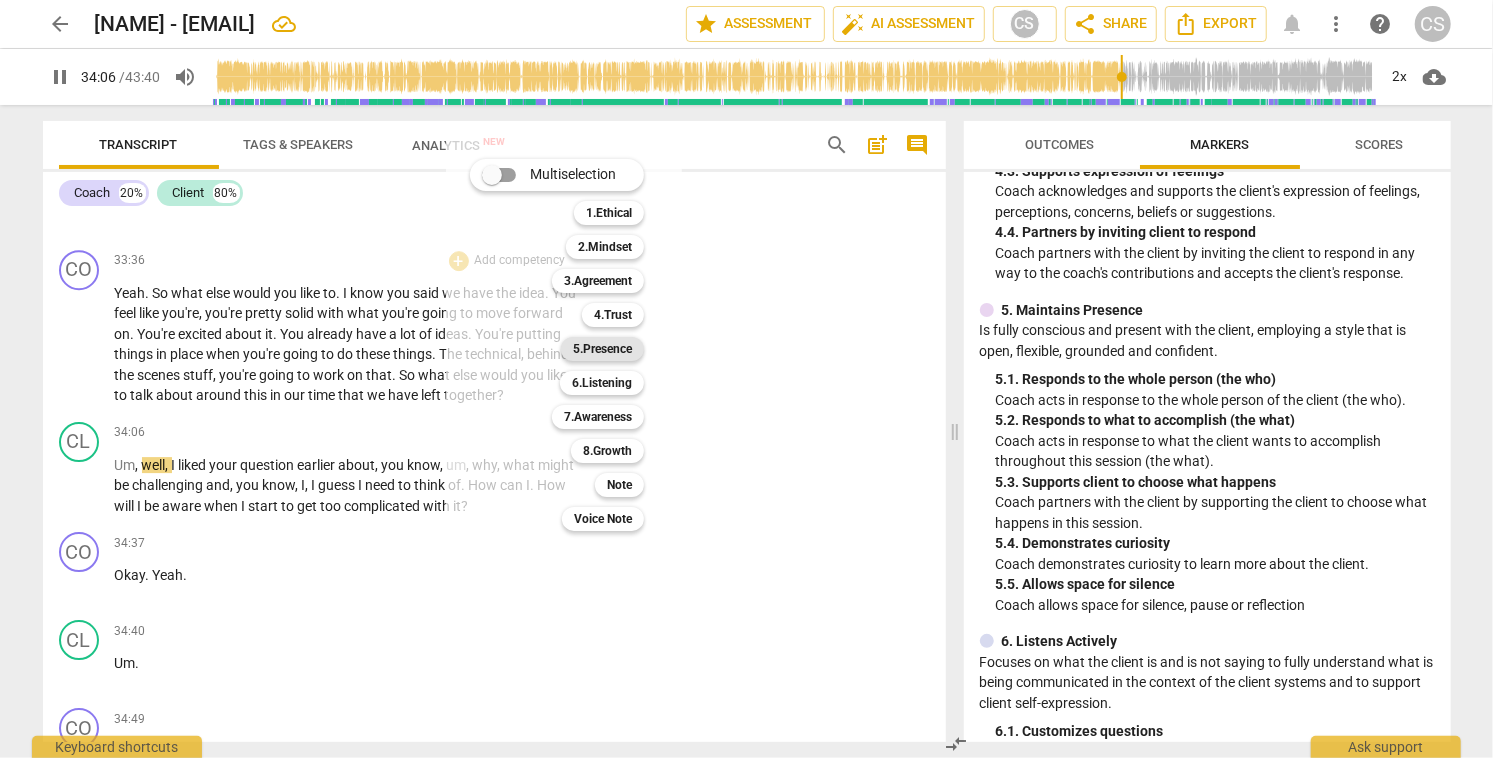 click on "5.Presence" at bounding box center (602, 349) 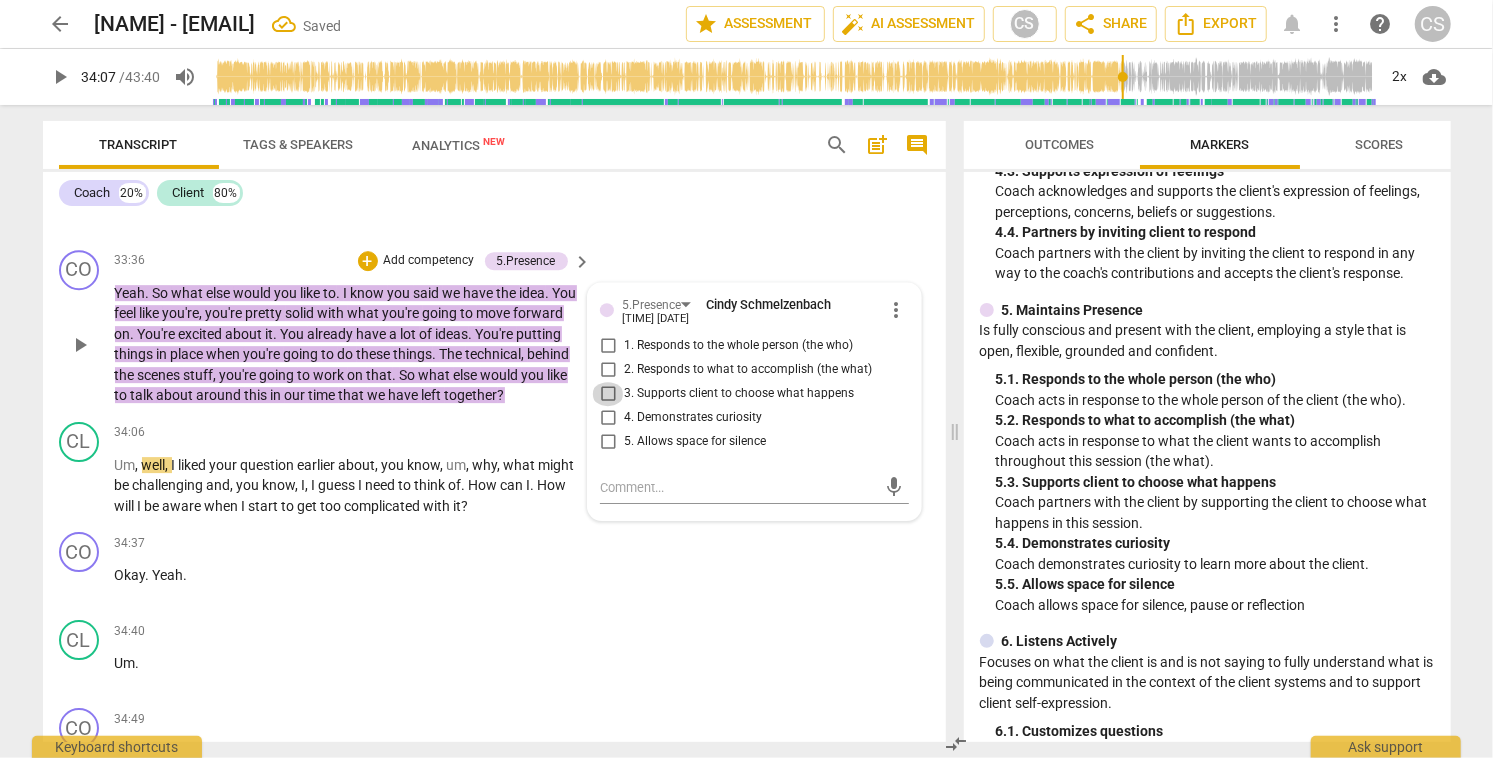 click on "3. Supports client to choose what happens" at bounding box center [608, 394] 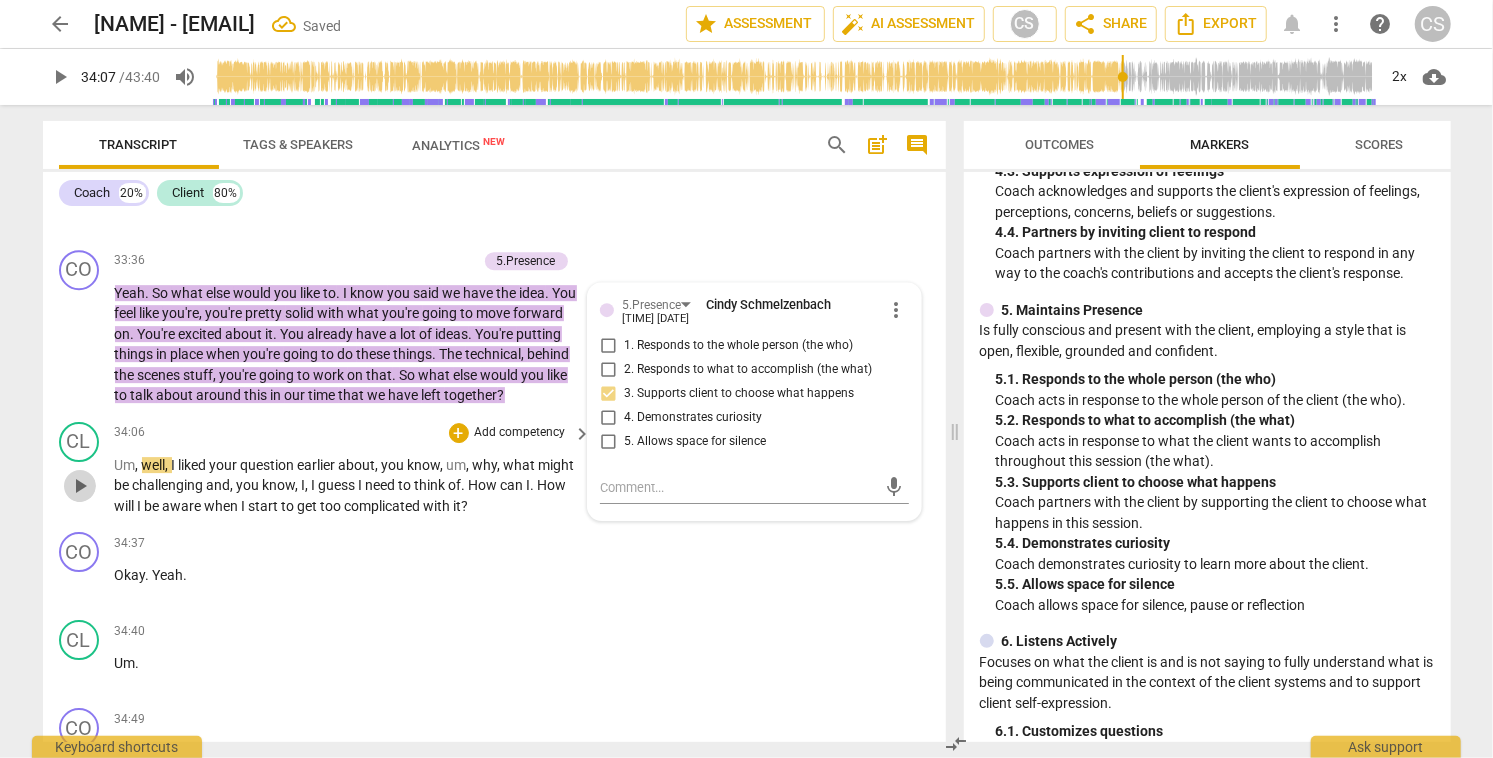 click on "play_arrow" at bounding box center [80, 486] 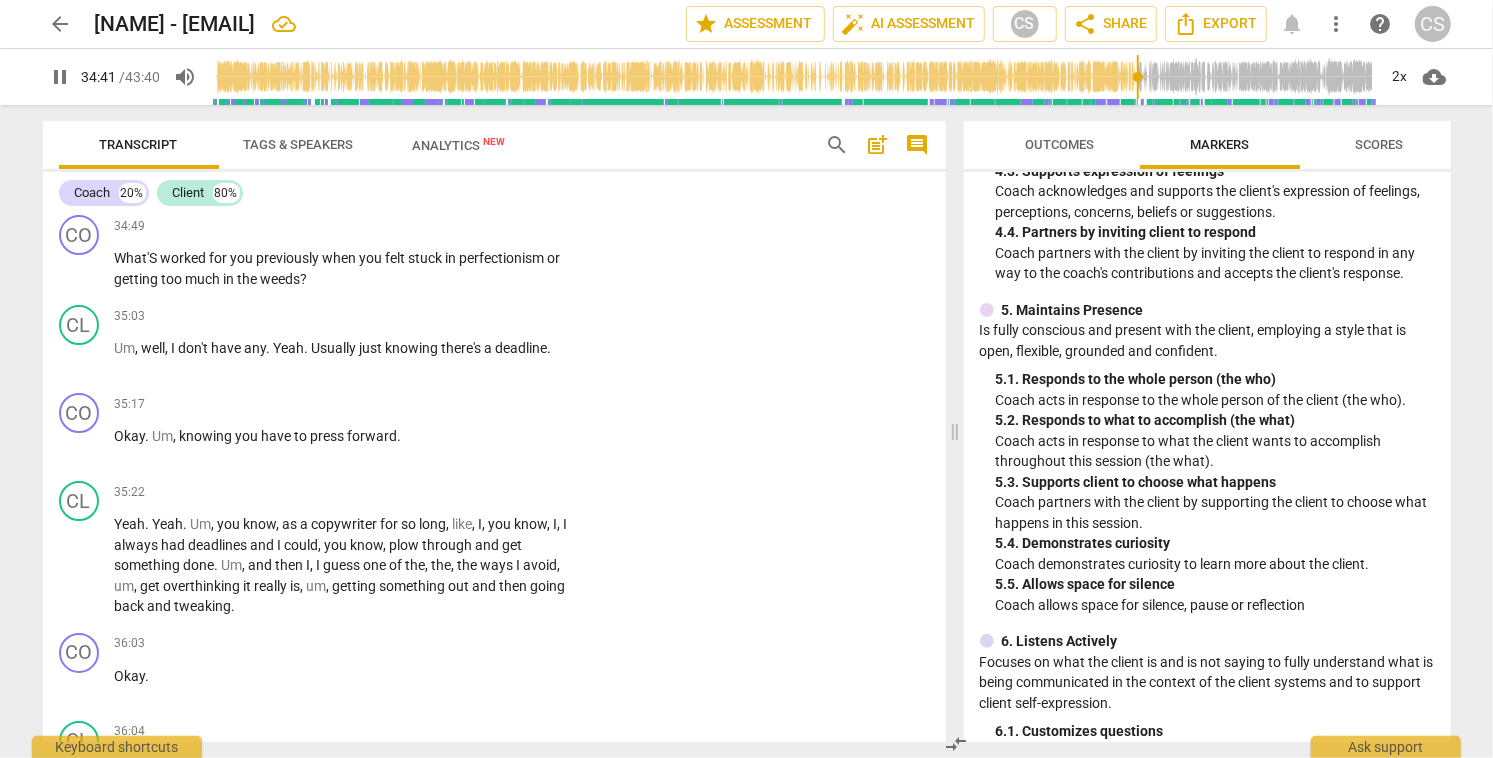 scroll, scrollTop: 13181, scrollLeft: 0, axis: vertical 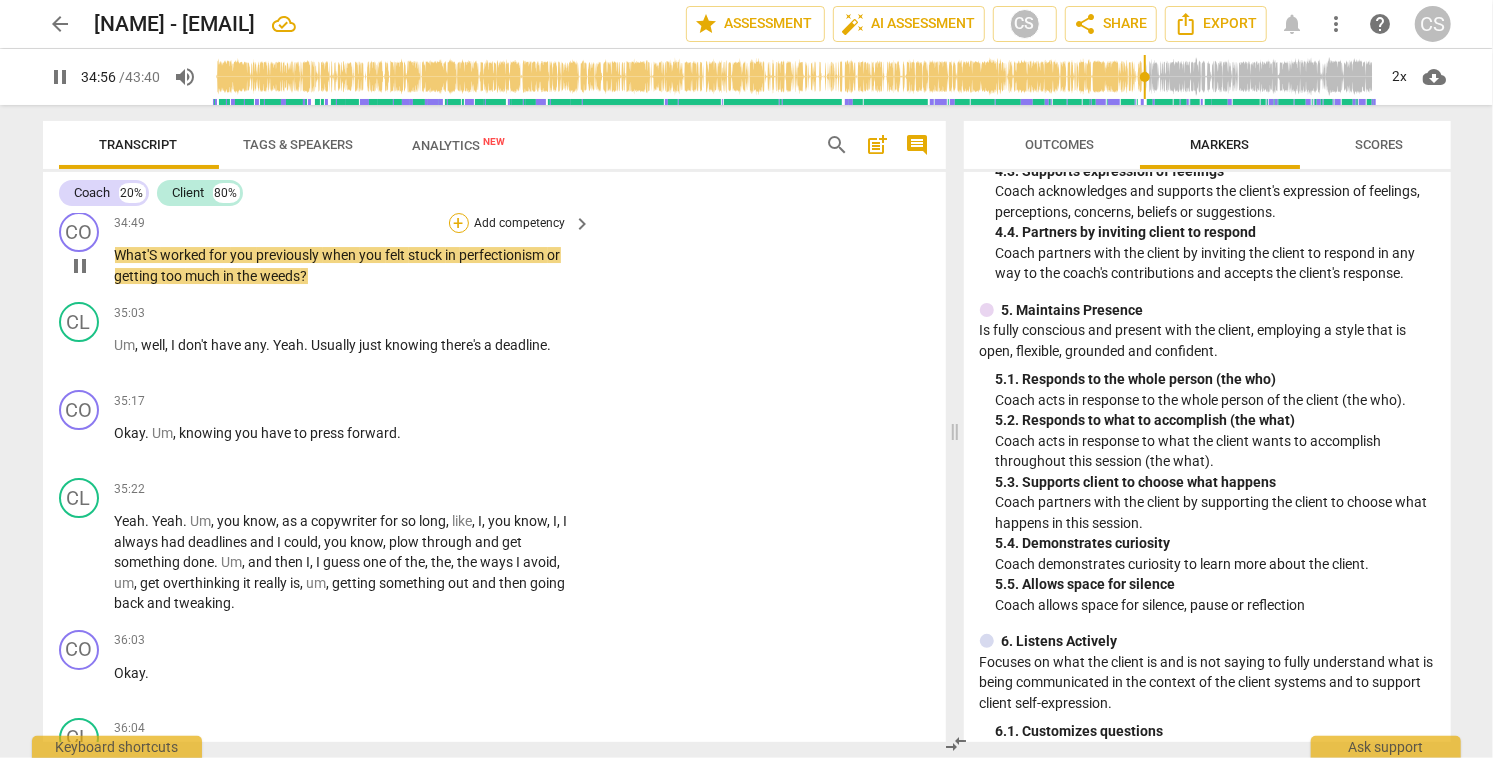 click on "+" at bounding box center (459, 223) 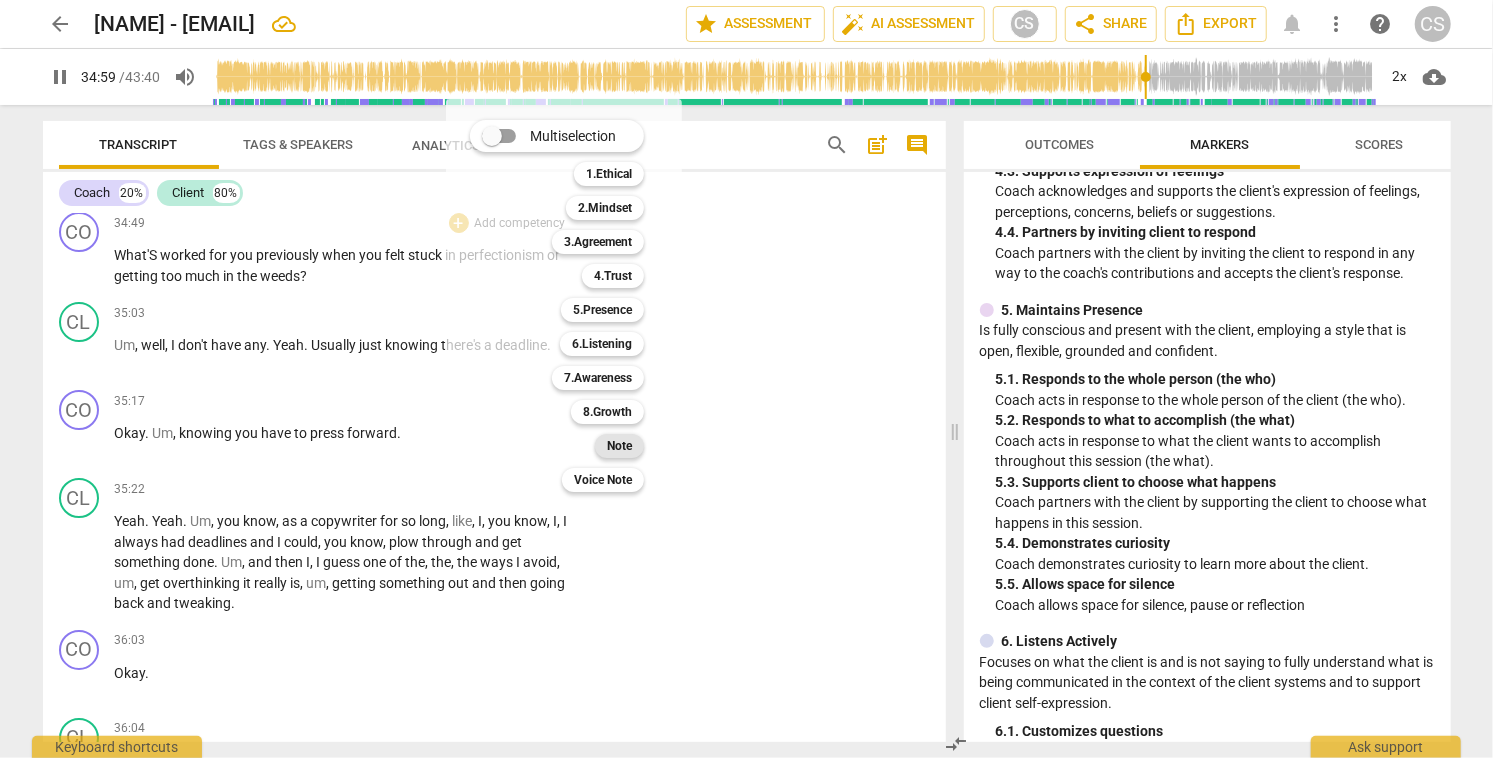 click on "Note" at bounding box center [619, 446] 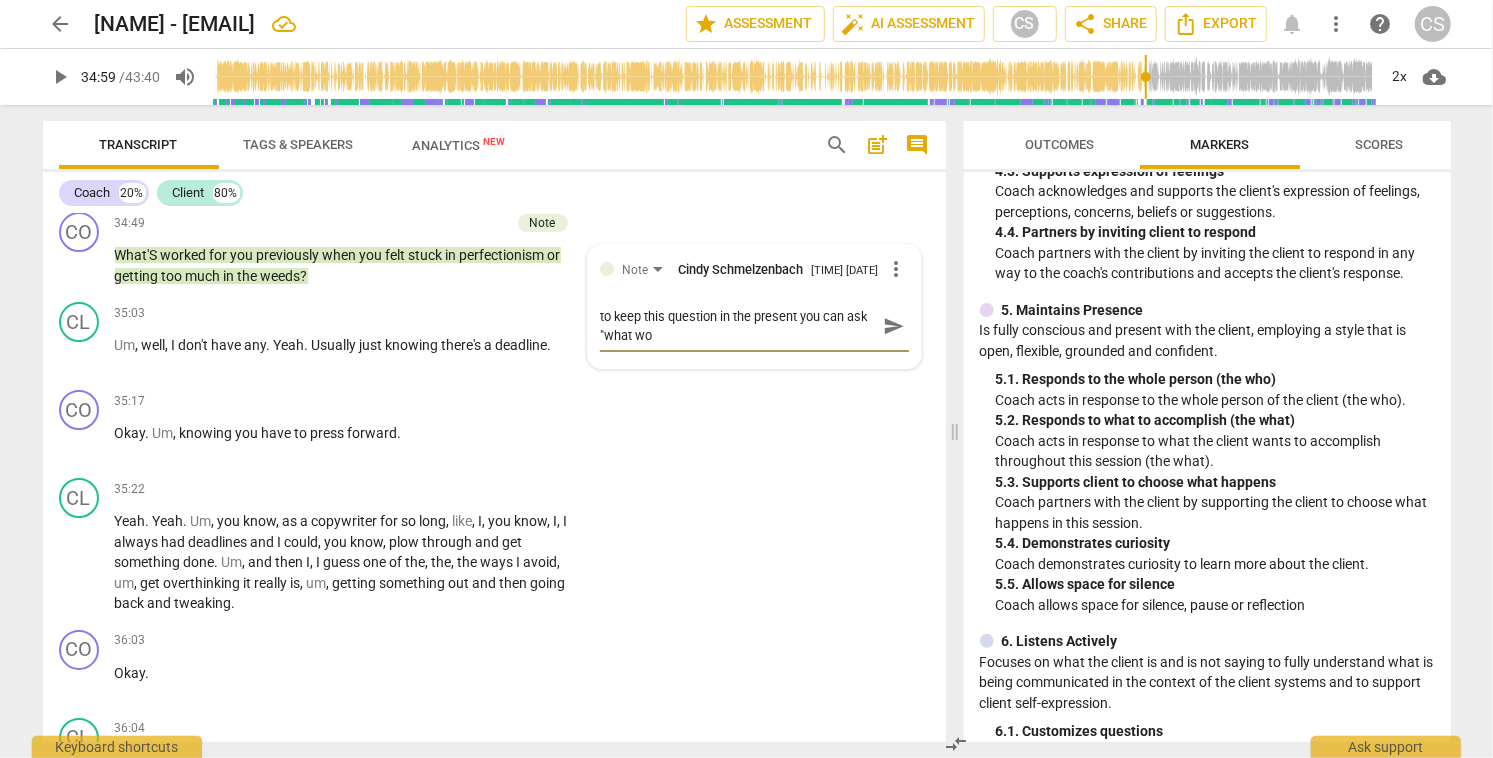 scroll, scrollTop: 0, scrollLeft: 0, axis: both 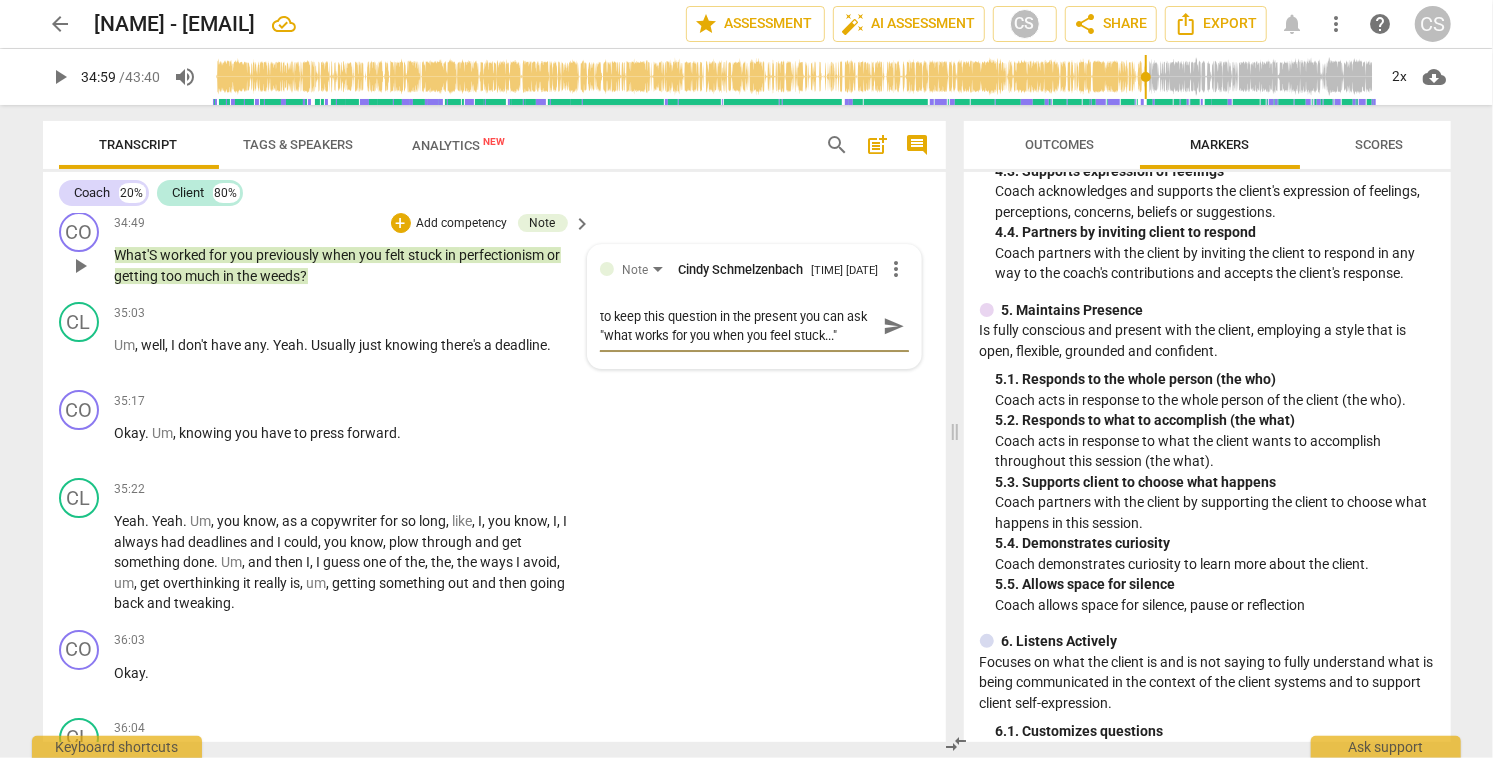click on "send" at bounding box center [894, 326] 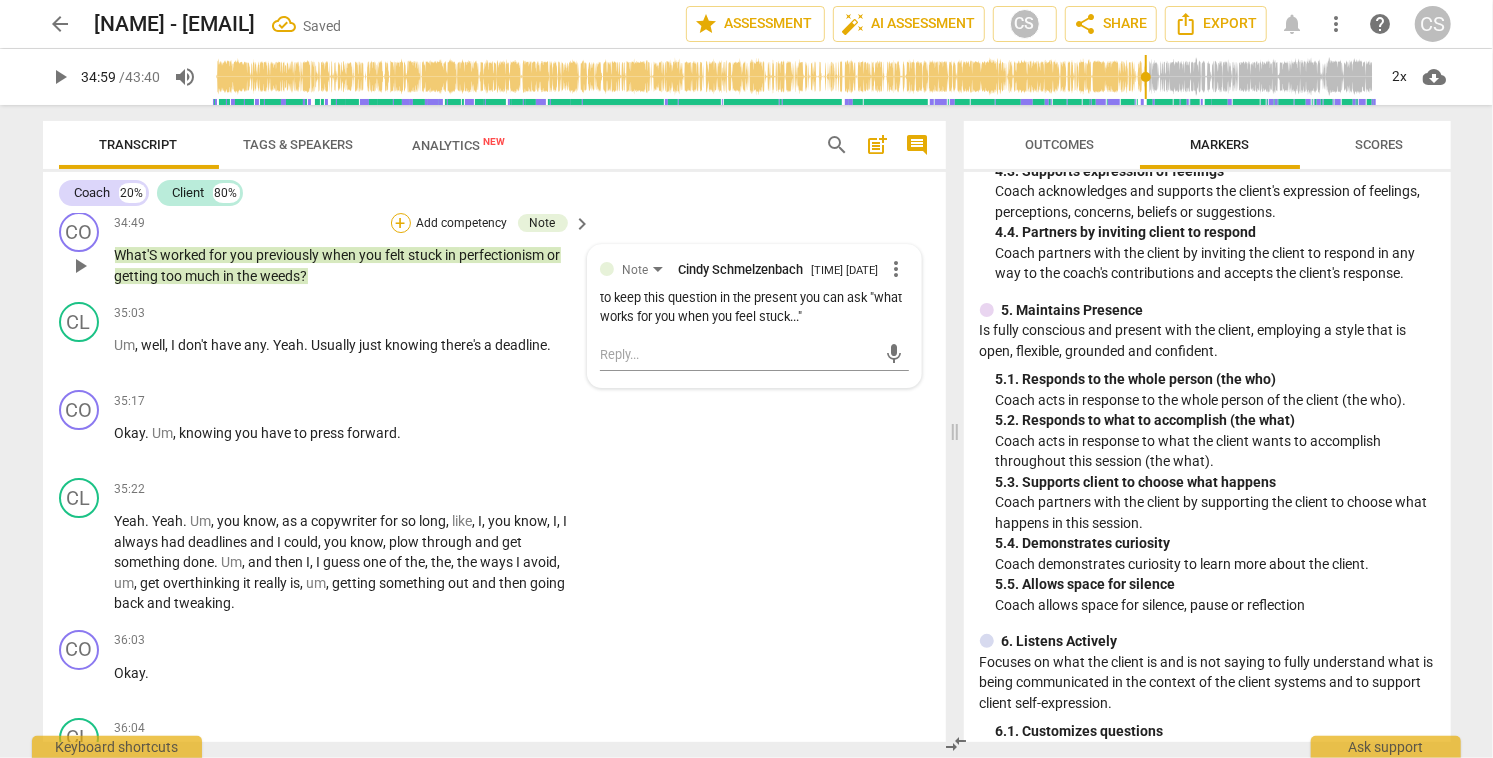 click on "+" at bounding box center [401, 223] 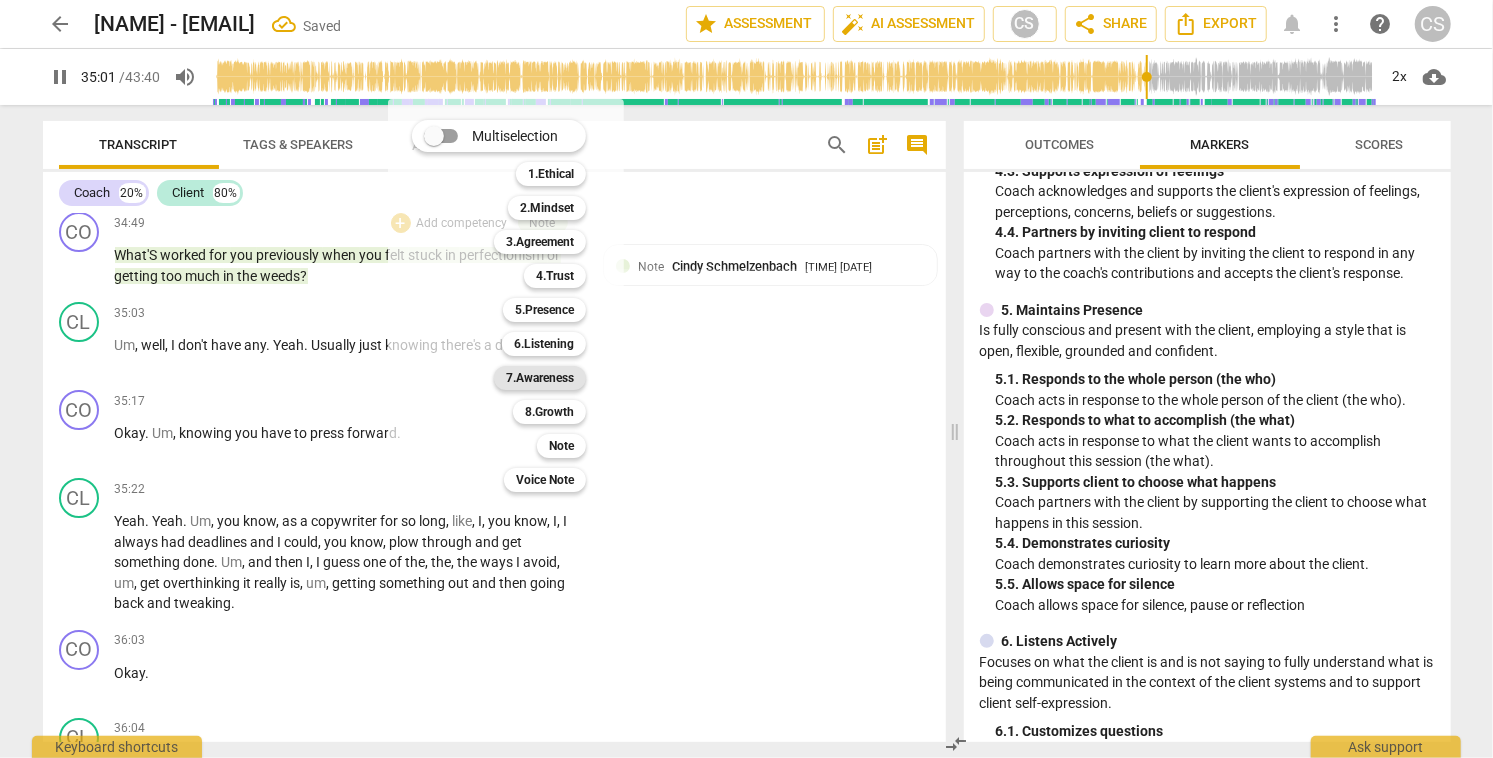 click on "7.Awareness" at bounding box center (540, 378) 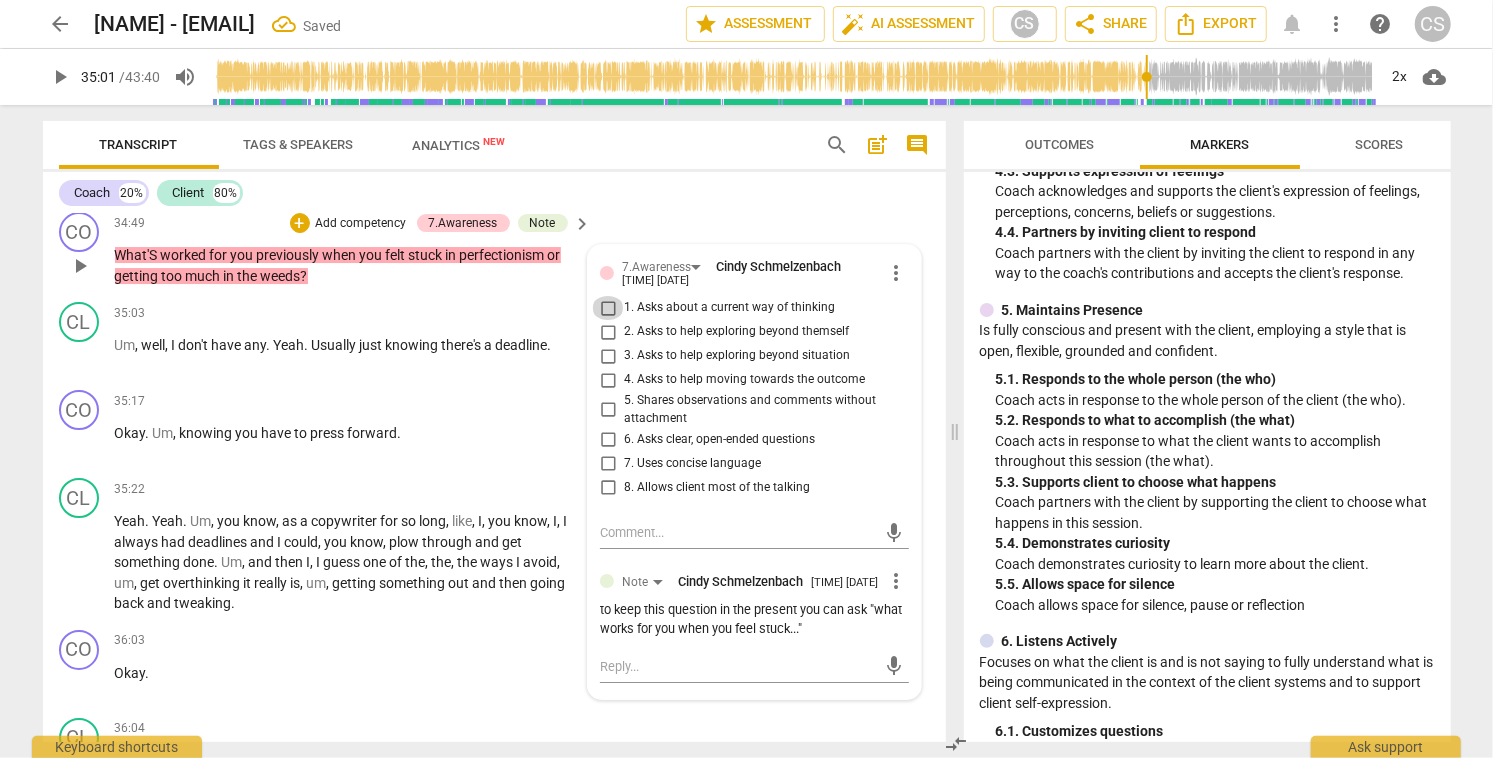 click on "1. Asks about a current way of thinking" at bounding box center [608, 308] 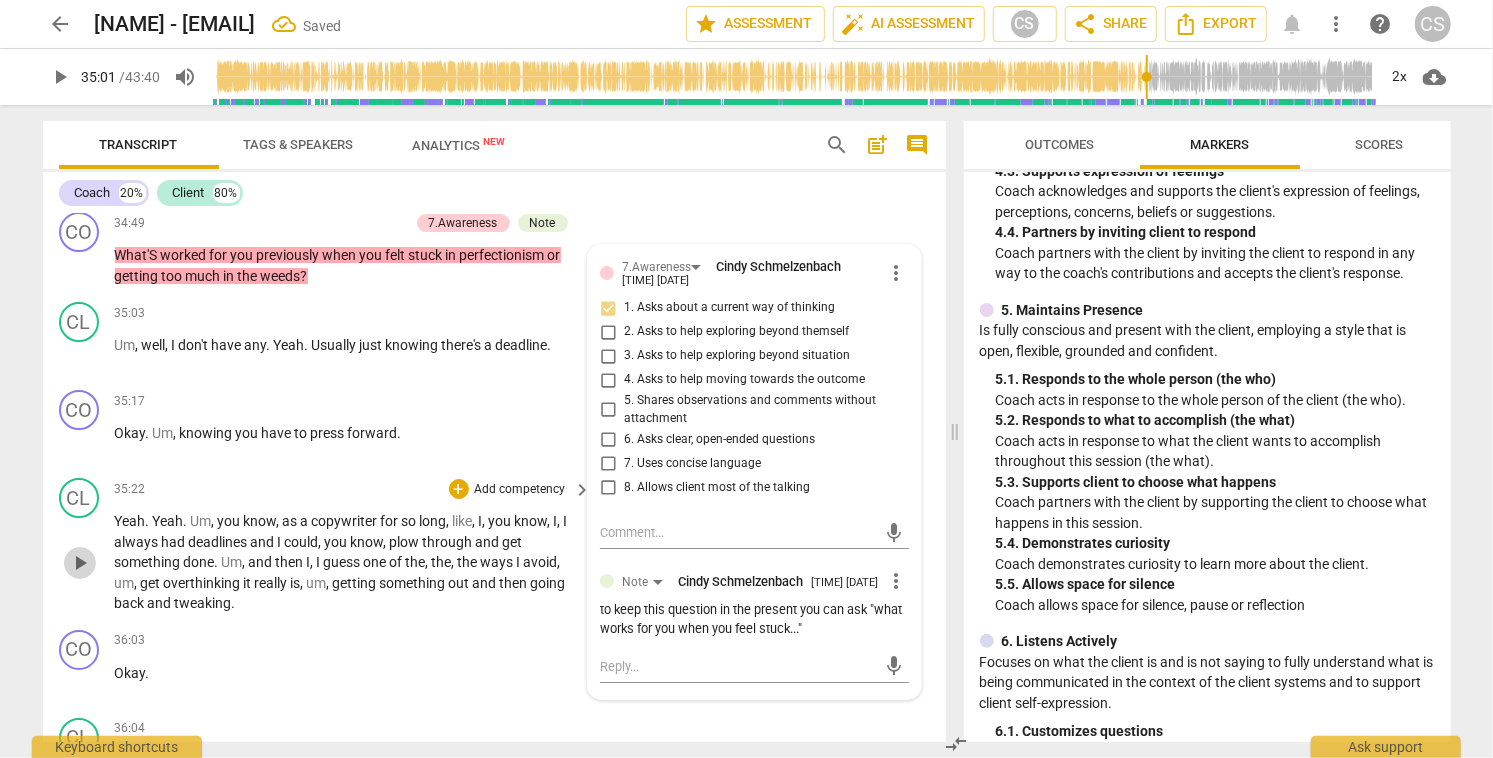 click on "play_arrow" at bounding box center (80, 563) 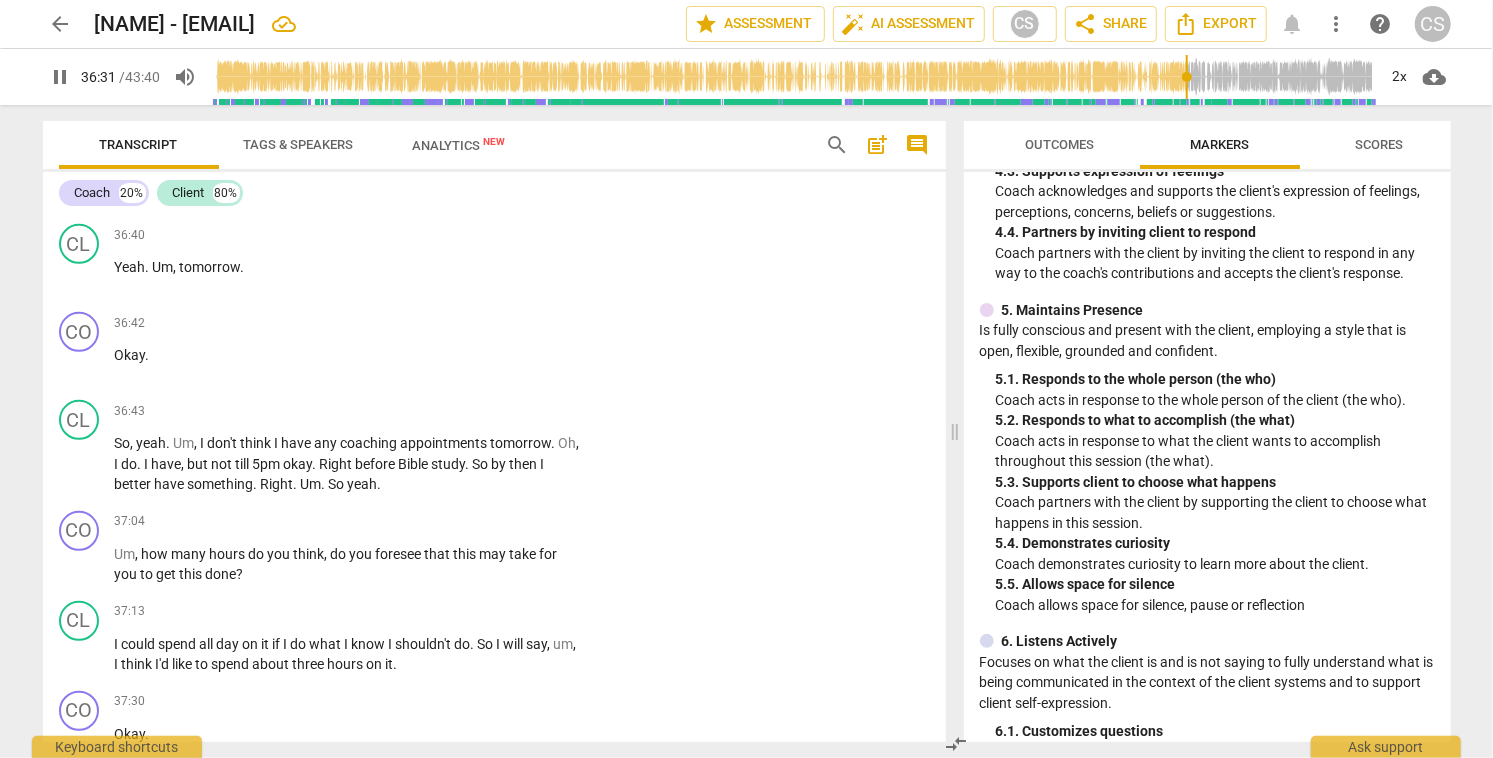 scroll, scrollTop: 14065, scrollLeft: 0, axis: vertical 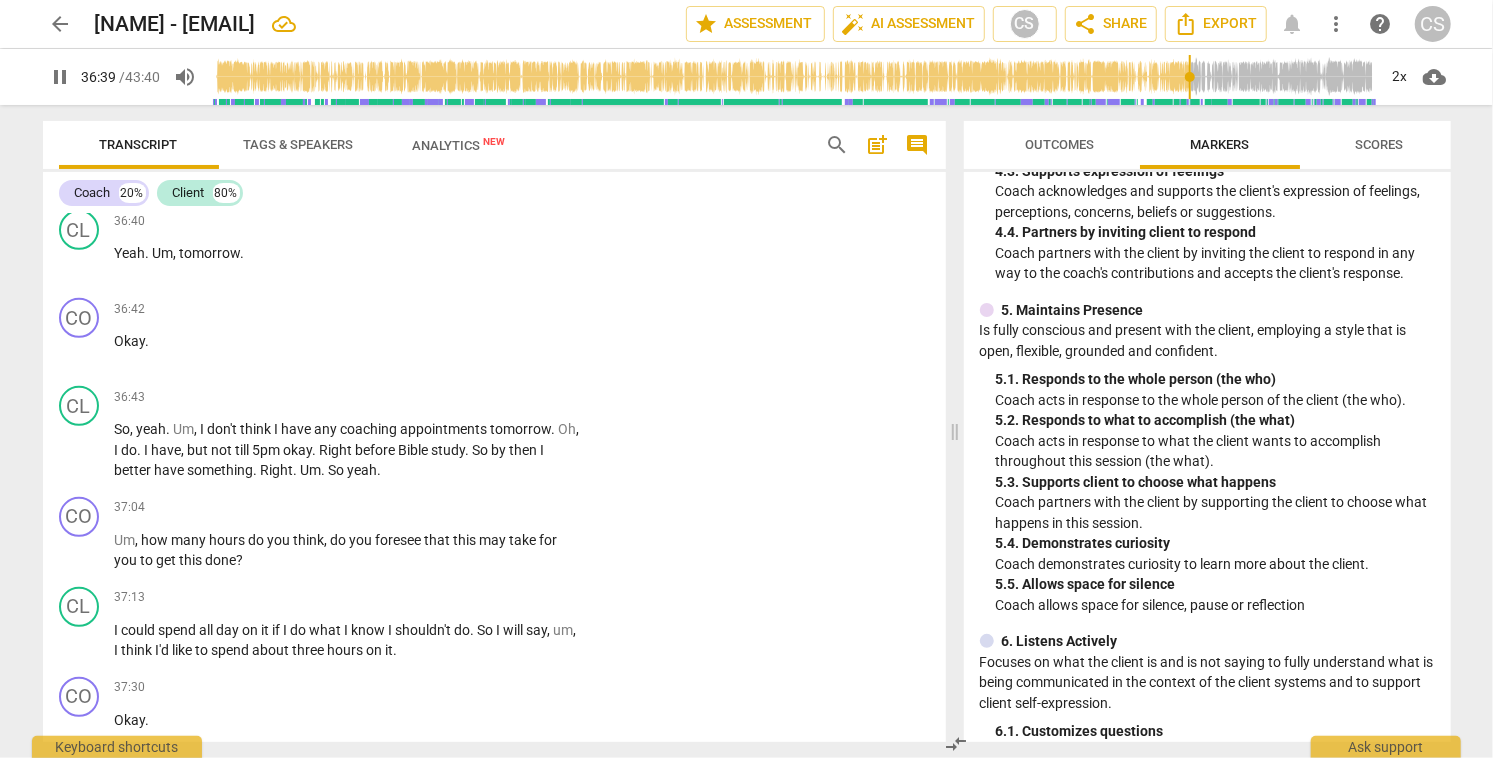 click on "+" at bounding box center (459, 133) 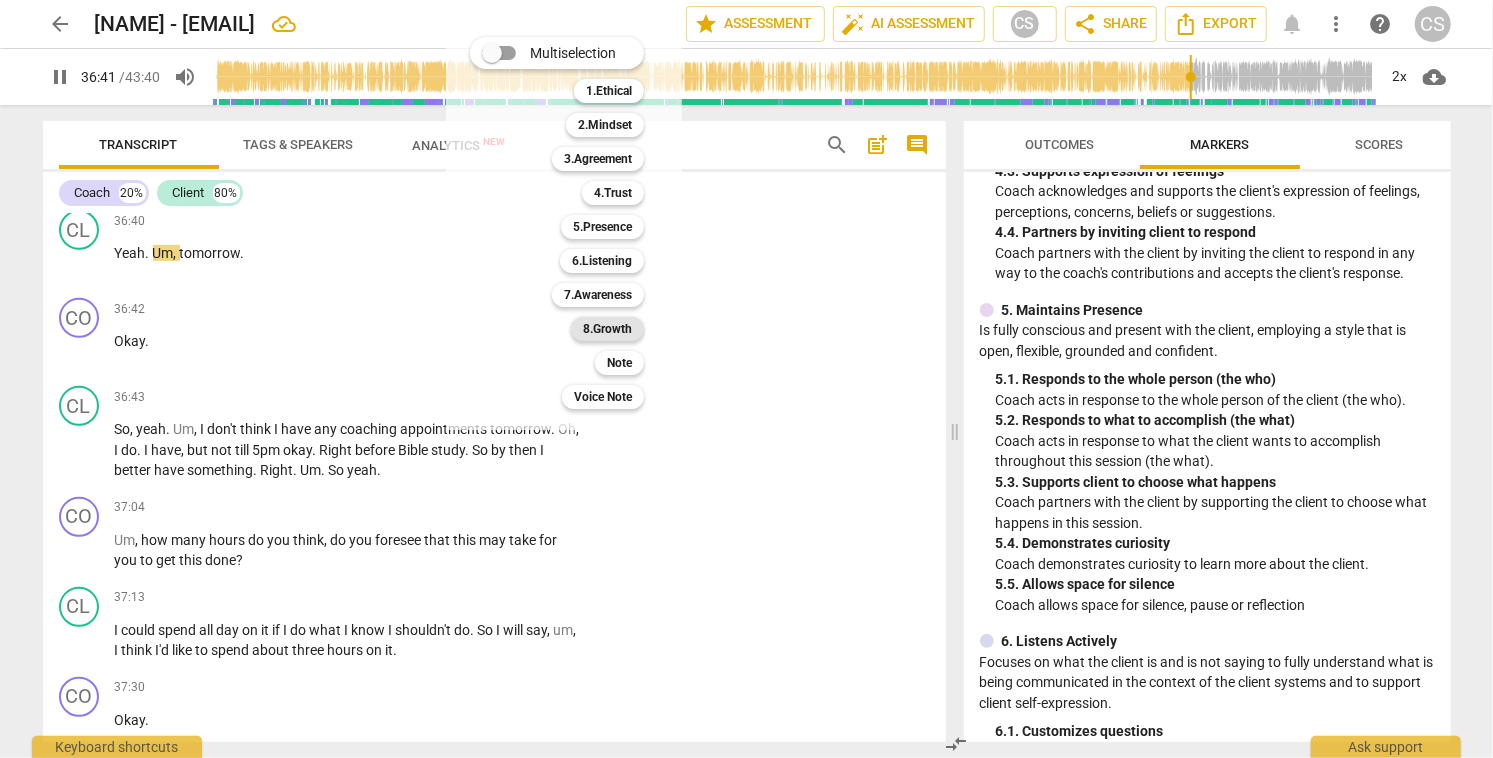 click on "8.Growth" at bounding box center [607, 329] 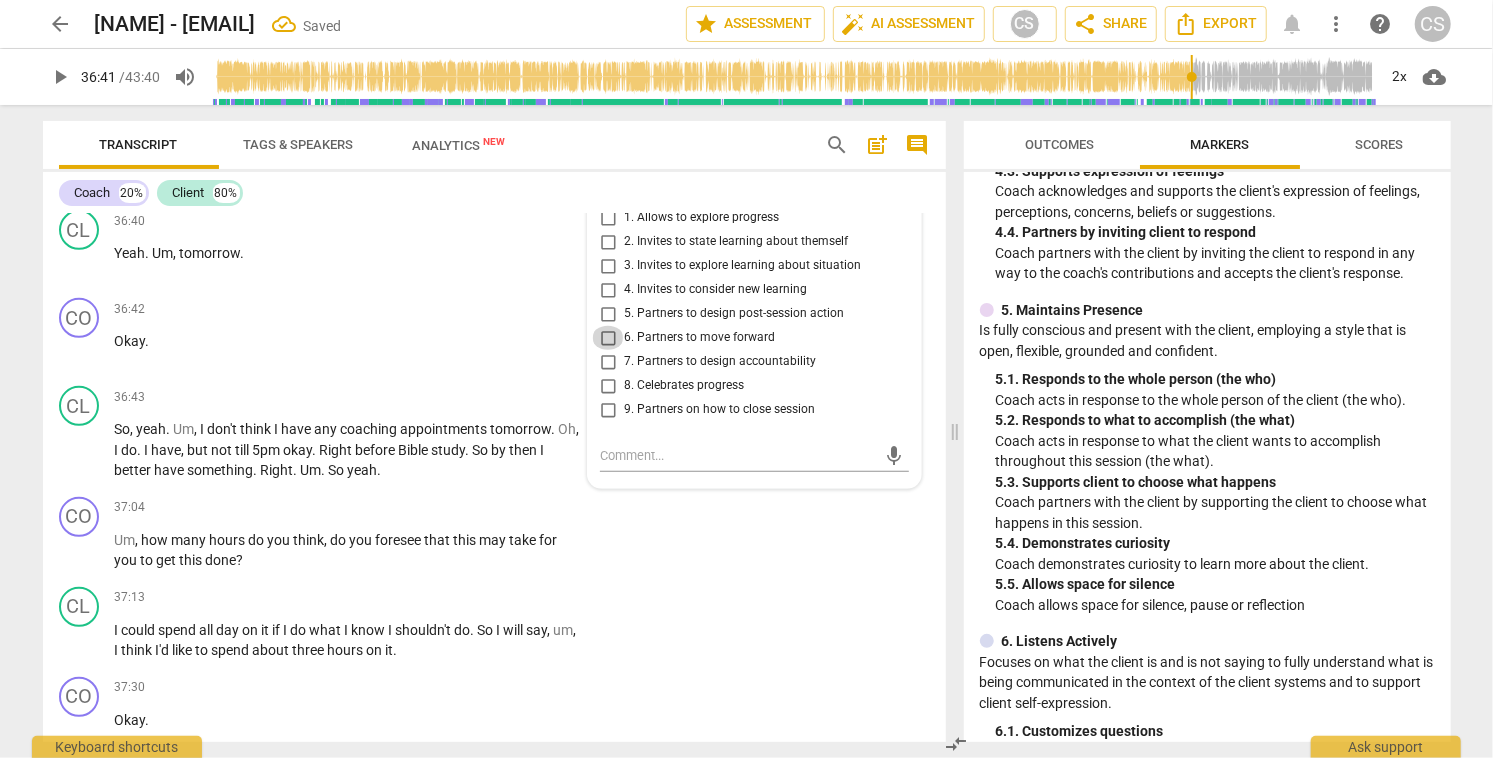 click on "6. Partners to move forward" at bounding box center (608, 338) 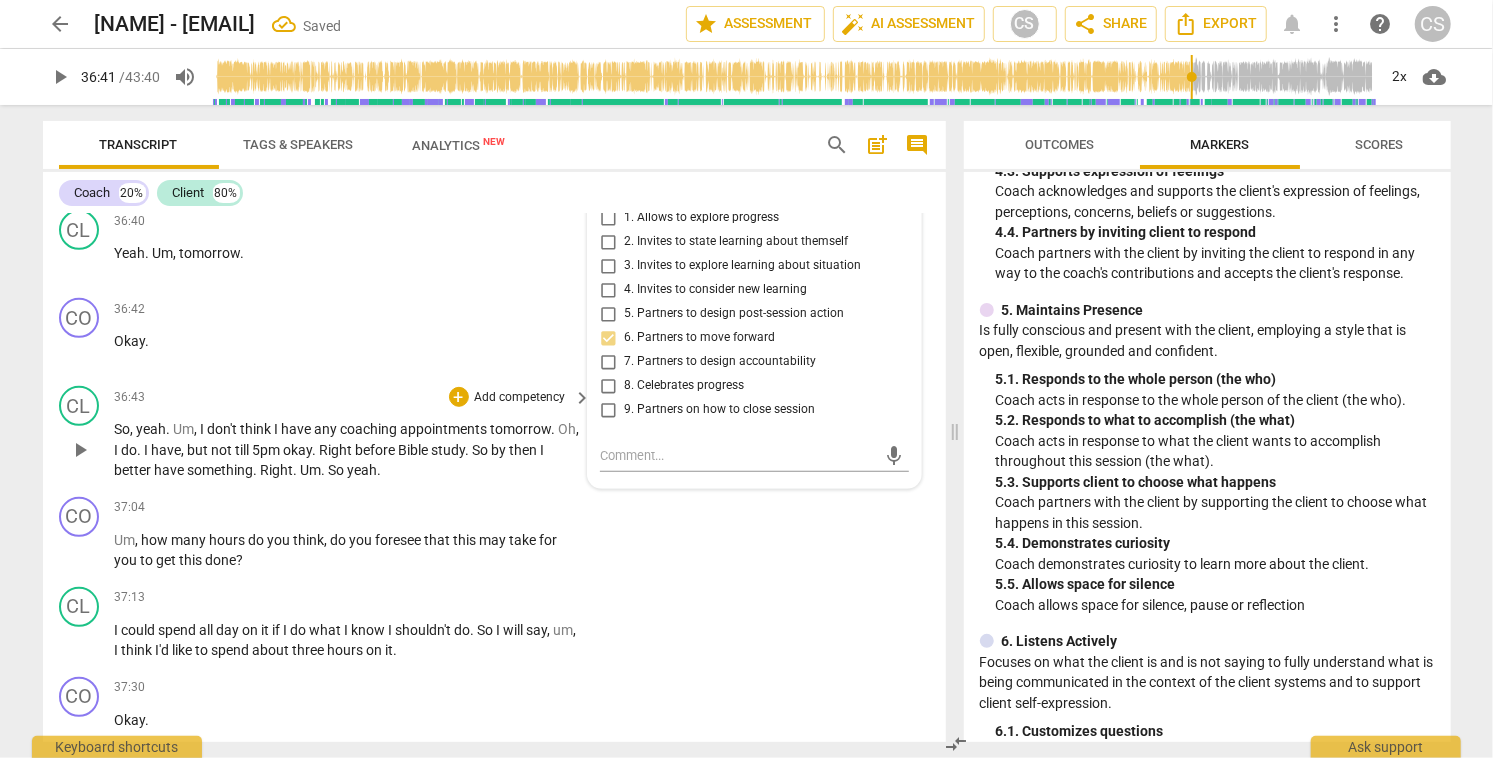 click on "play_arrow" at bounding box center (80, 450) 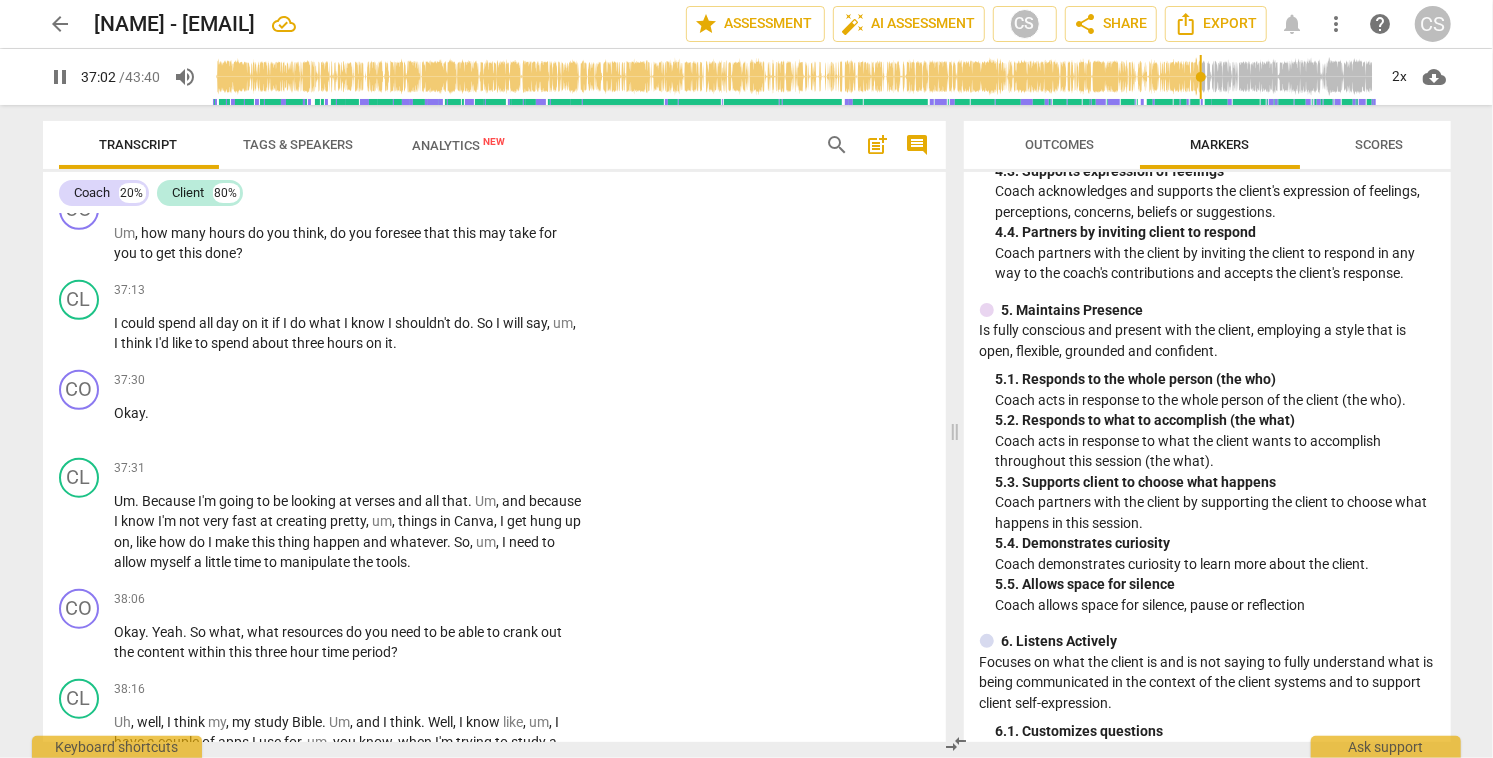 scroll, scrollTop: 14373, scrollLeft: 0, axis: vertical 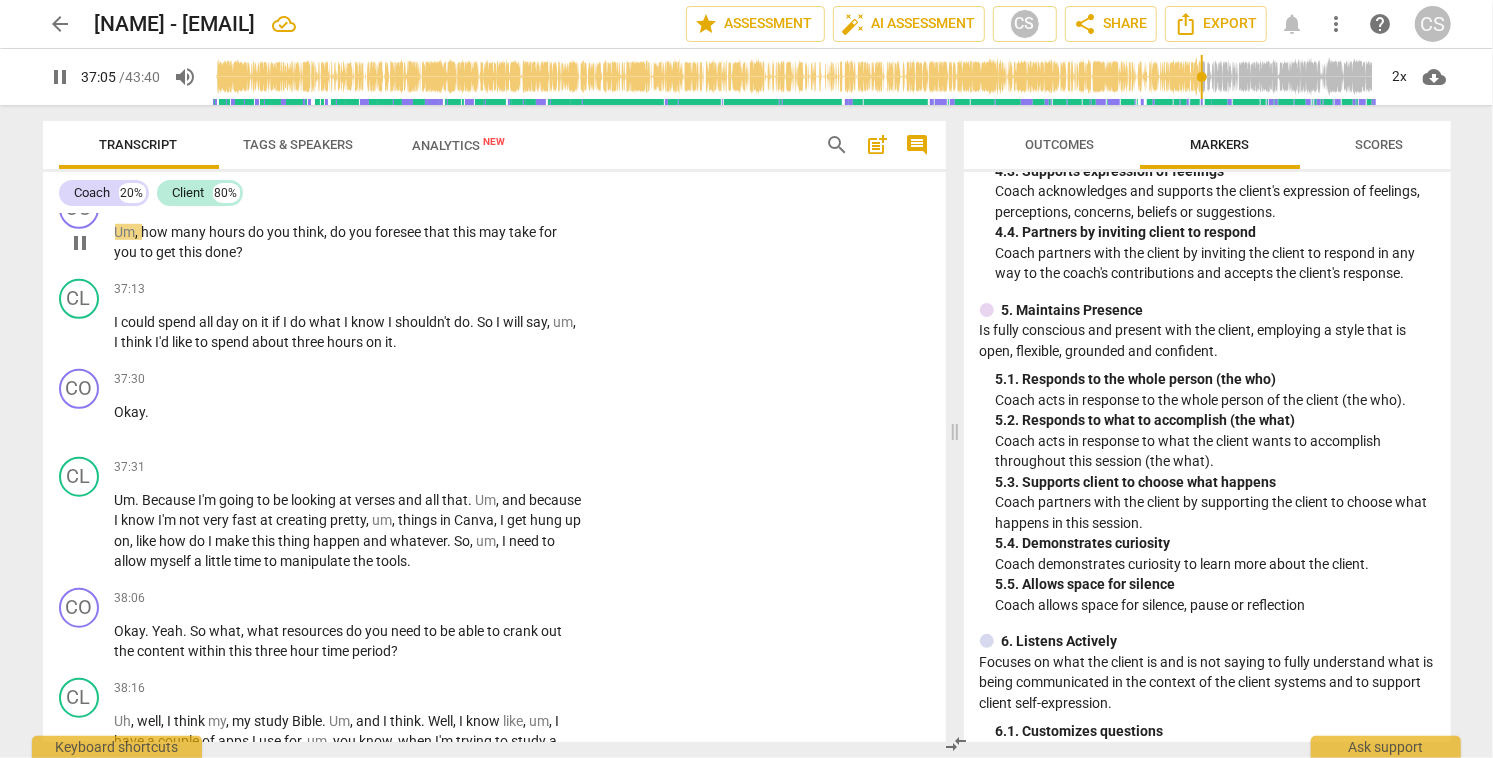 click on "+" at bounding box center [459, 200] 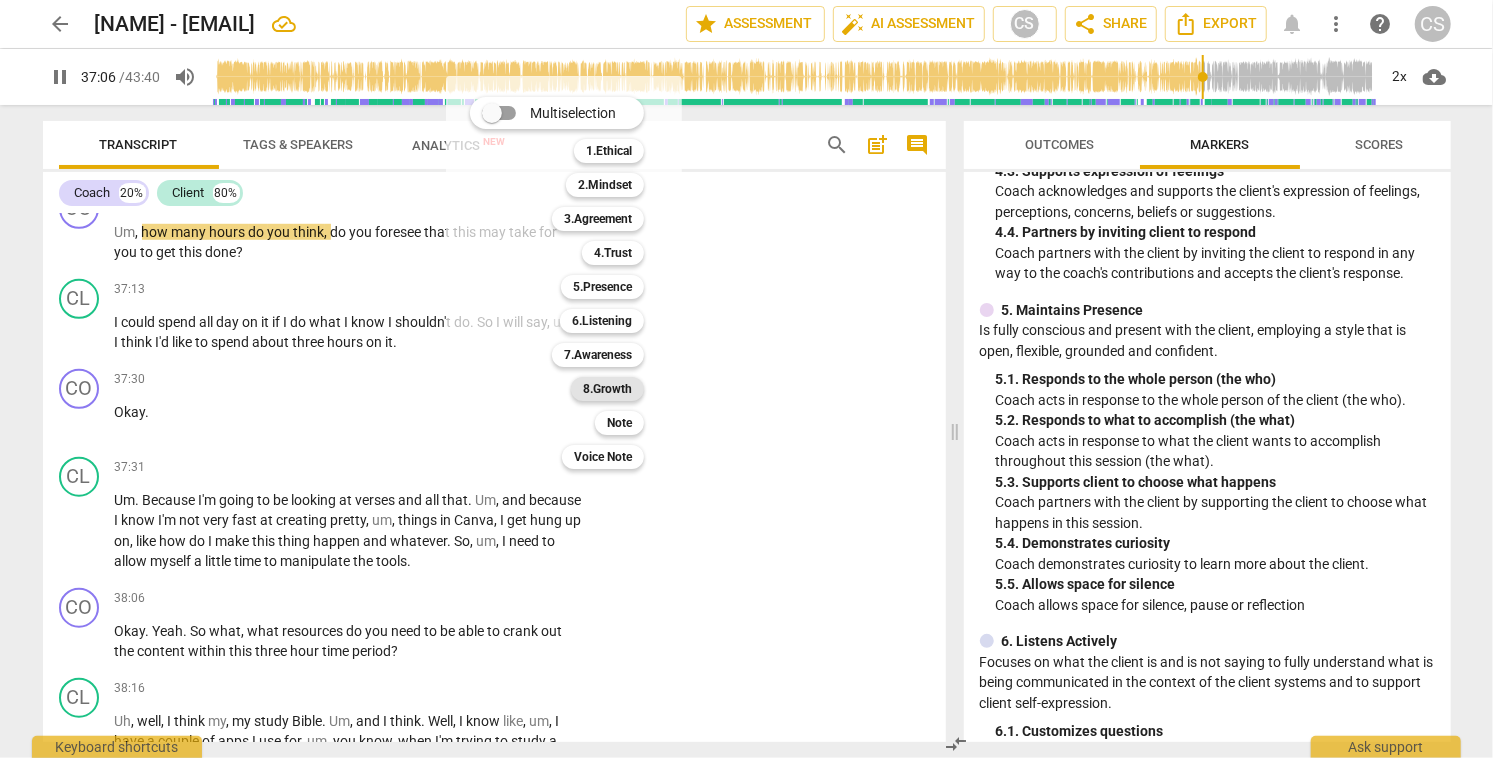 click on "8.Growth" at bounding box center [607, 389] 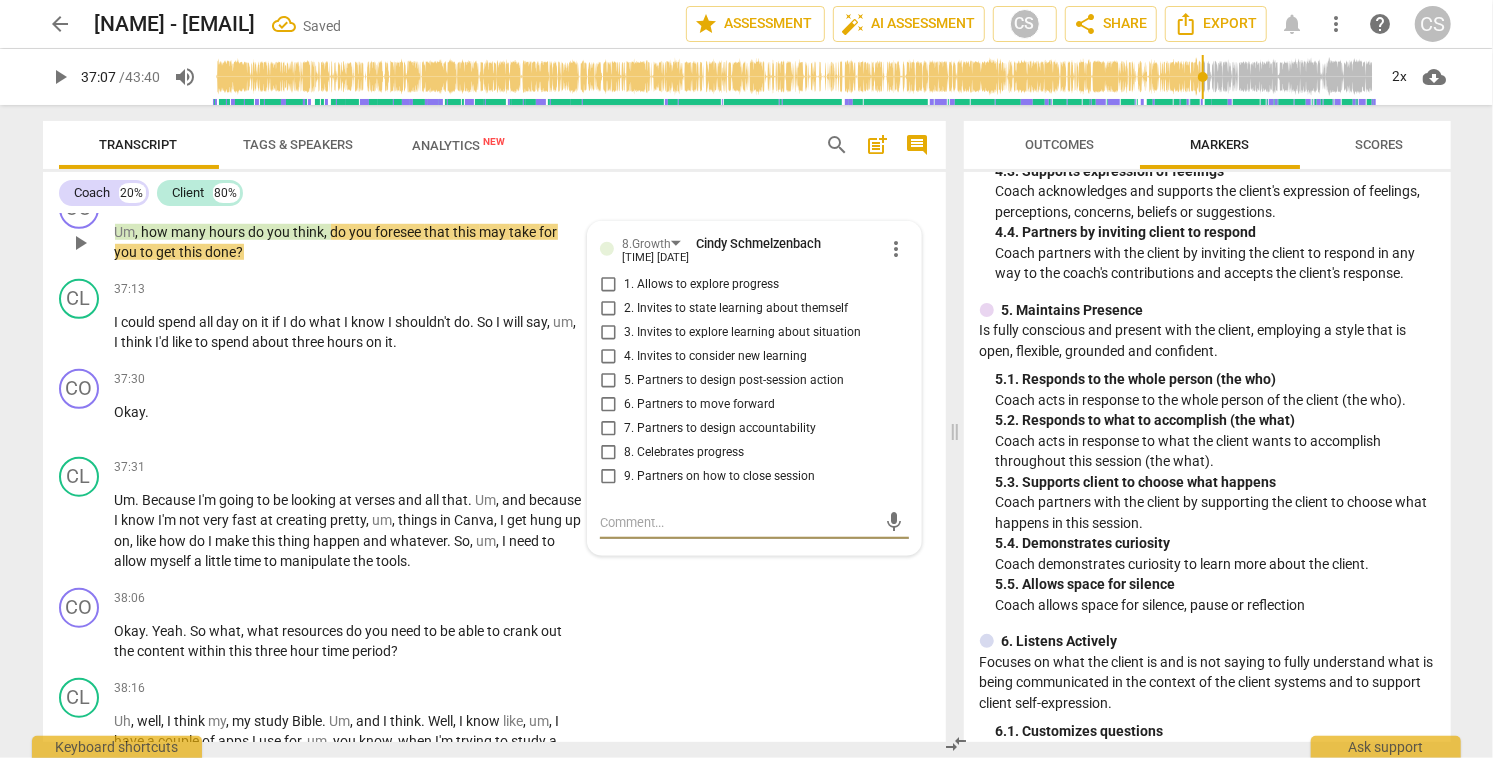 click on "6. Partners to move forward" at bounding box center (608, 405) 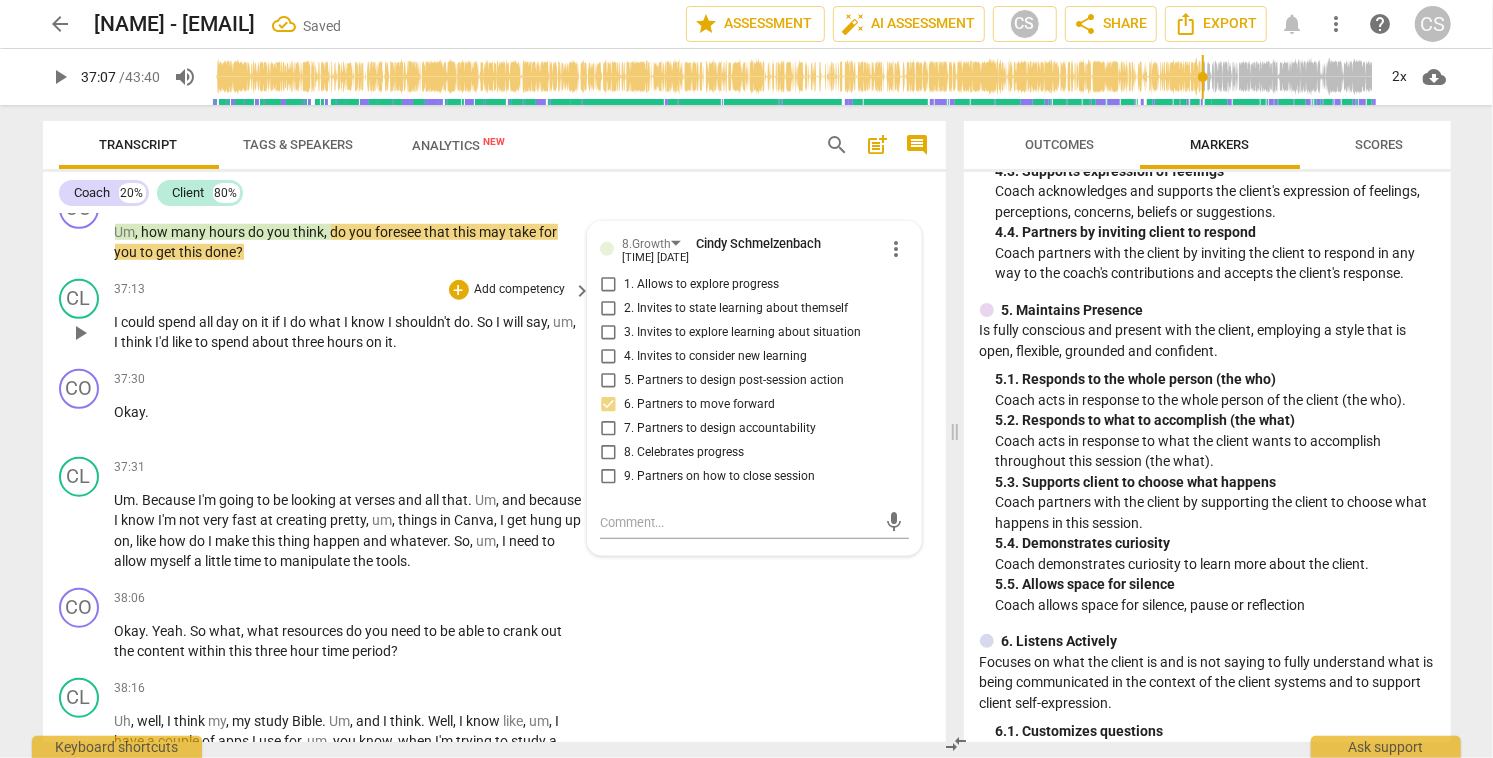 click on "play_arrow" at bounding box center (80, 333) 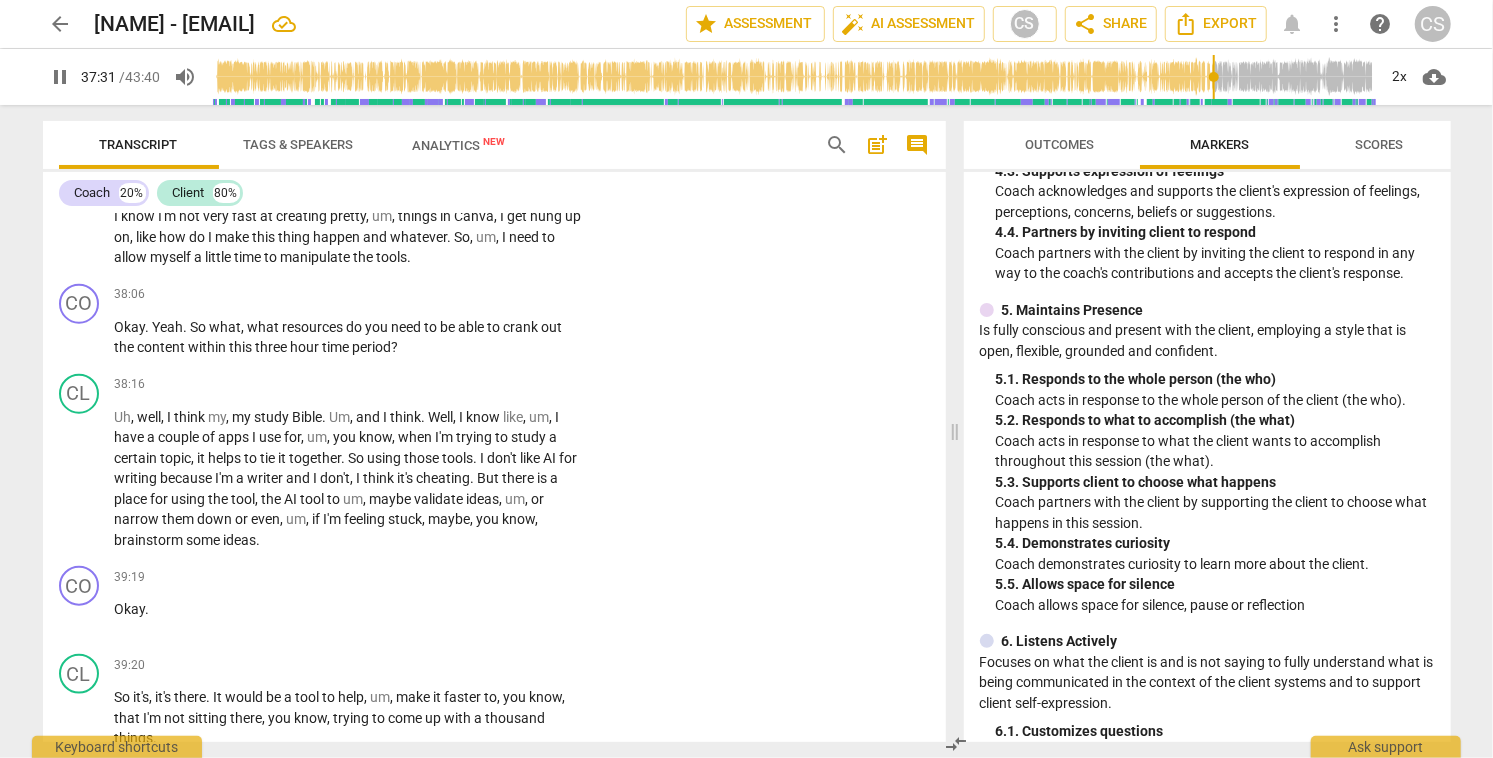 scroll, scrollTop: 14678, scrollLeft: 0, axis: vertical 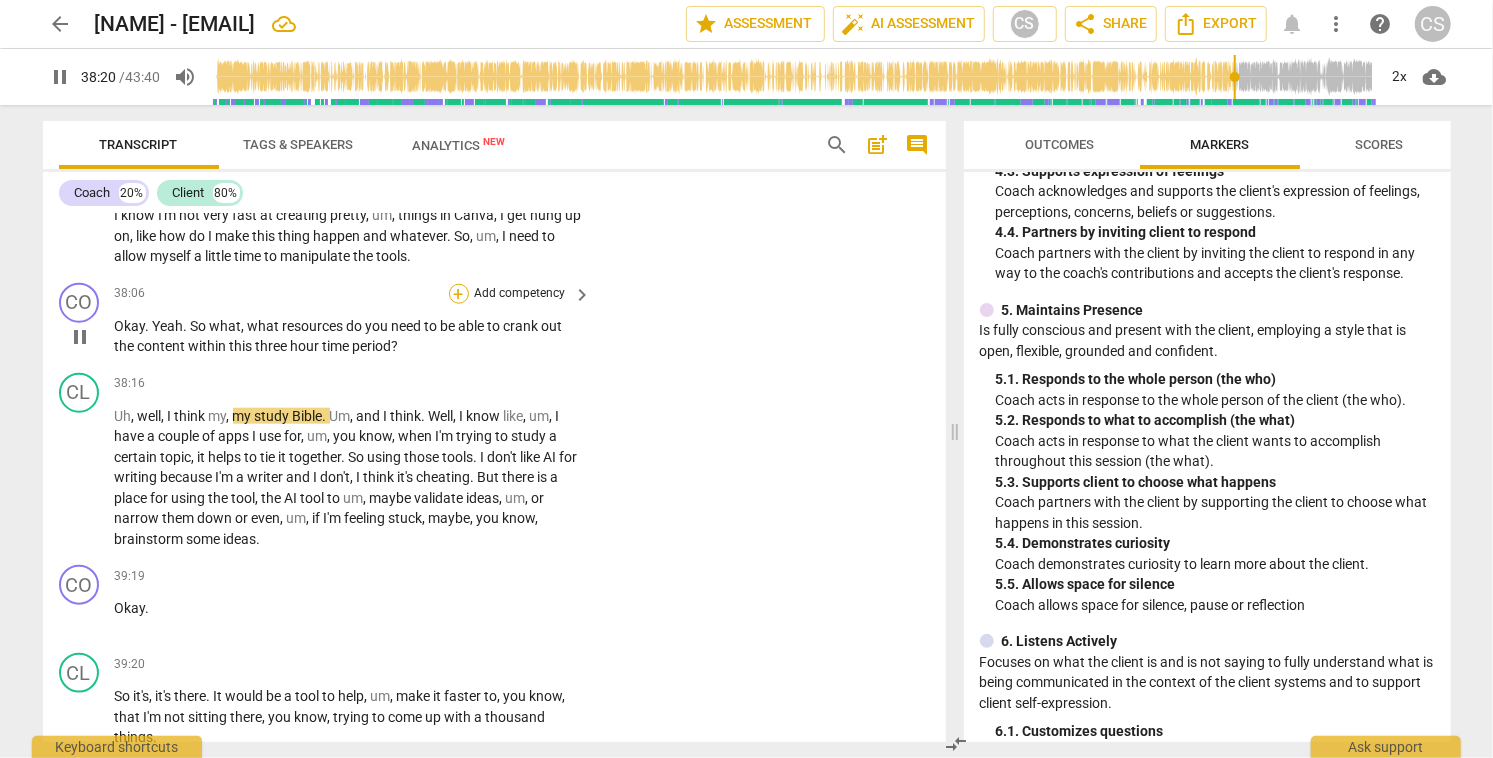 click on "+" at bounding box center (459, 294) 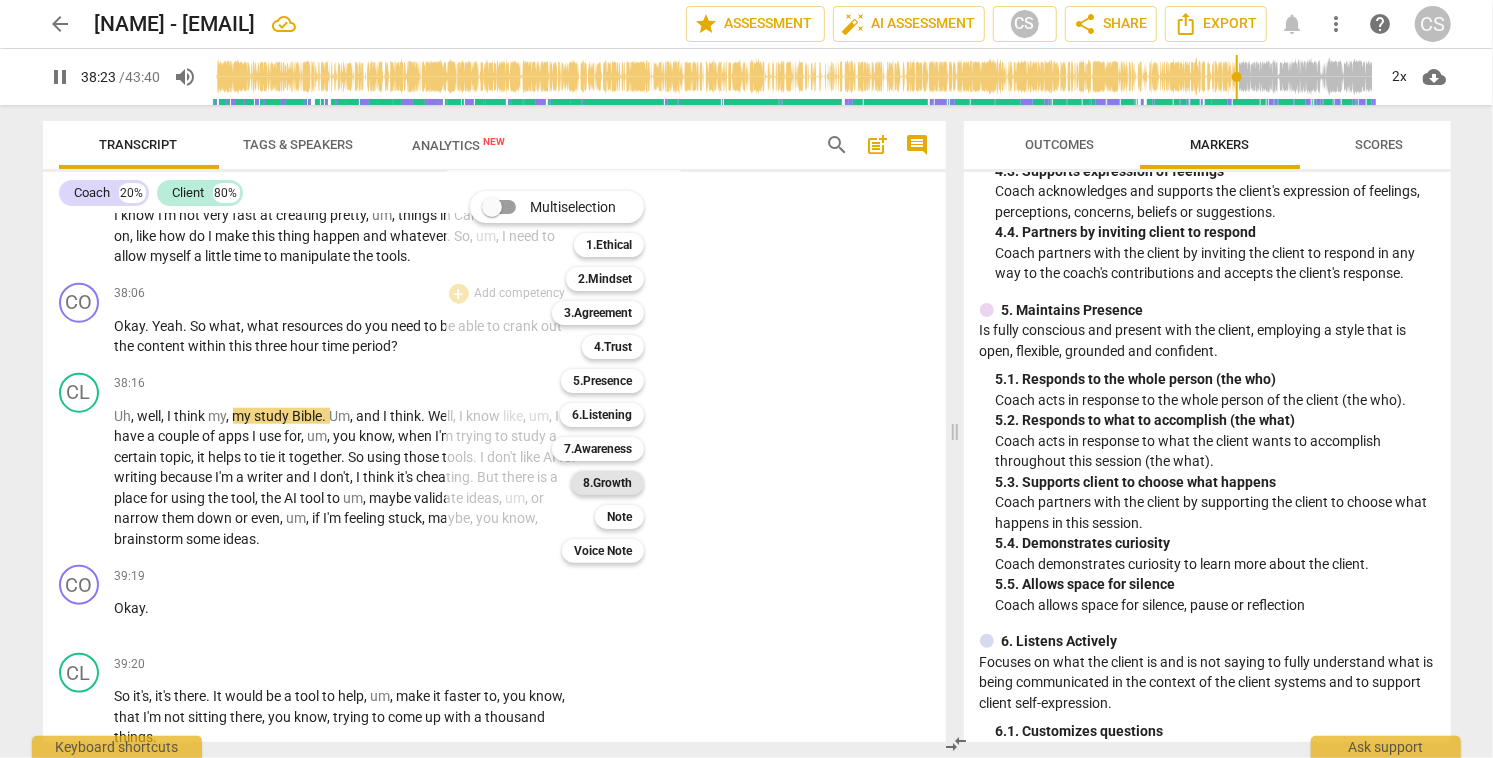 click on "8.Growth" at bounding box center (607, 483) 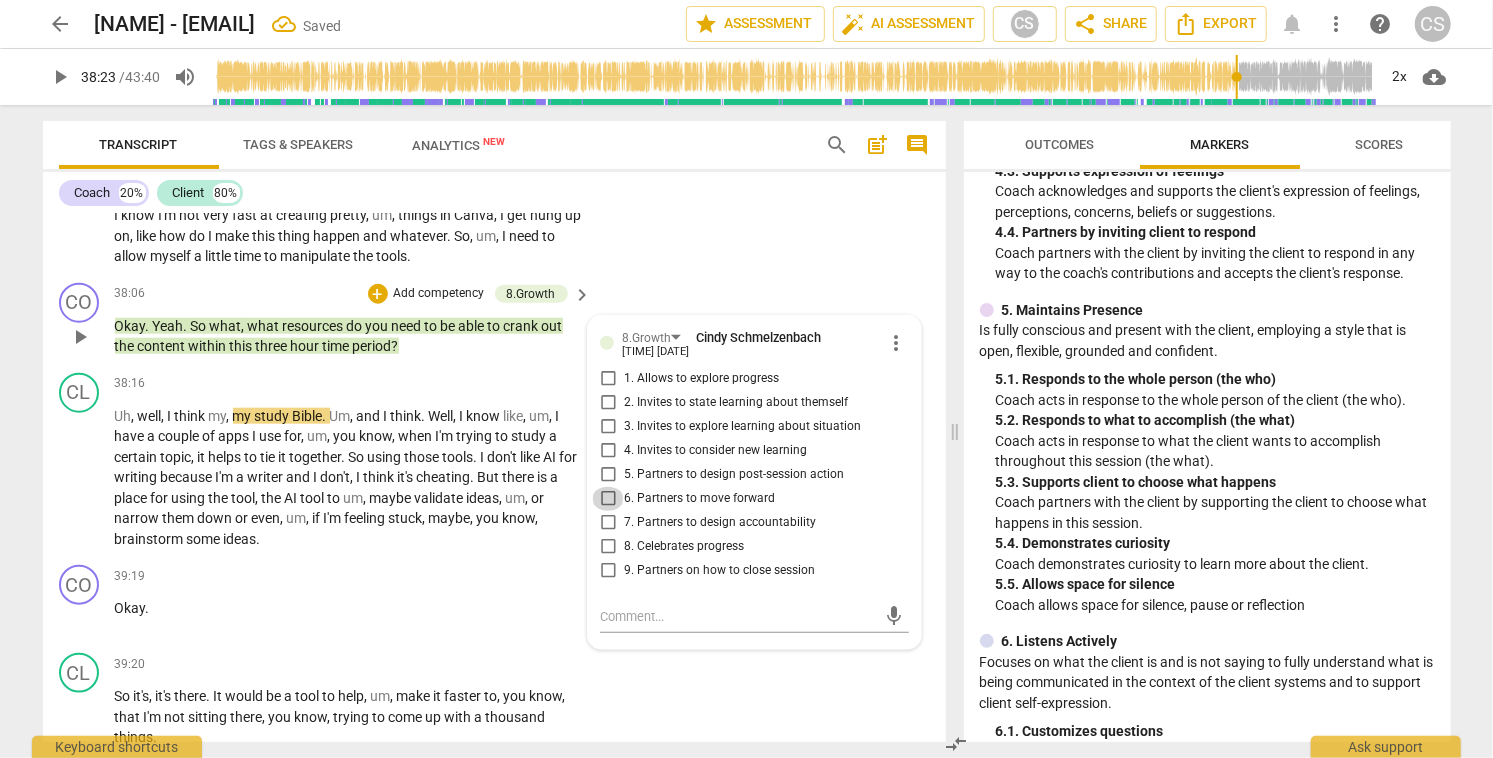click on "6. Partners to move forward" at bounding box center [608, 499] 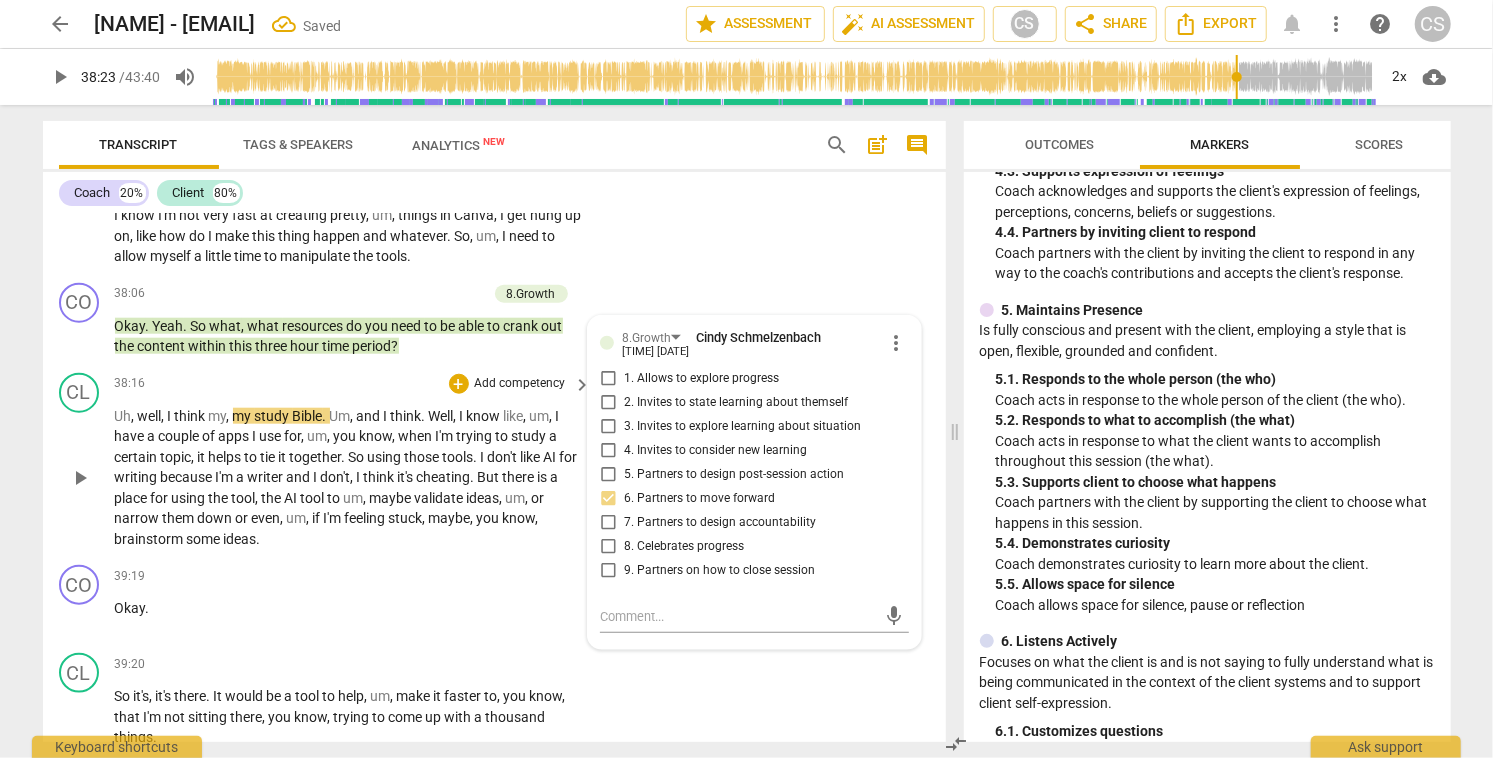 click on "play_arrow" at bounding box center (80, 478) 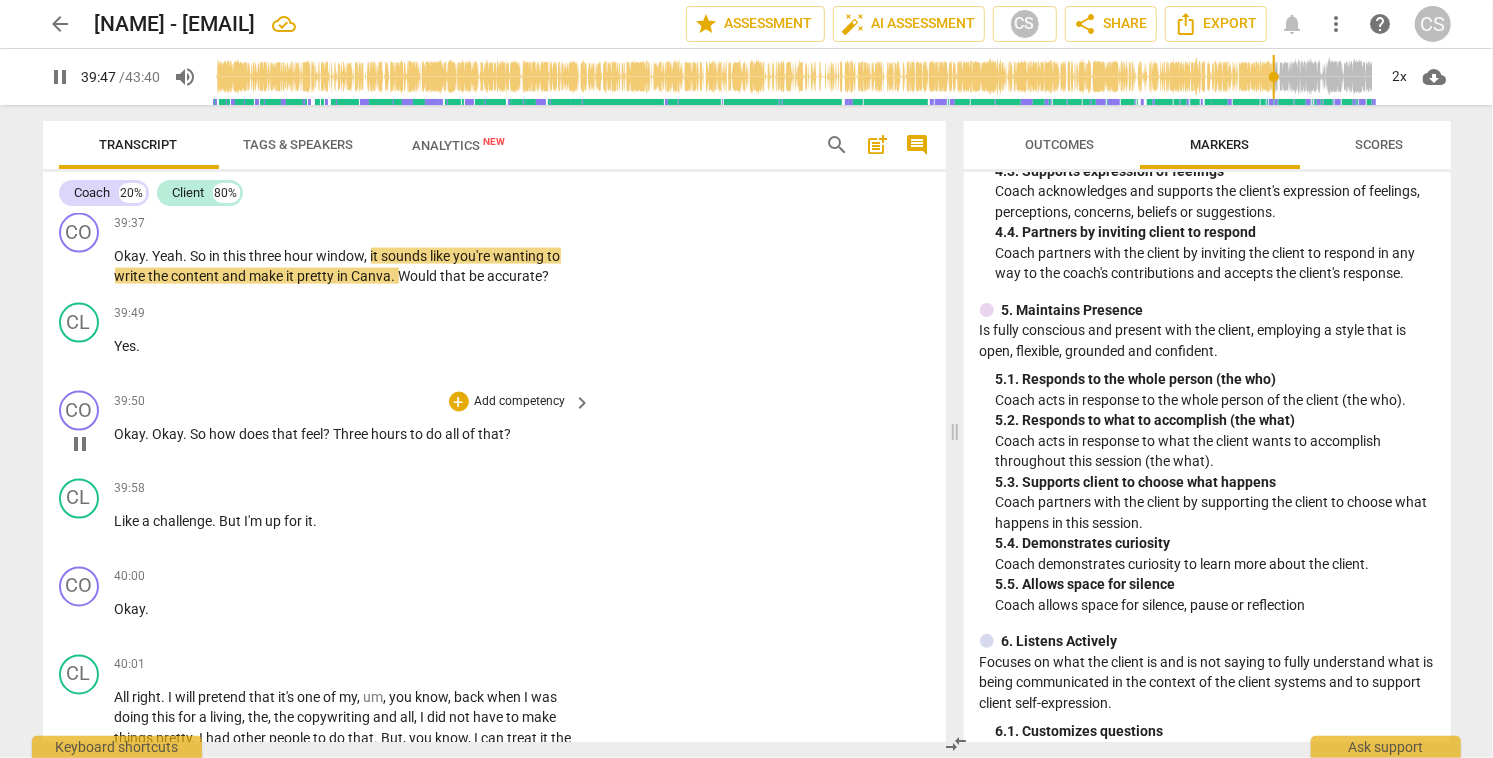 scroll, scrollTop: 15403, scrollLeft: 0, axis: vertical 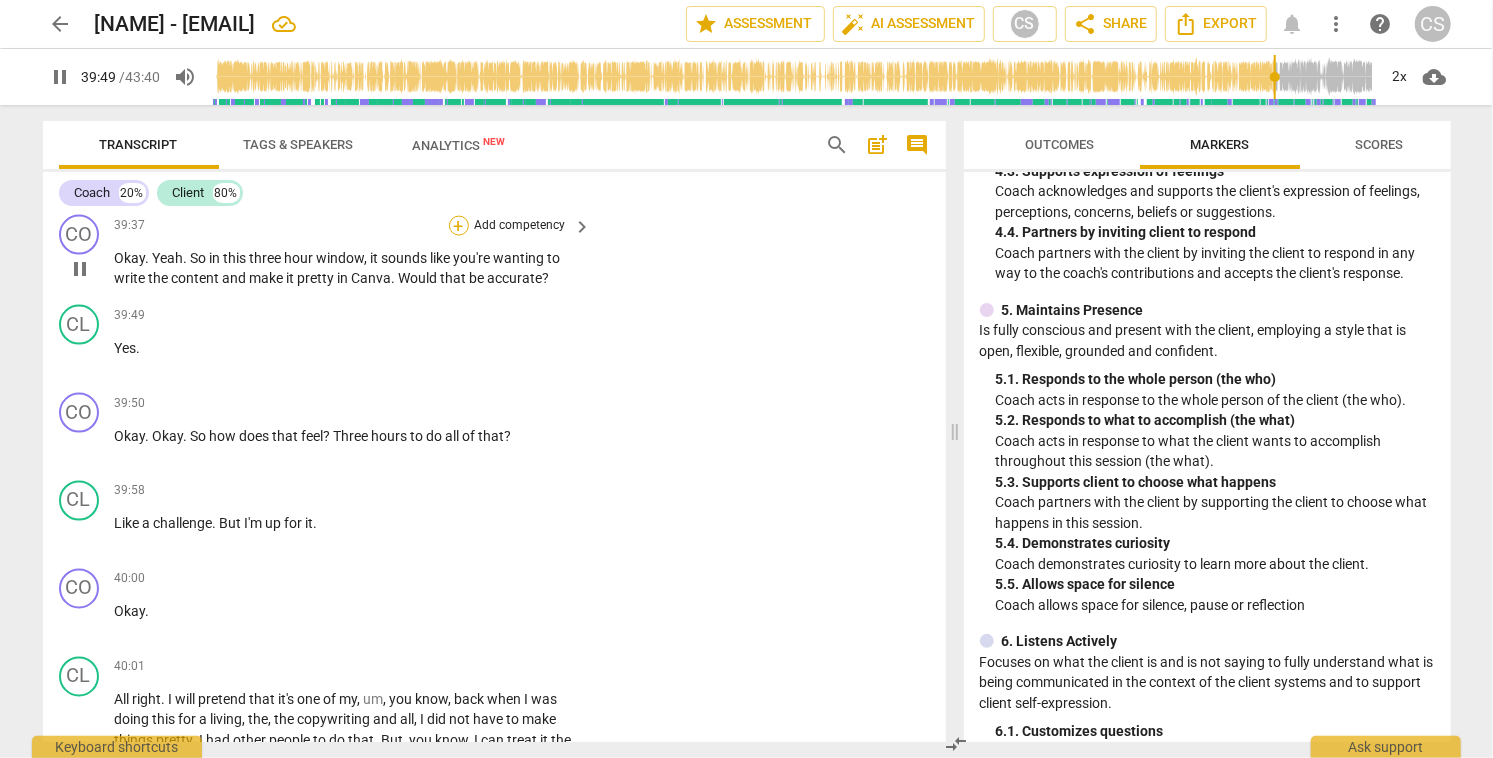 click on "+" at bounding box center (459, 226) 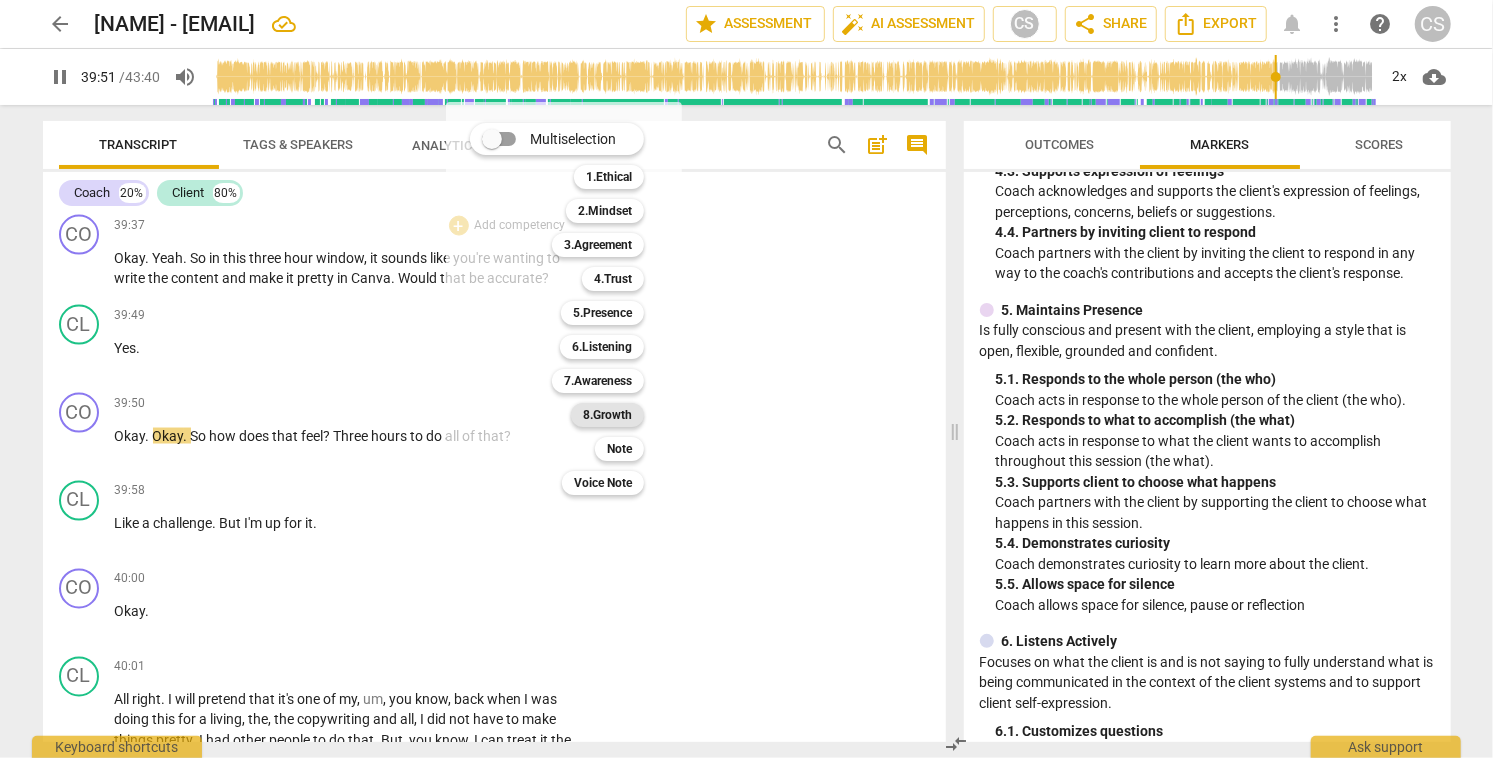 click on "8.Growth" at bounding box center [607, 415] 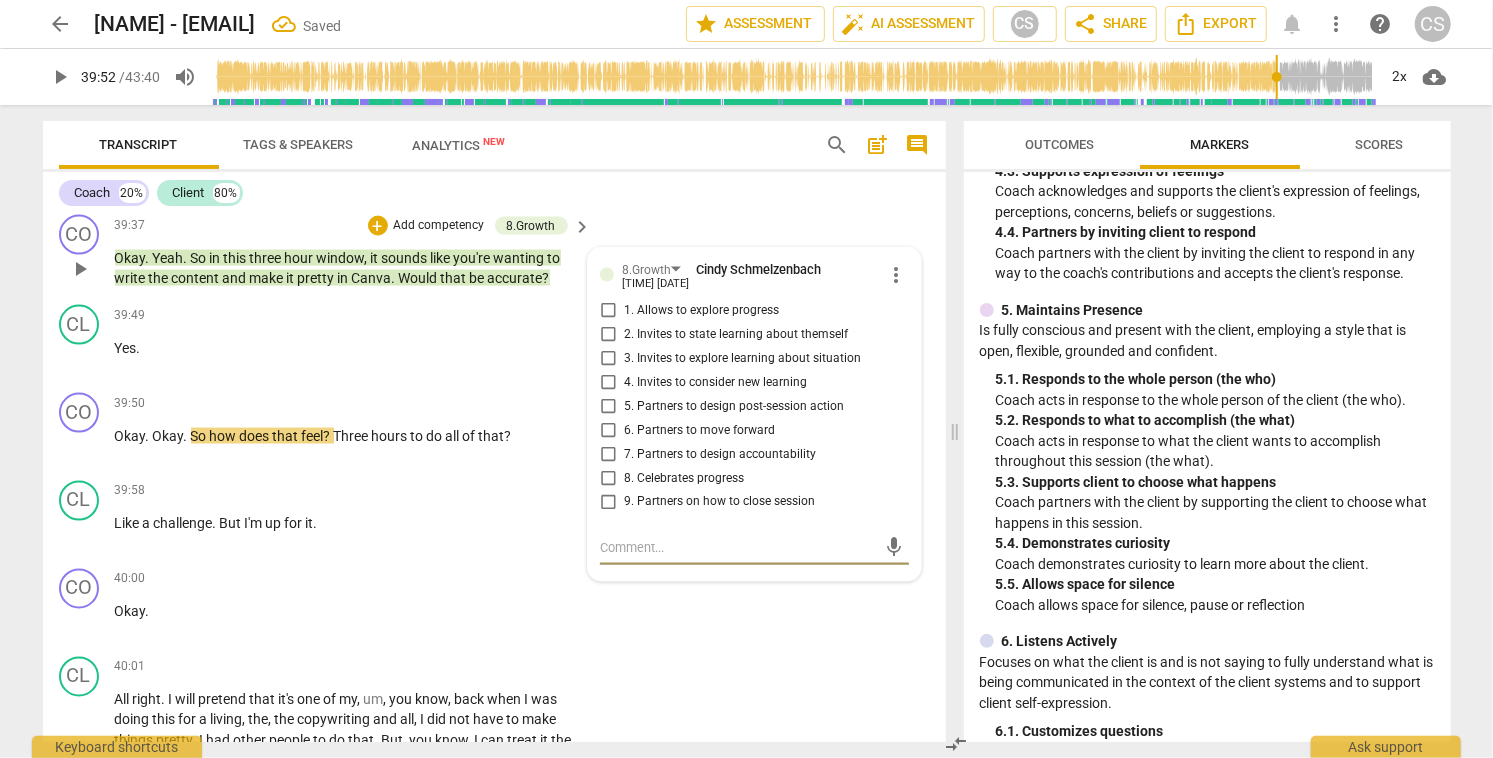 click on "5. Partners to design post-session action" at bounding box center (608, 407) 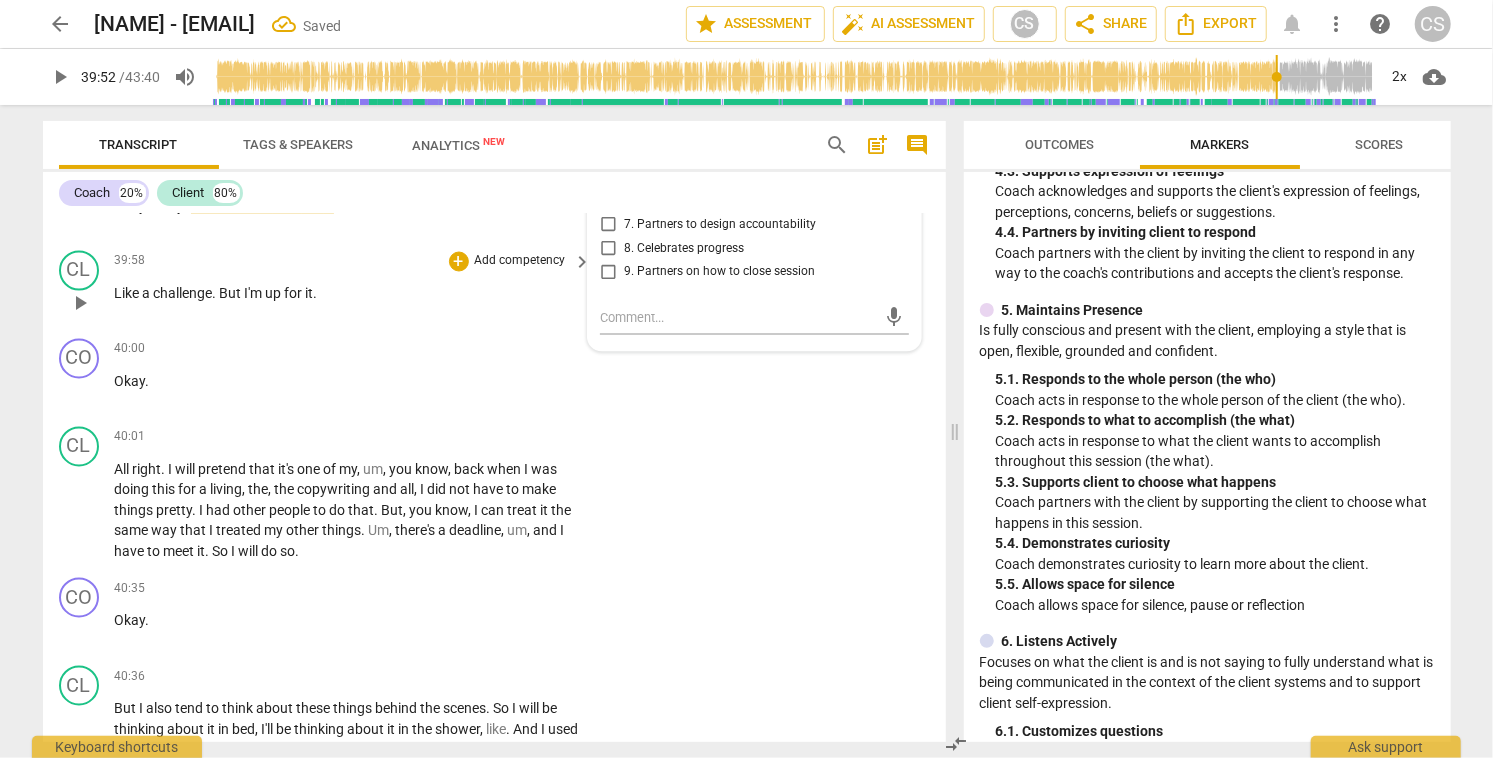 scroll, scrollTop: 15631, scrollLeft: 0, axis: vertical 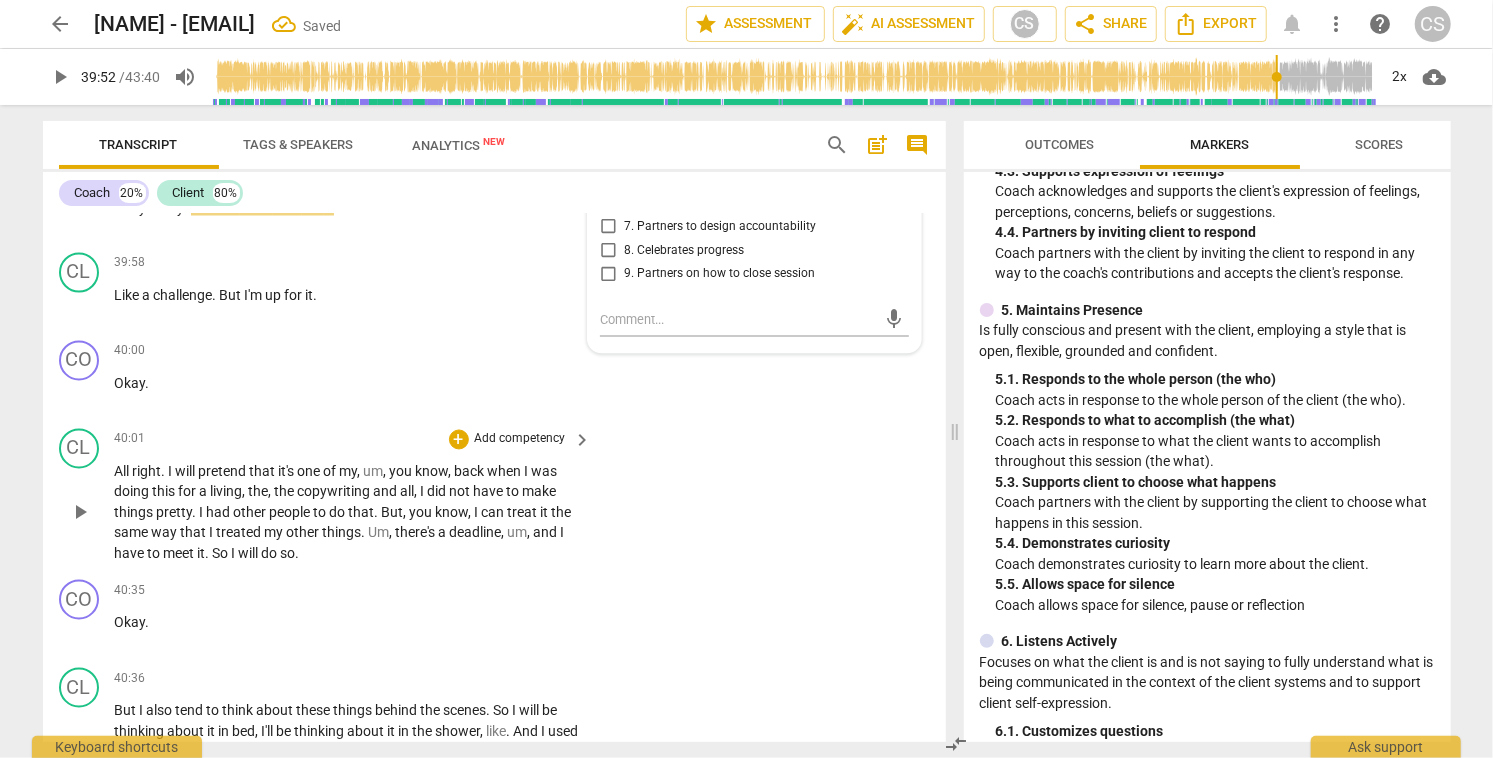 click on "play_arrow" at bounding box center (80, 513) 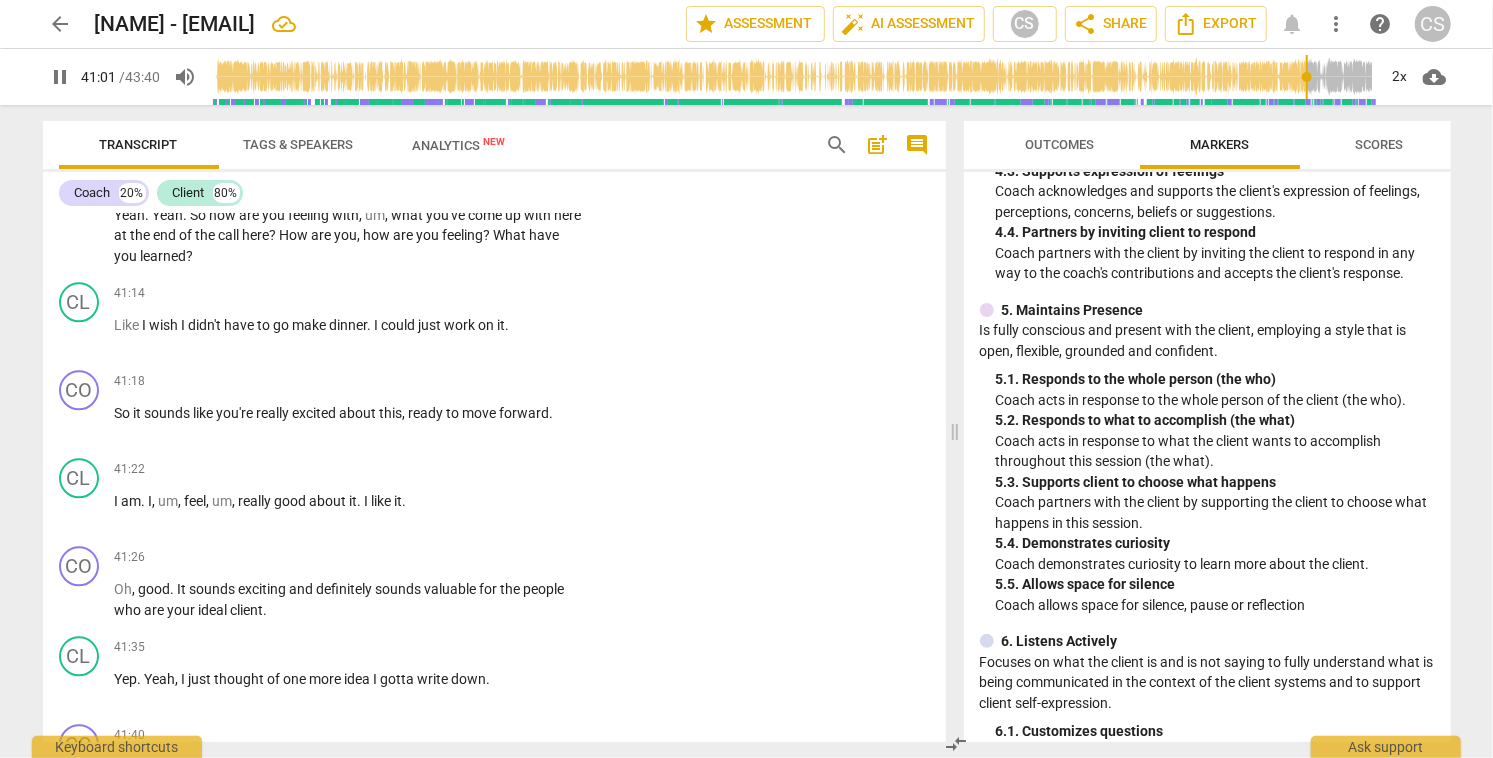 scroll, scrollTop: 16295, scrollLeft: 0, axis: vertical 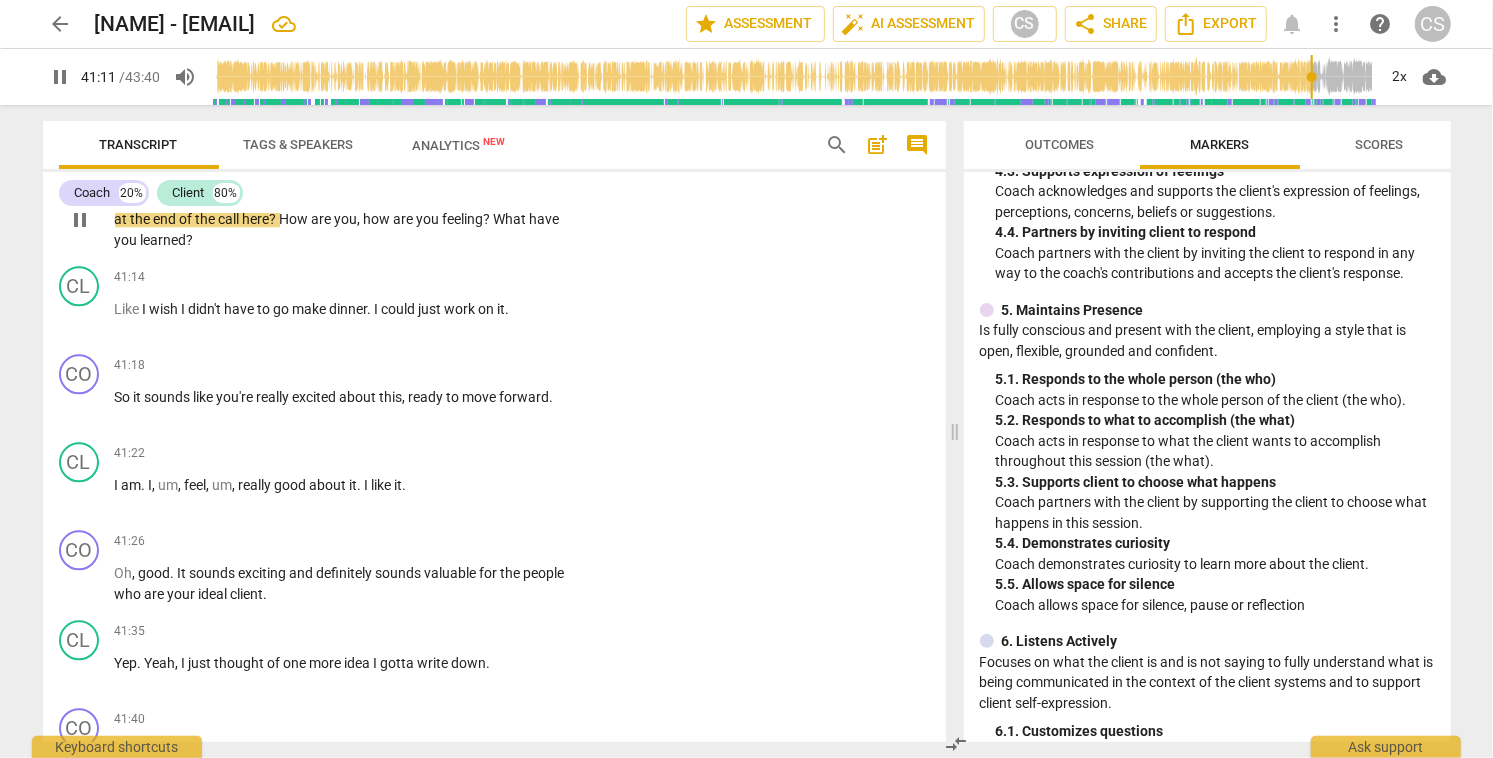 click on "+" at bounding box center [459, 167] 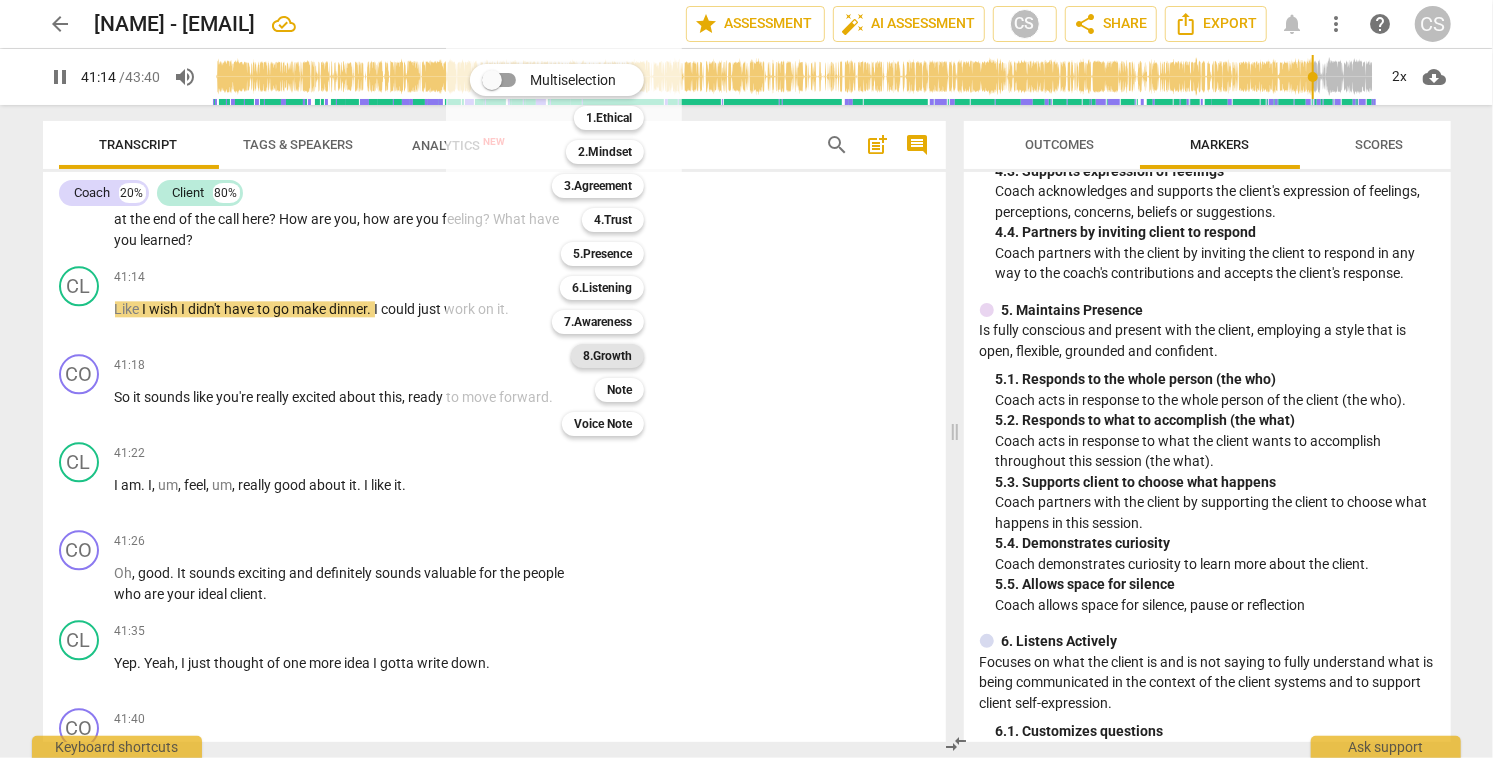 click on "8.Growth" at bounding box center (607, 356) 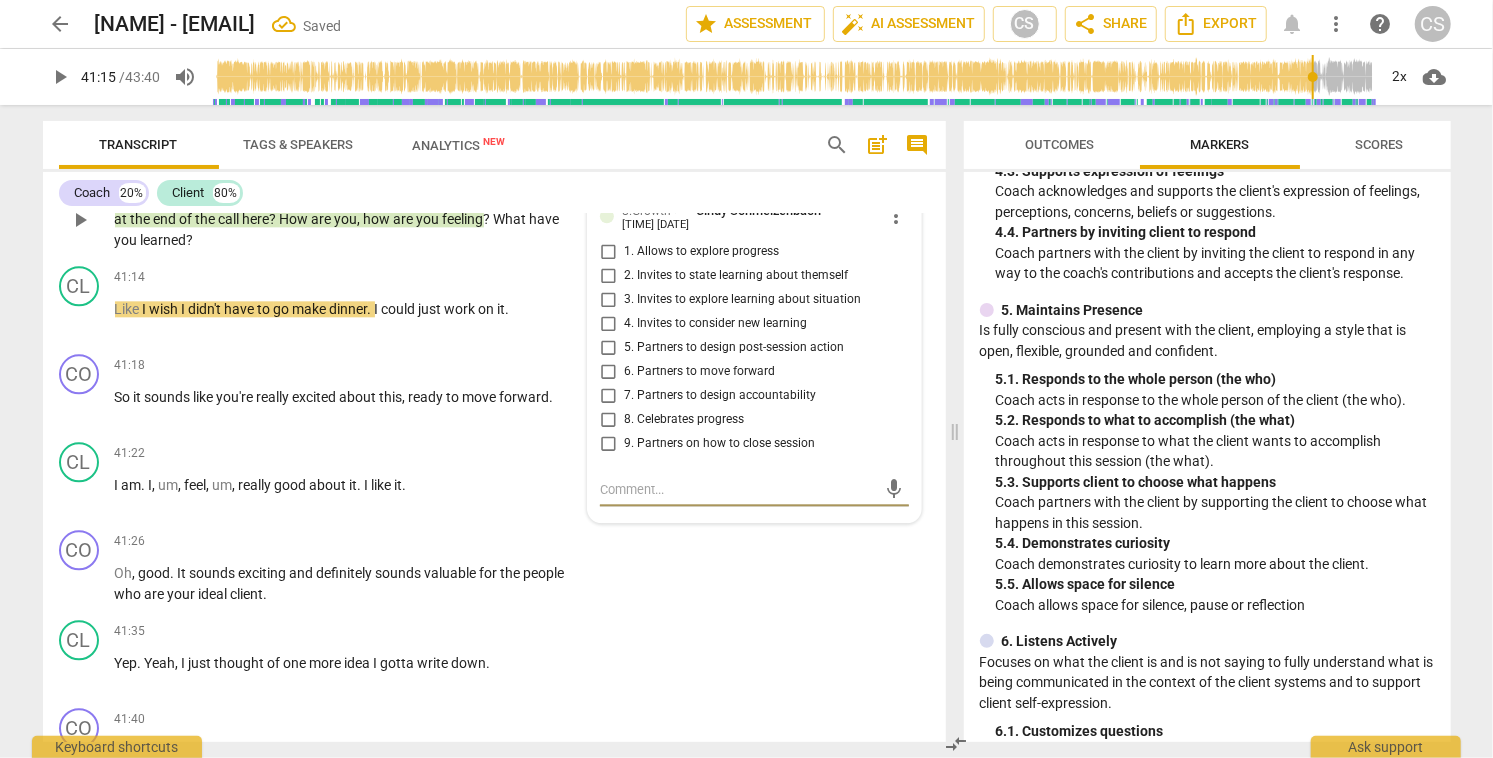 click on "3. Invites to explore learning about situation" at bounding box center (608, 300) 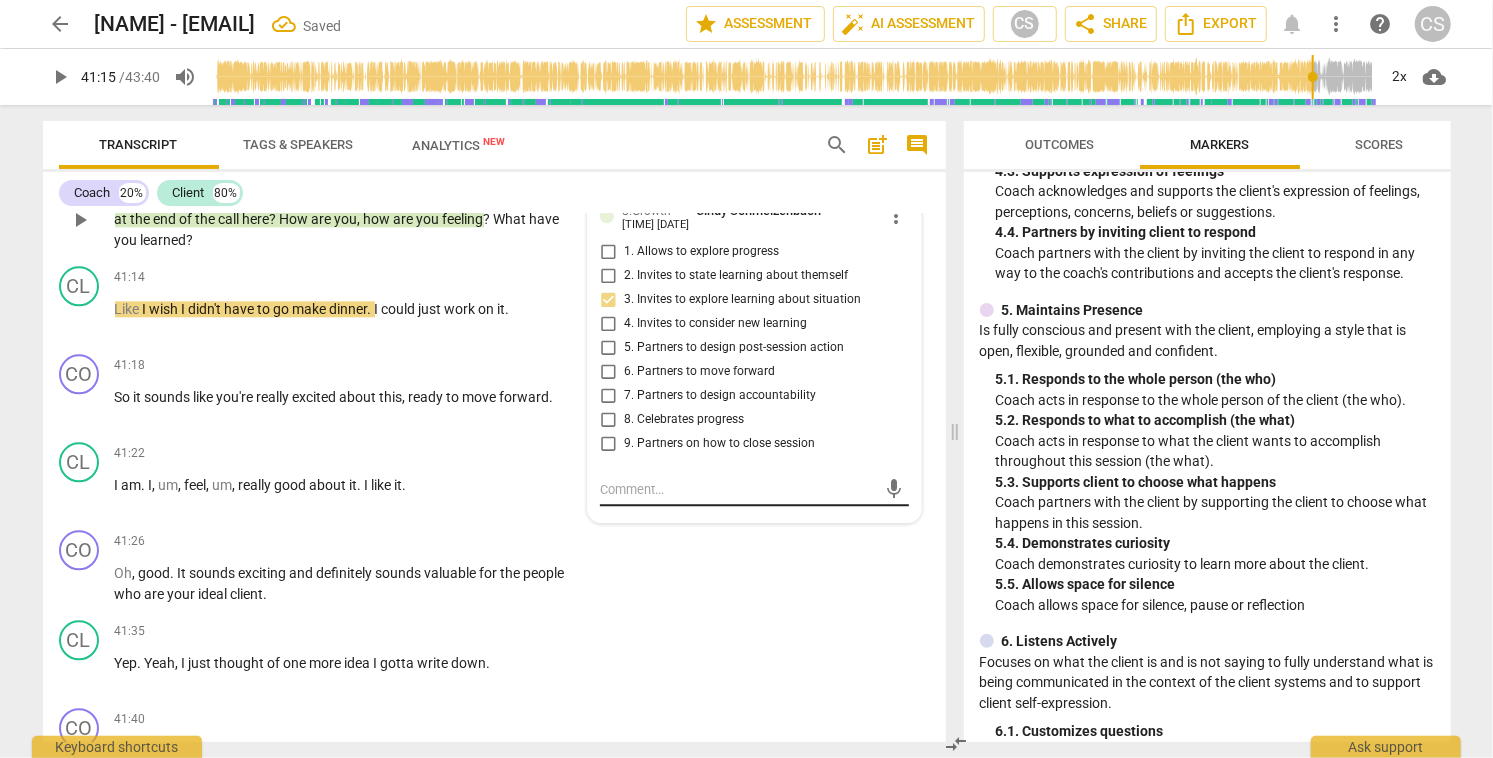 click at bounding box center (738, 489) 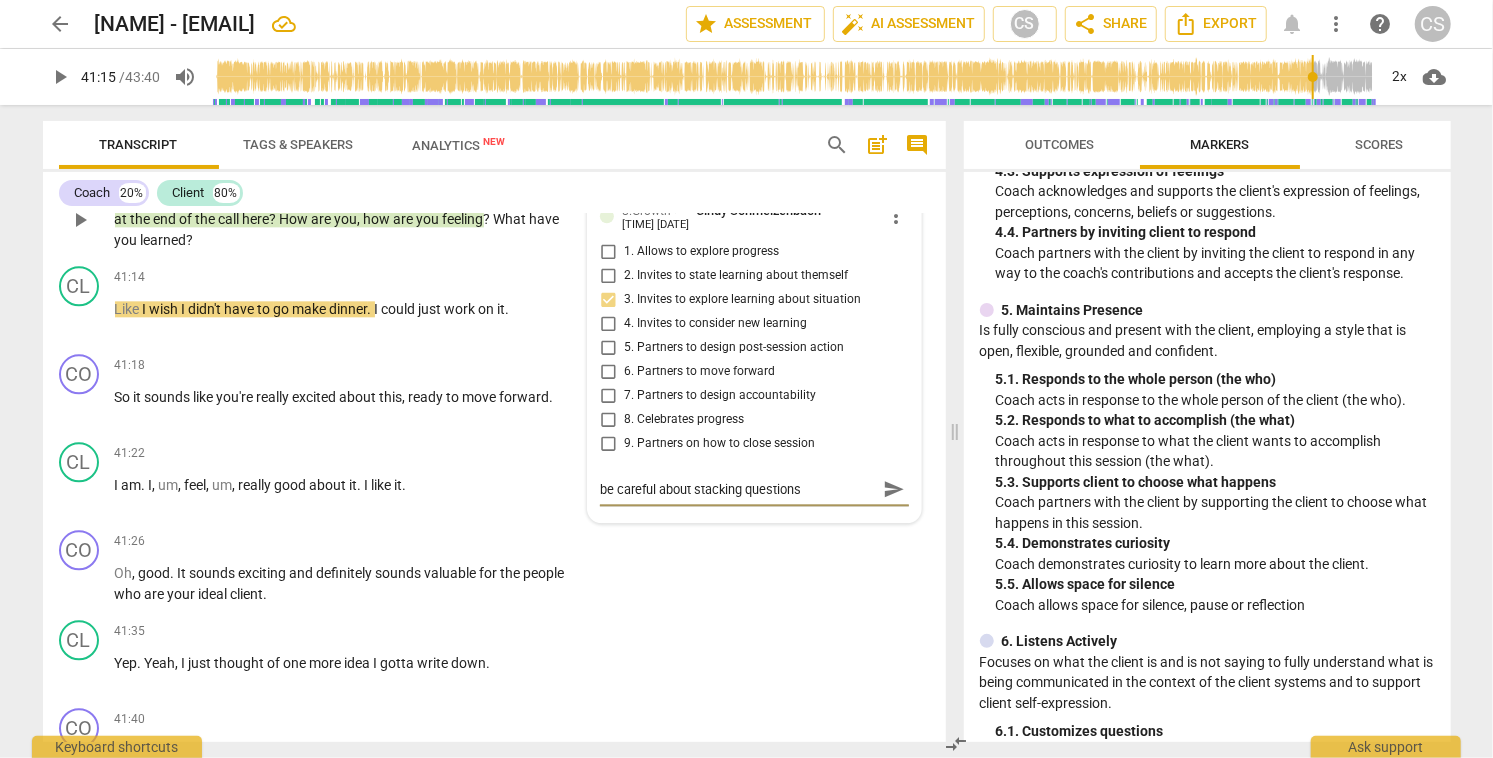 click on "send" at bounding box center [894, 489] 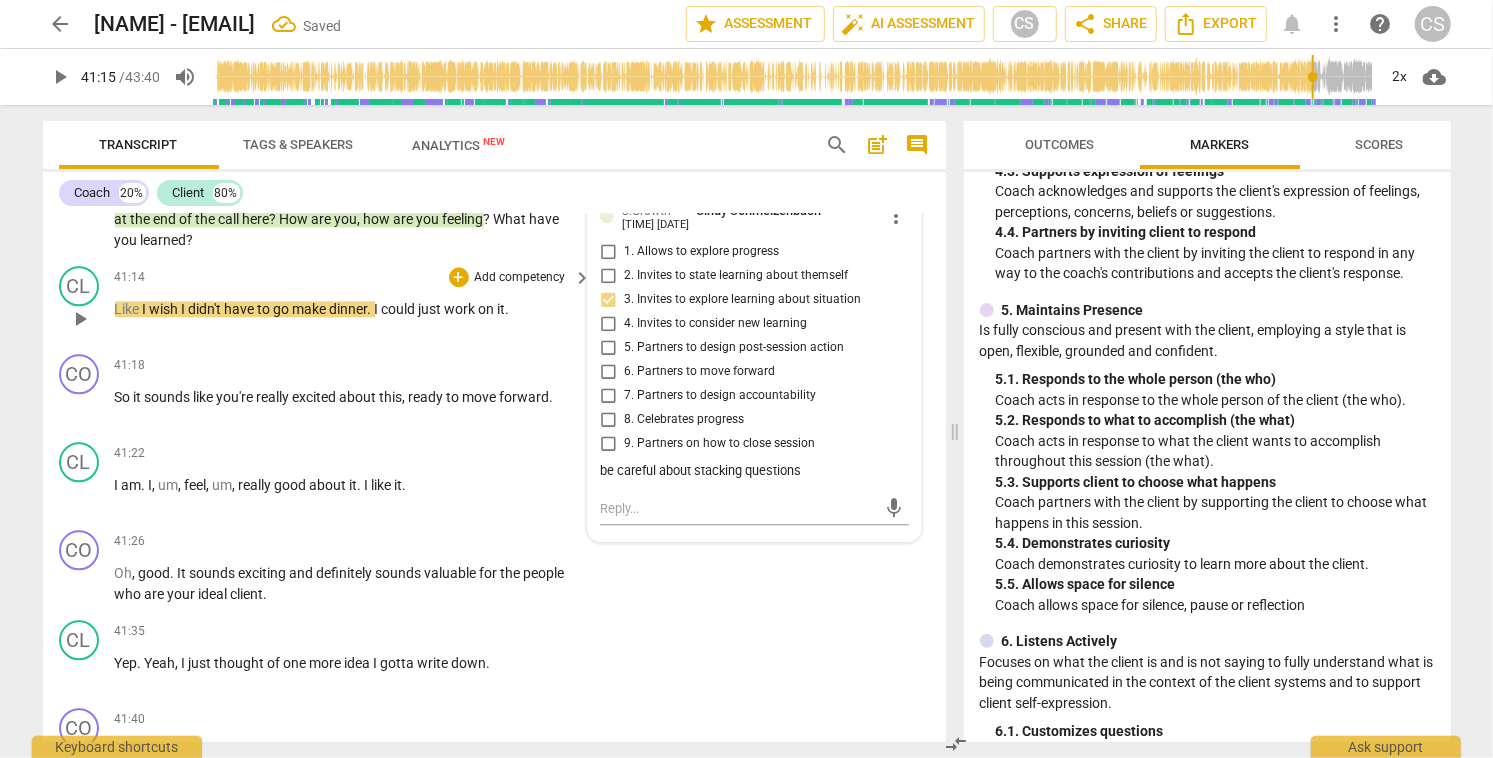 click on "play_arrow" at bounding box center (80, 319) 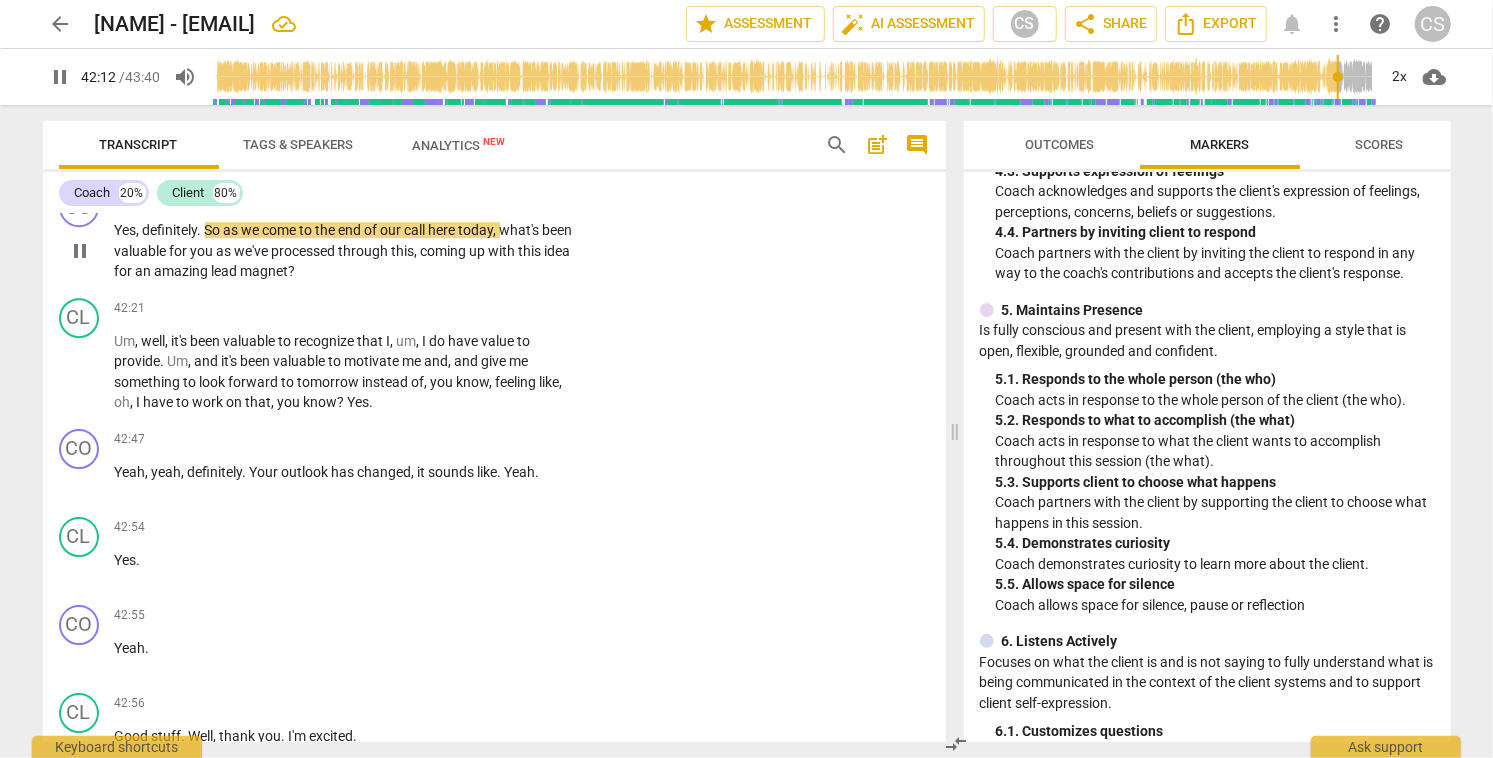 scroll, scrollTop: 17171, scrollLeft: 0, axis: vertical 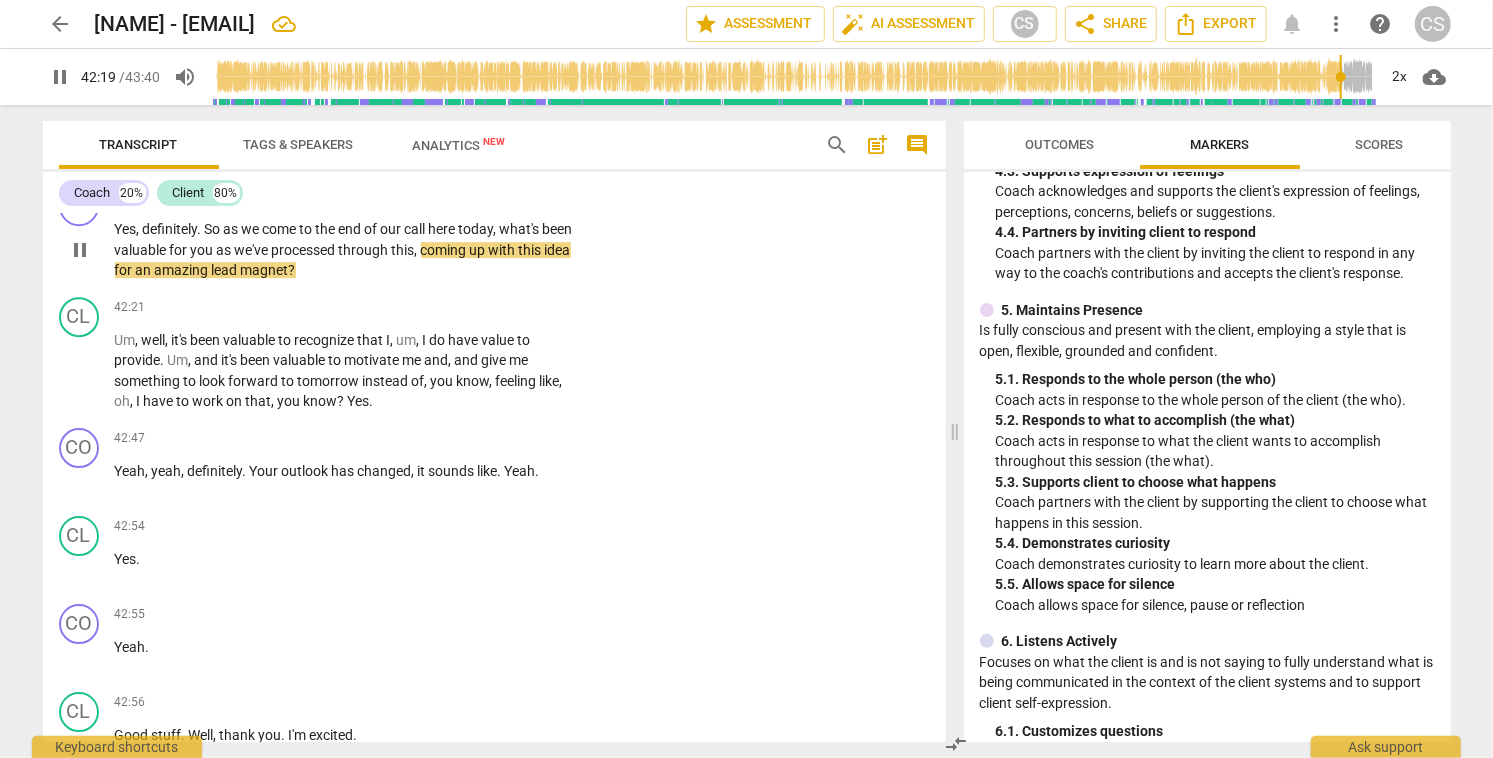 click on "+" at bounding box center (459, 197) 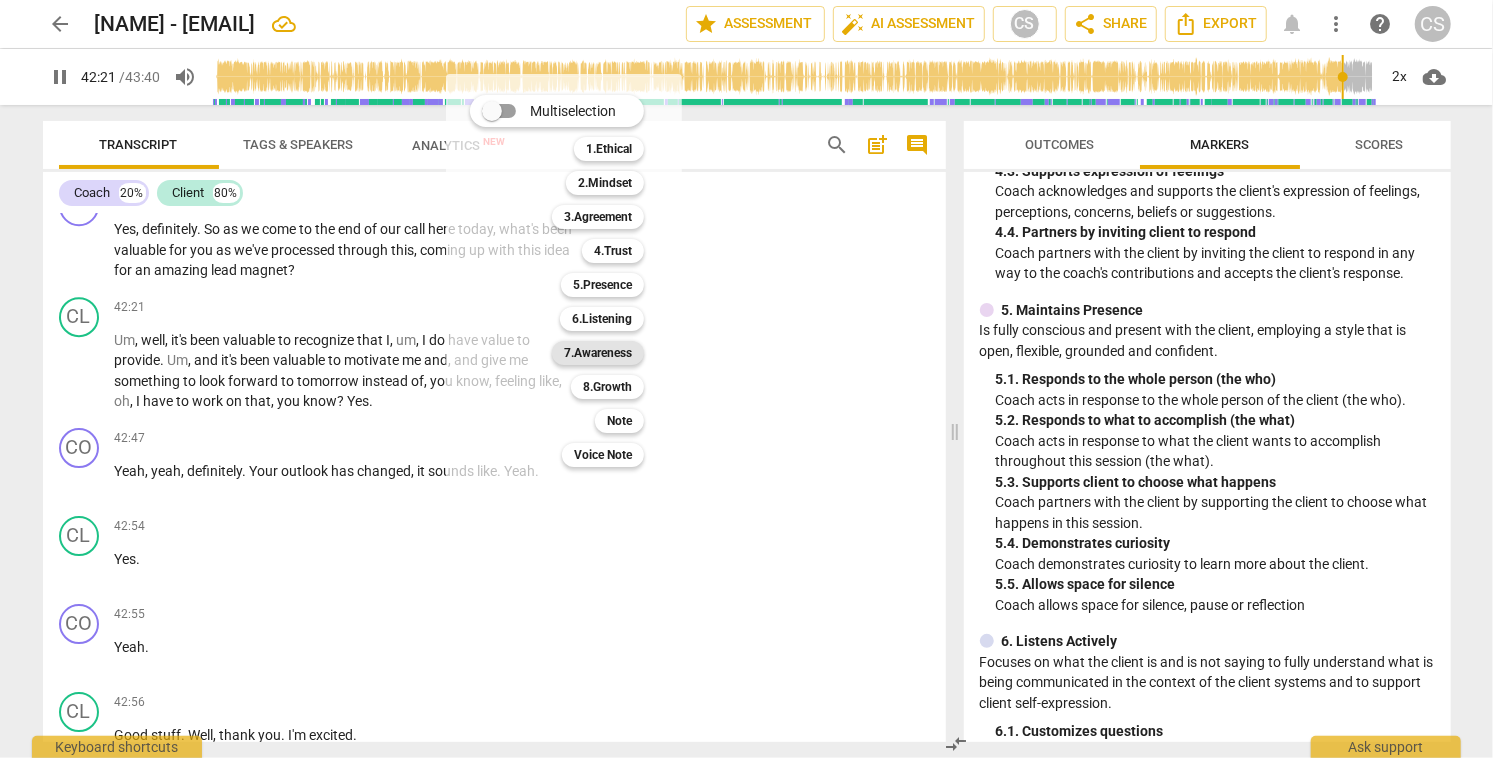 click on "7.Awareness" at bounding box center (598, 353) 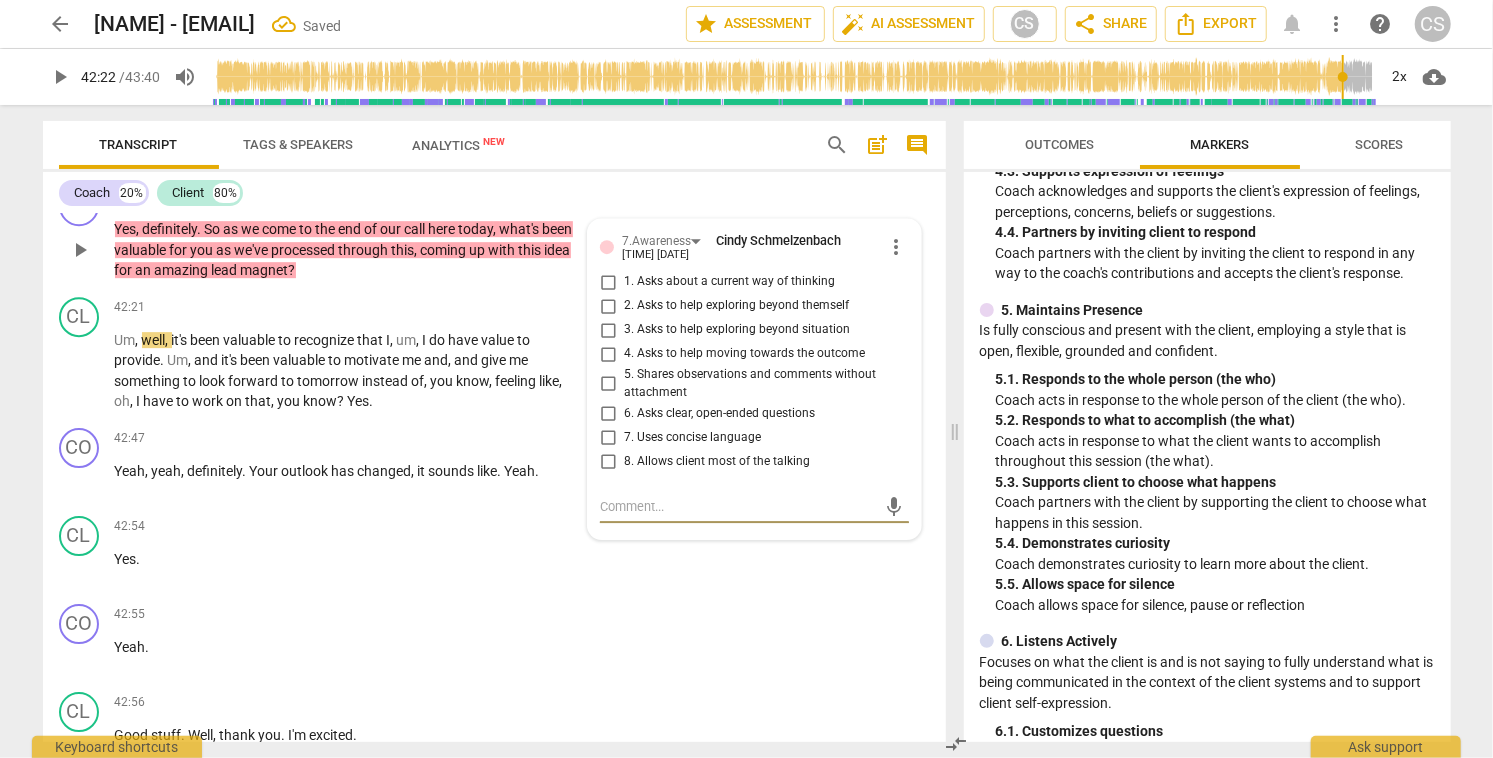 click on "3. Asks to help exploring beyond situation" at bounding box center (608, 330) 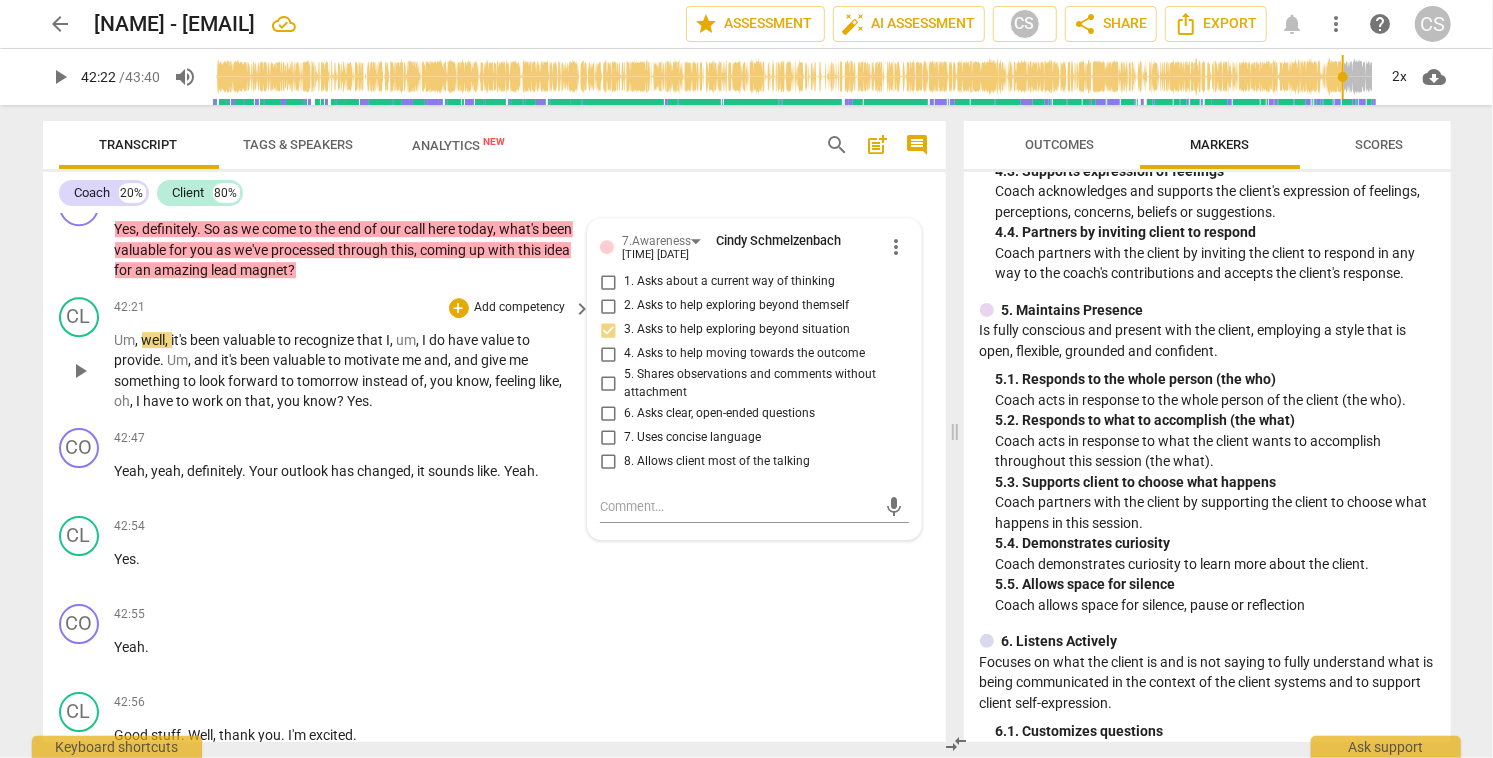 click on "play_arrow" at bounding box center (80, 371) 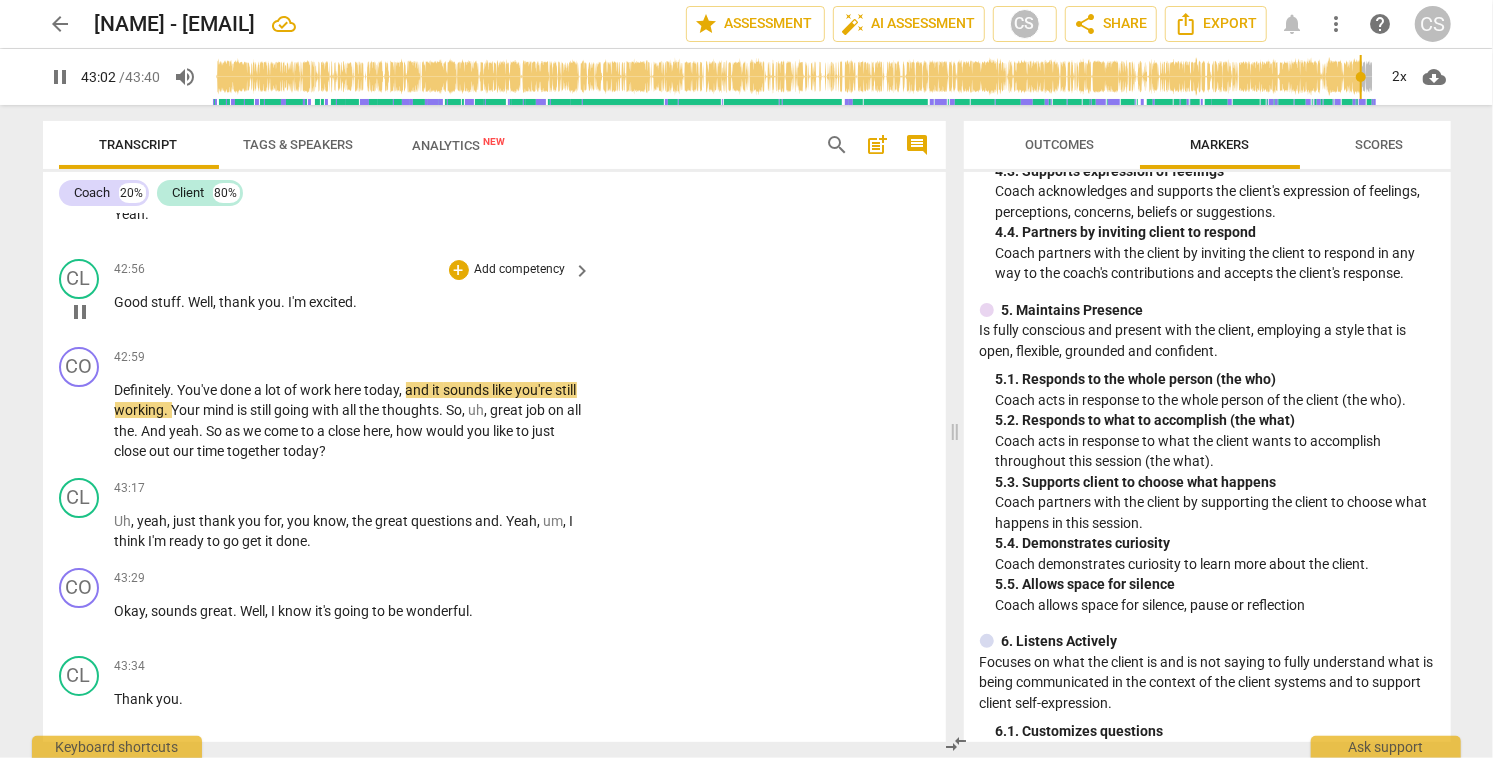 scroll, scrollTop: 17609, scrollLeft: 0, axis: vertical 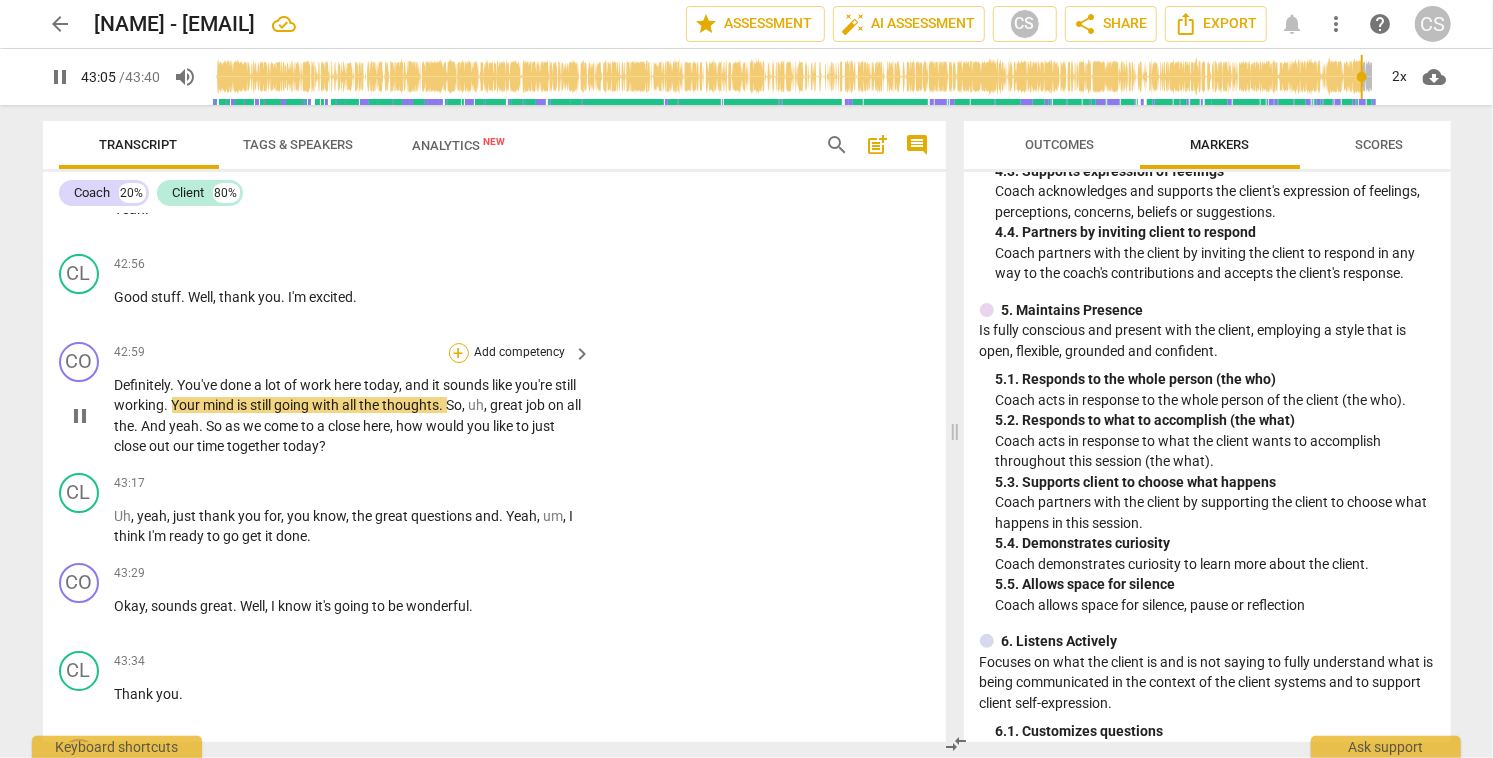 click on "+" at bounding box center [459, 353] 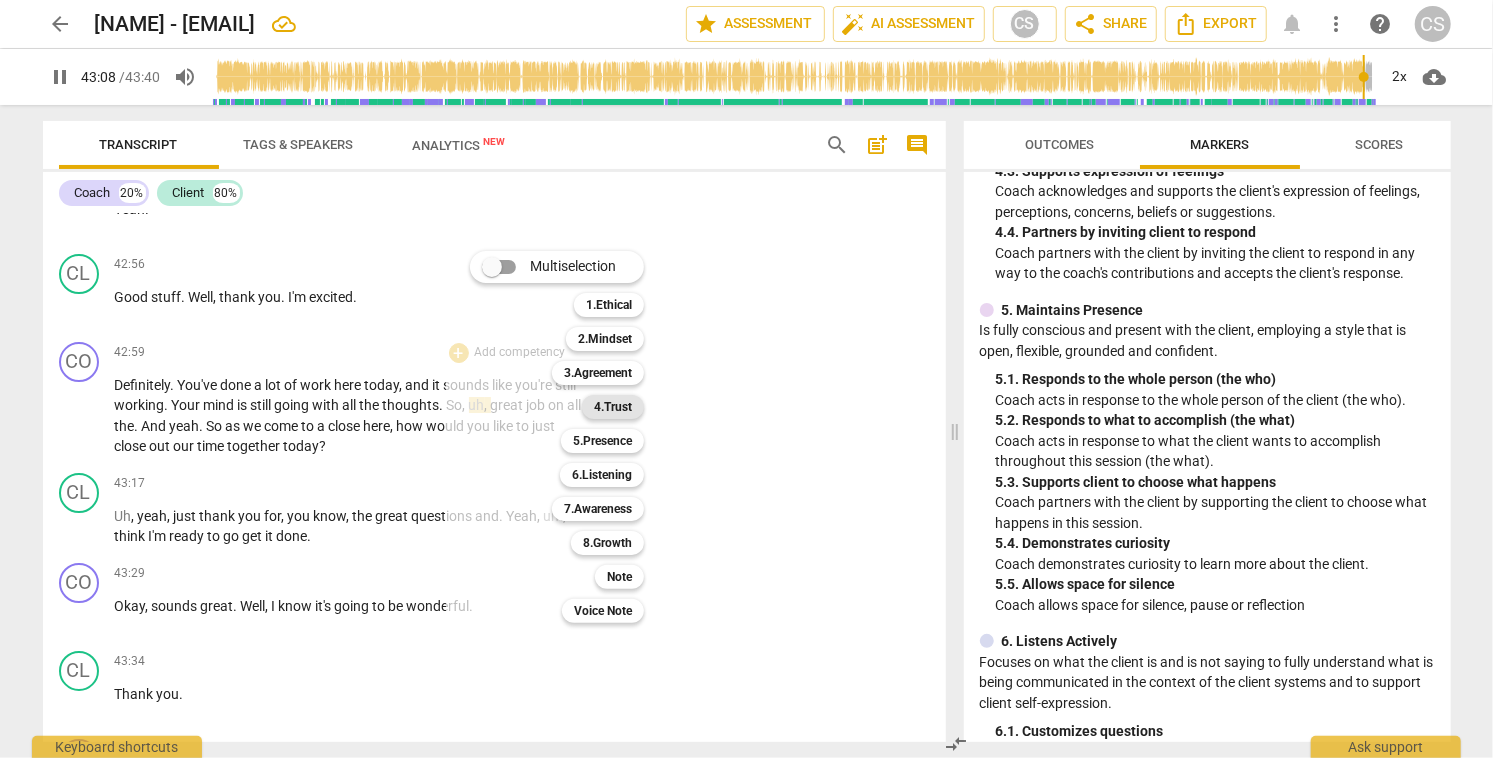 click on "4.Trust" at bounding box center (613, 407) 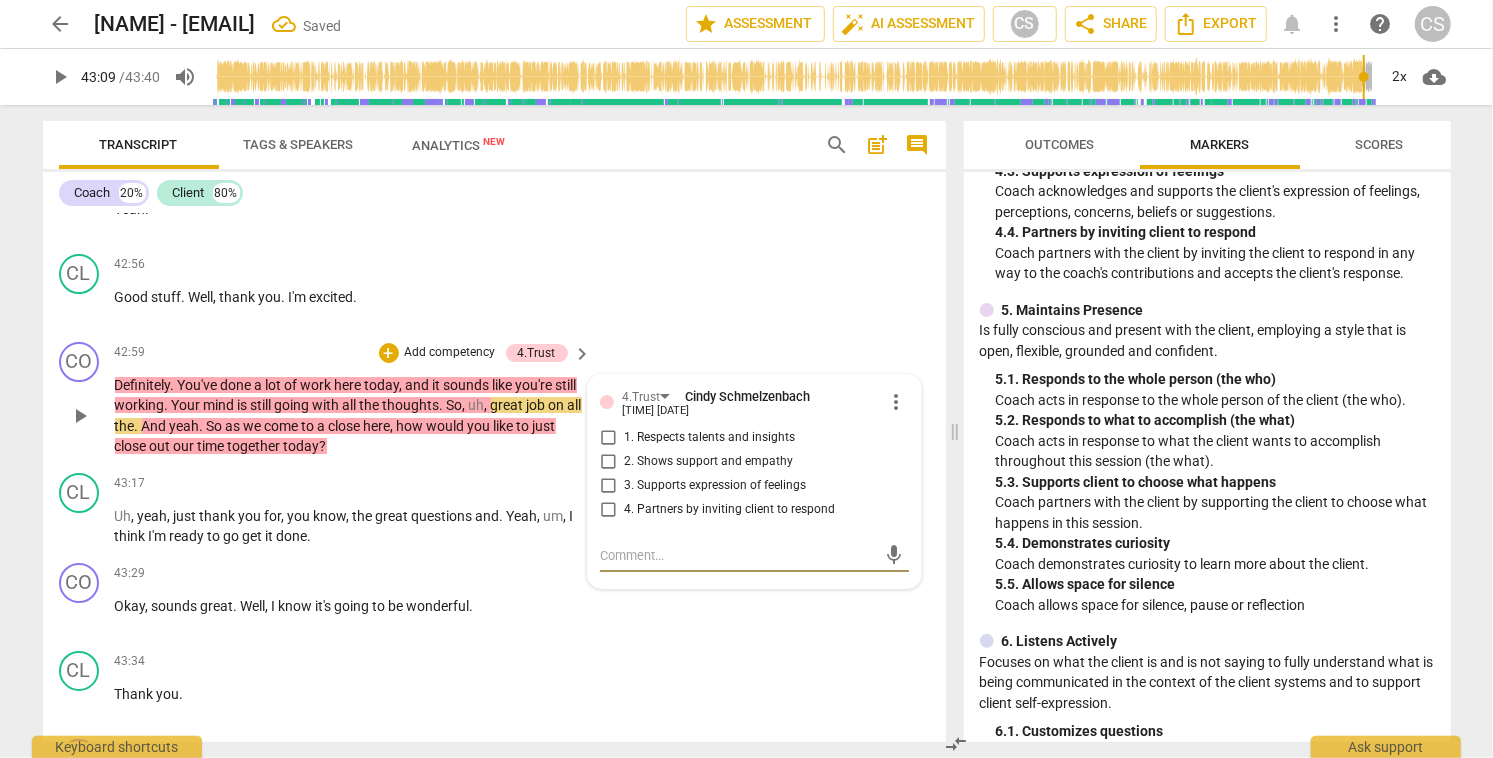 click on "1. Respects talents and insights" at bounding box center [608, 438] 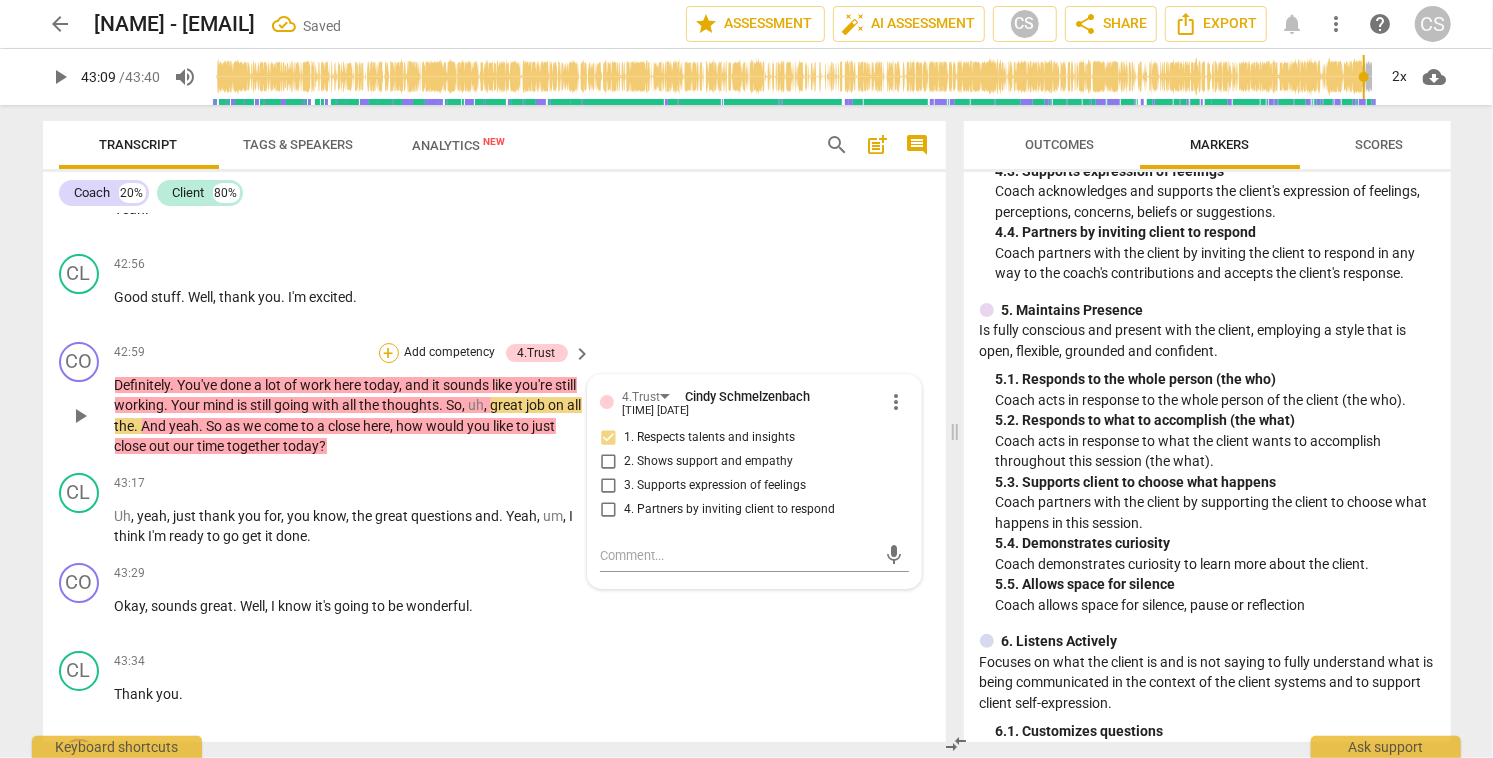 click on "+" at bounding box center (389, 353) 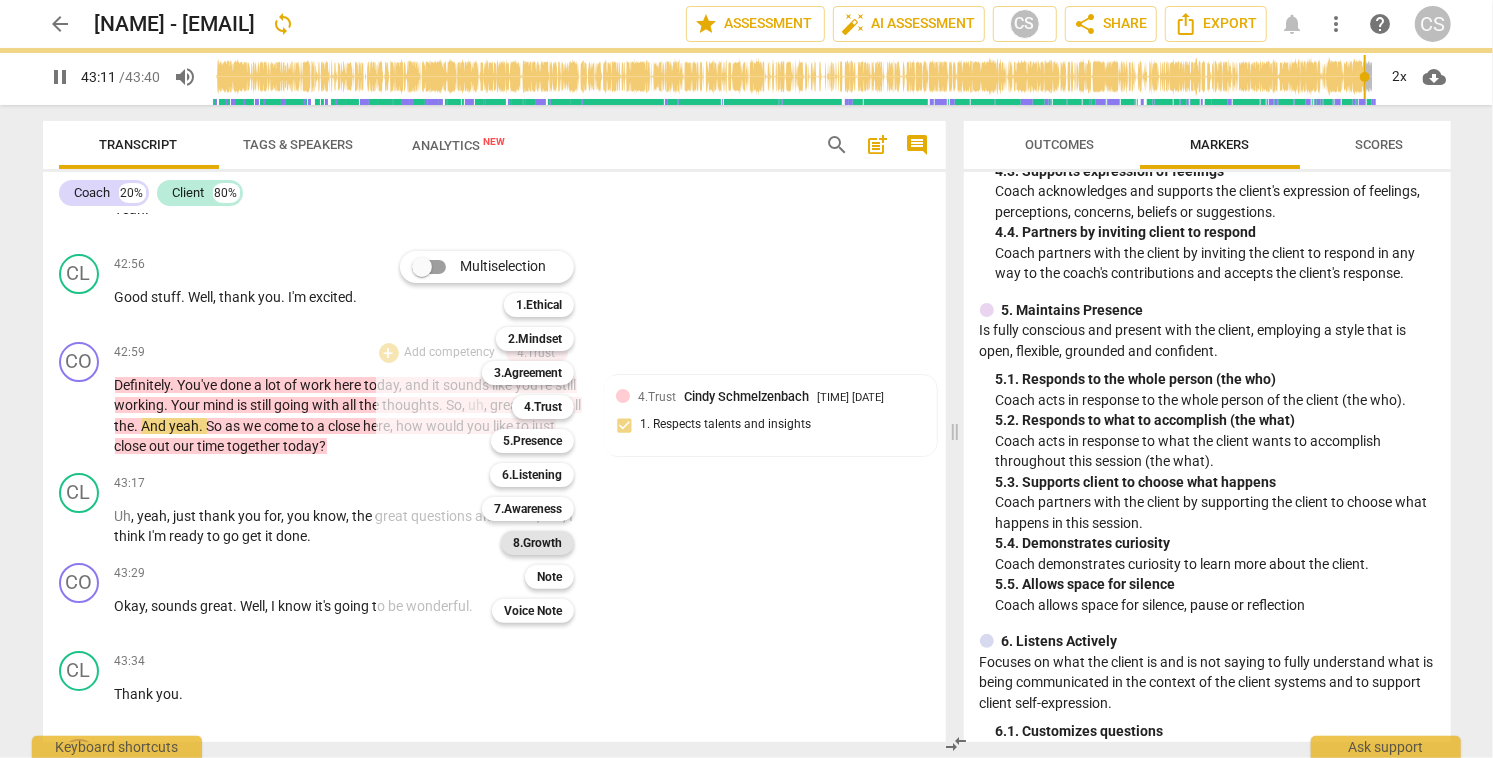 click on "8.Growth" at bounding box center [537, 543] 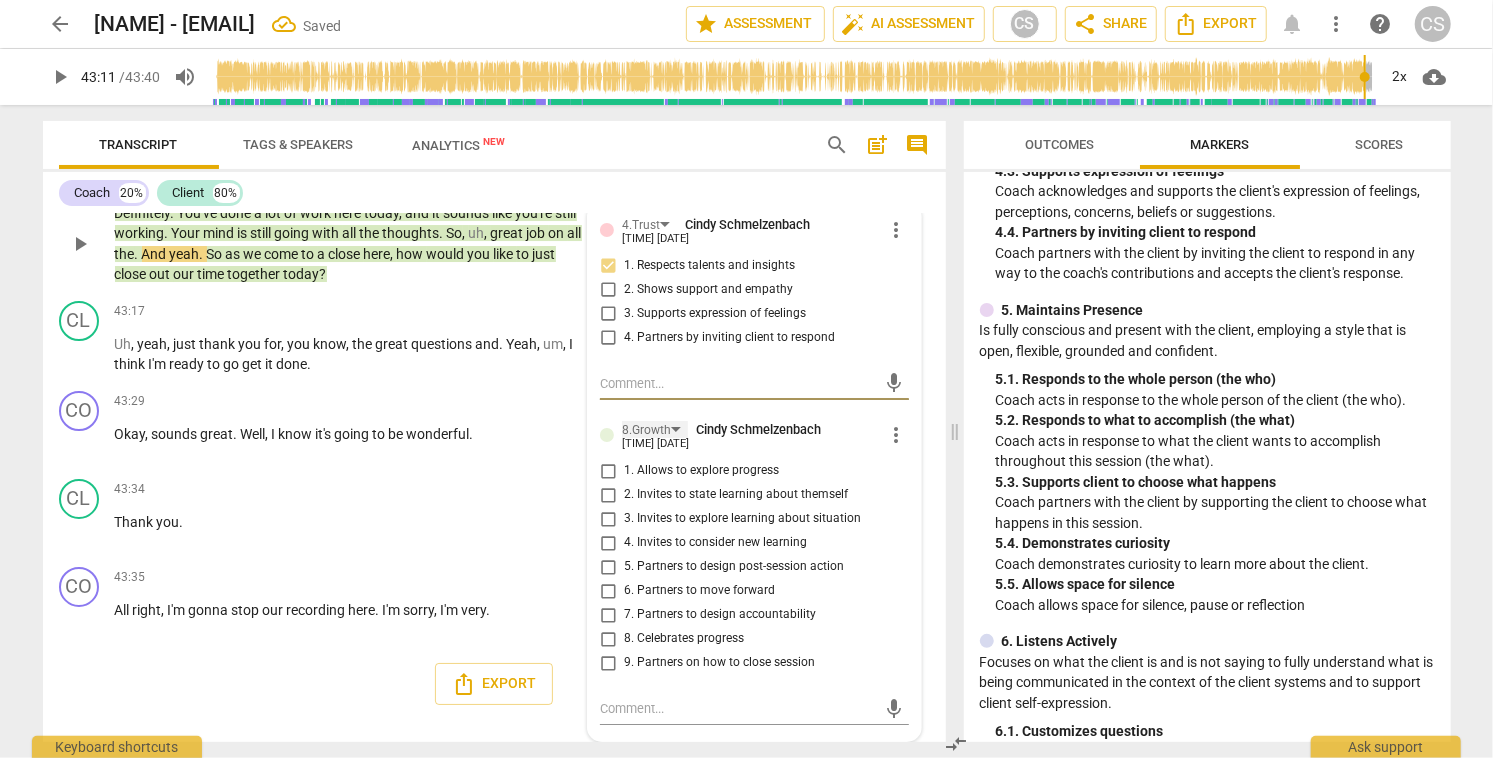 scroll, scrollTop: 17803, scrollLeft: 0, axis: vertical 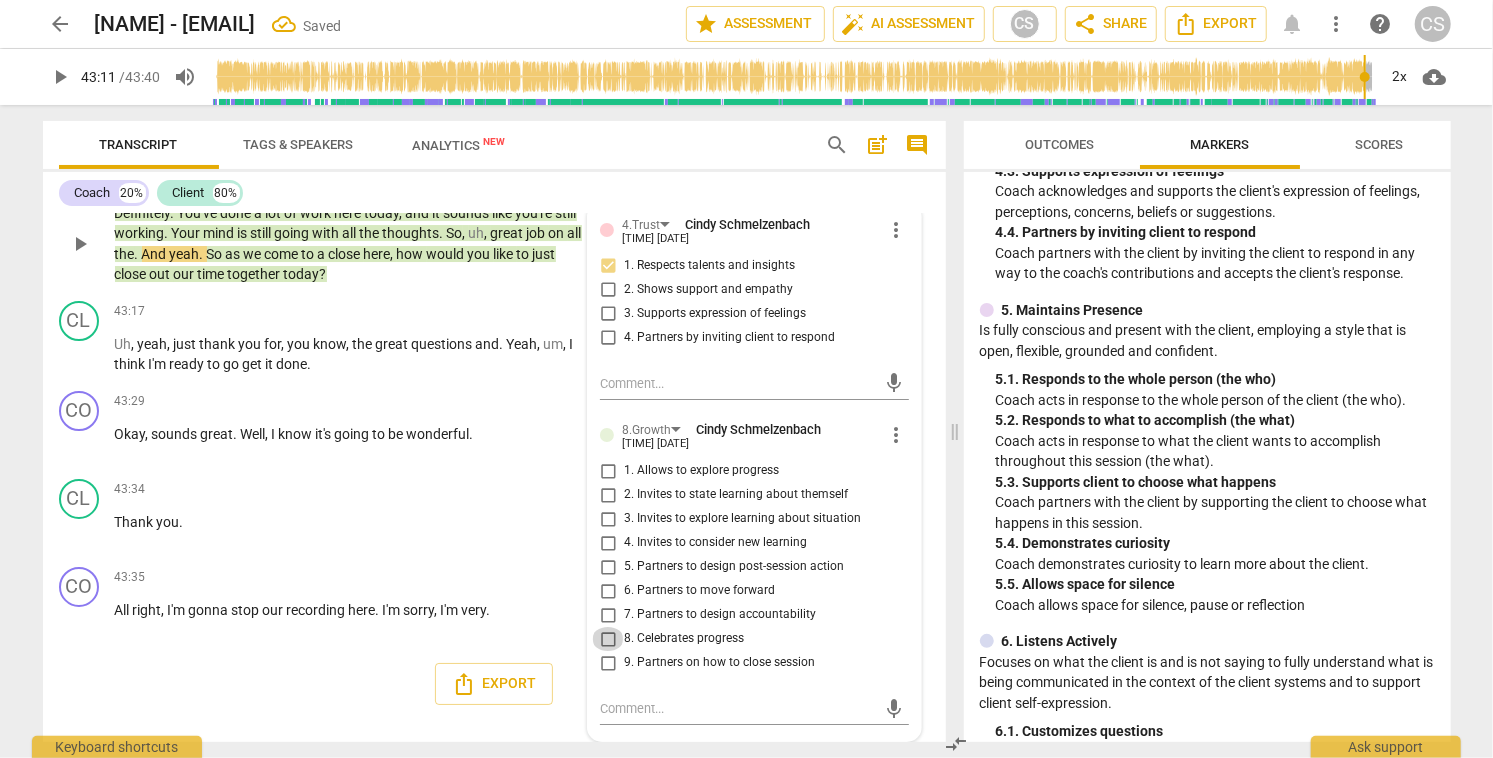 click on "8. Celebrates progress" at bounding box center (608, 639) 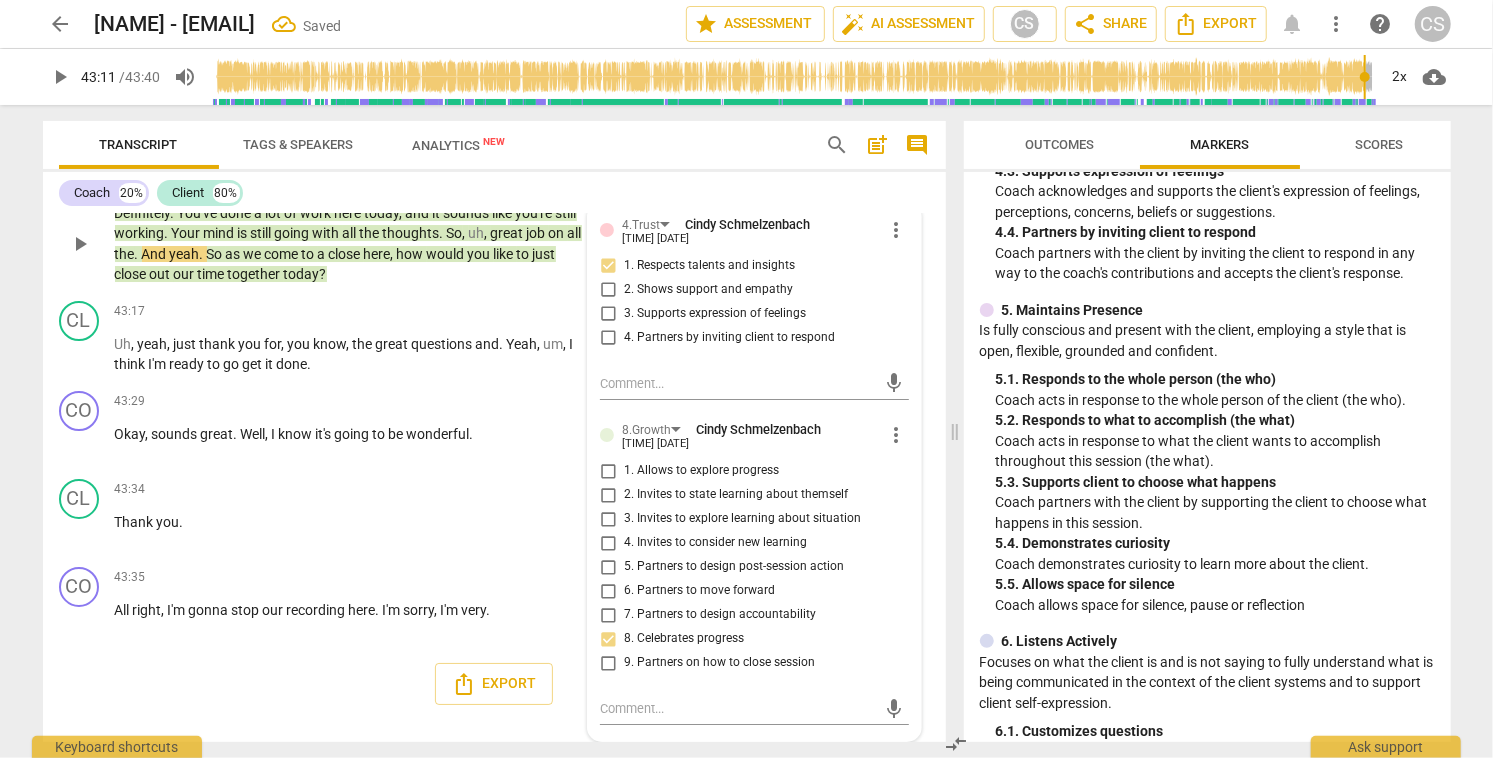 click on "9. Partners on how to close session" at bounding box center [608, 663] 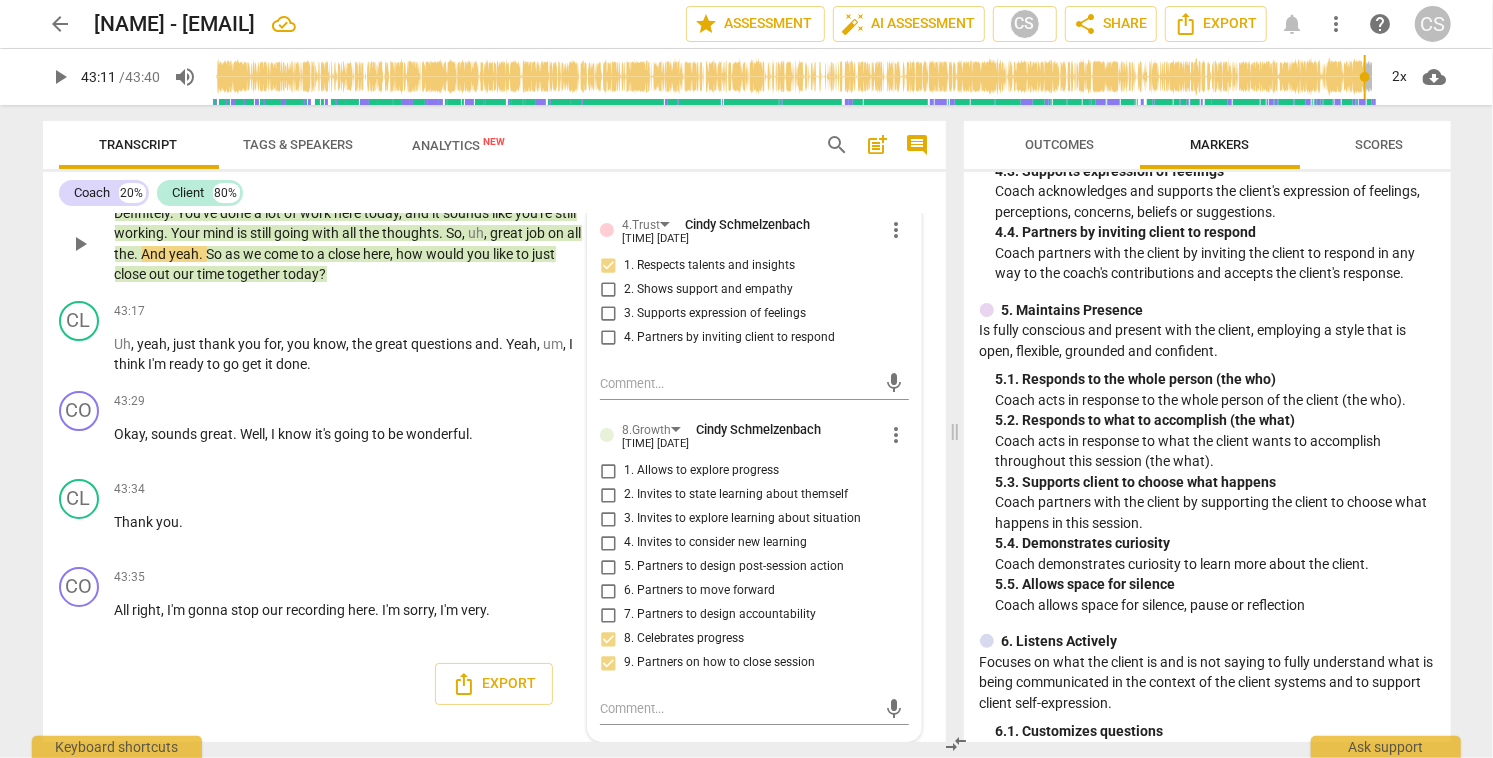 click on "play_arrow" at bounding box center [80, 244] 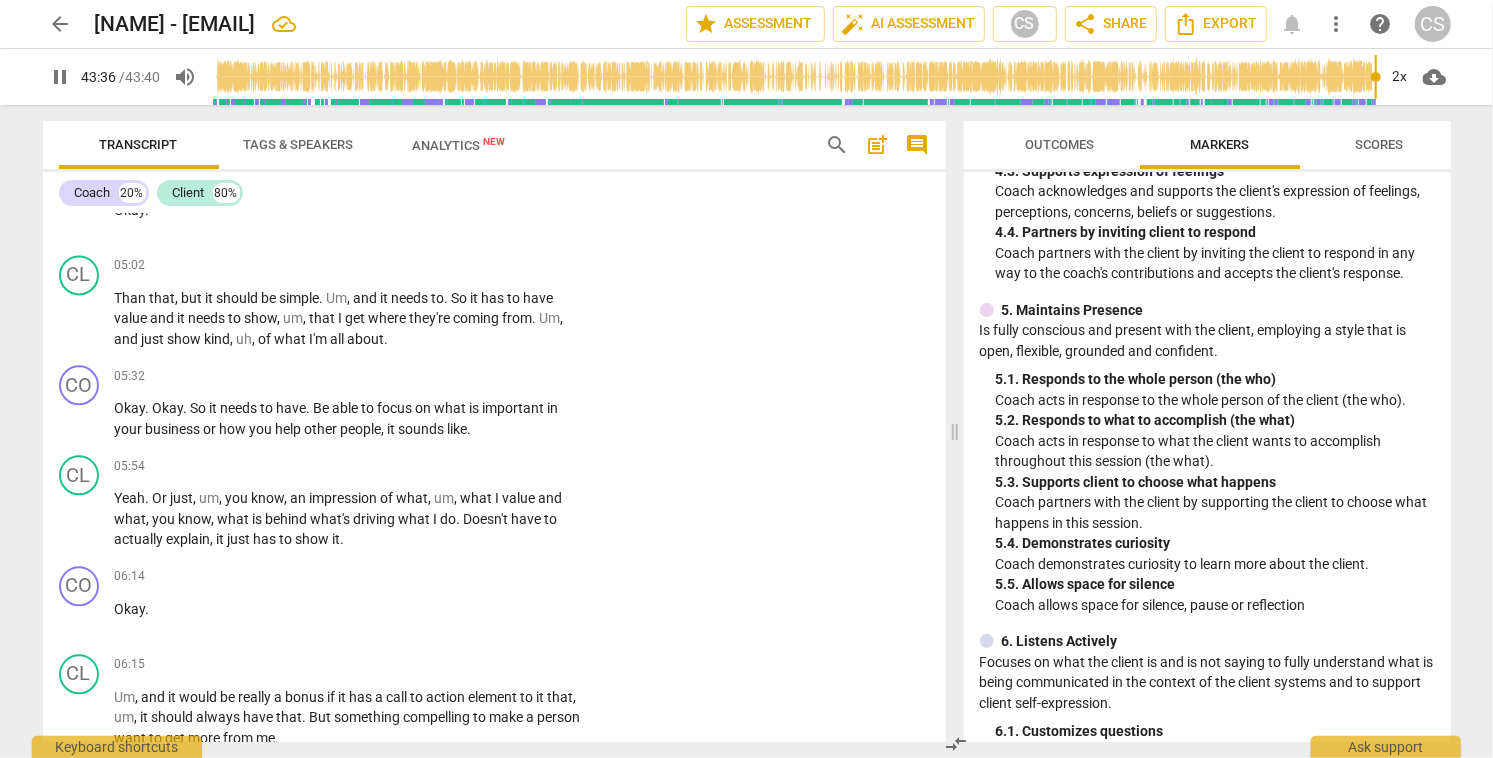 scroll, scrollTop: 0, scrollLeft: 0, axis: both 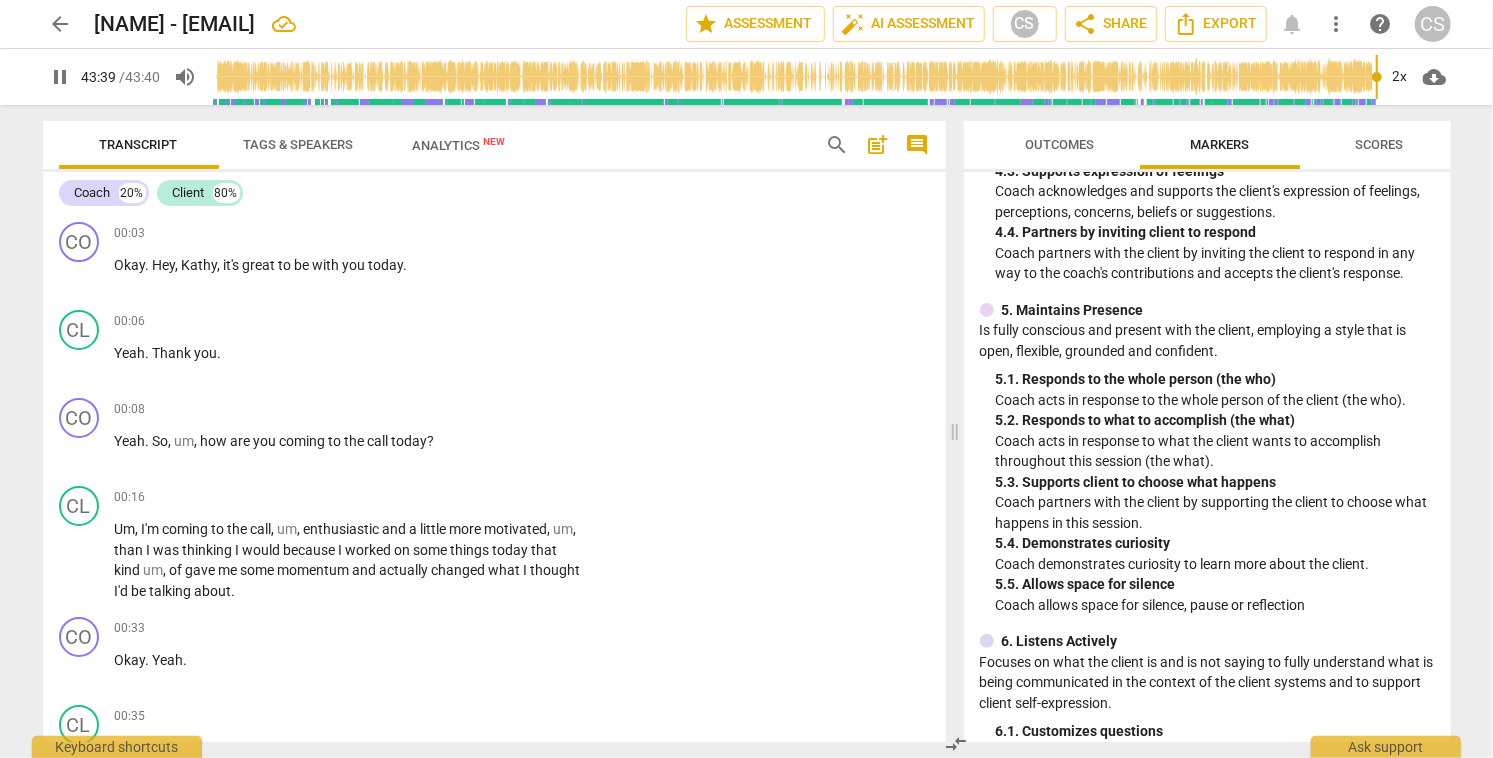 click on "post_add" at bounding box center [878, 145] 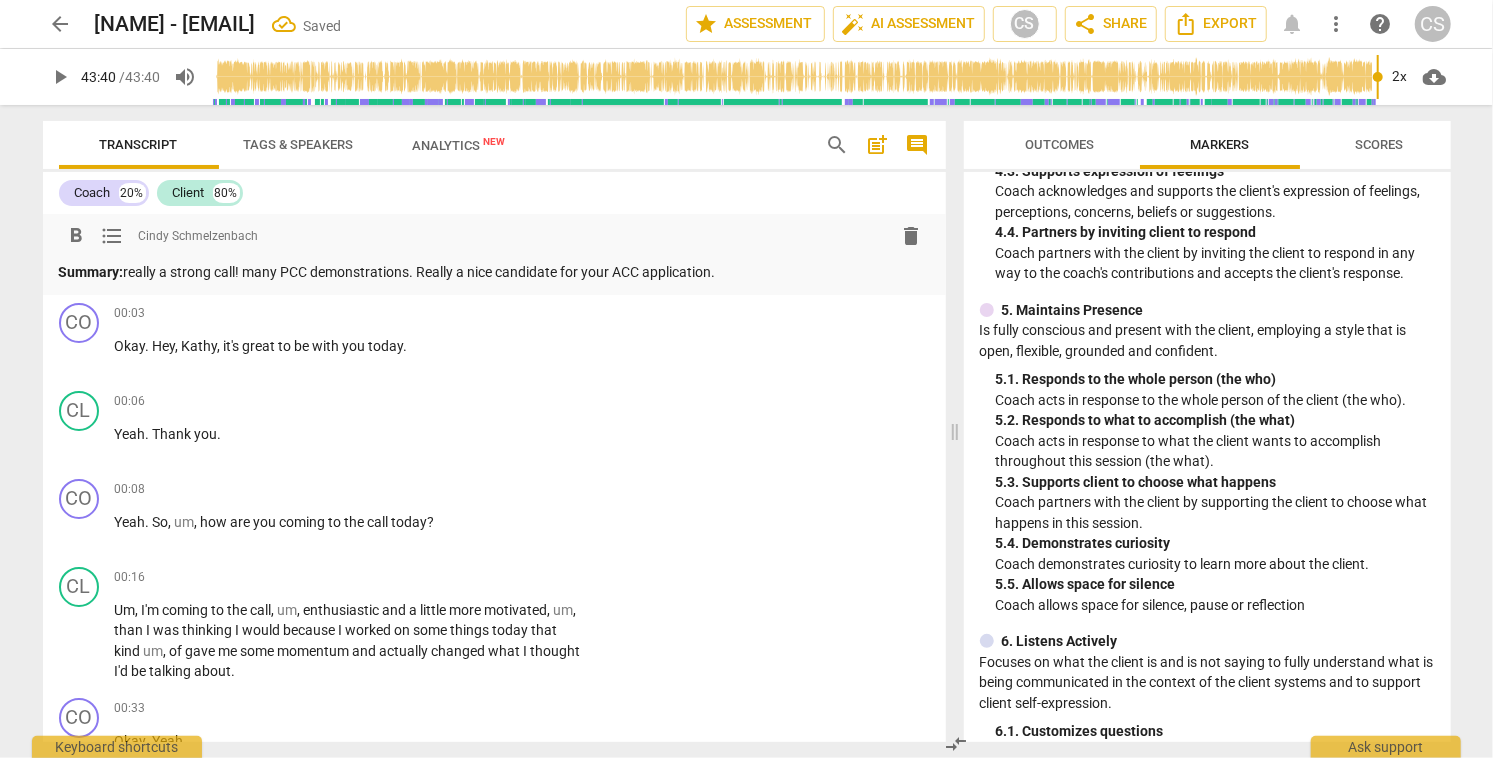 click on "arrow_back" at bounding box center [61, 24] 